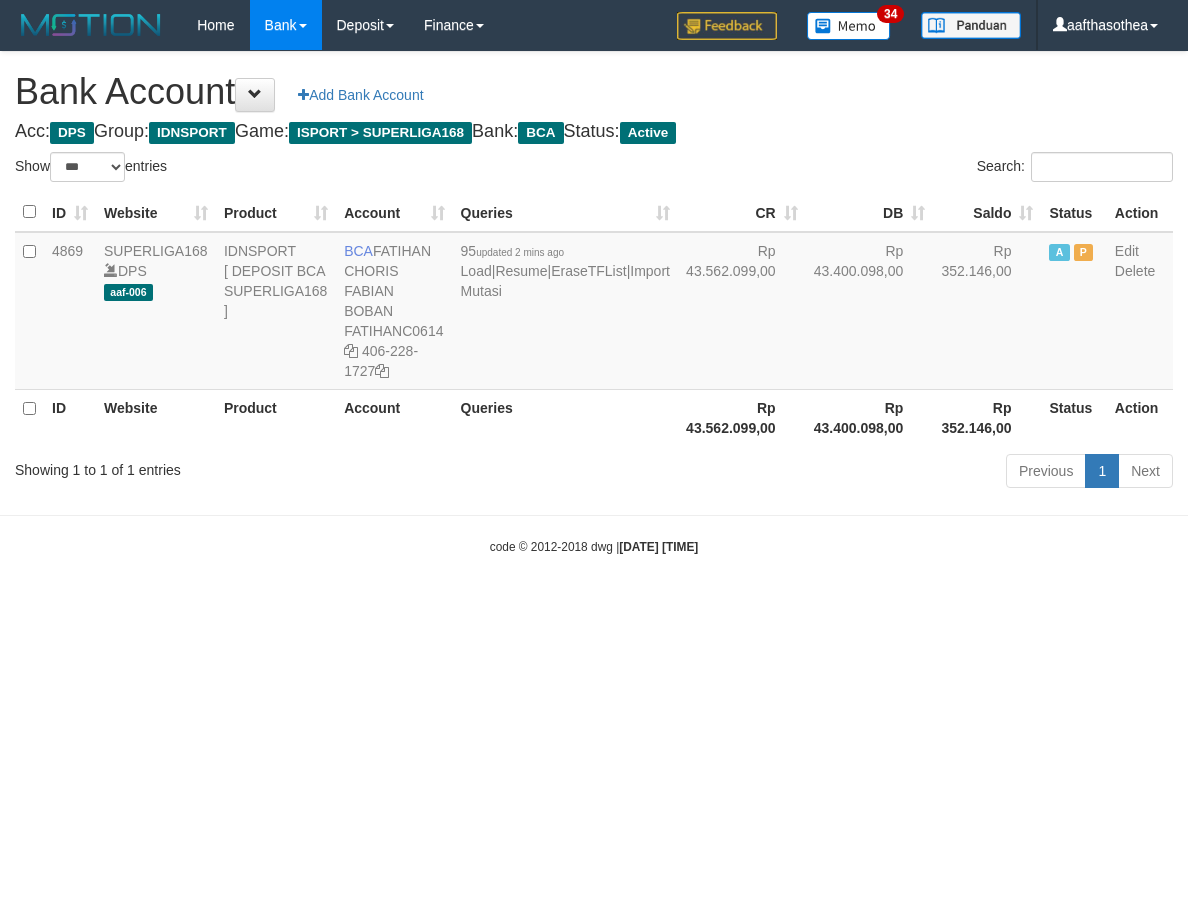 select on "***" 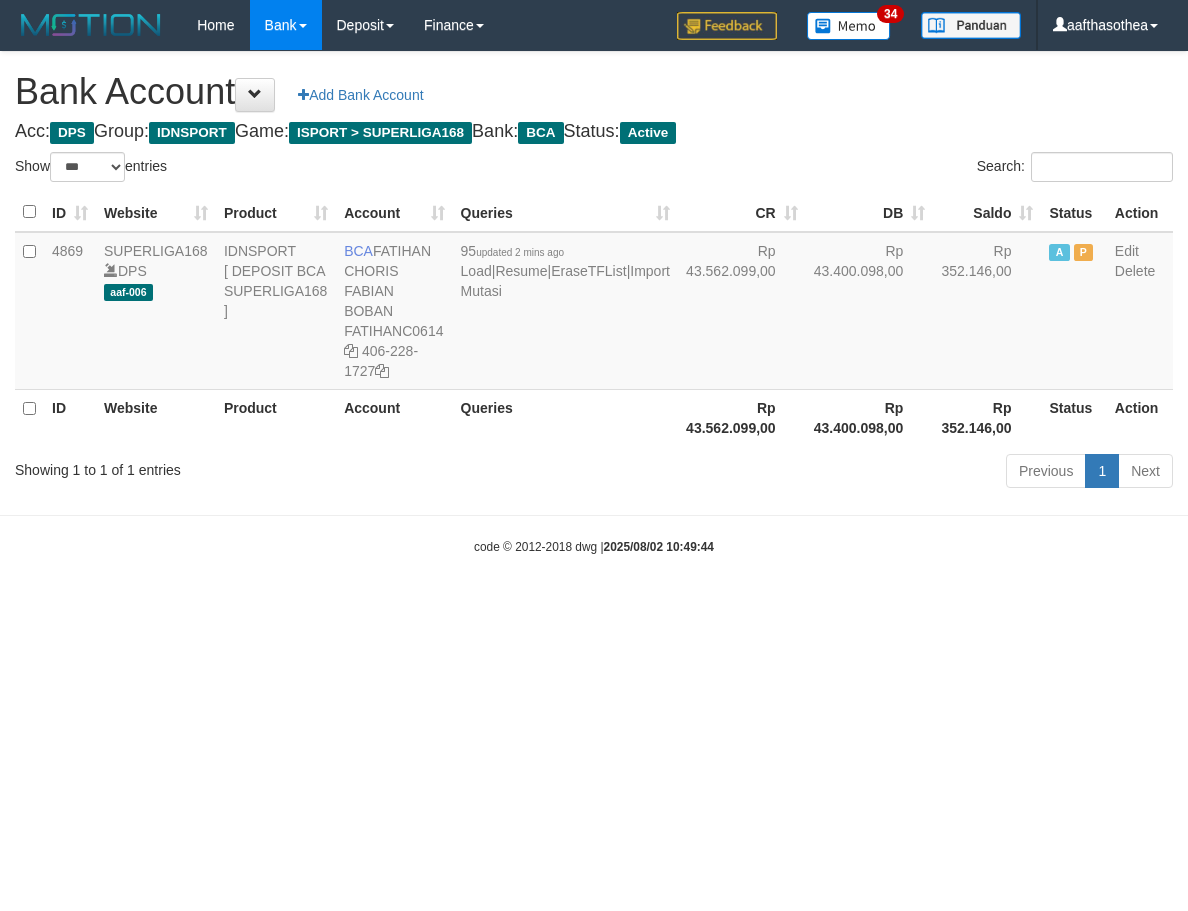 select on "***" 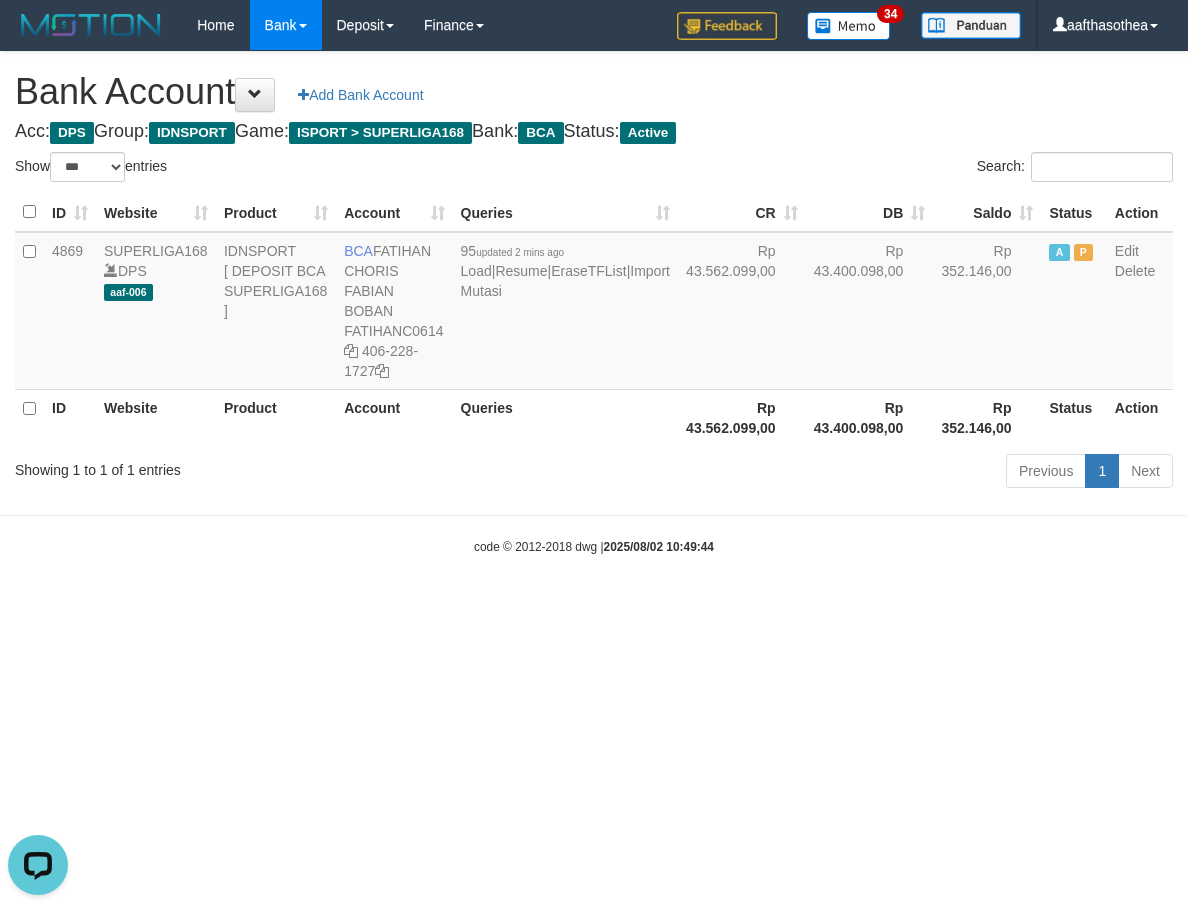 scroll, scrollTop: 0, scrollLeft: 0, axis: both 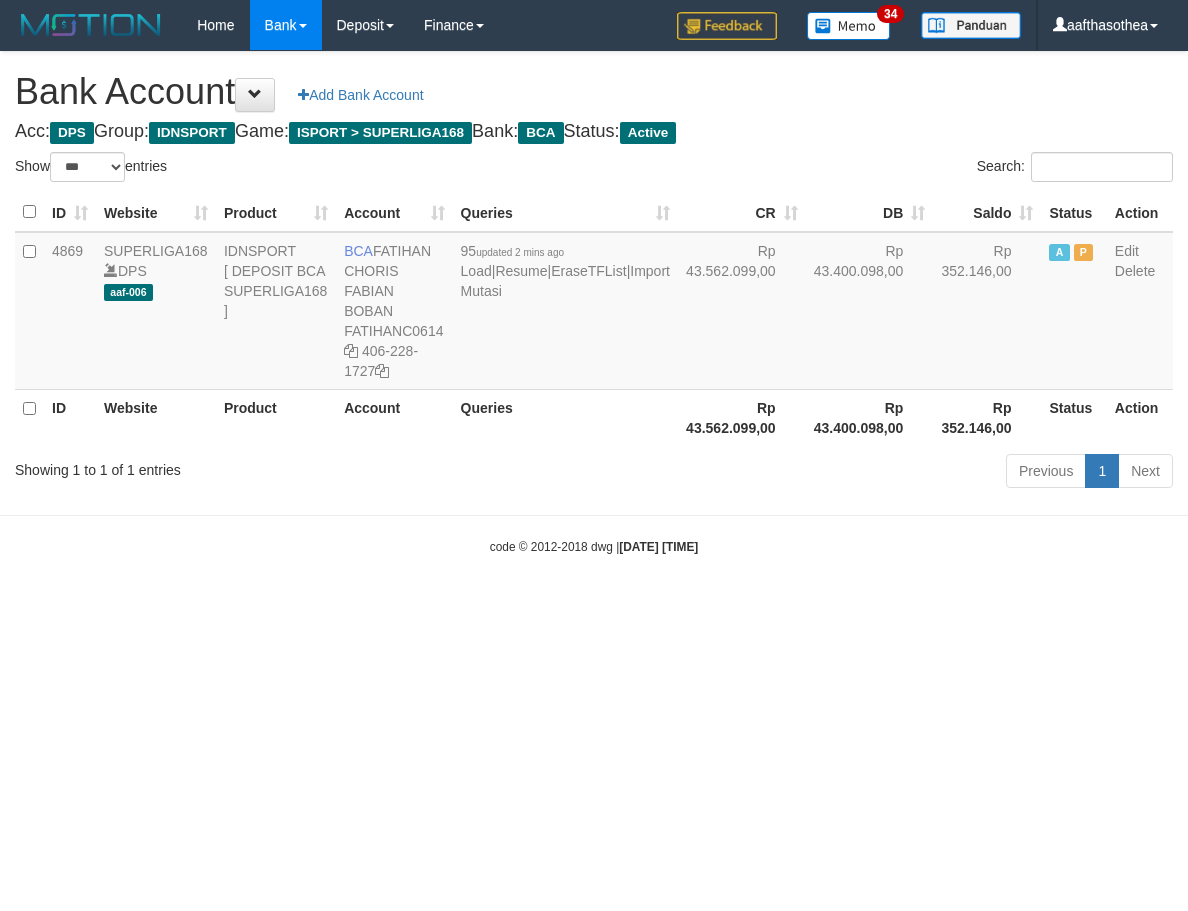 select on "***" 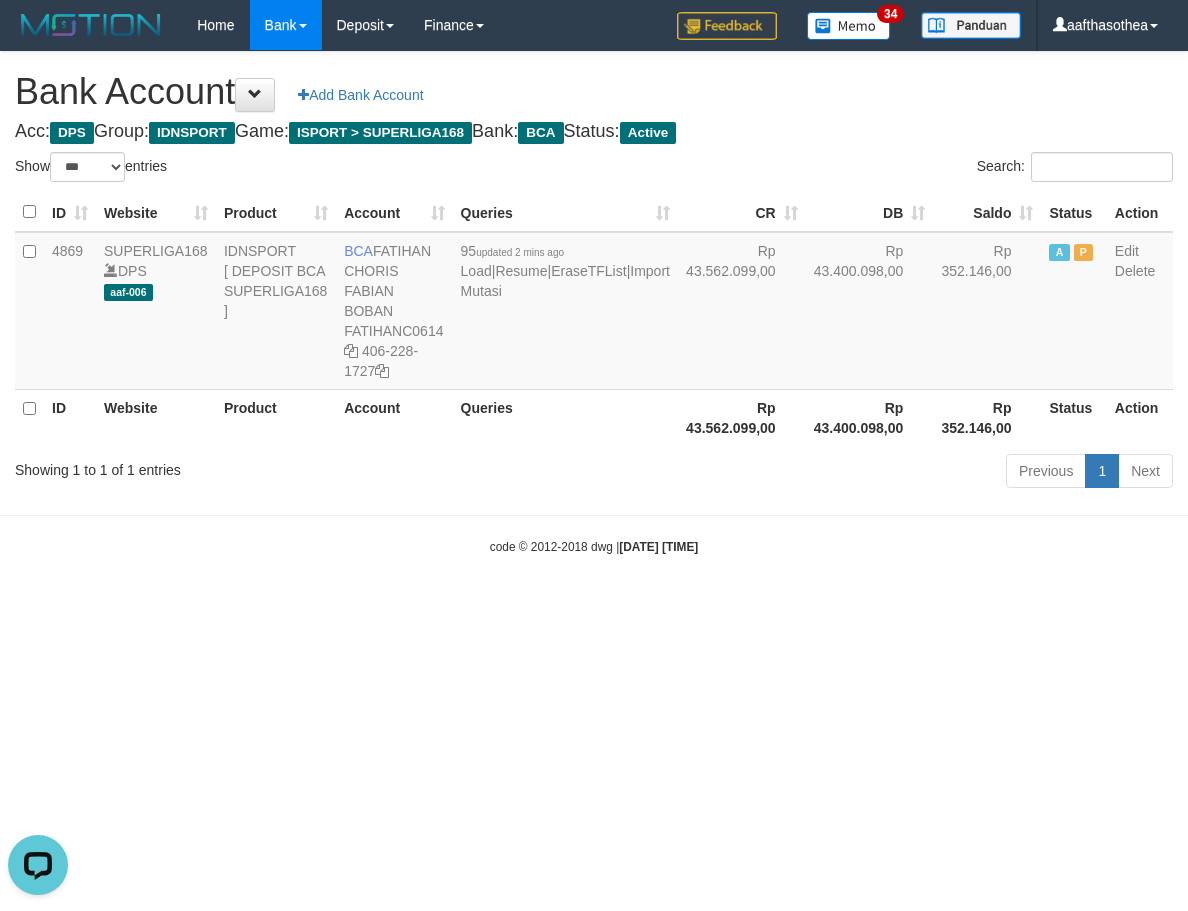 scroll, scrollTop: 0, scrollLeft: 0, axis: both 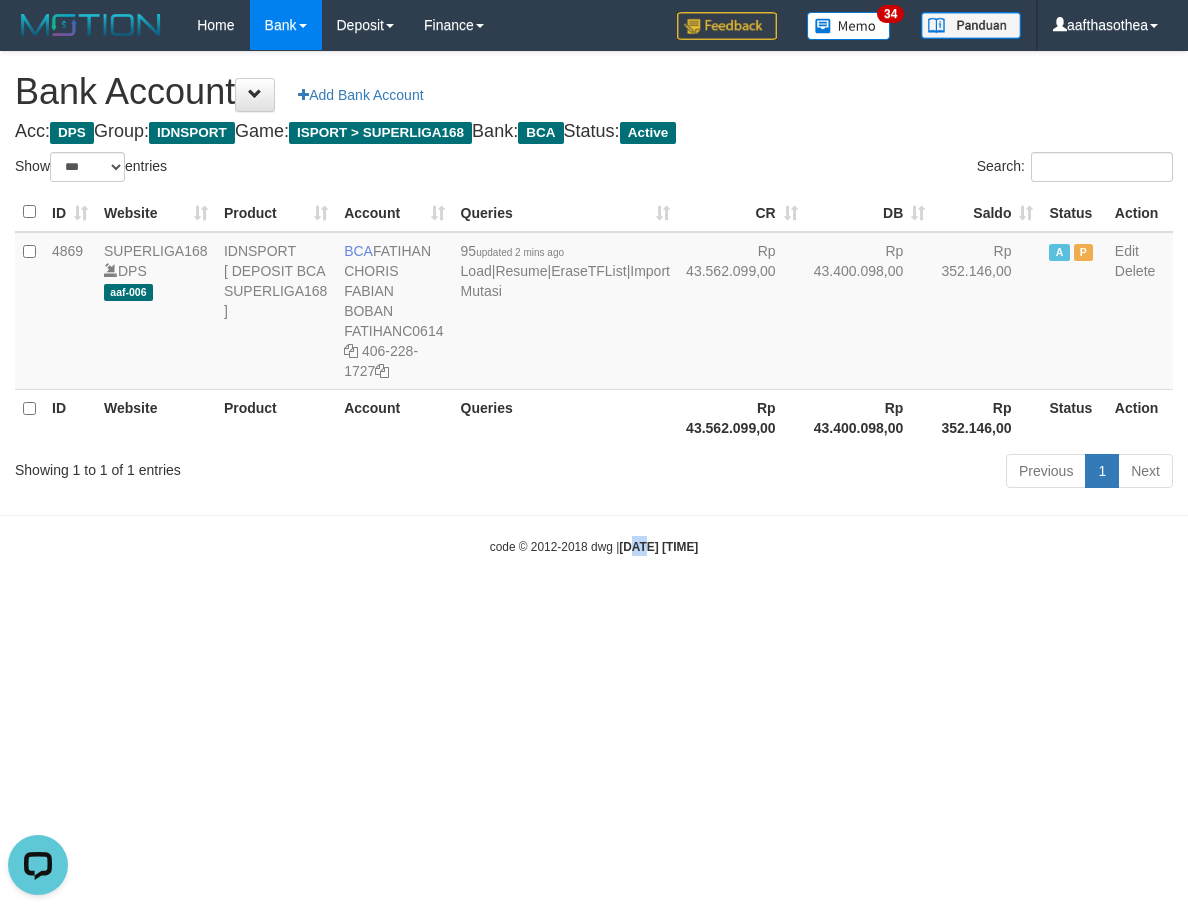 click on "Toggle navigation
Home
Bank
Account List
Load
By Website
Group
[ISPORT]													SUPERLIGA168
By Load Group (DPS)" at bounding box center (594, 303) 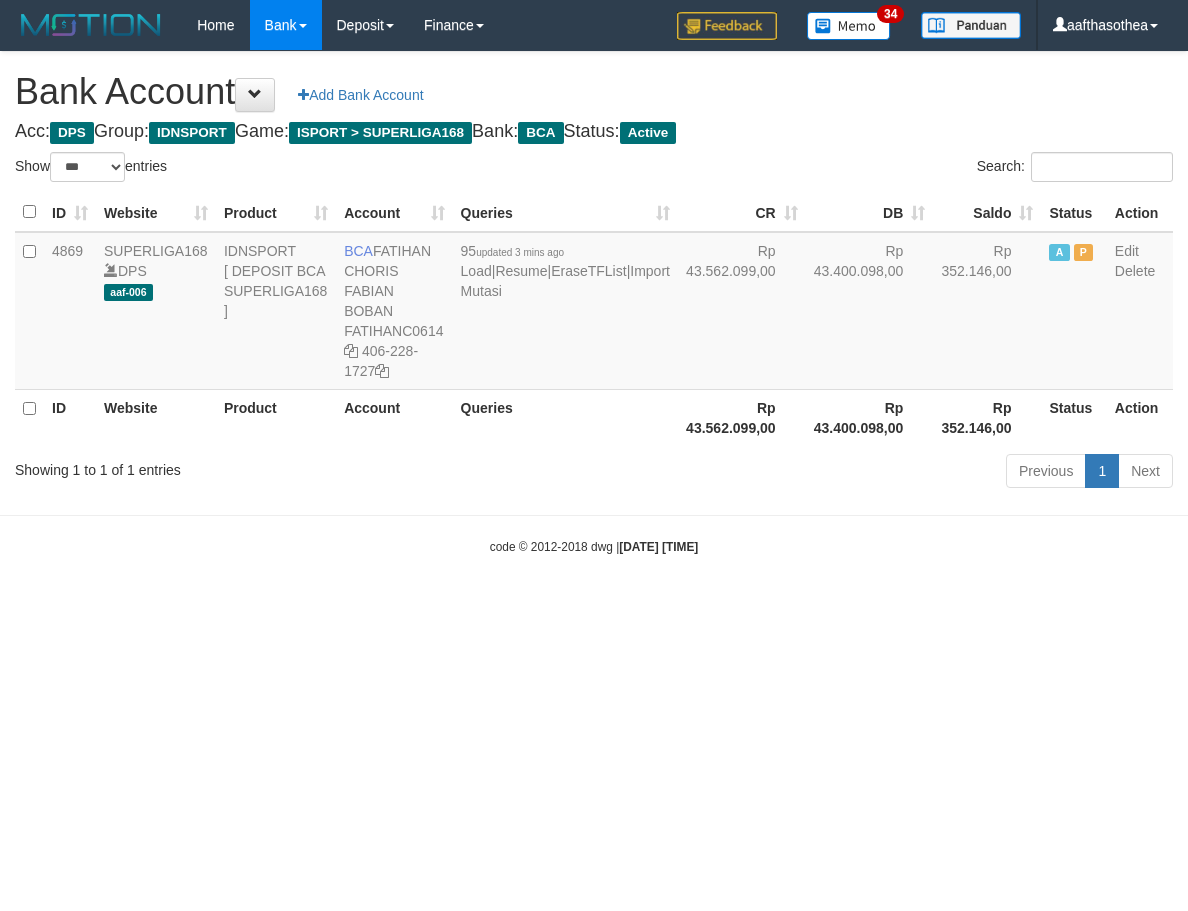 select on "***" 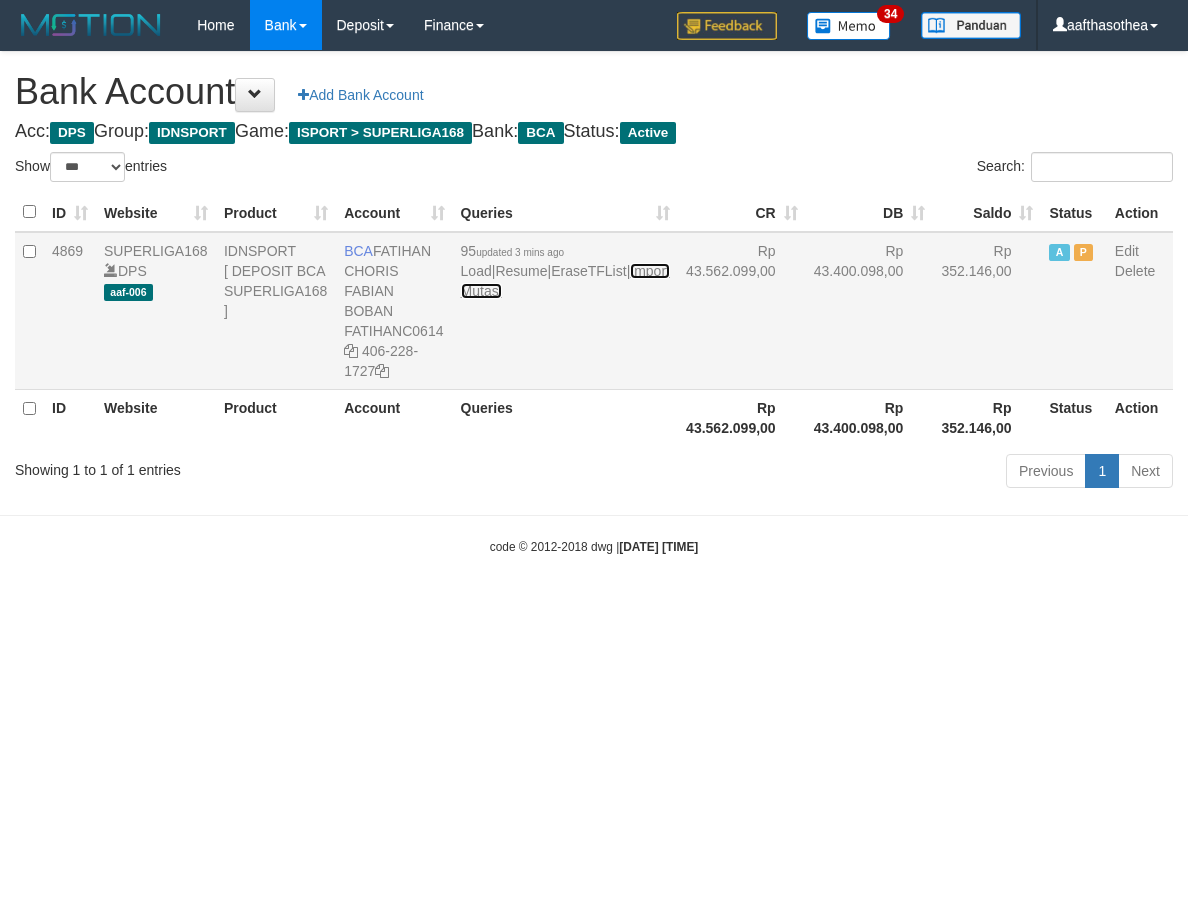 click on "Import Mutasi" at bounding box center (565, 281) 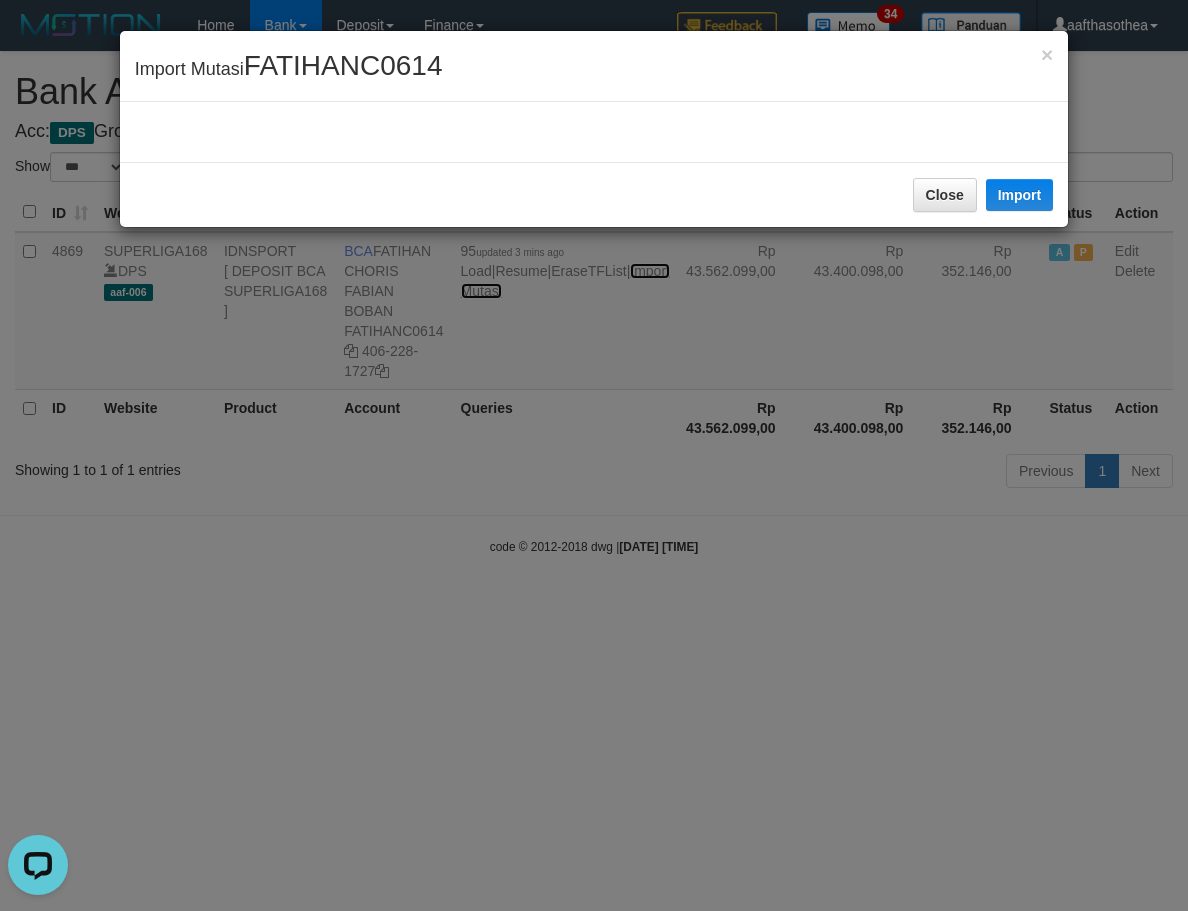 scroll, scrollTop: 0, scrollLeft: 0, axis: both 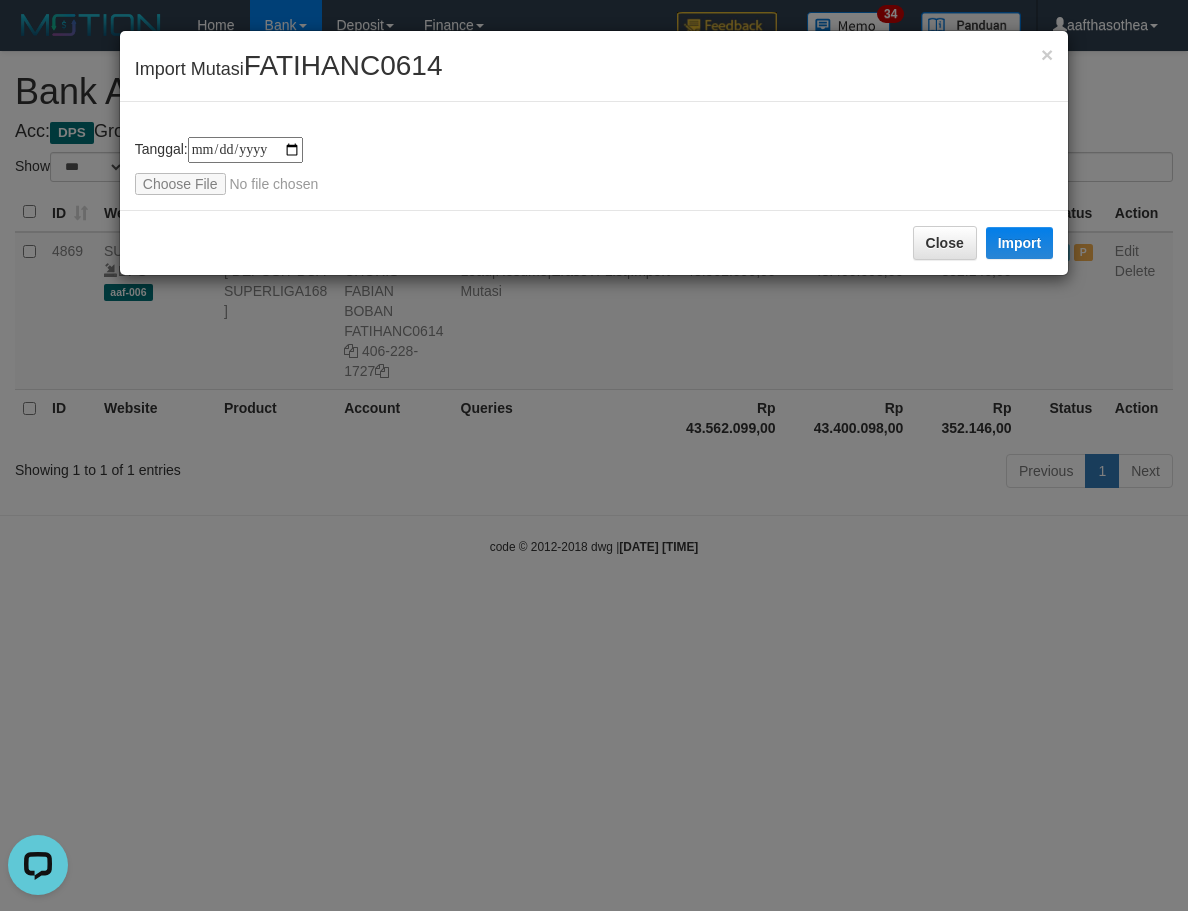 drag, startPoint x: 617, startPoint y: 490, endPoint x: 598, endPoint y: 482, distance: 20.615528 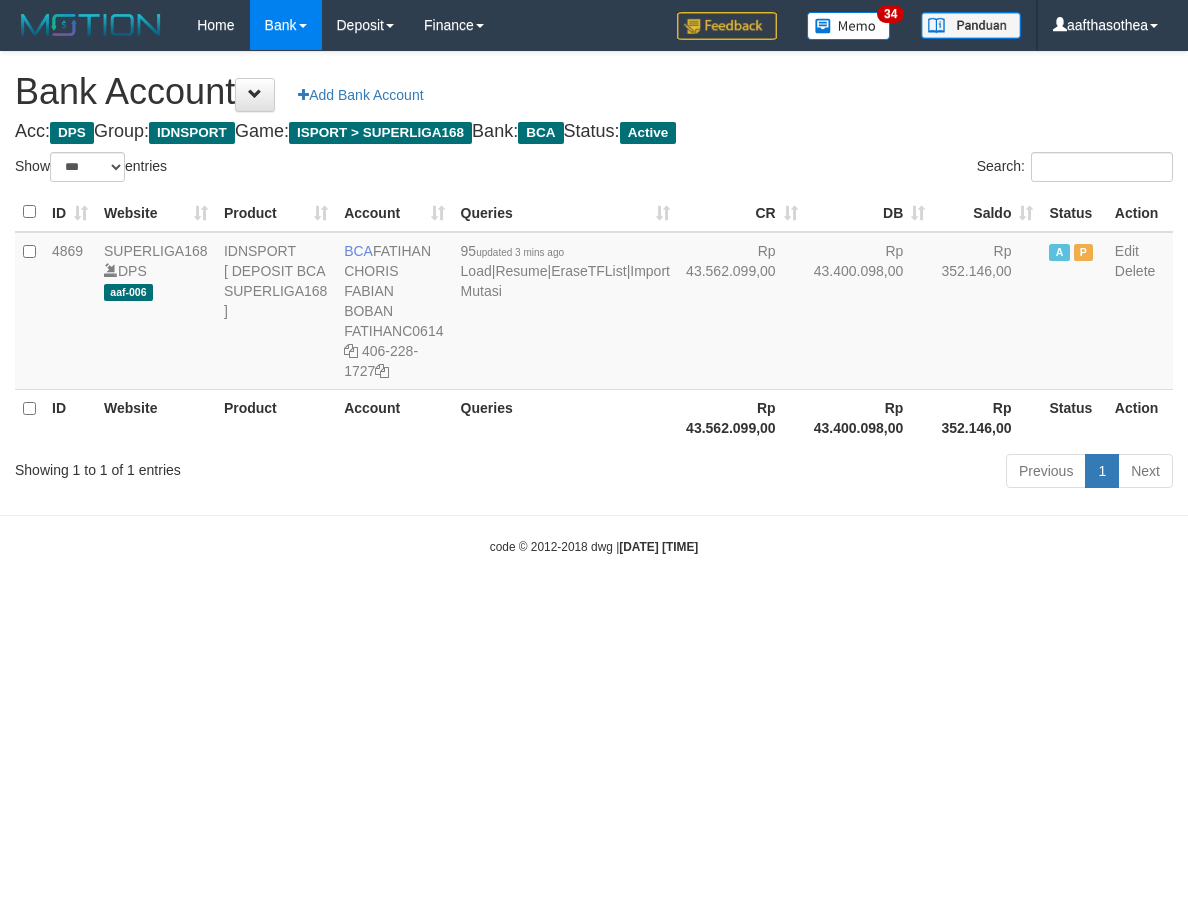 select on "***" 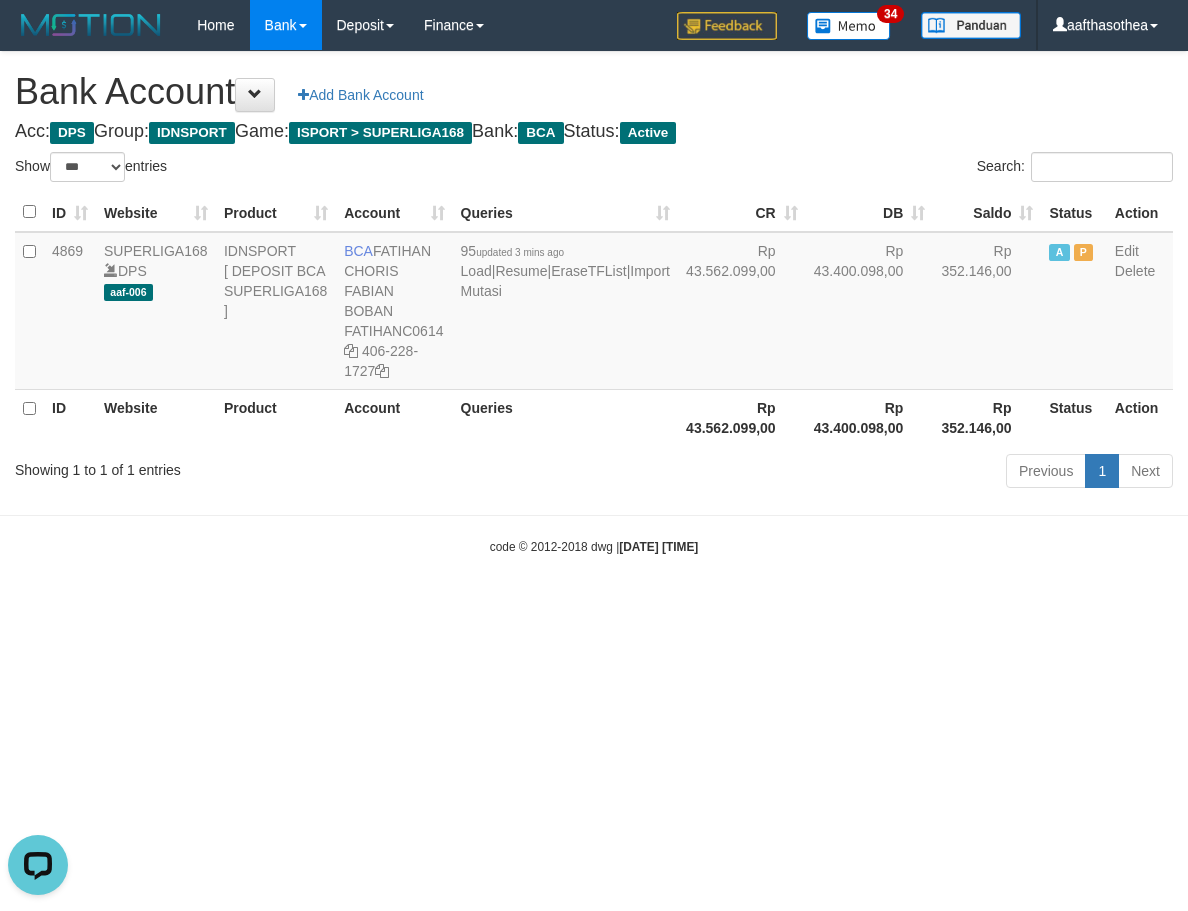 scroll, scrollTop: 0, scrollLeft: 0, axis: both 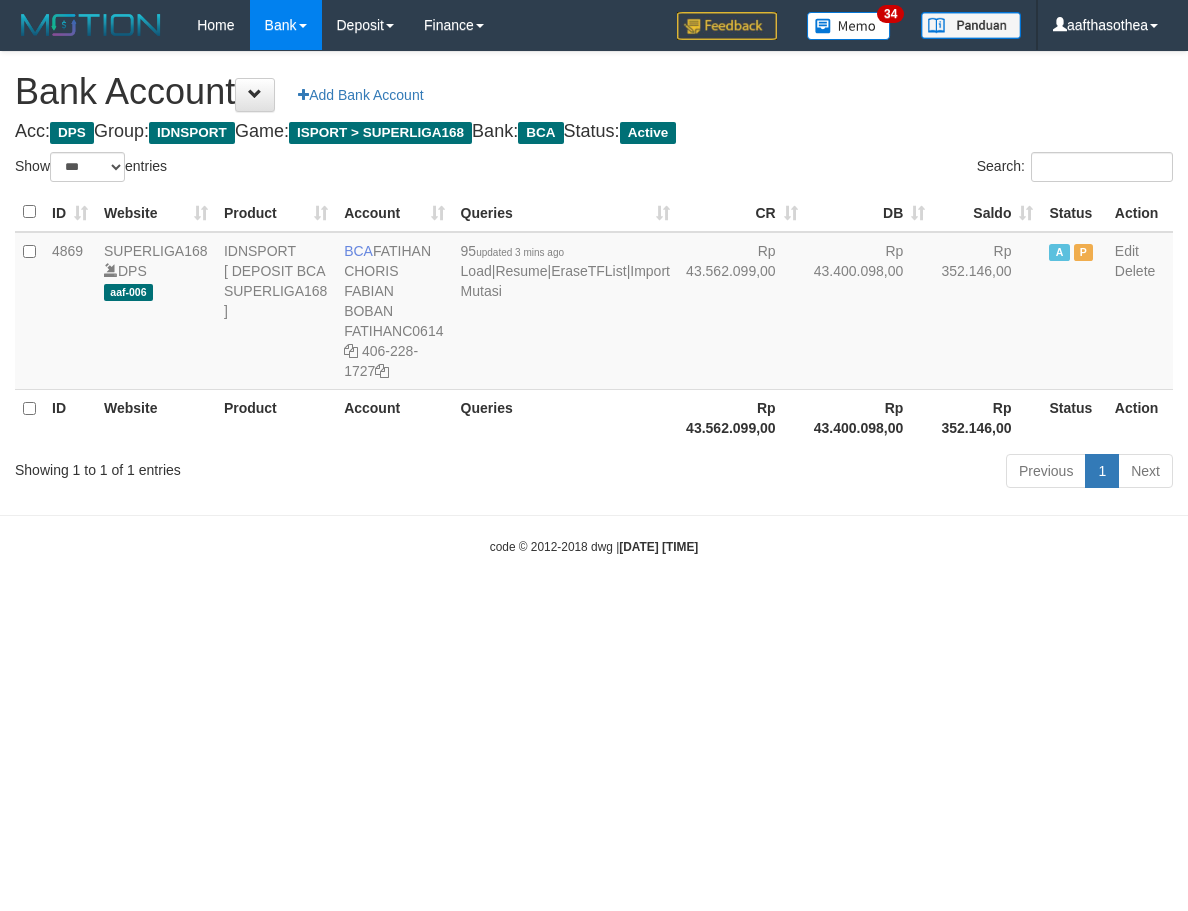 select on "***" 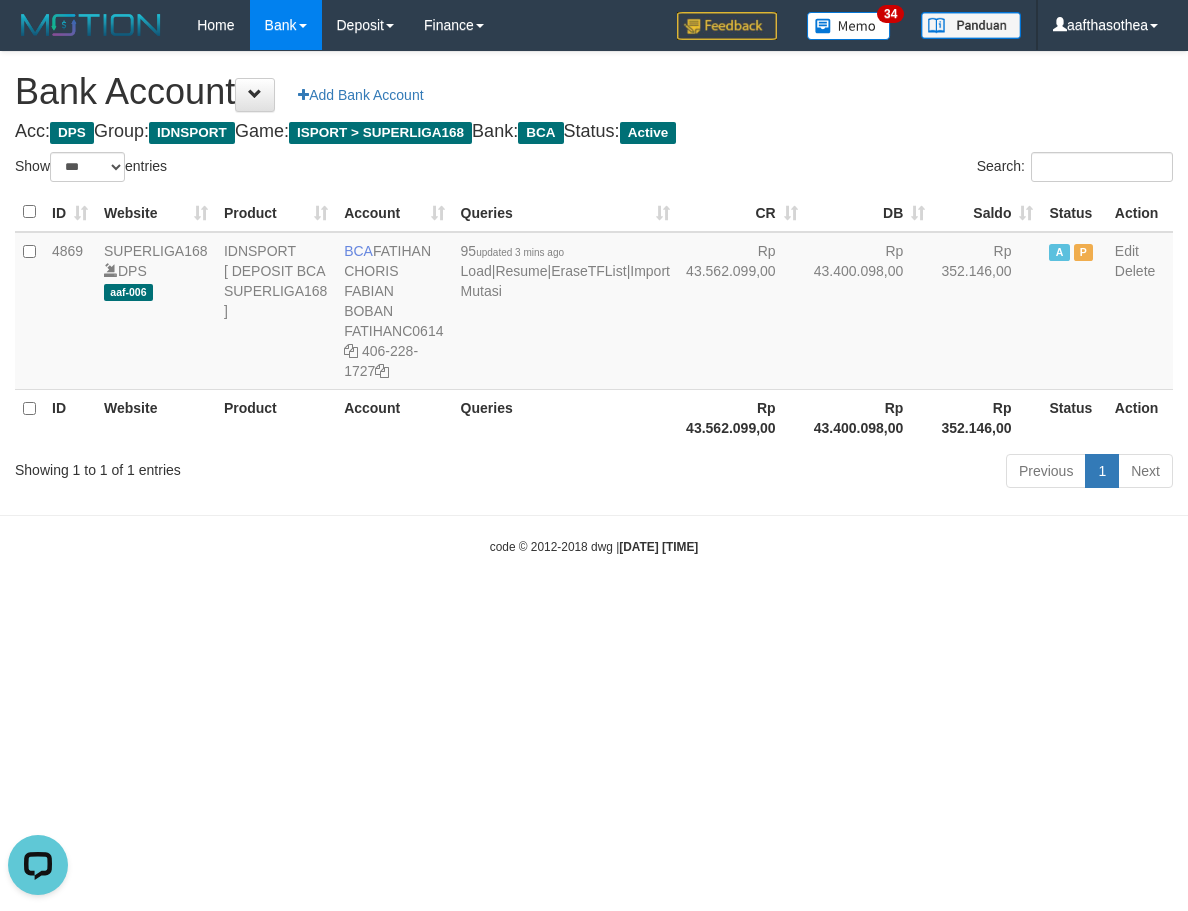 scroll, scrollTop: 0, scrollLeft: 0, axis: both 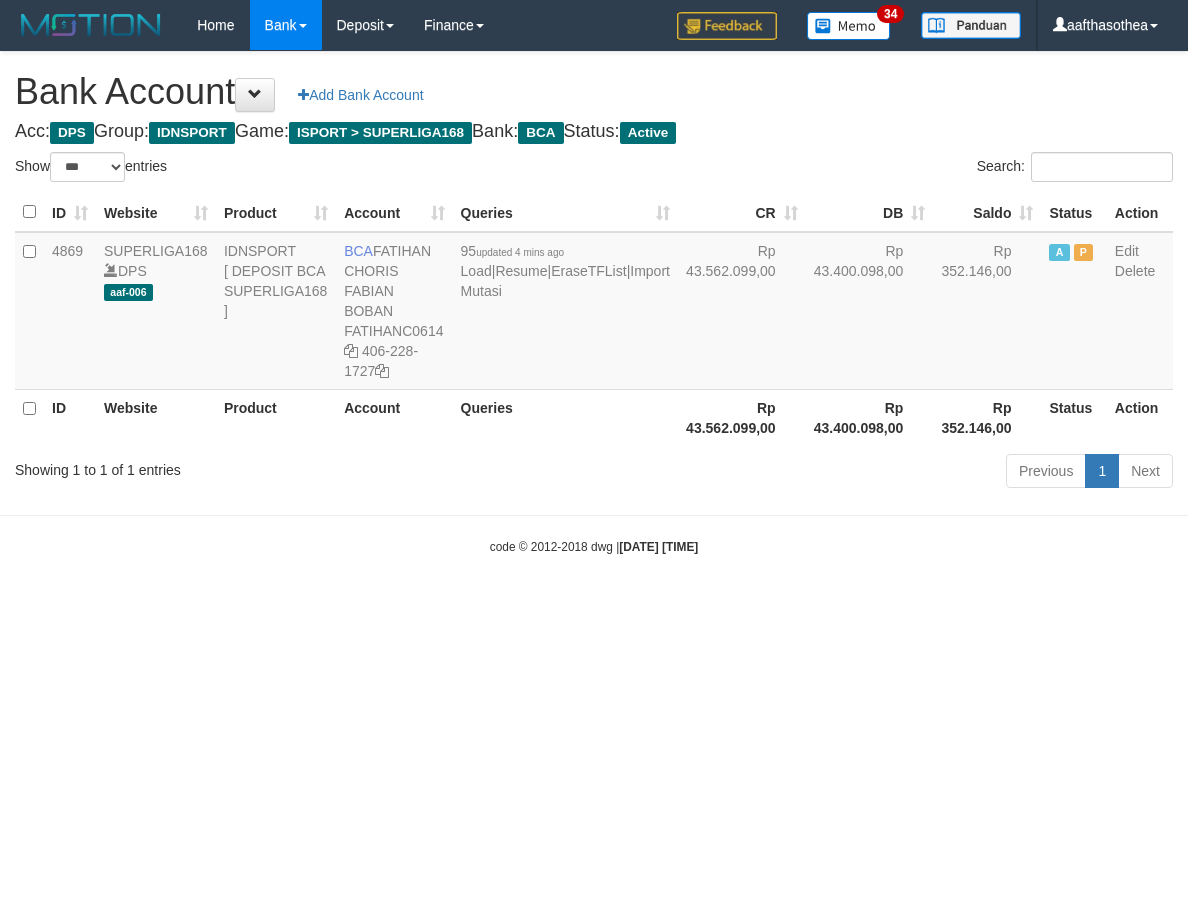 select on "***" 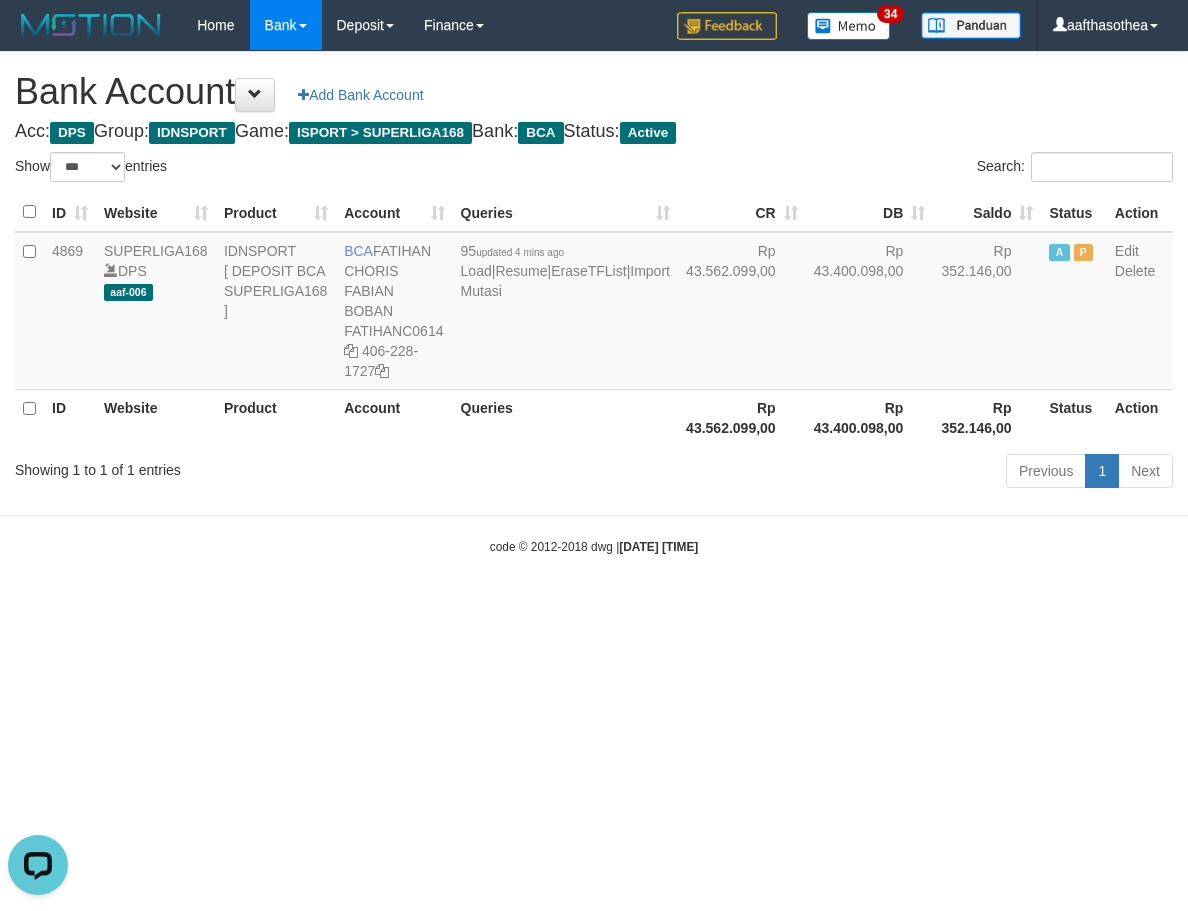 scroll, scrollTop: 0, scrollLeft: 0, axis: both 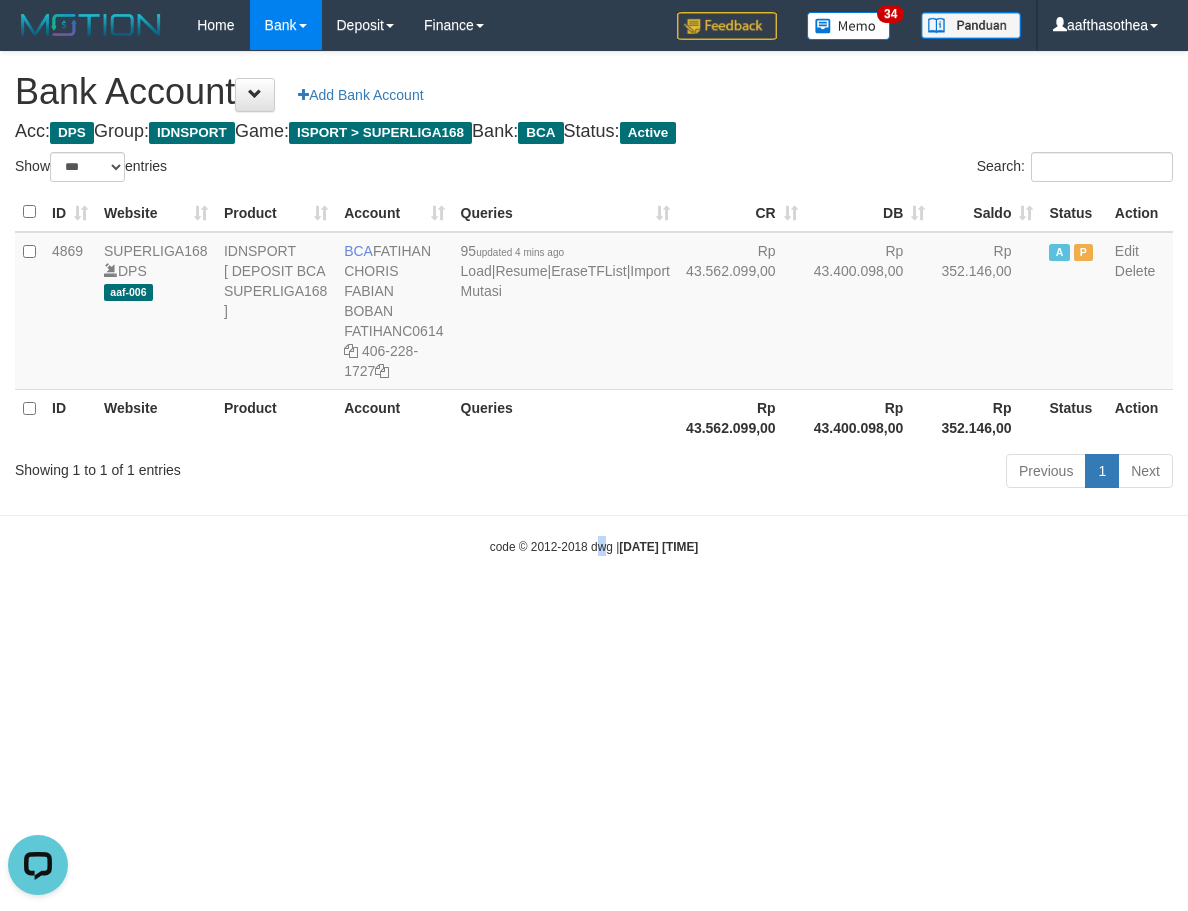 drag, startPoint x: 580, startPoint y: 575, endPoint x: 589, endPoint y: 580, distance: 10.29563 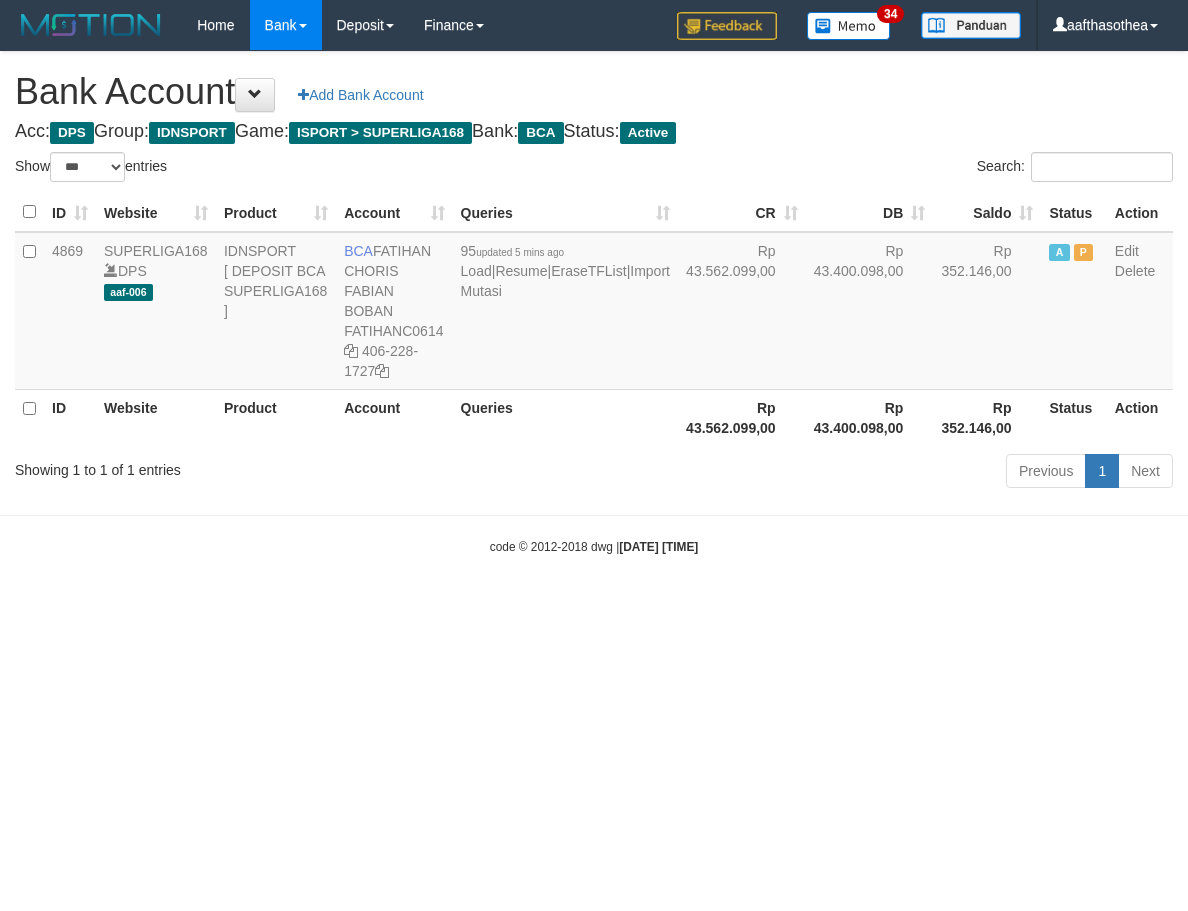 select on "***" 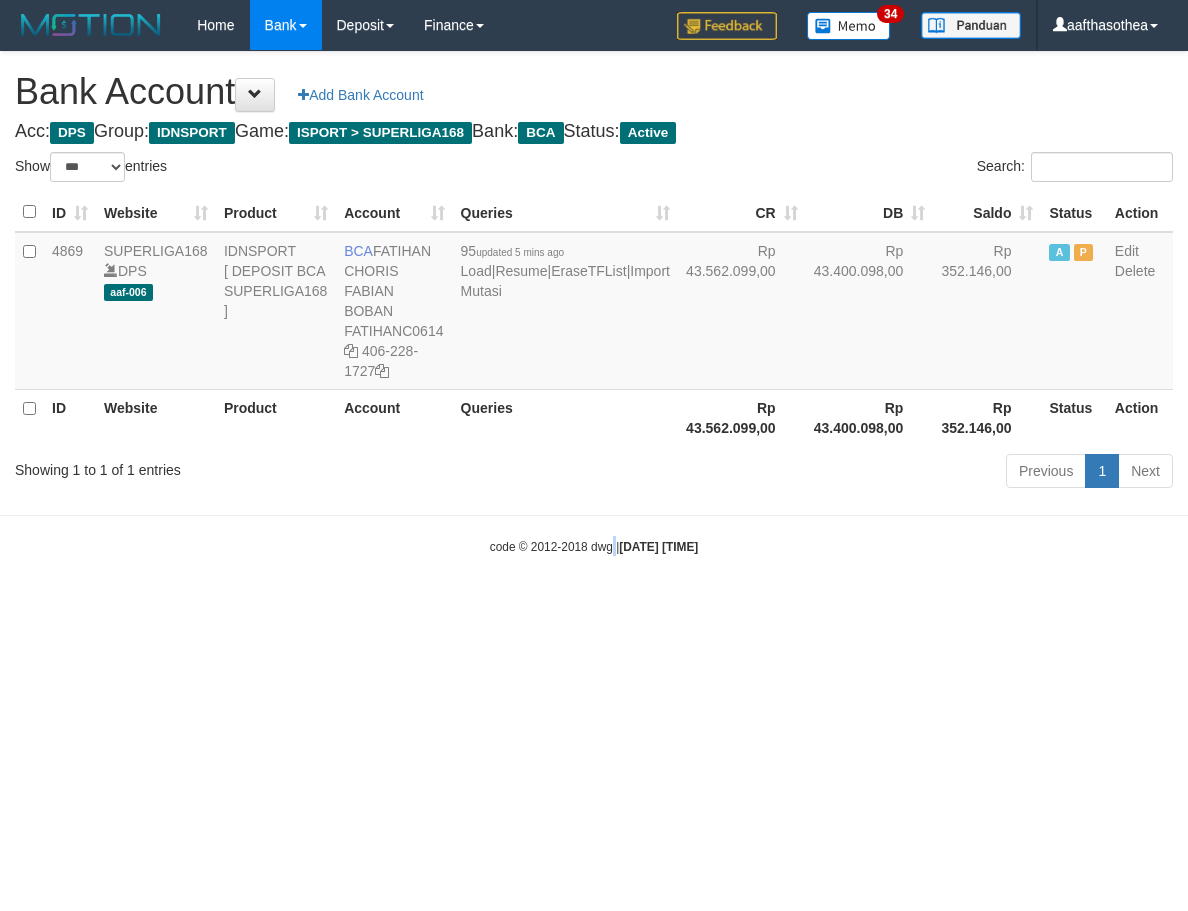 click on "Toggle navigation
Home
Bank
Account List
Load
By Website
Group
[ISPORT]													SUPERLIGA168
By Load Group (DPS)
34" at bounding box center [594, 303] 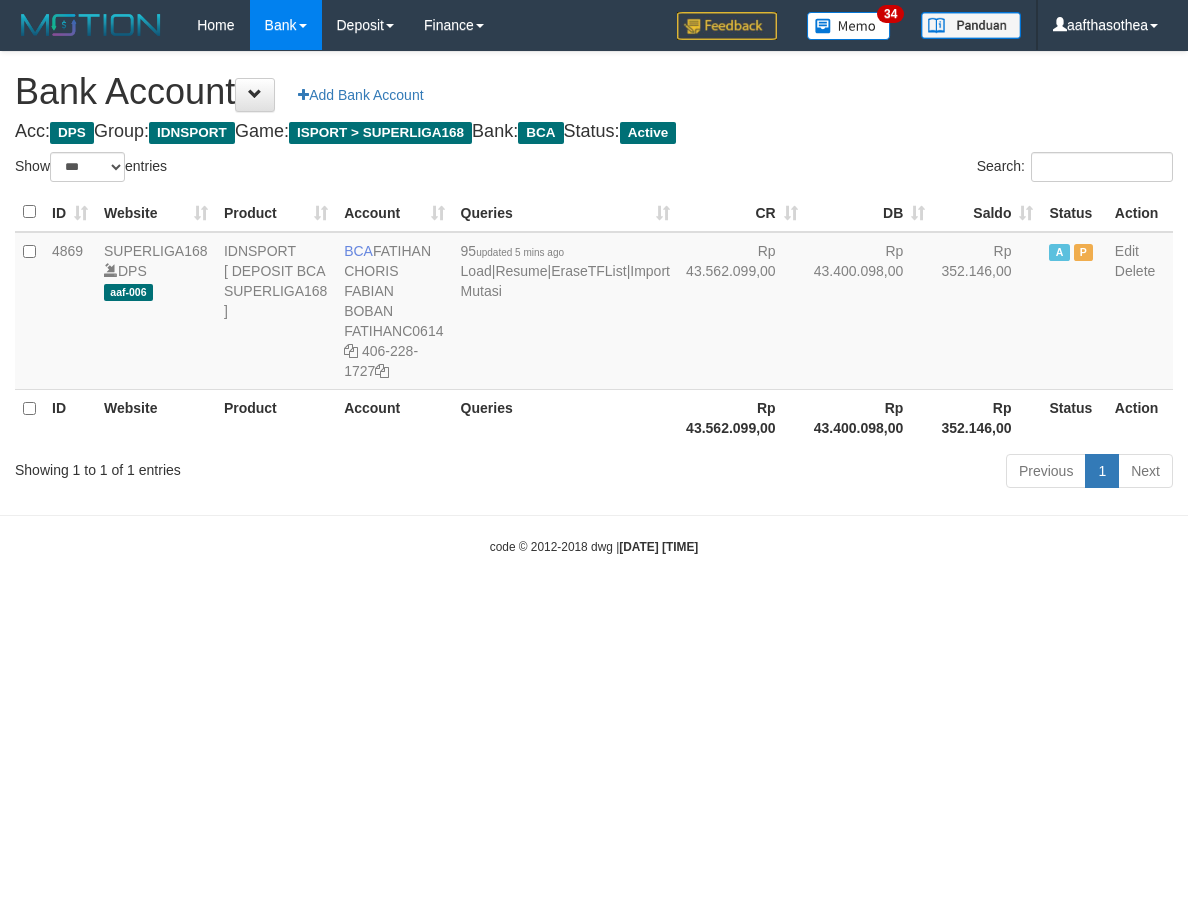select on "***" 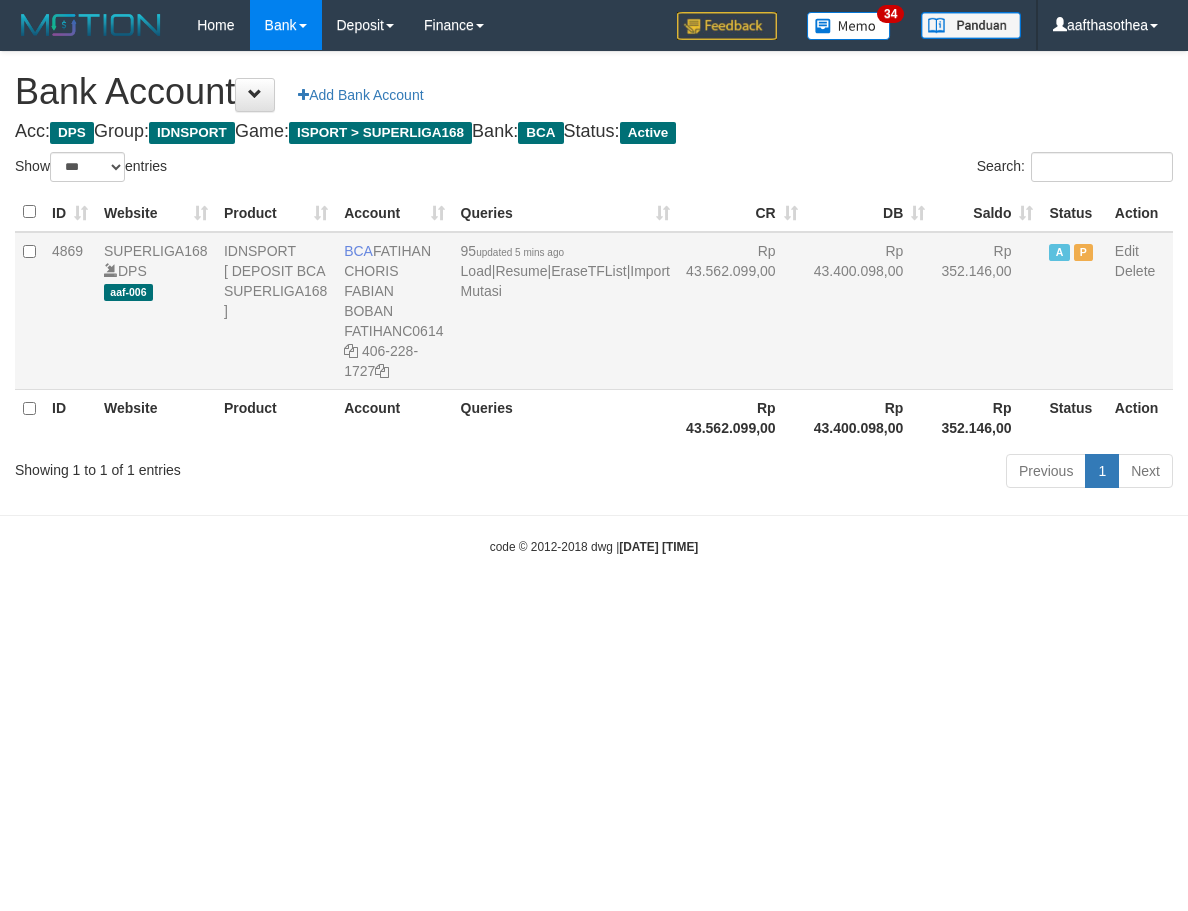 scroll, scrollTop: 0, scrollLeft: 0, axis: both 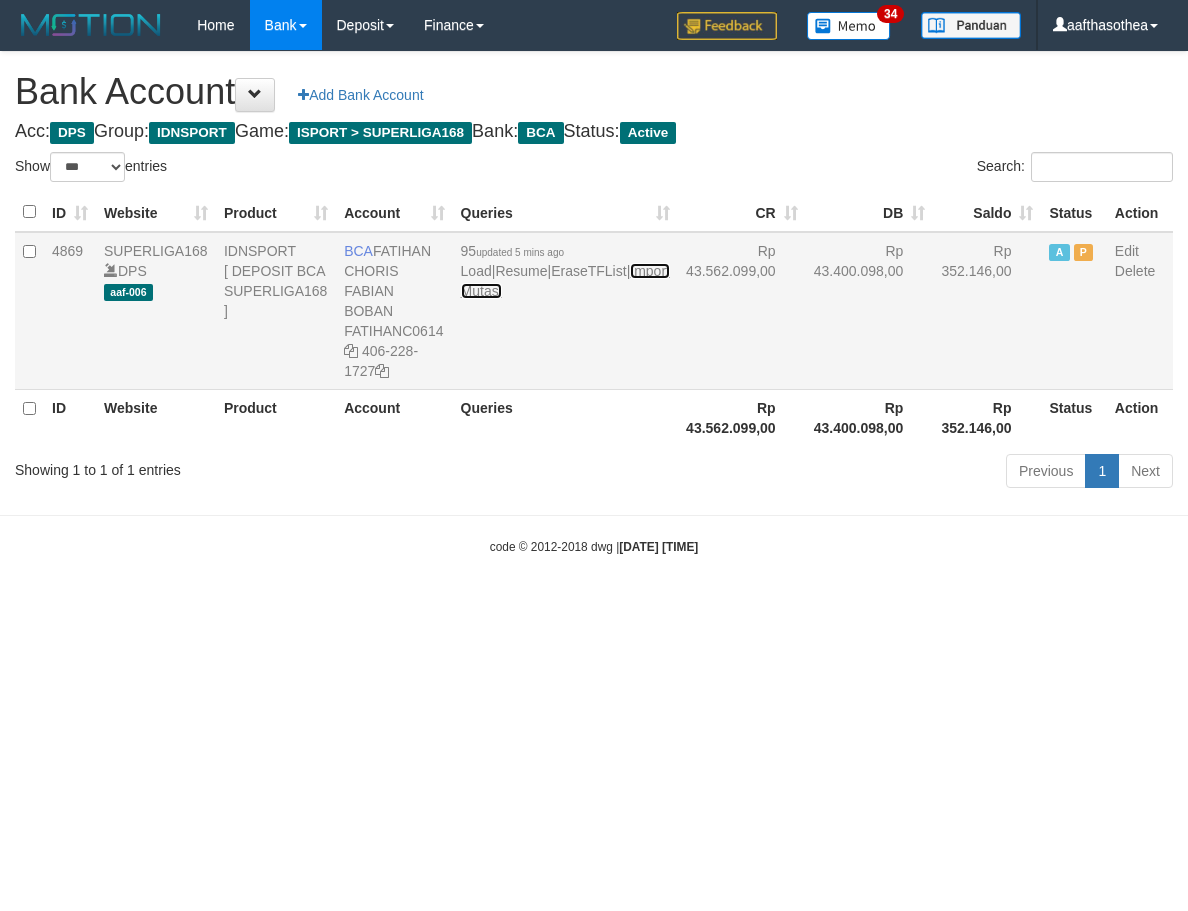 click on "Import Mutasi" at bounding box center [565, 281] 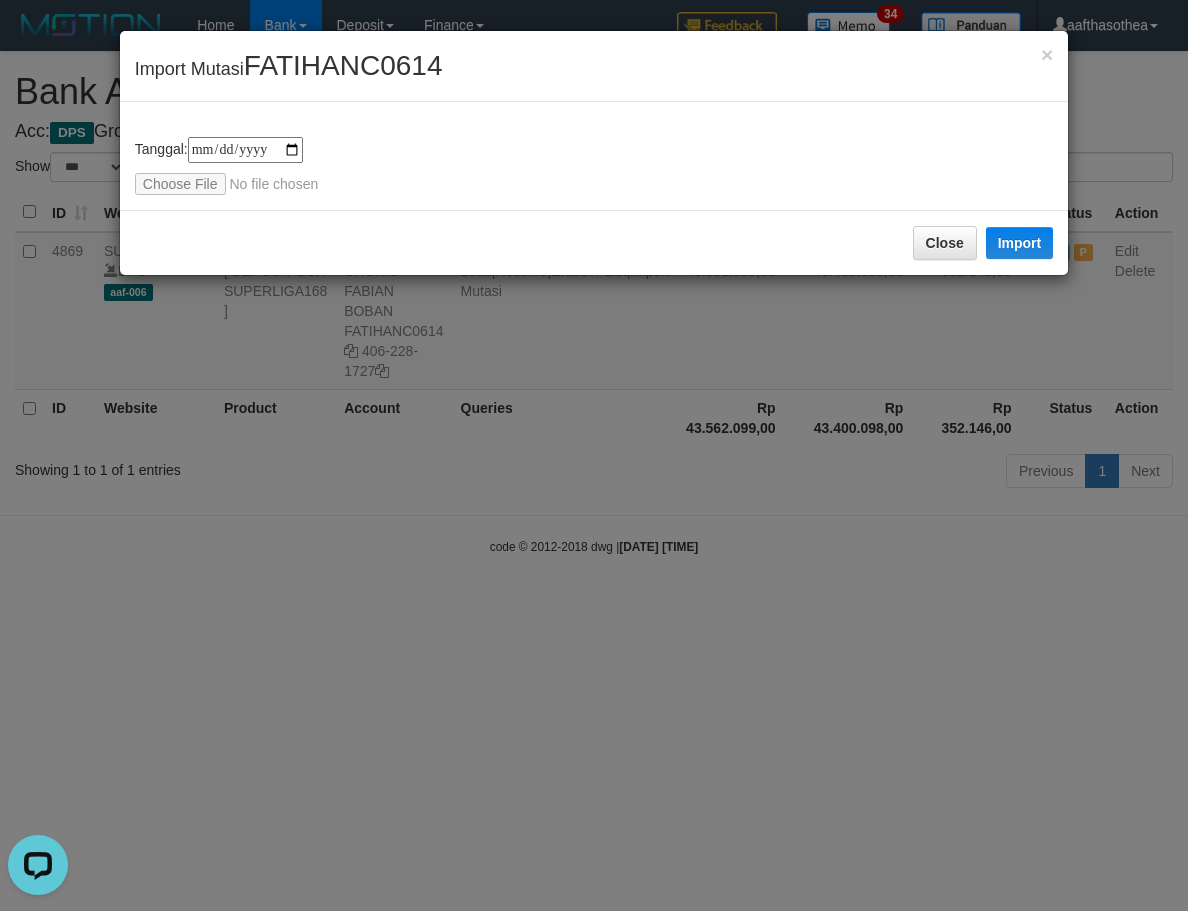 scroll, scrollTop: 0, scrollLeft: 0, axis: both 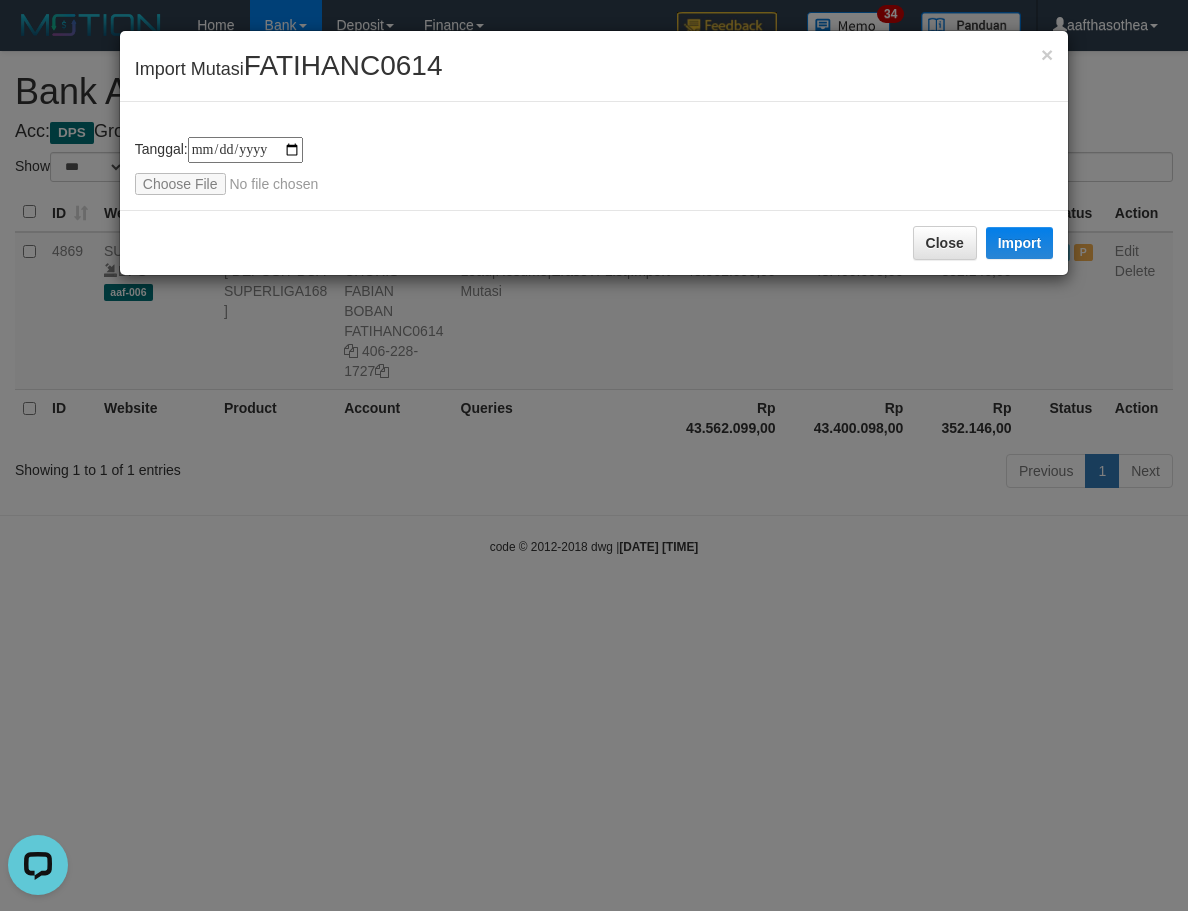 type on "**********" 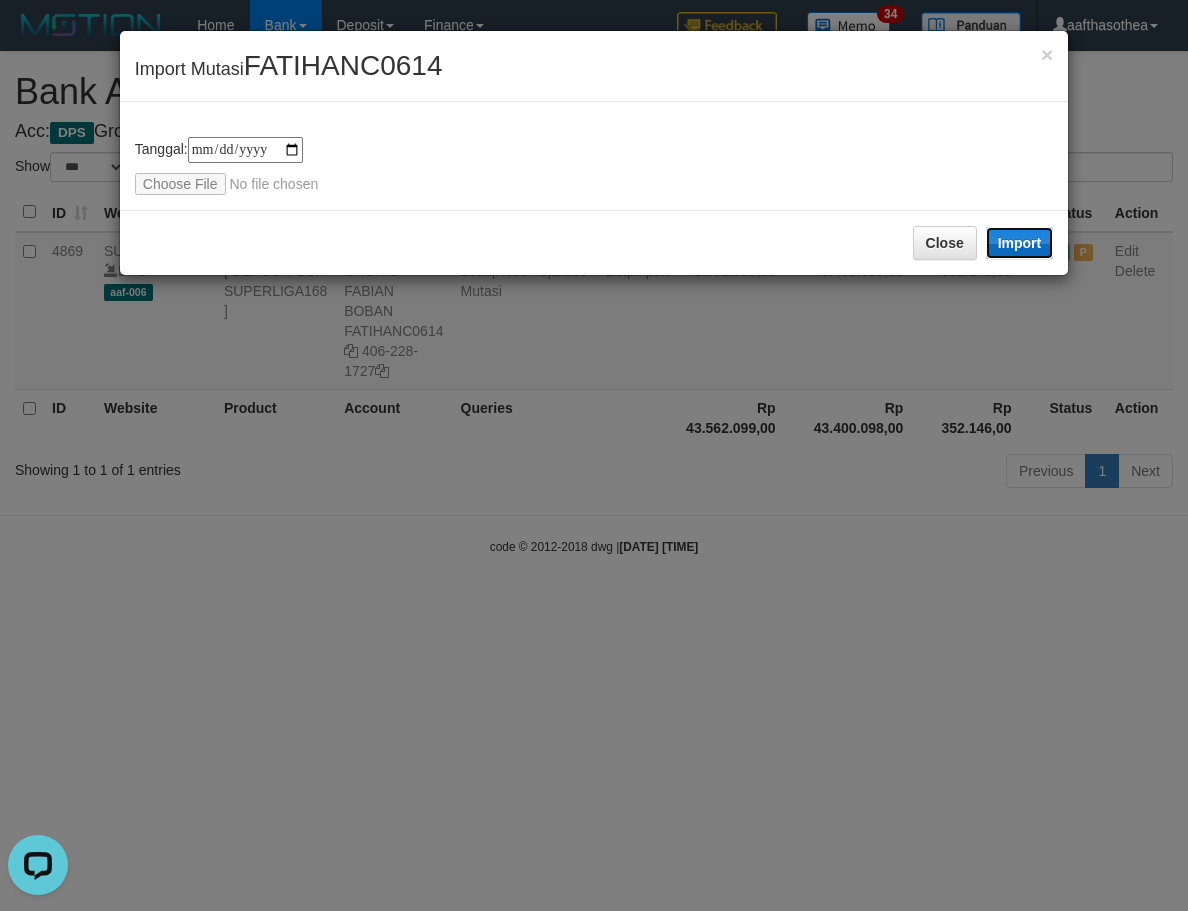 click on "Import" at bounding box center [1020, 243] 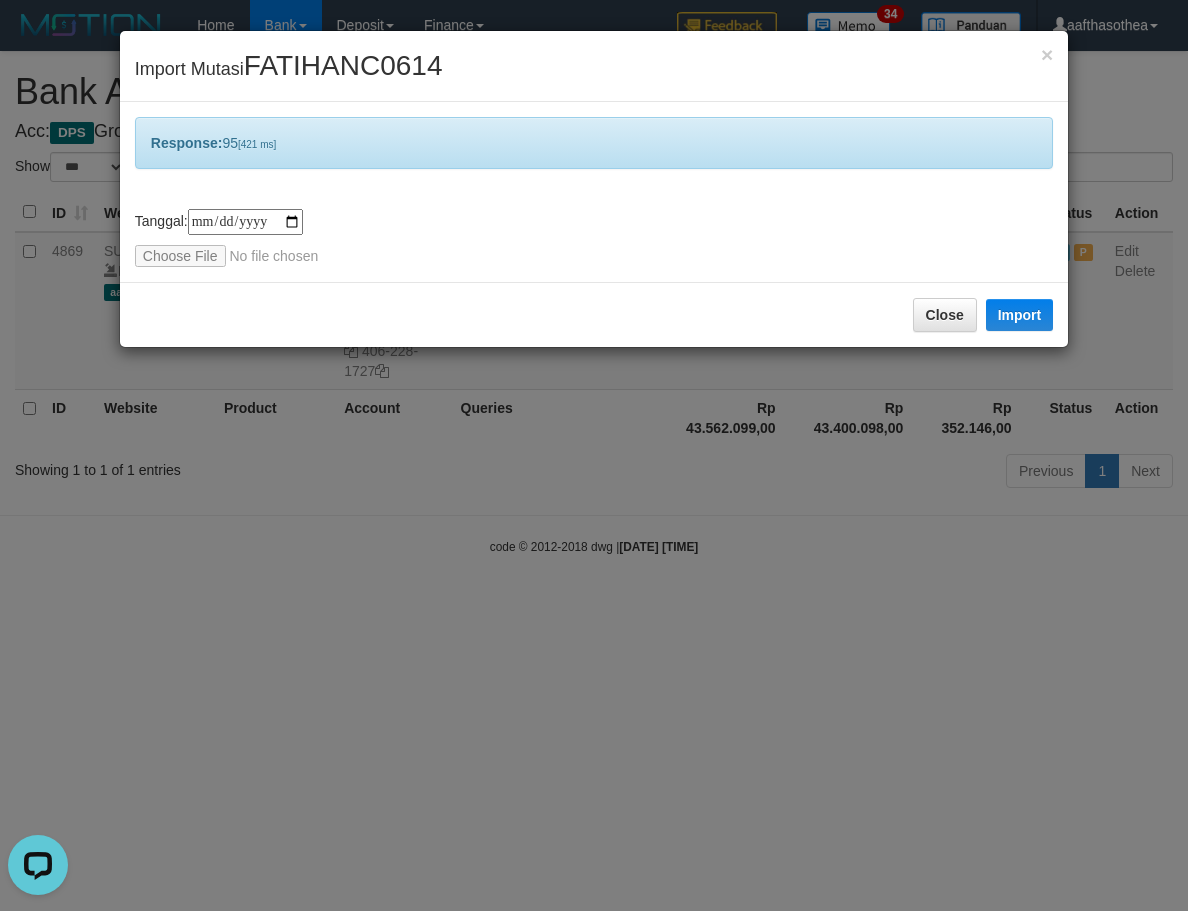 drag, startPoint x: 192, startPoint y: 348, endPoint x: 339, endPoint y: 387, distance: 152.0855 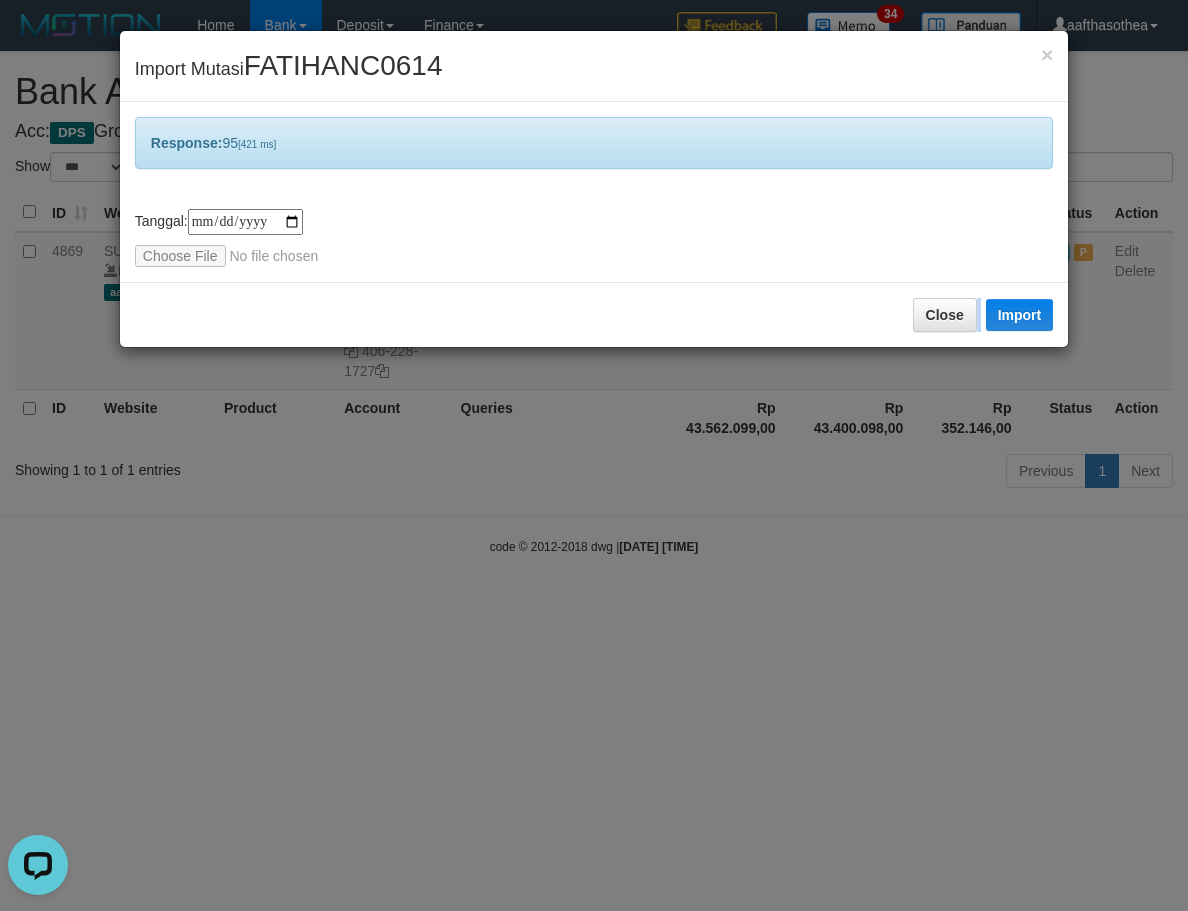 click on "**********" at bounding box center [594, 455] 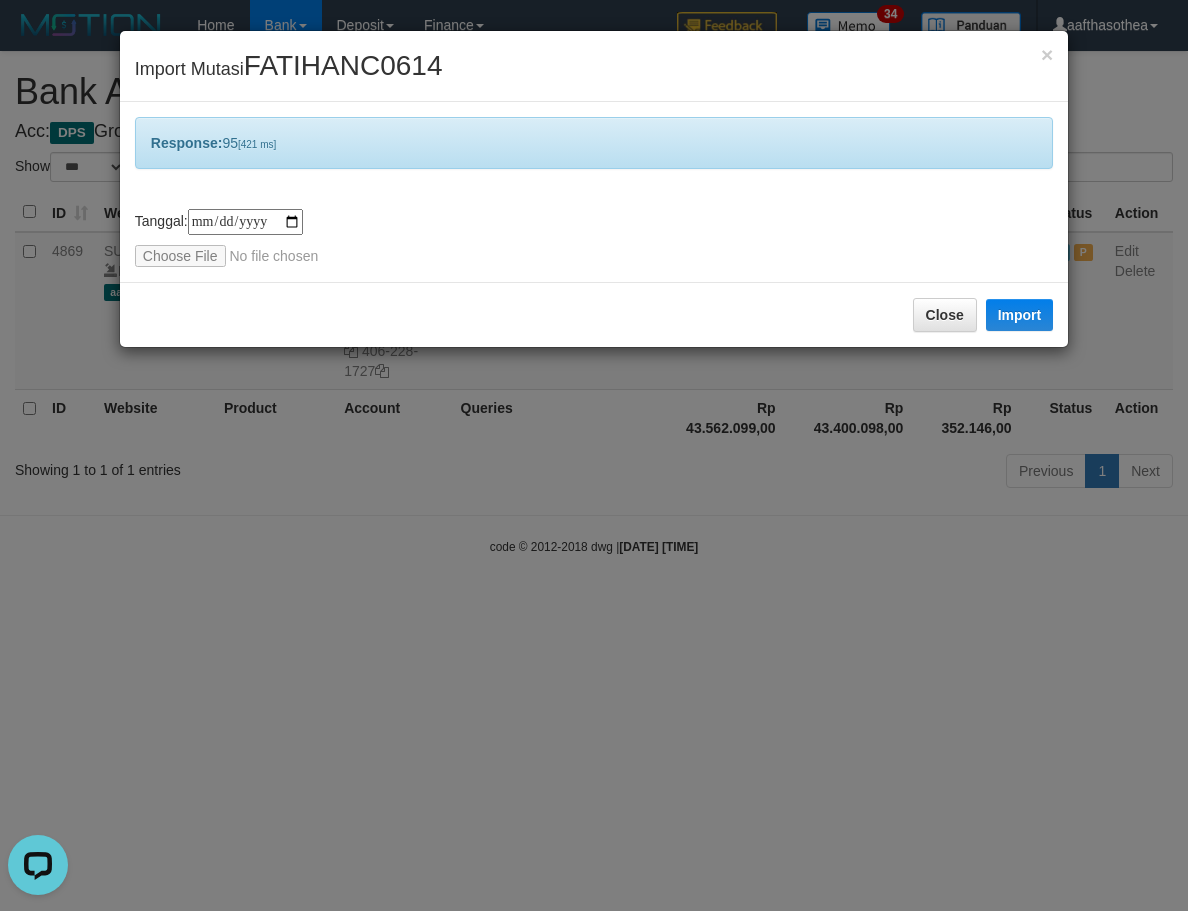 click on "**********" at bounding box center [594, 455] 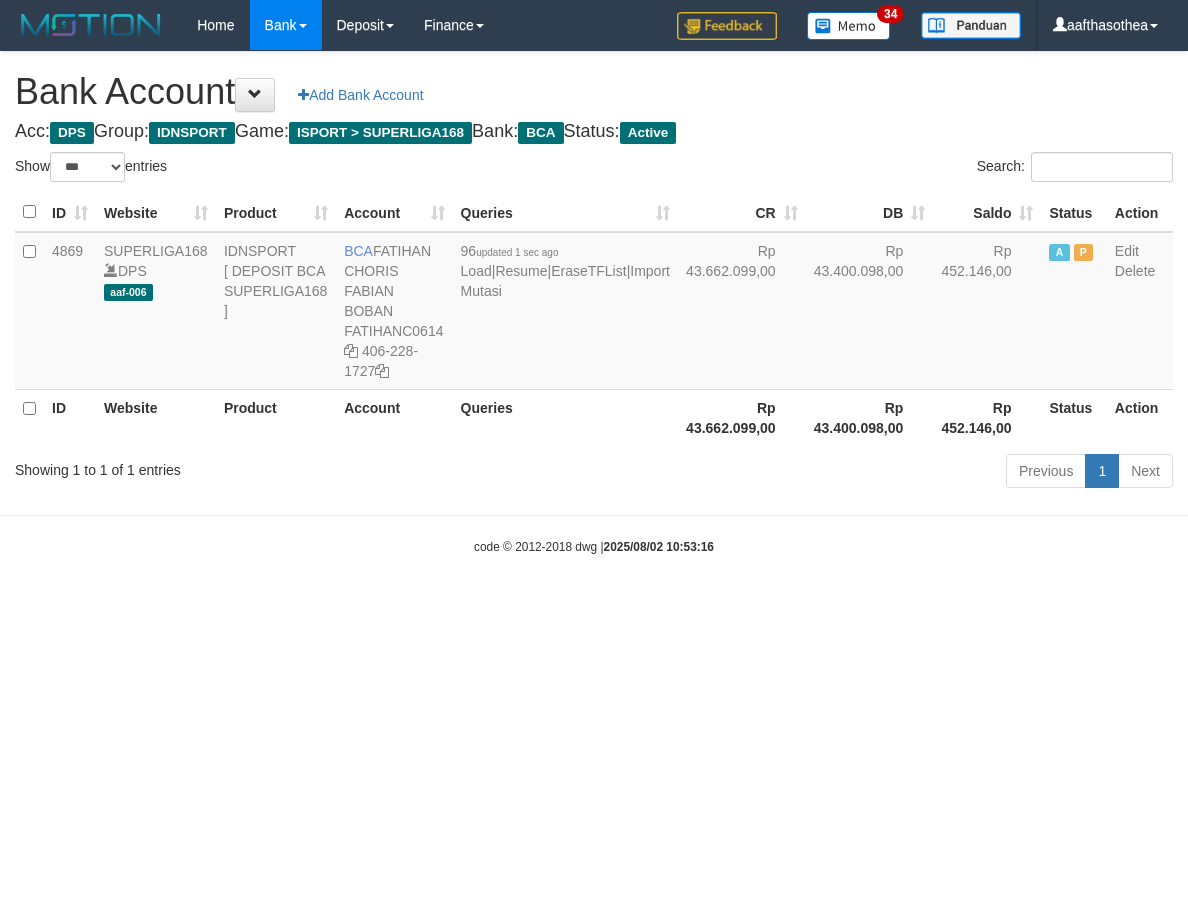 select on "***" 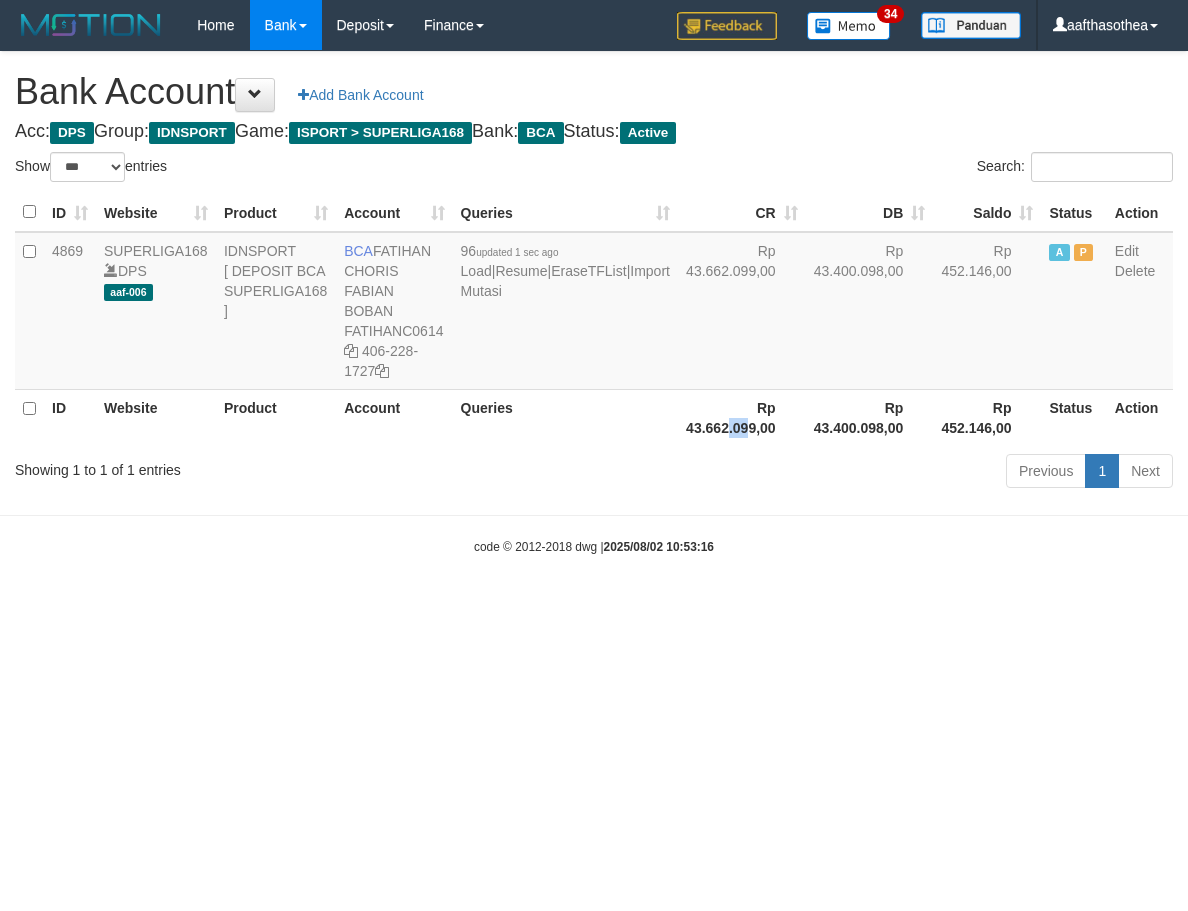 drag, startPoint x: 643, startPoint y: 415, endPoint x: 628, endPoint y: 412, distance: 15.297058 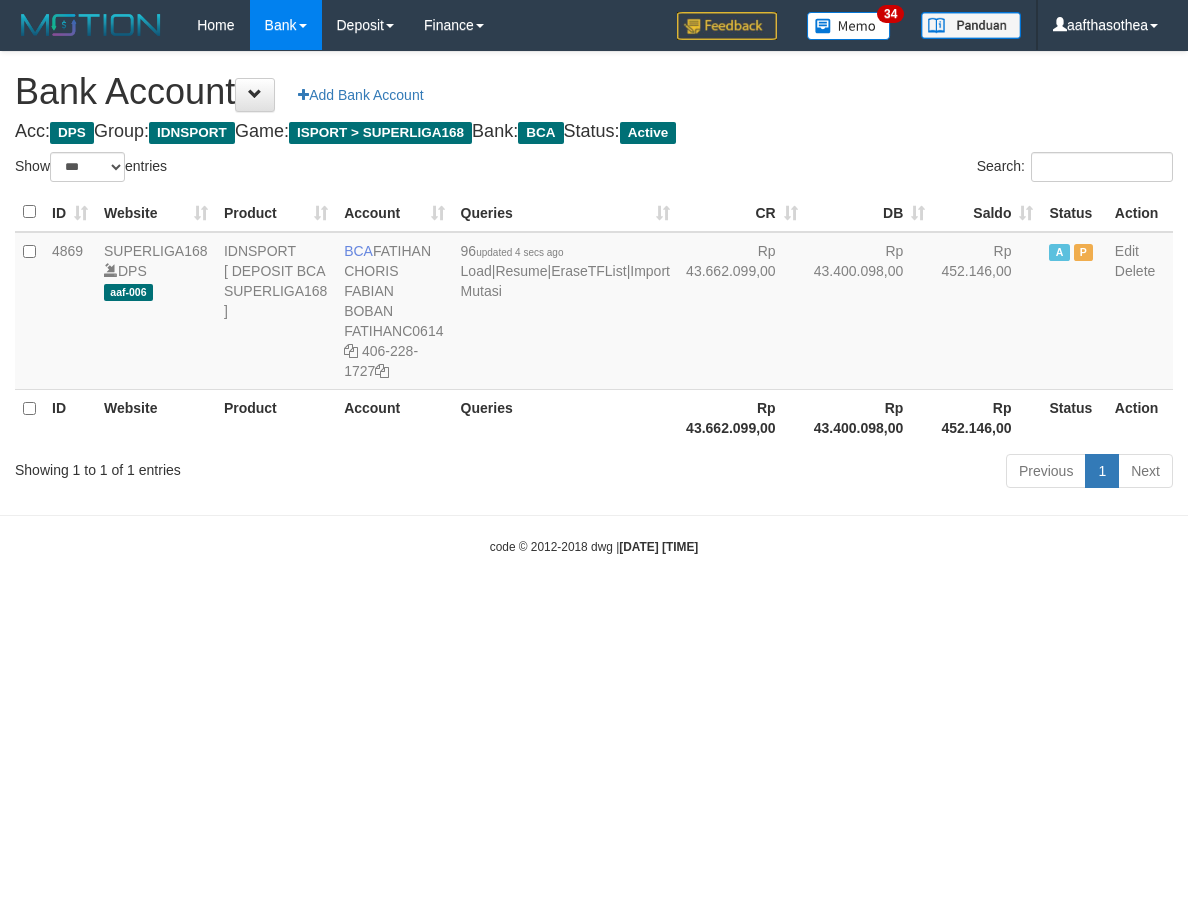 select on "***" 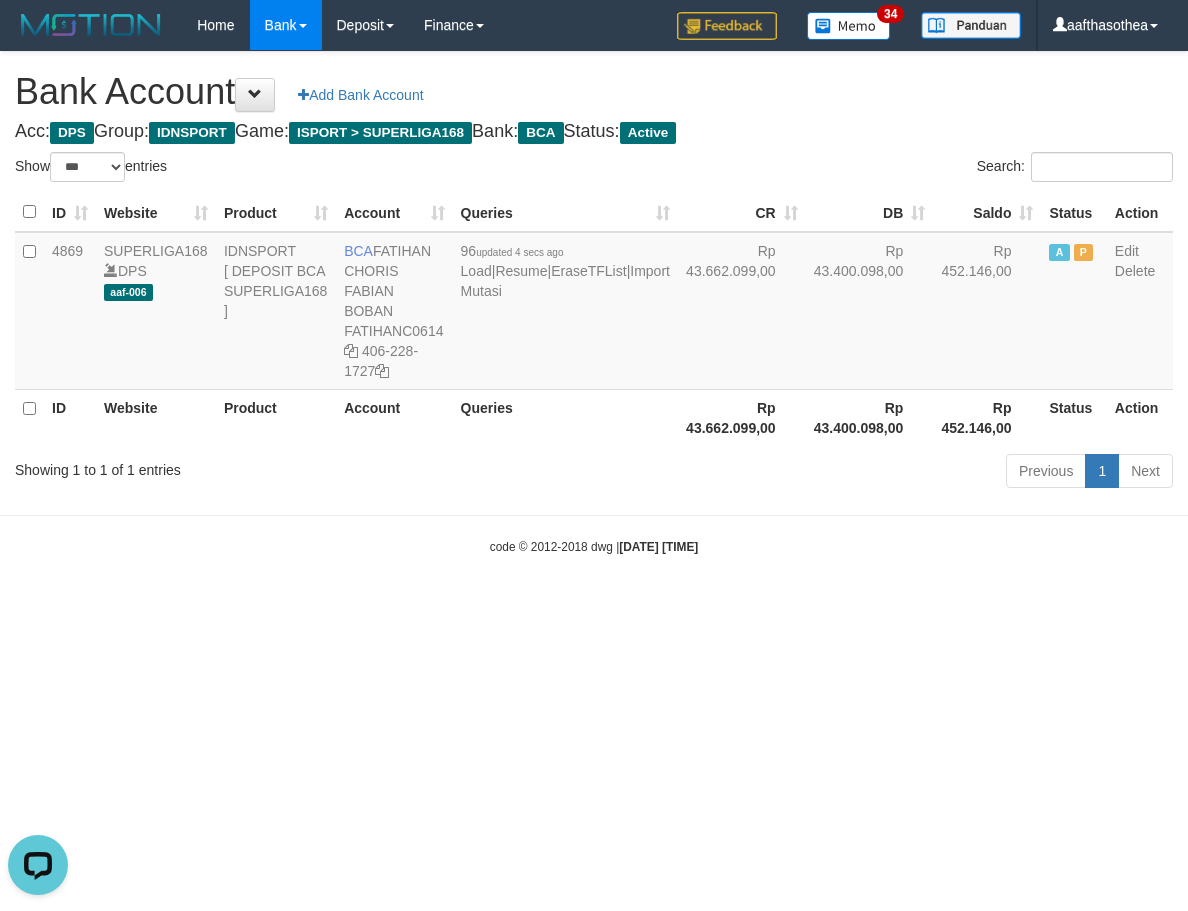 scroll, scrollTop: 0, scrollLeft: 0, axis: both 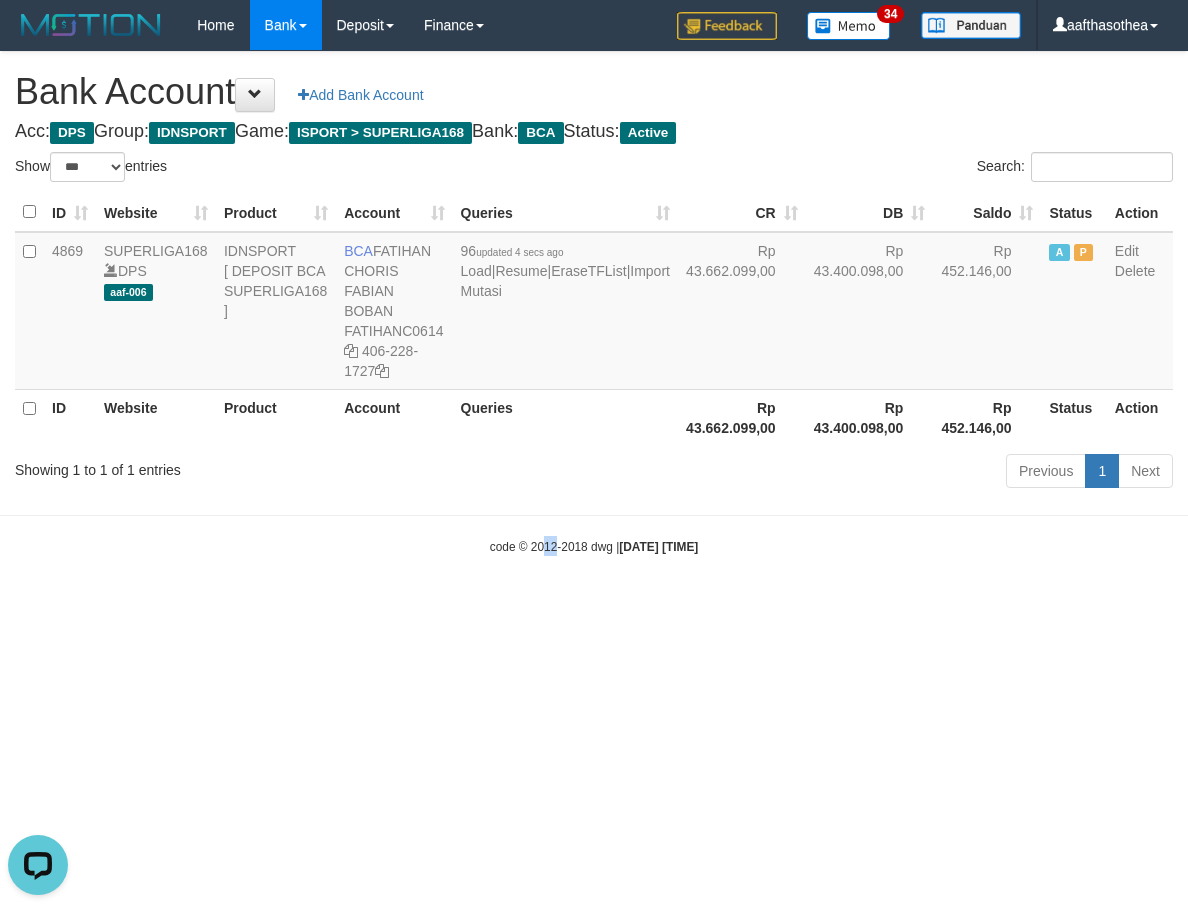 drag, startPoint x: 528, startPoint y: 604, endPoint x: 541, endPoint y: 600, distance: 13.601471 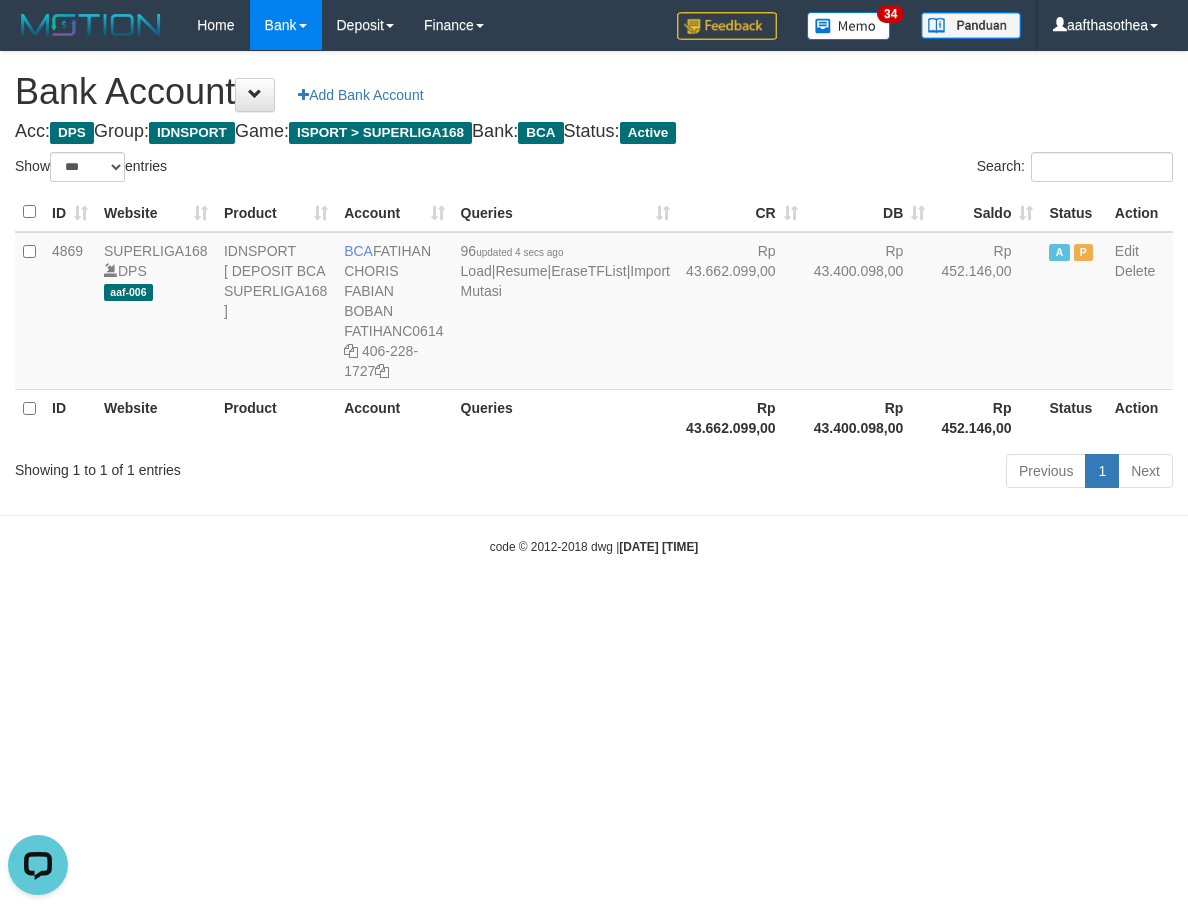 click on "Toggle navigation
Home
Bank
Account List
Load
By Website
Group
[ISPORT]													SUPERLIGA168
By Load Group (DPS)" at bounding box center [594, 303] 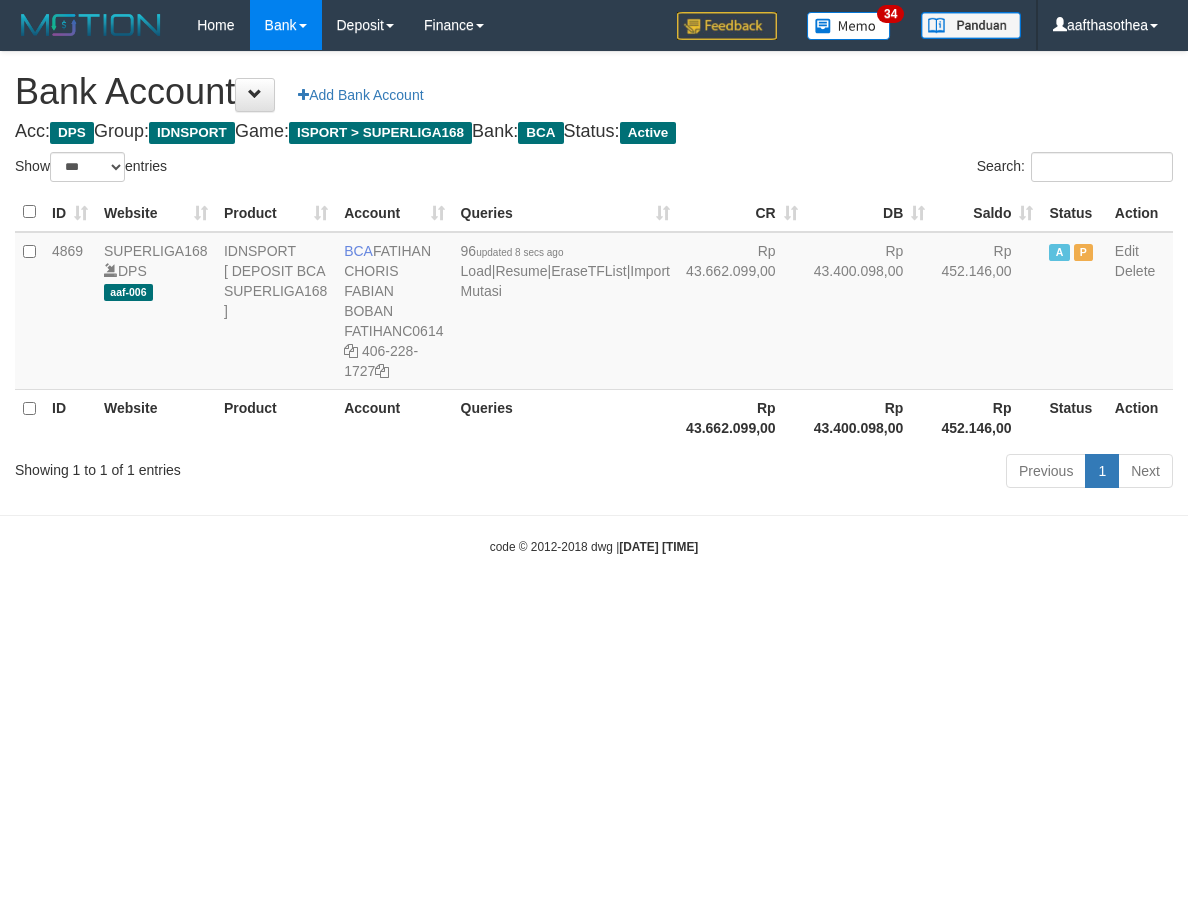 select on "***" 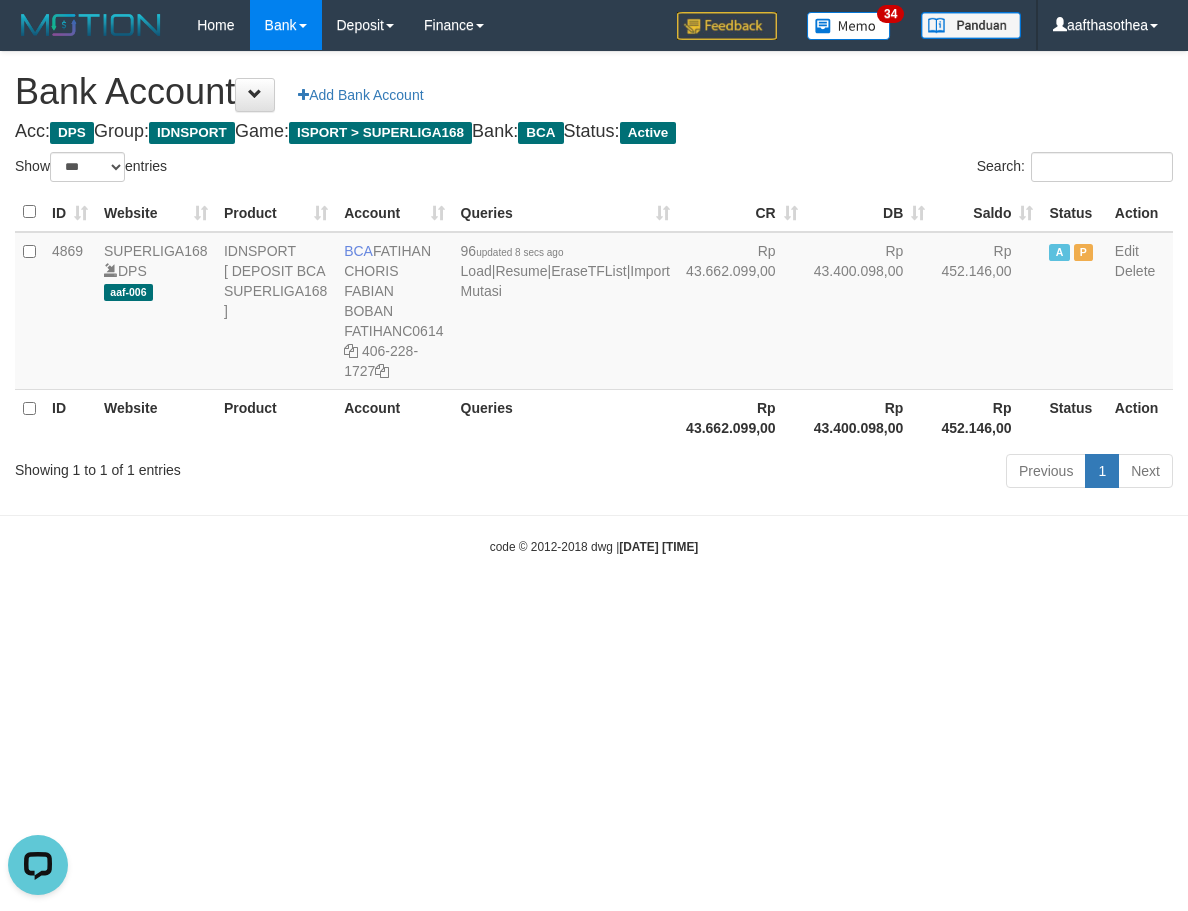 scroll, scrollTop: 0, scrollLeft: 0, axis: both 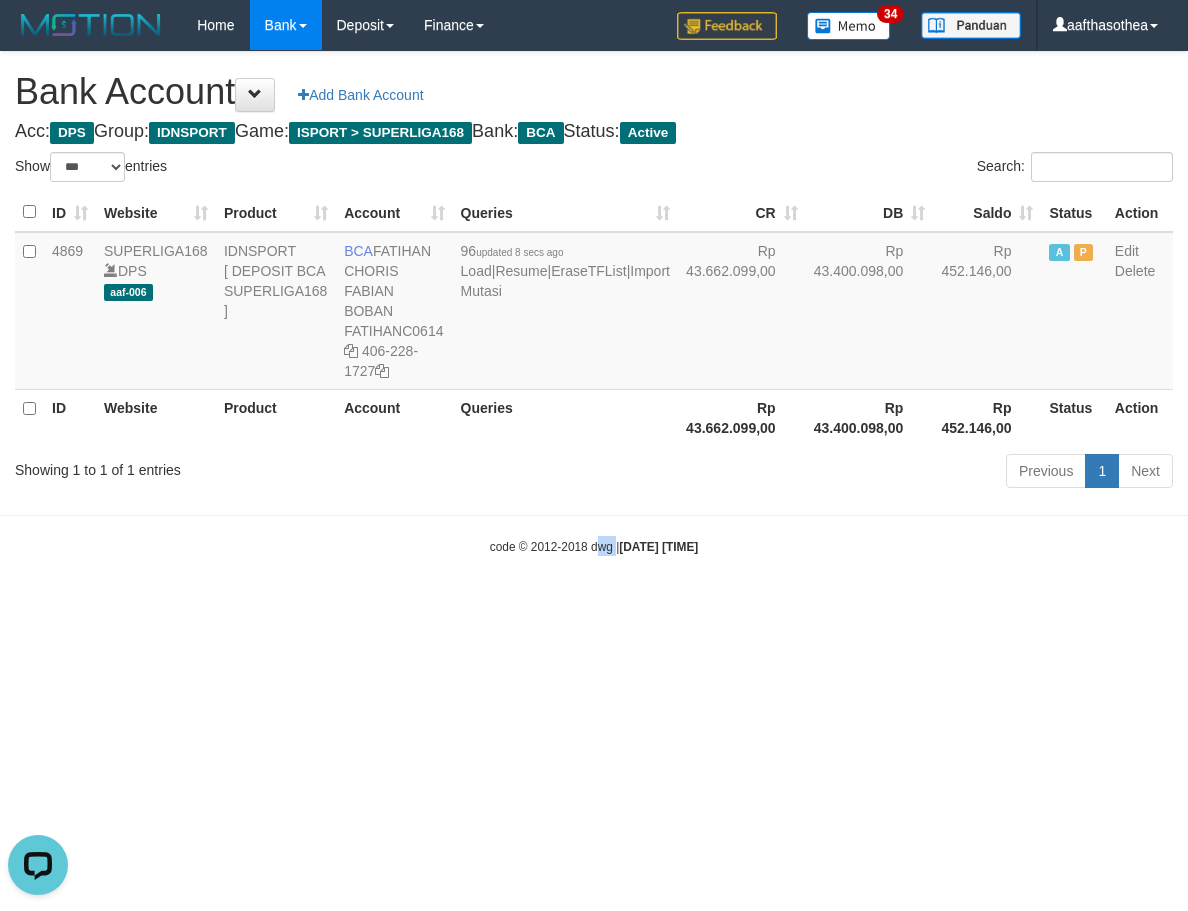 drag, startPoint x: 577, startPoint y: 563, endPoint x: 562, endPoint y: 541, distance: 26.627054 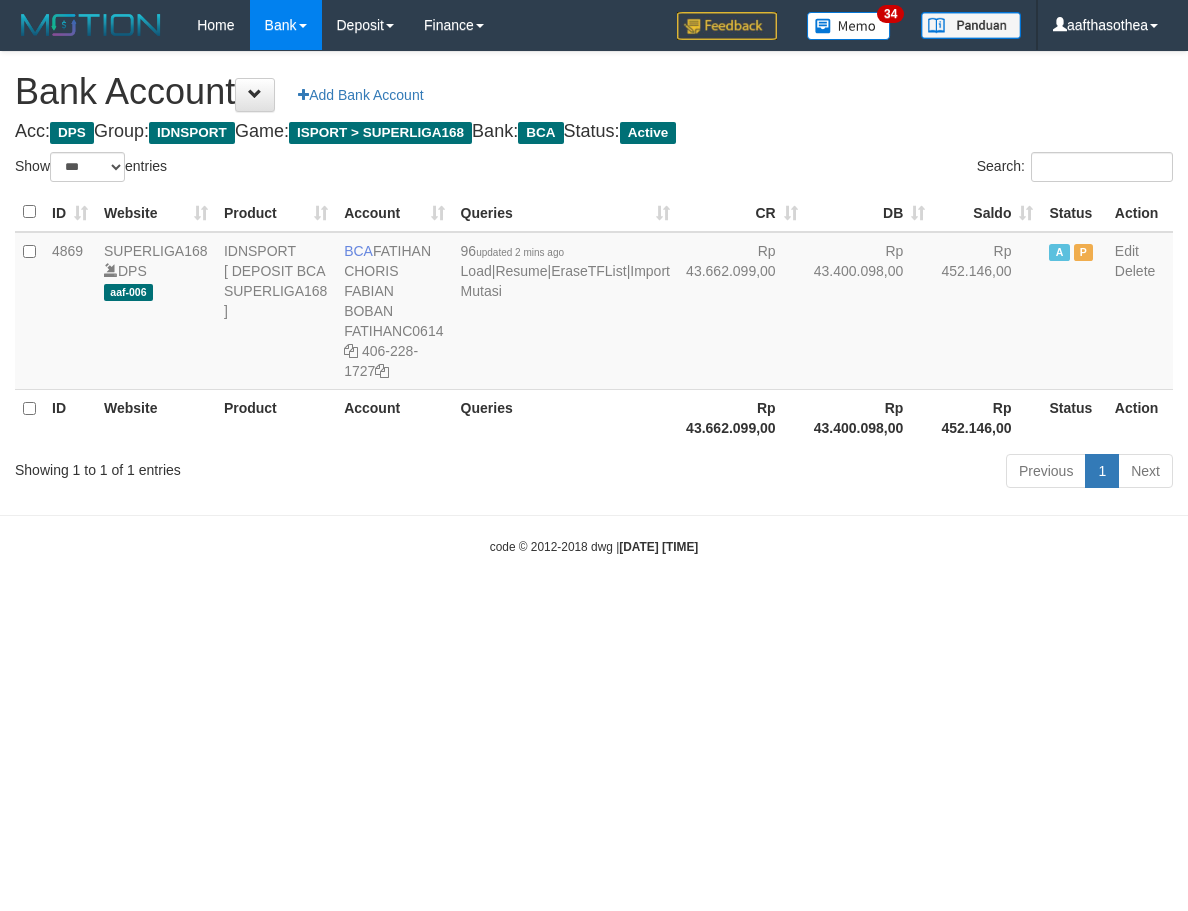 select on "***" 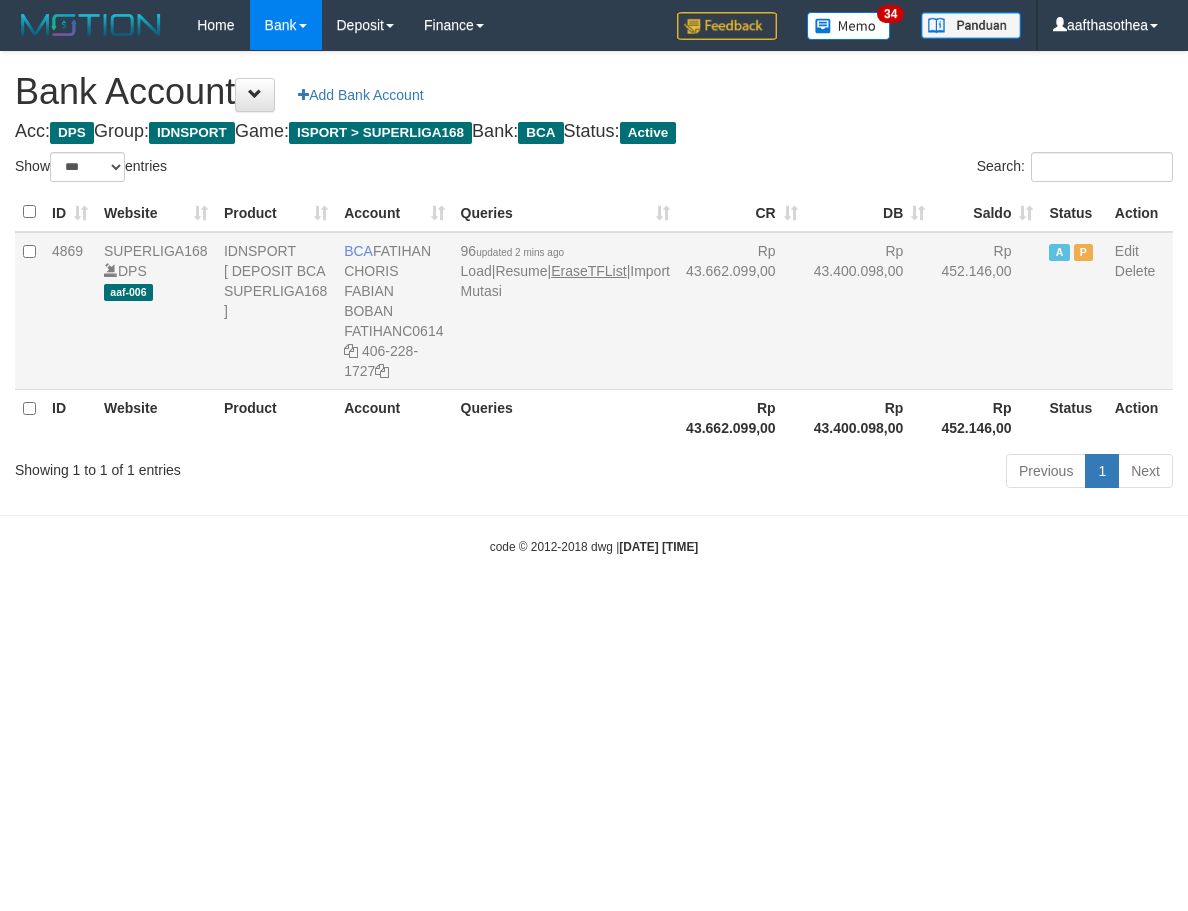 scroll, scrollTop: 0, scrollLeft: 0, axis: both 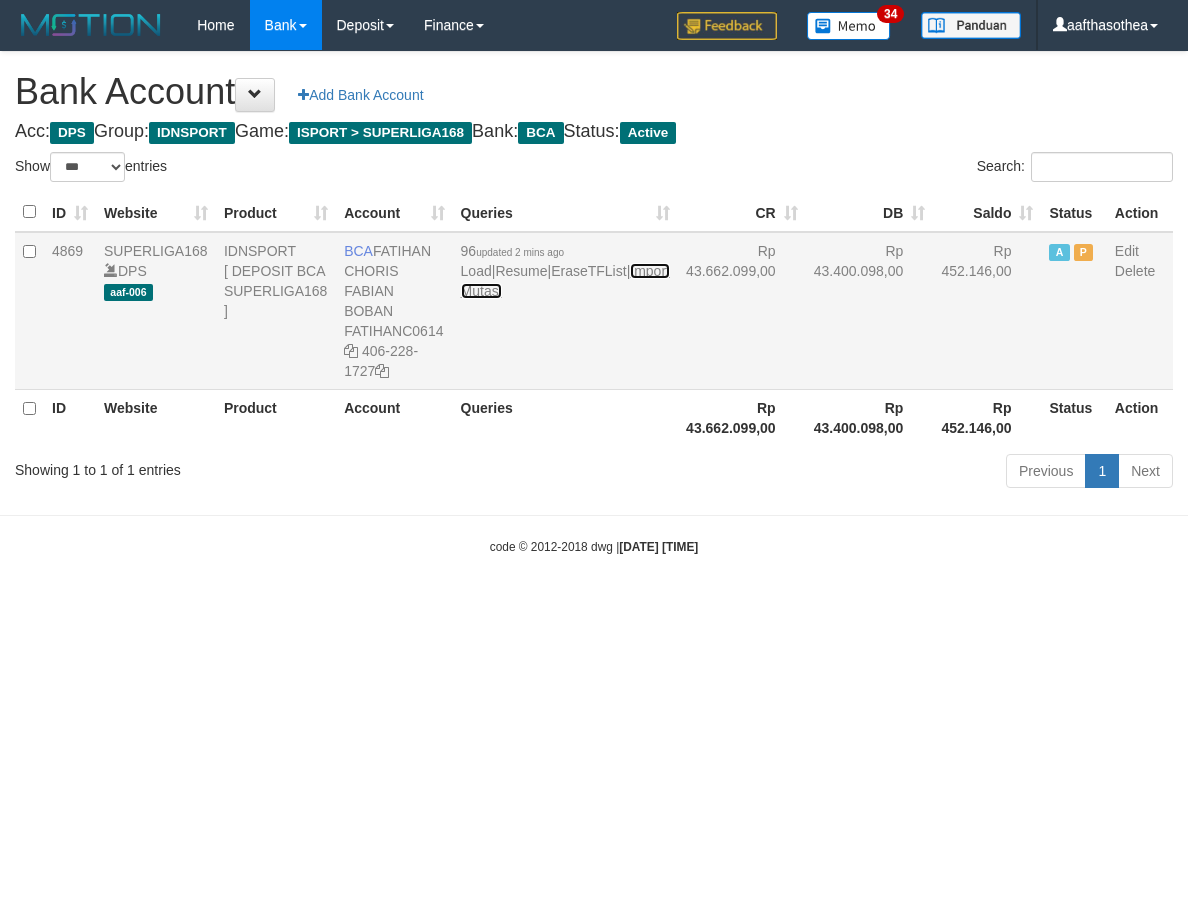 click on "Import Mutasi" at bounding box center [565, 281] 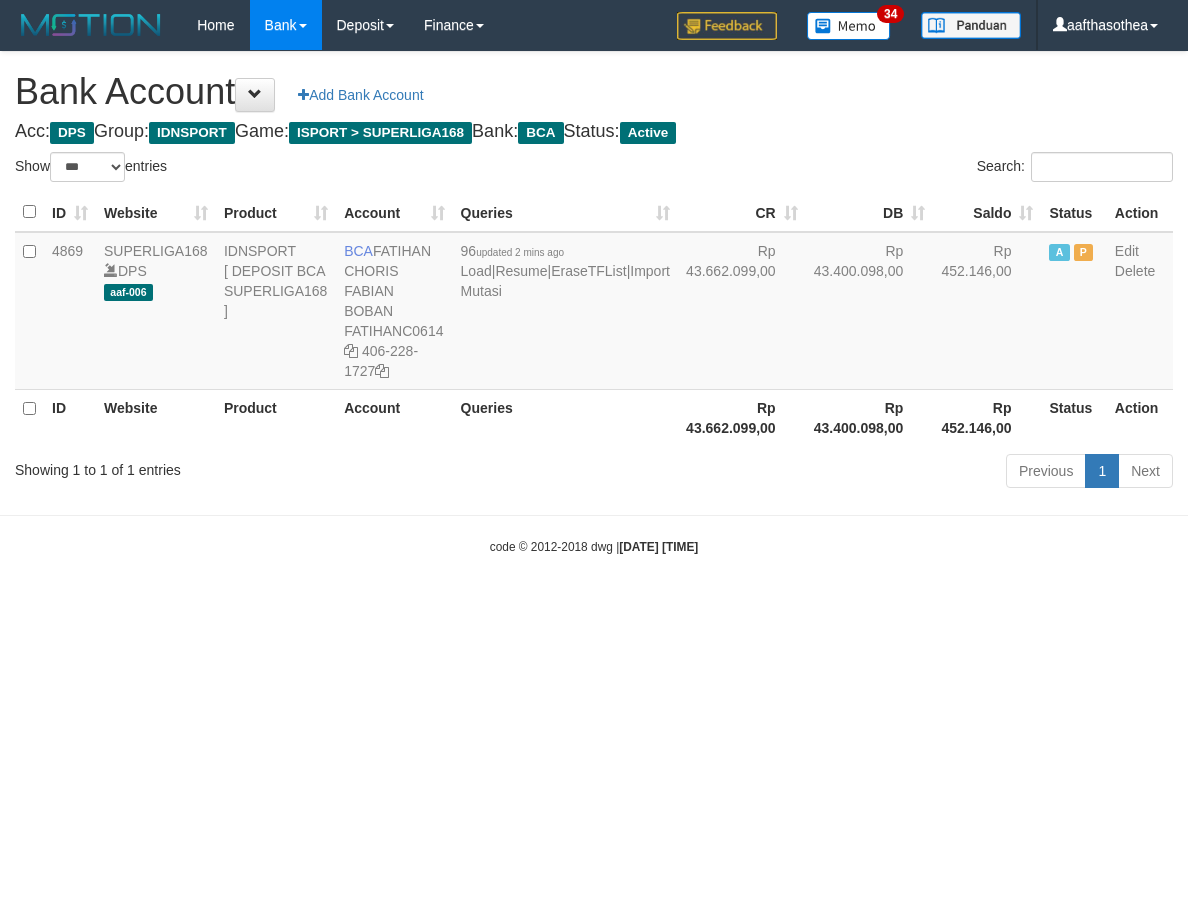 select on "***" 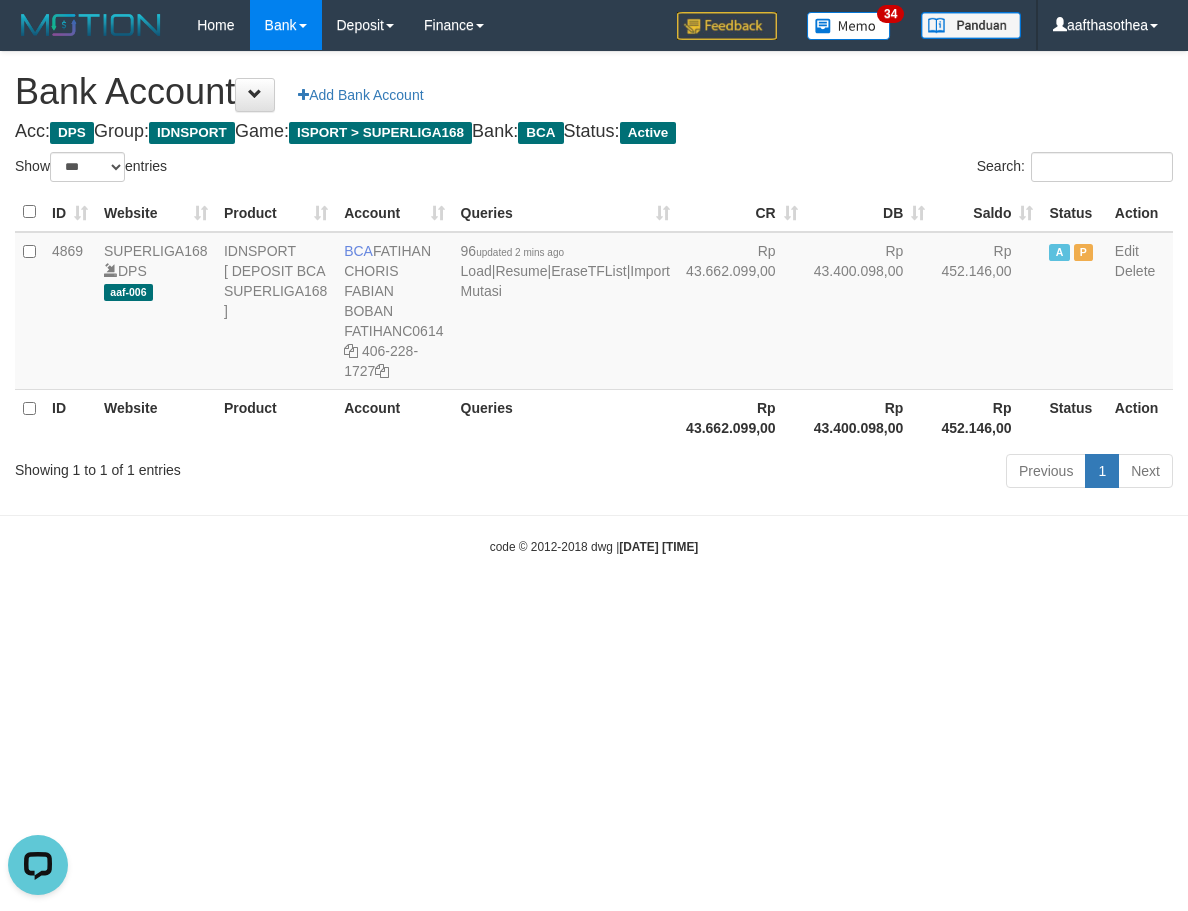 scroll, scrollTop: 0, scrollLeft: 0, axis: both 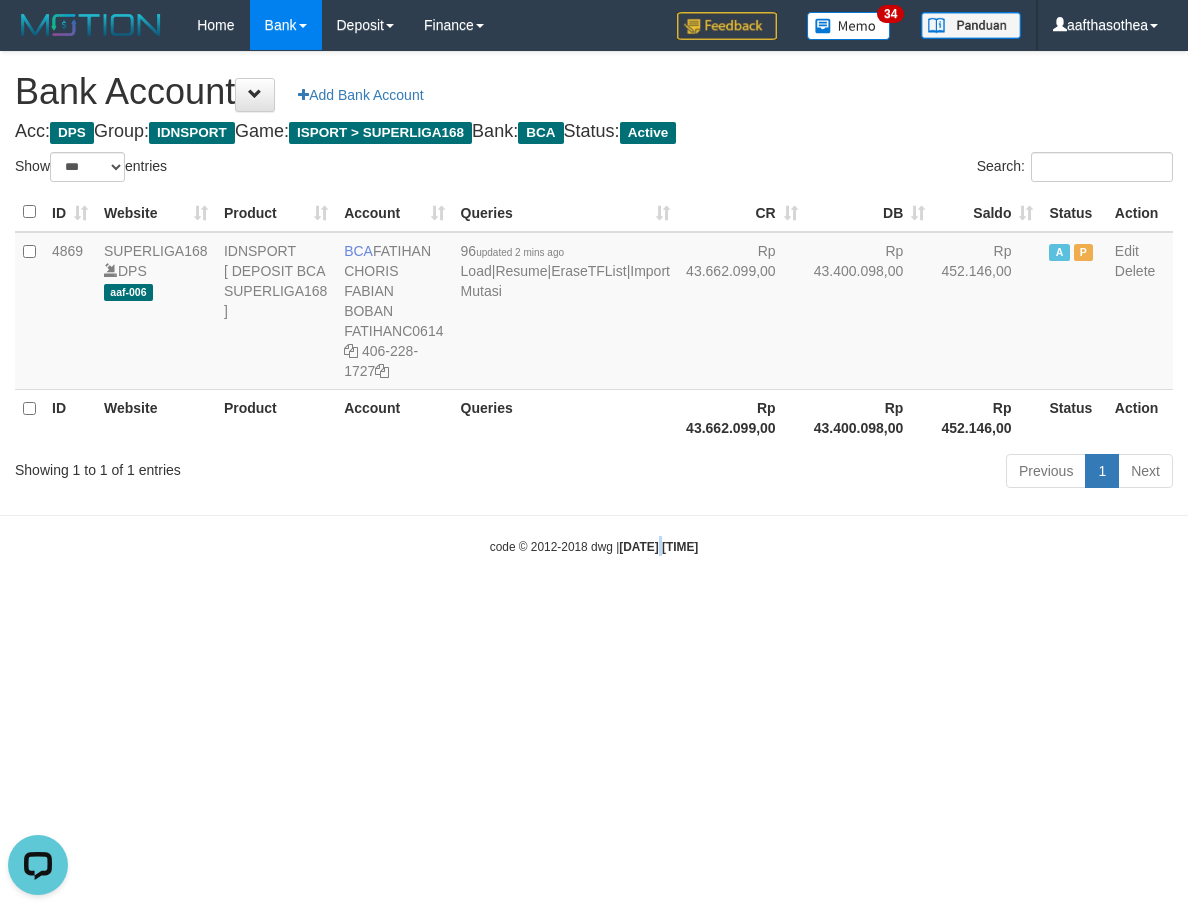 drag, startPoint x: 640, startPoint y: 659, endPoint x: 650, endPoint y: 655, distance: 10.770329 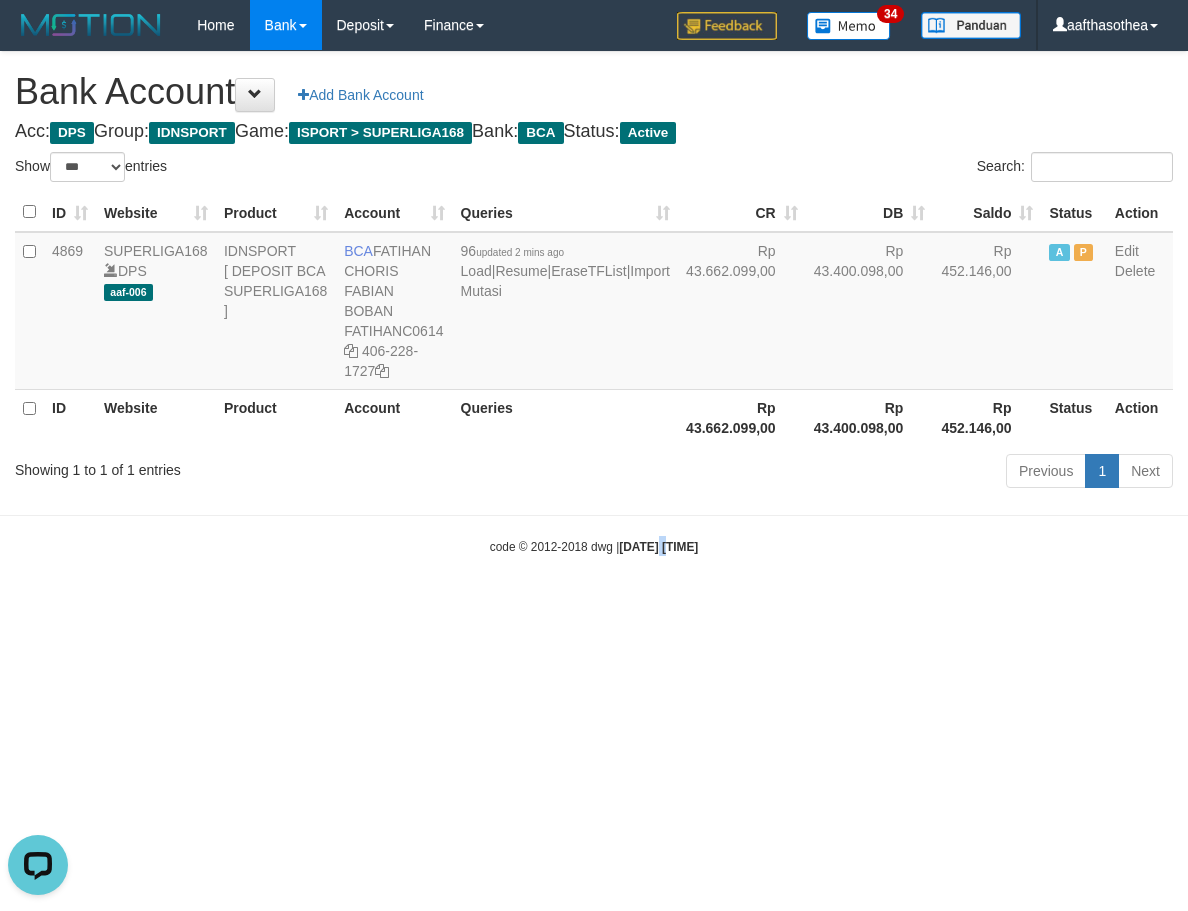 click on "Toggle navigation
Home
Bank
Account List
Load
By Website
Group
[ISPORT]													SUPERLIGA168
By Load Group (DPS)" at bounding box center [594, 303] 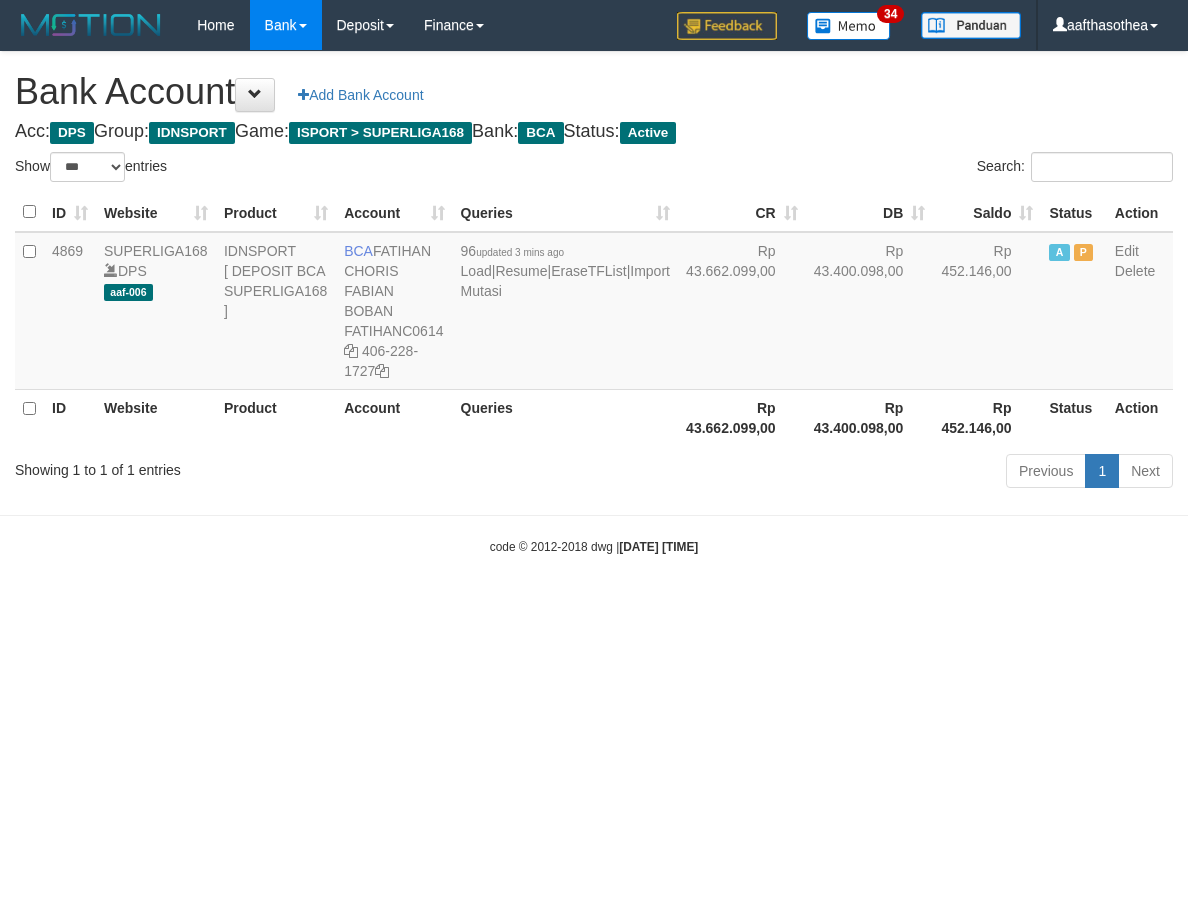 select on "***" 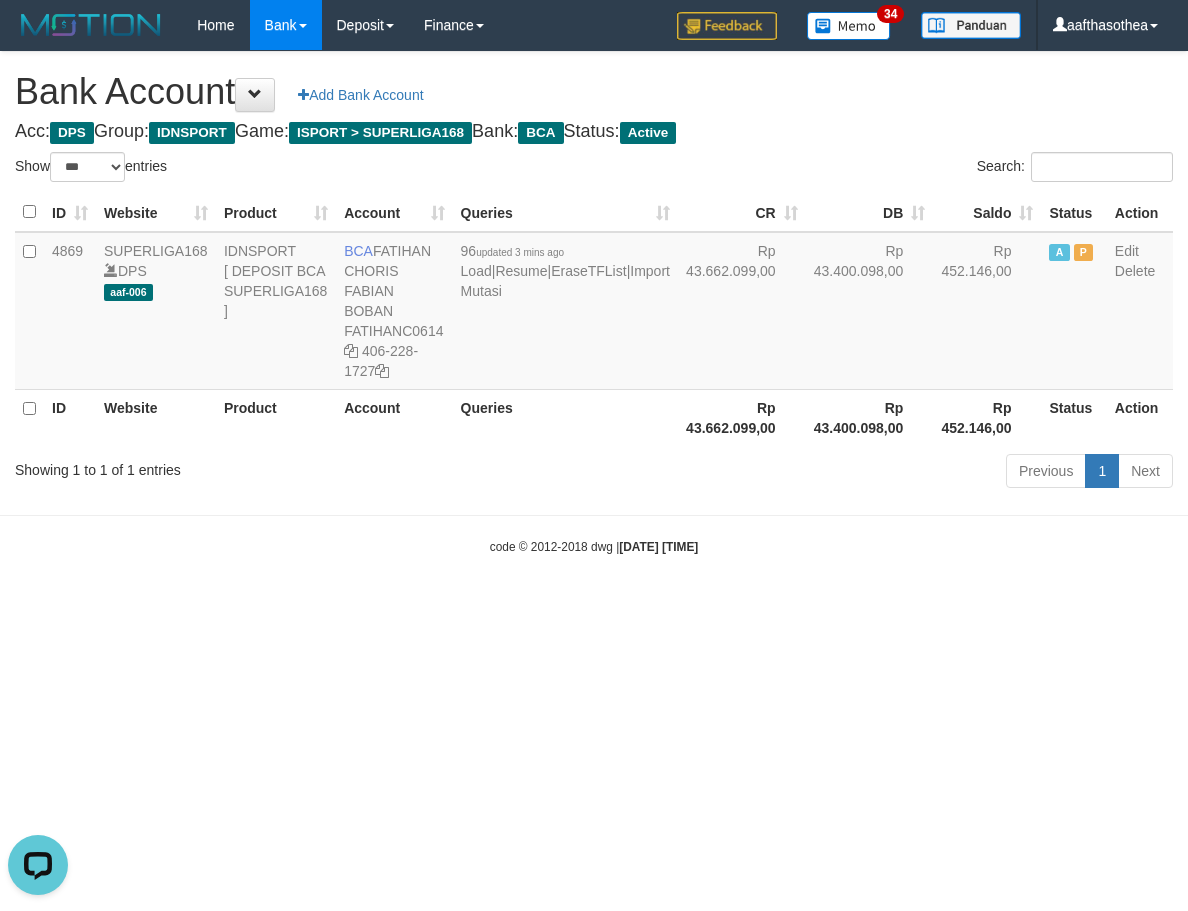 scroll, scrollTop: 0, scrollLeft: 0, axis: both 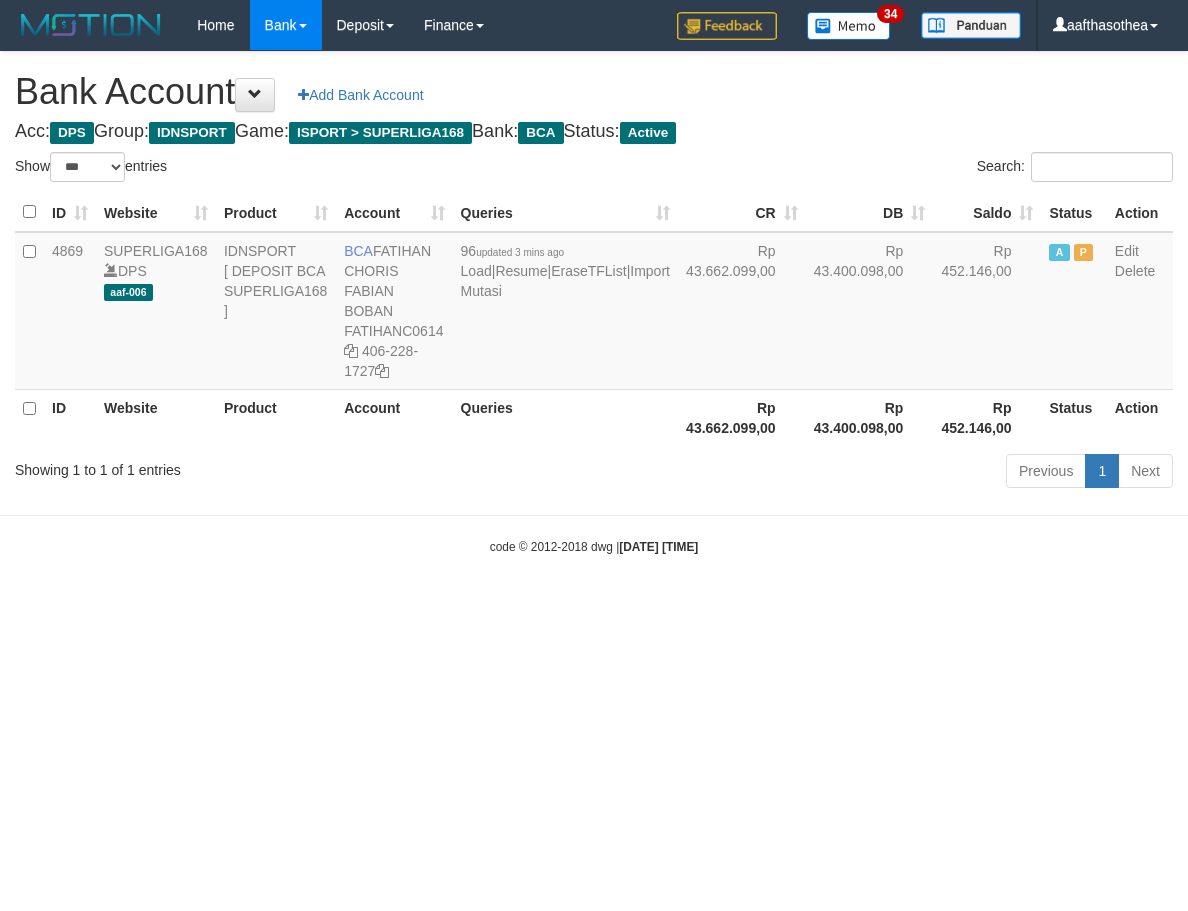 select on "***" 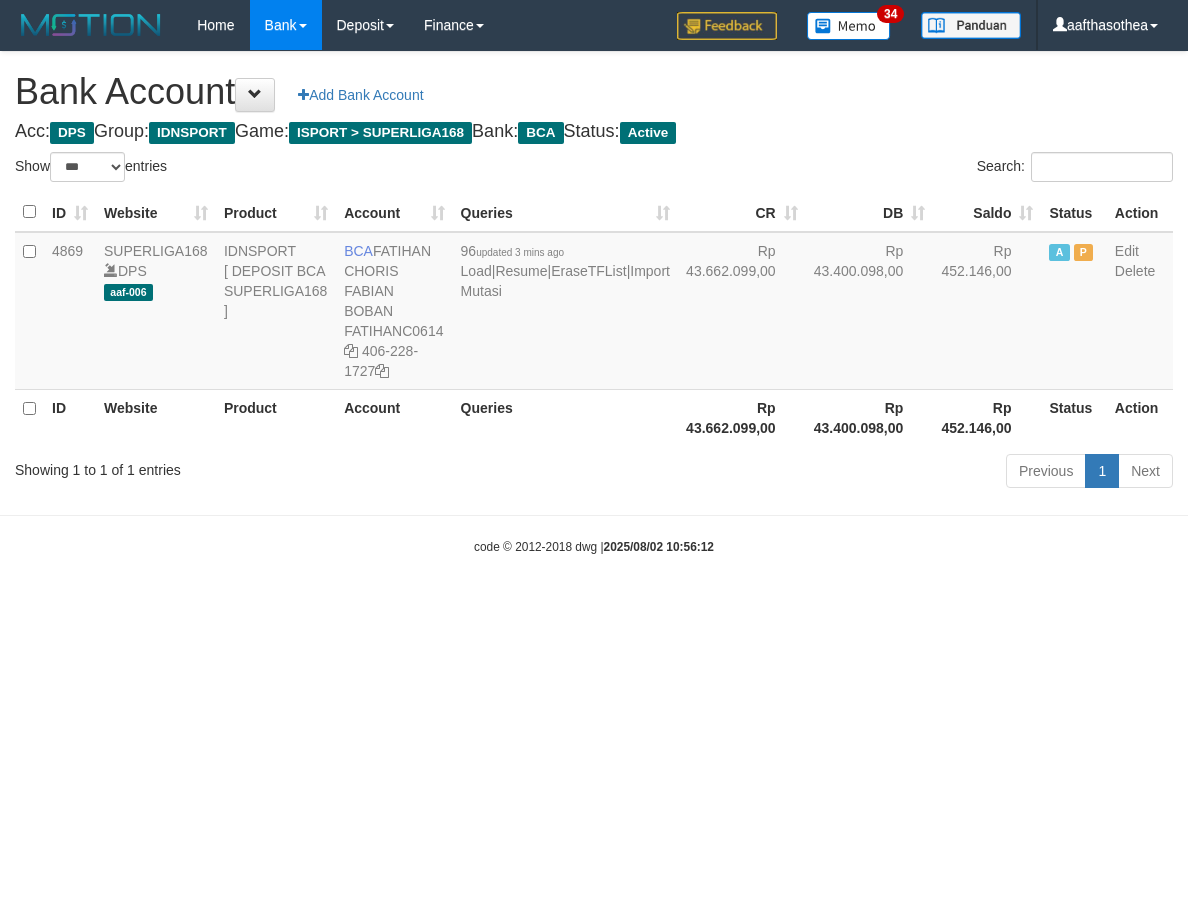 select on "***" 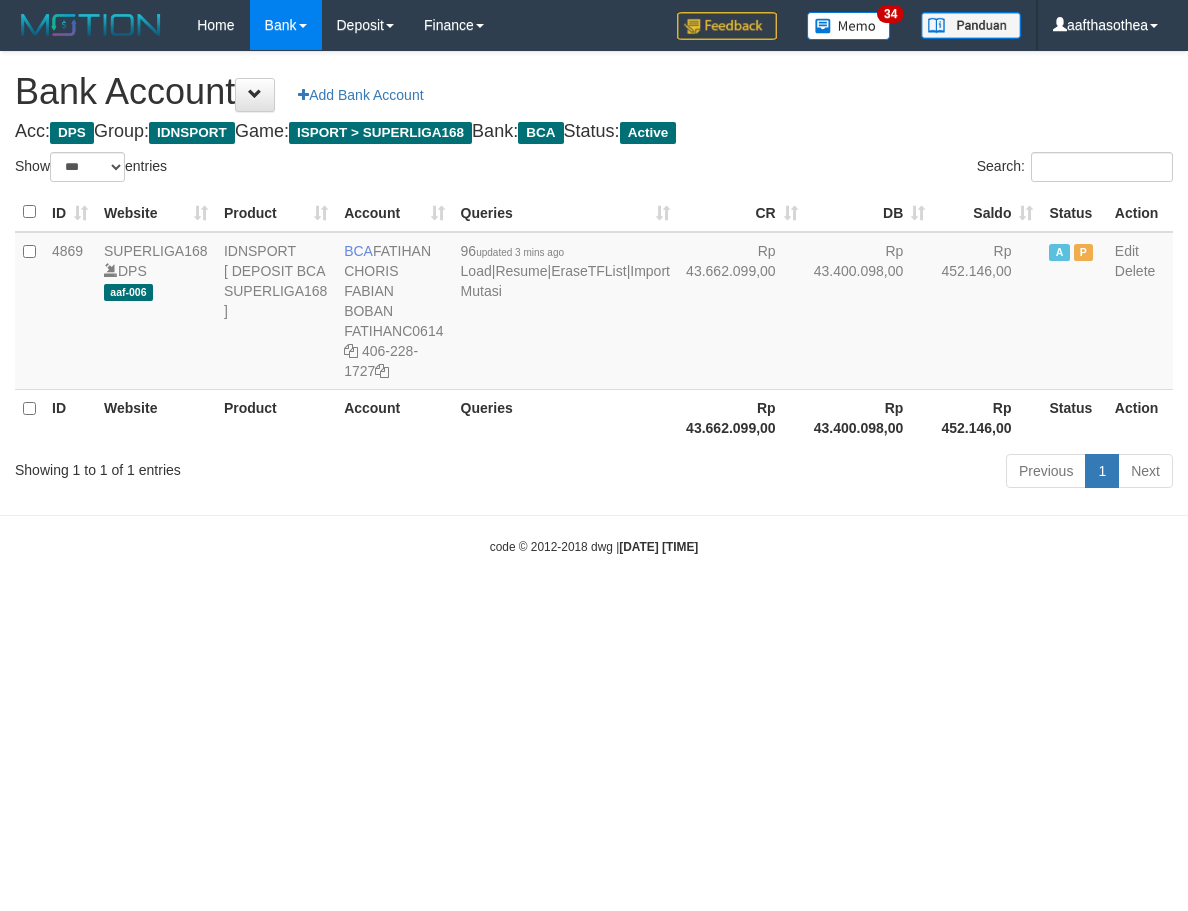 select on "***" 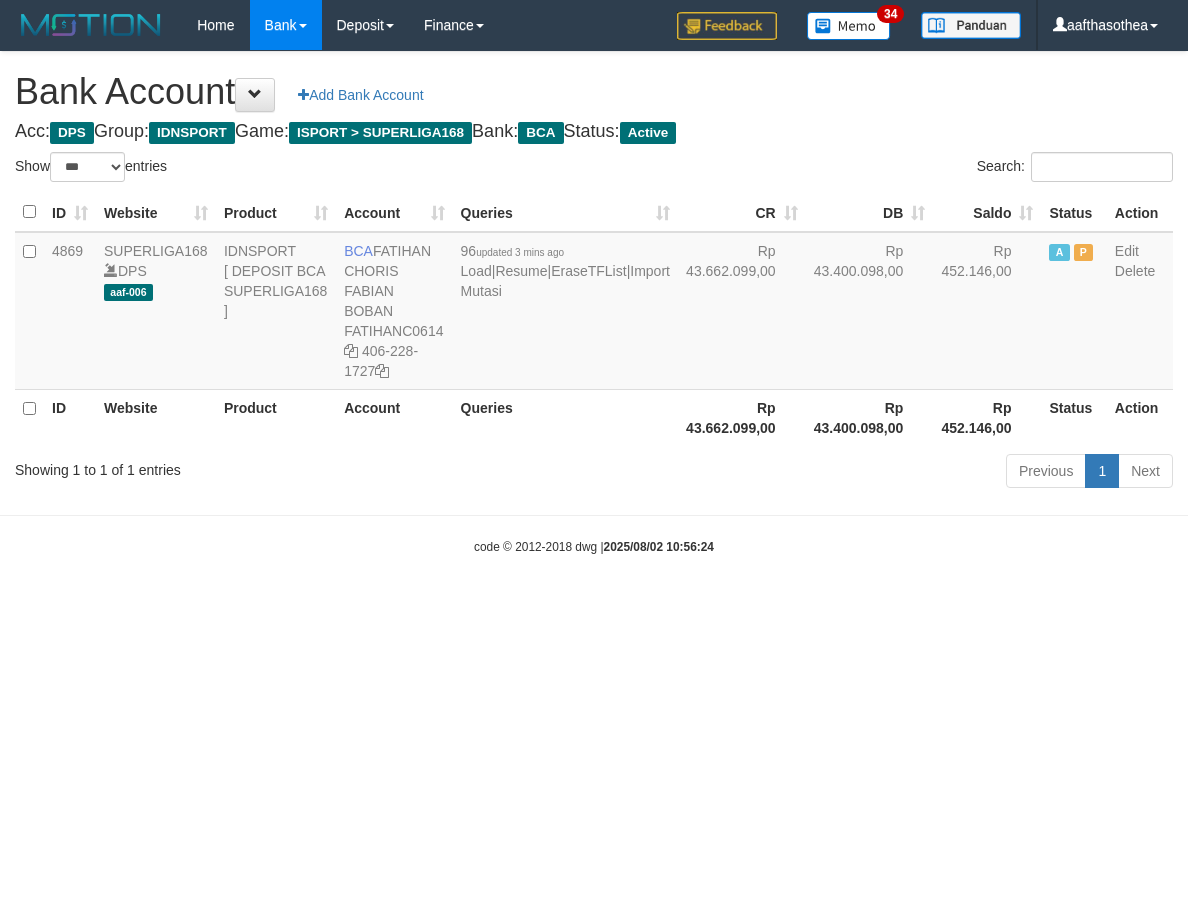 select on "***" 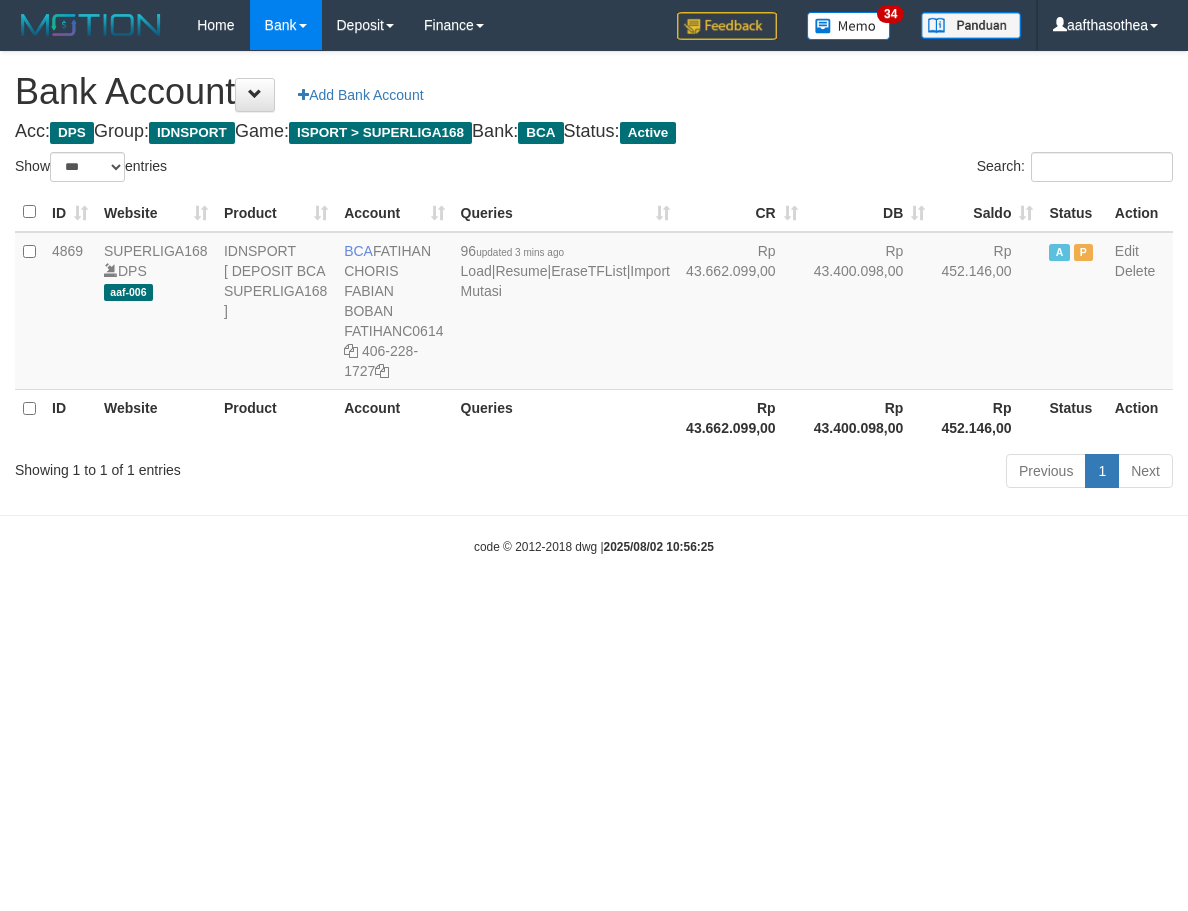 select on "***" 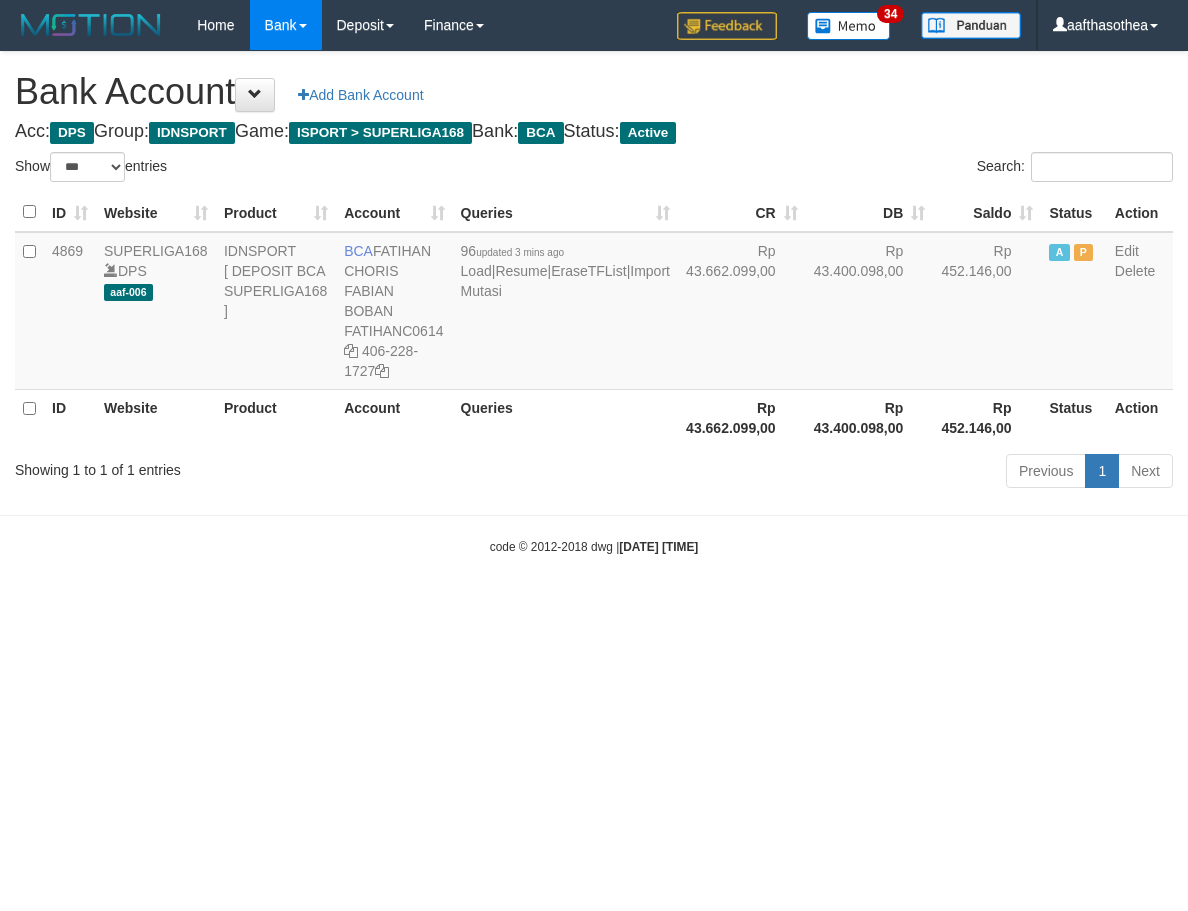 select on "***" 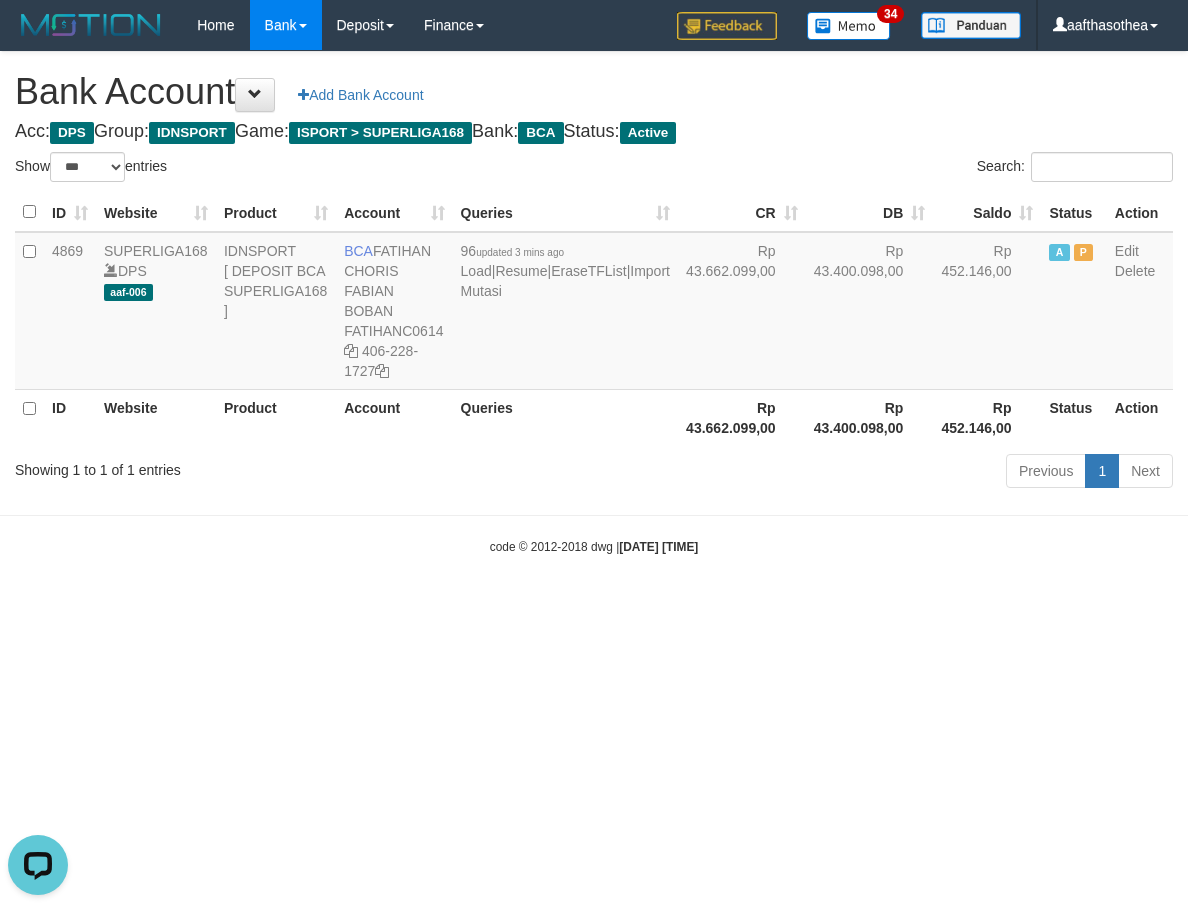 scroll, scrollTop: 0, scrollLeft: 0, axis: both 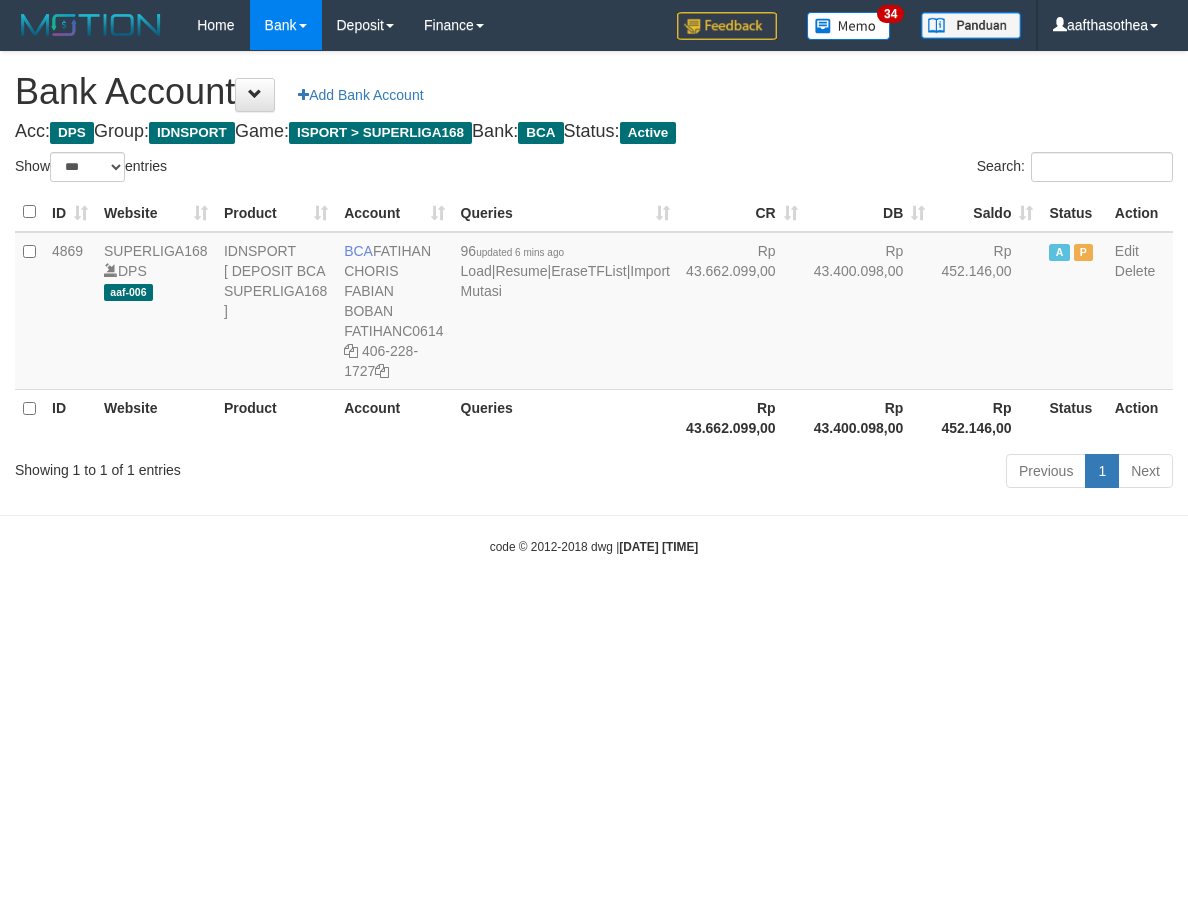 select on "***" 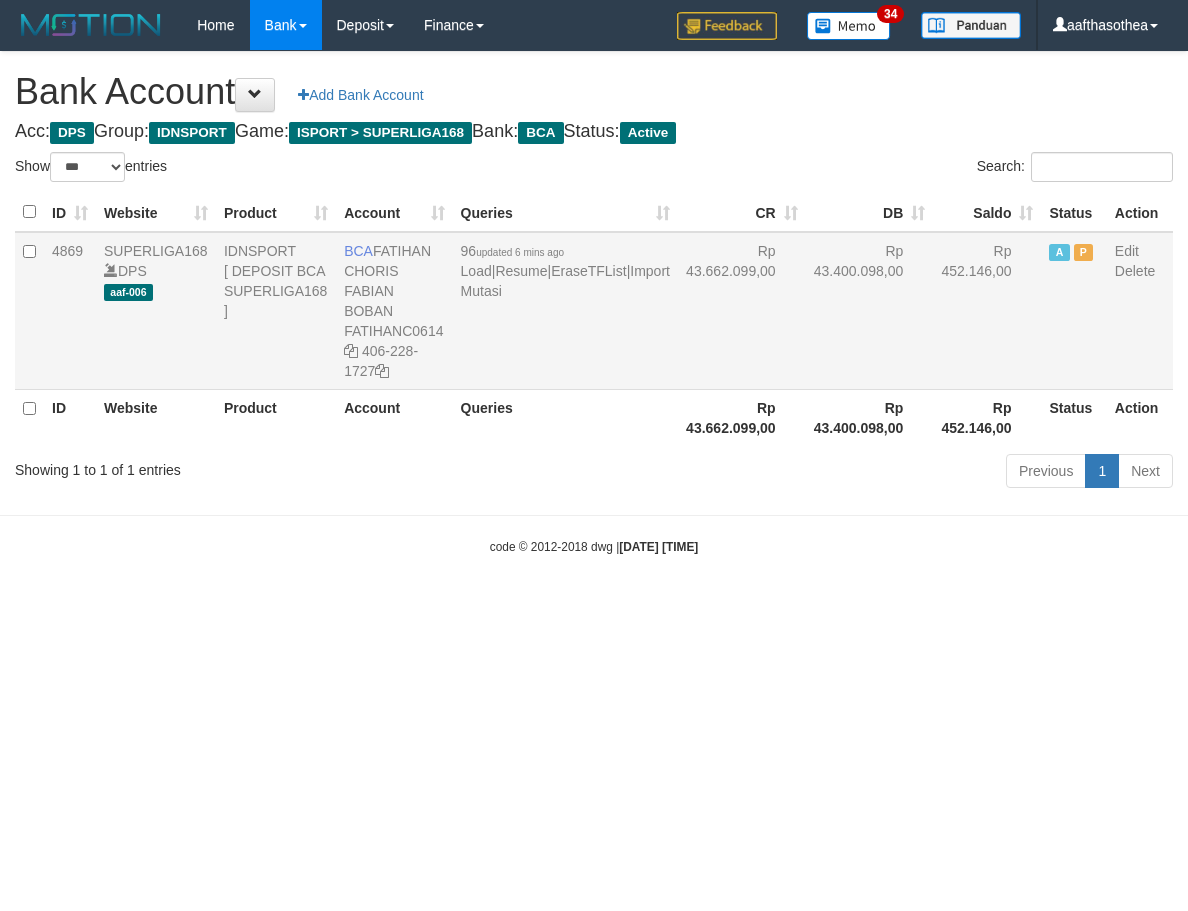 scroll, scrollTop: 0, scrollLeft: 0, axis: both 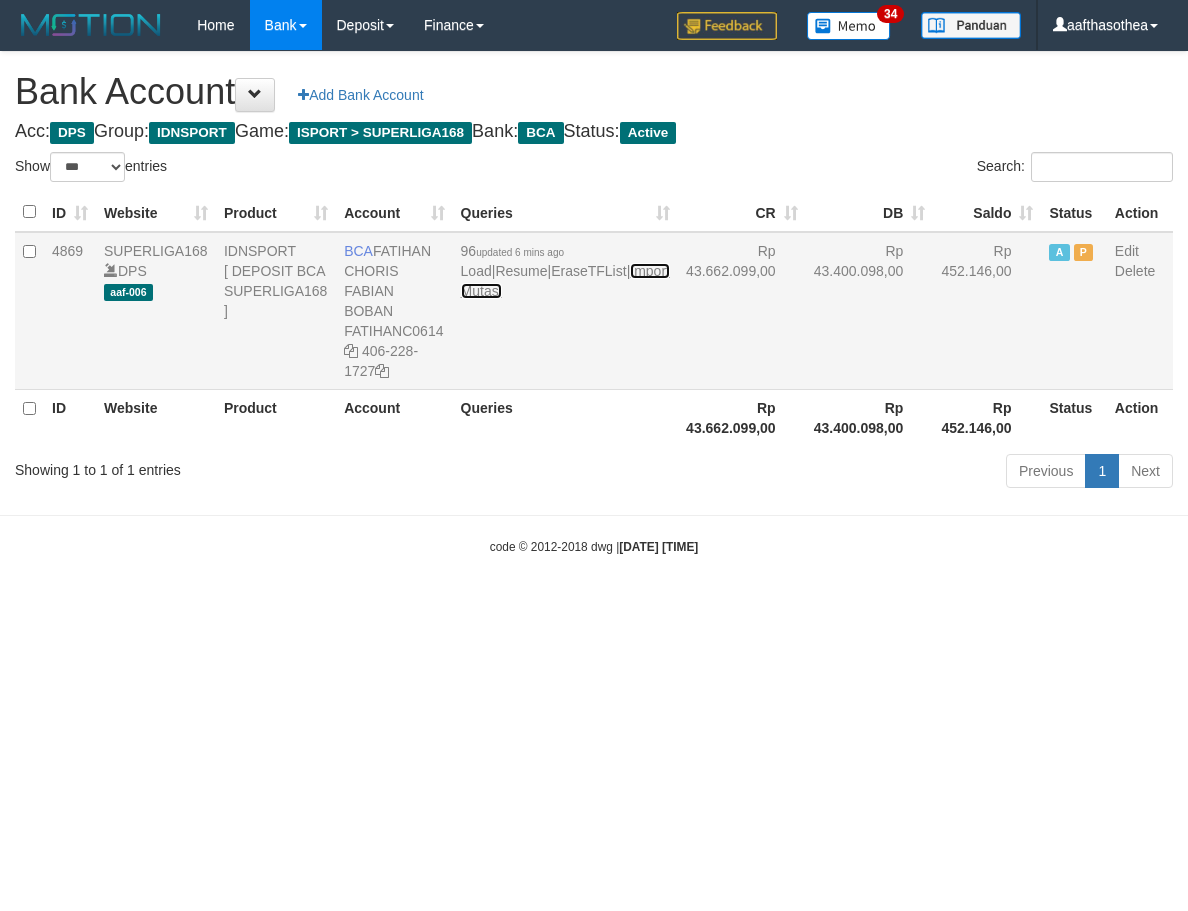 click on "Import Mutasi" at bounding box center (565, 281) 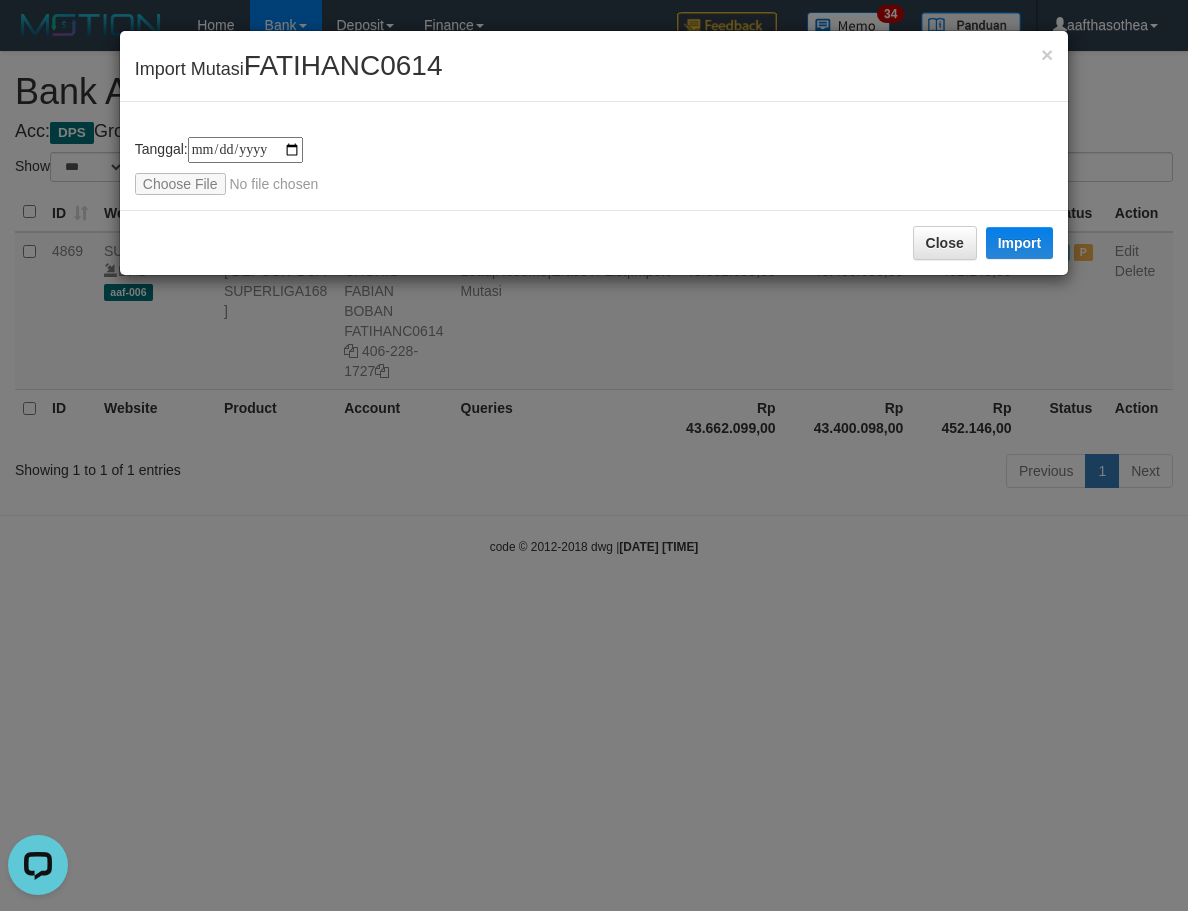 scroll, scrollTop: 0, scrollLeft: 0, axis: both 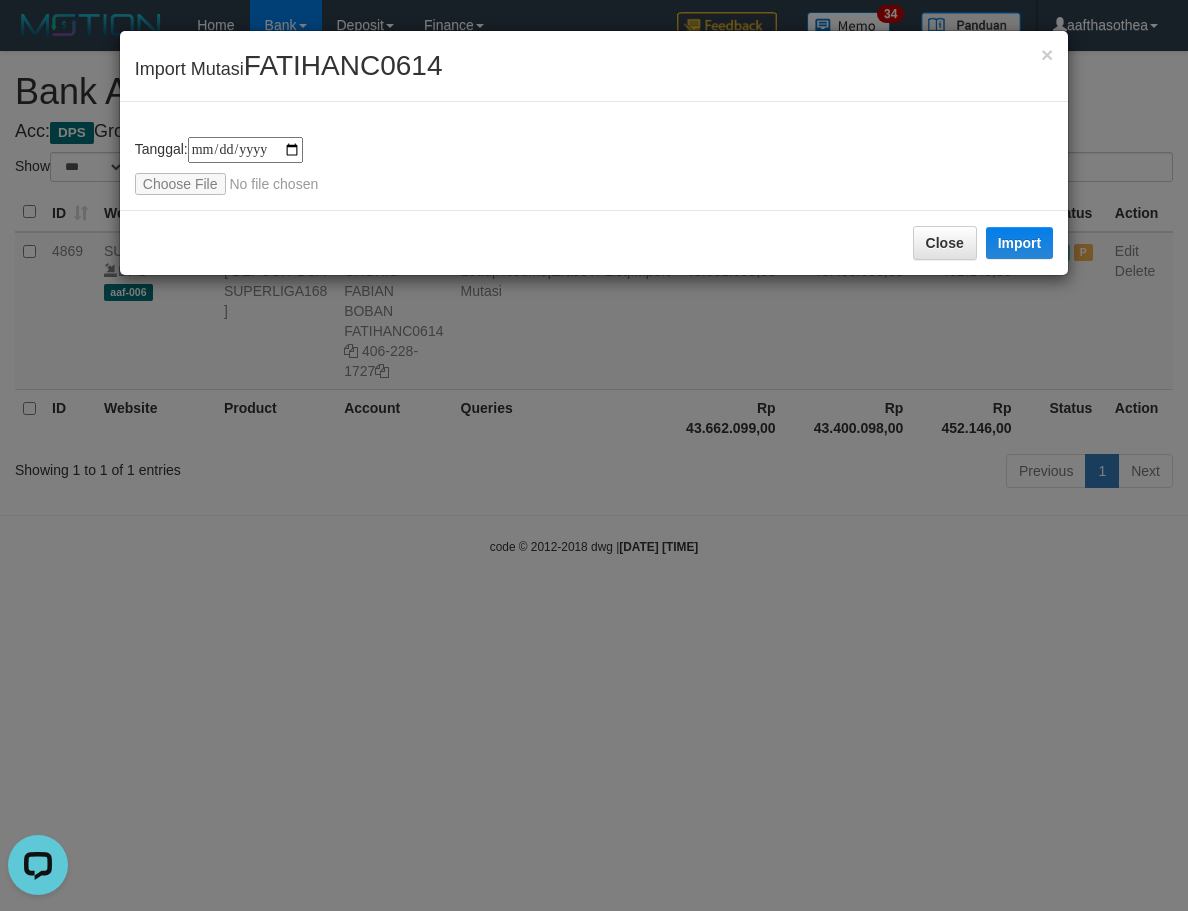type on "**********" 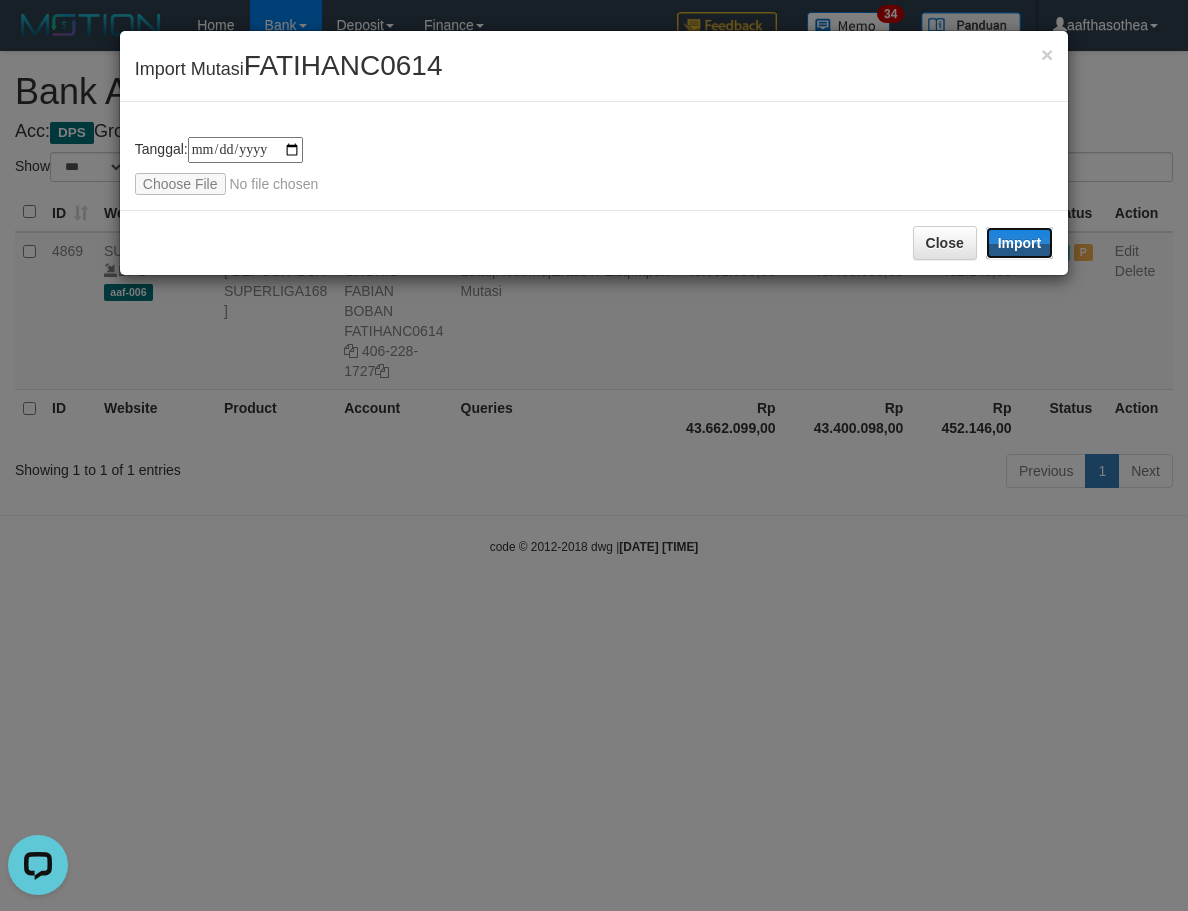 click on "Import" at bounding box center [1020, 243] 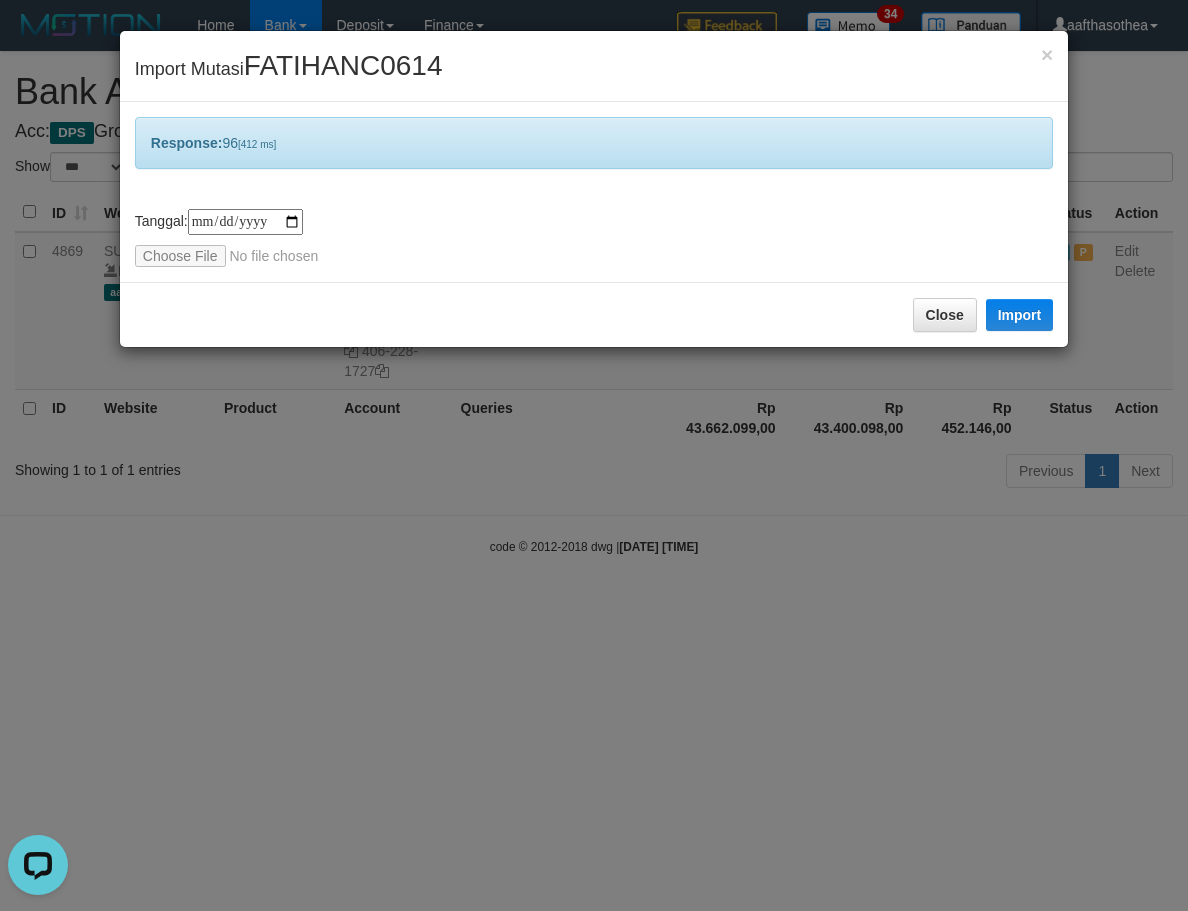 drag, startPoint x: 206, startPoint y: 447, endPoint x: 225, endPoint y: 448, distance: 19.026299 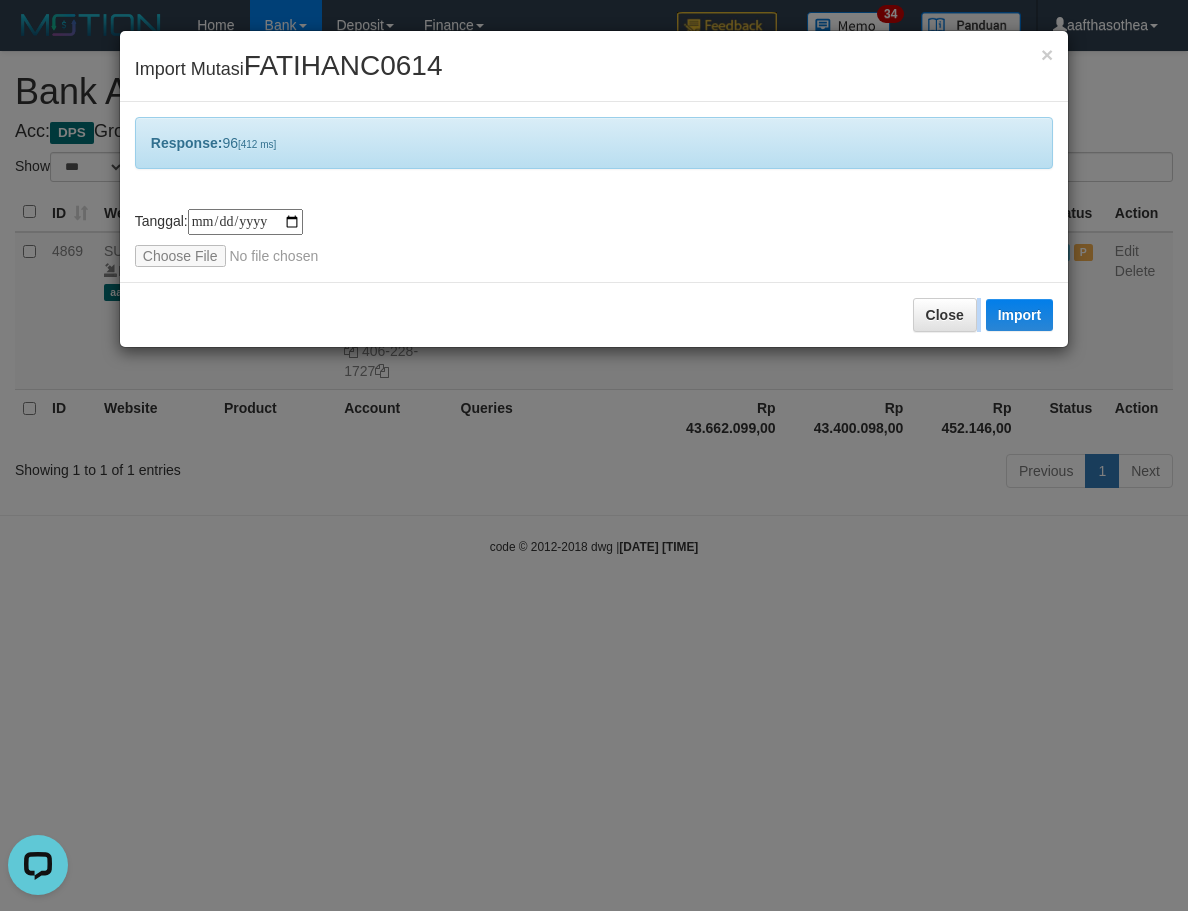 click on "**********" at bounding box center [594, 455] 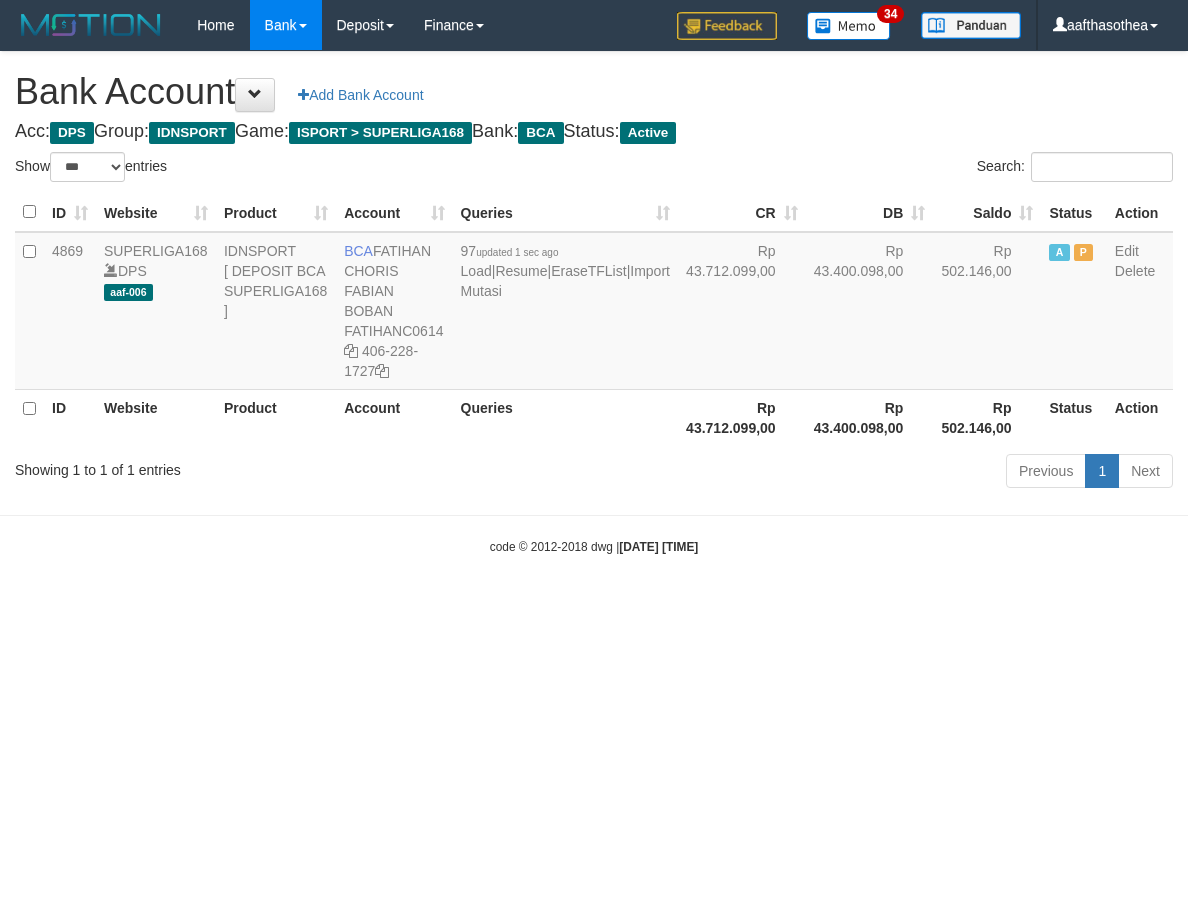 select on "***" 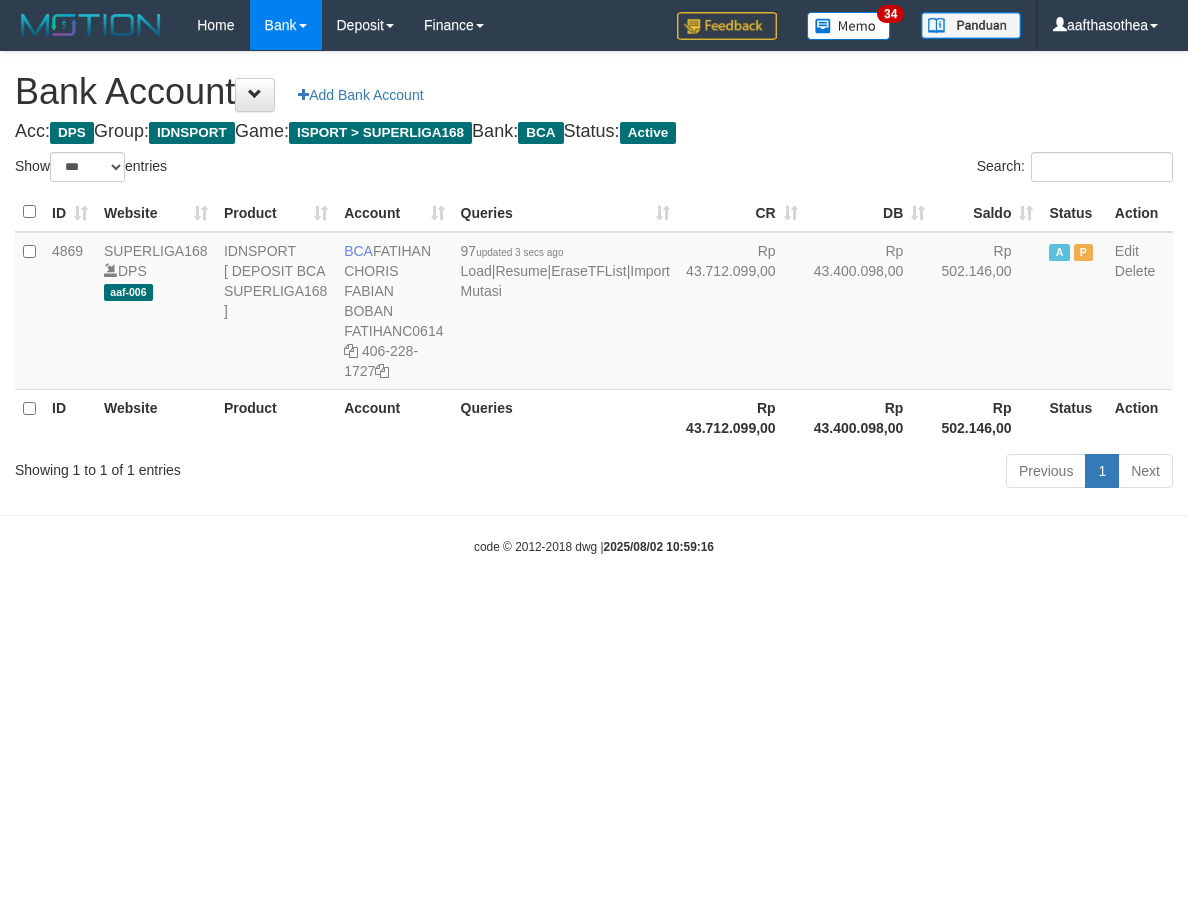 select on "***" 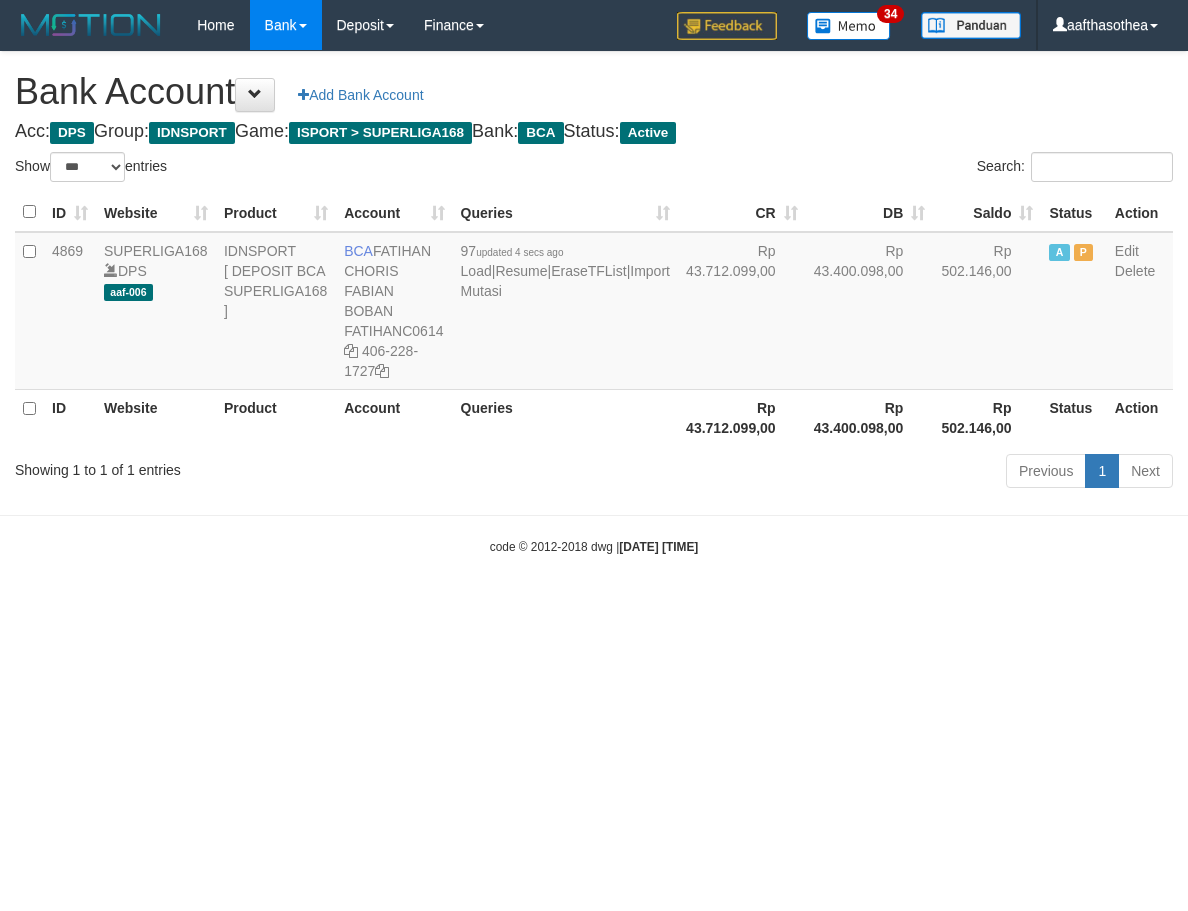 select on "***" 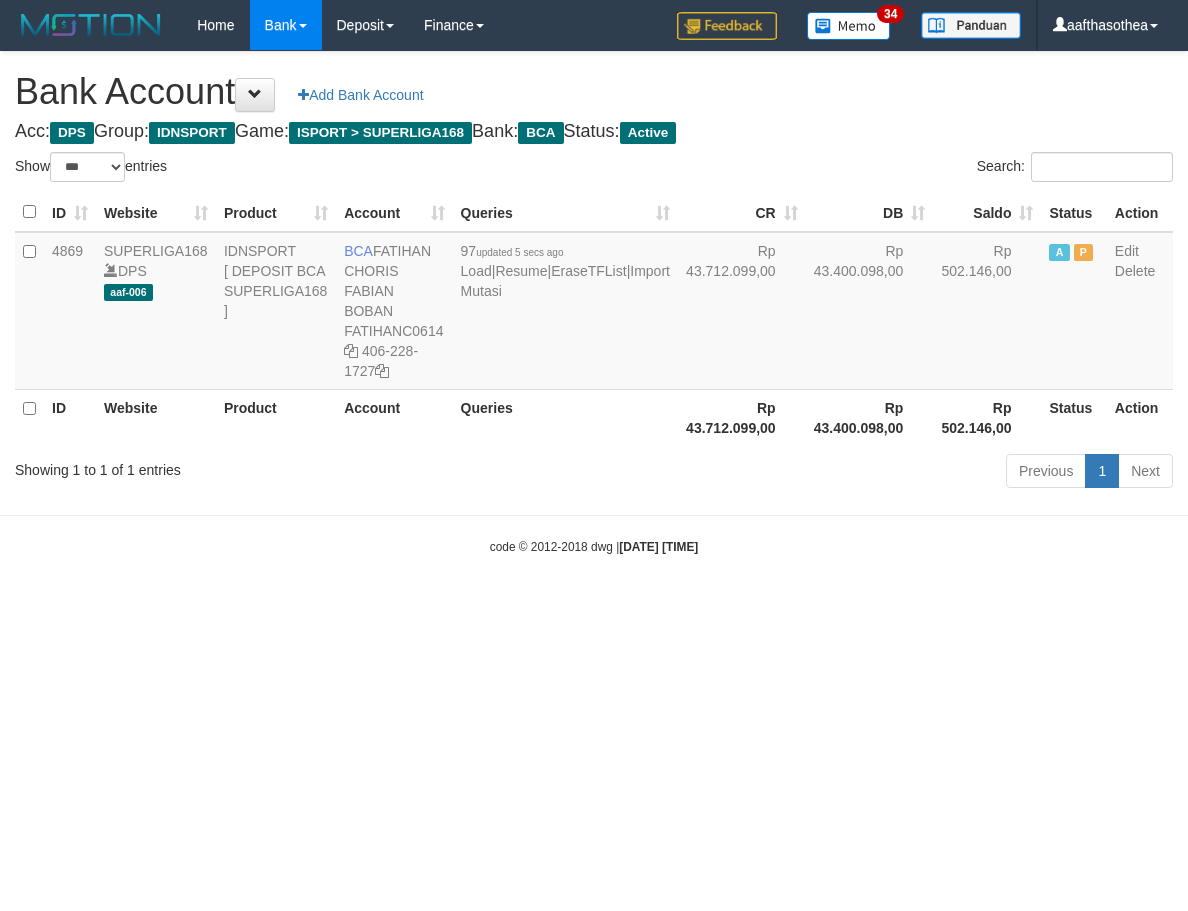 select on "***" 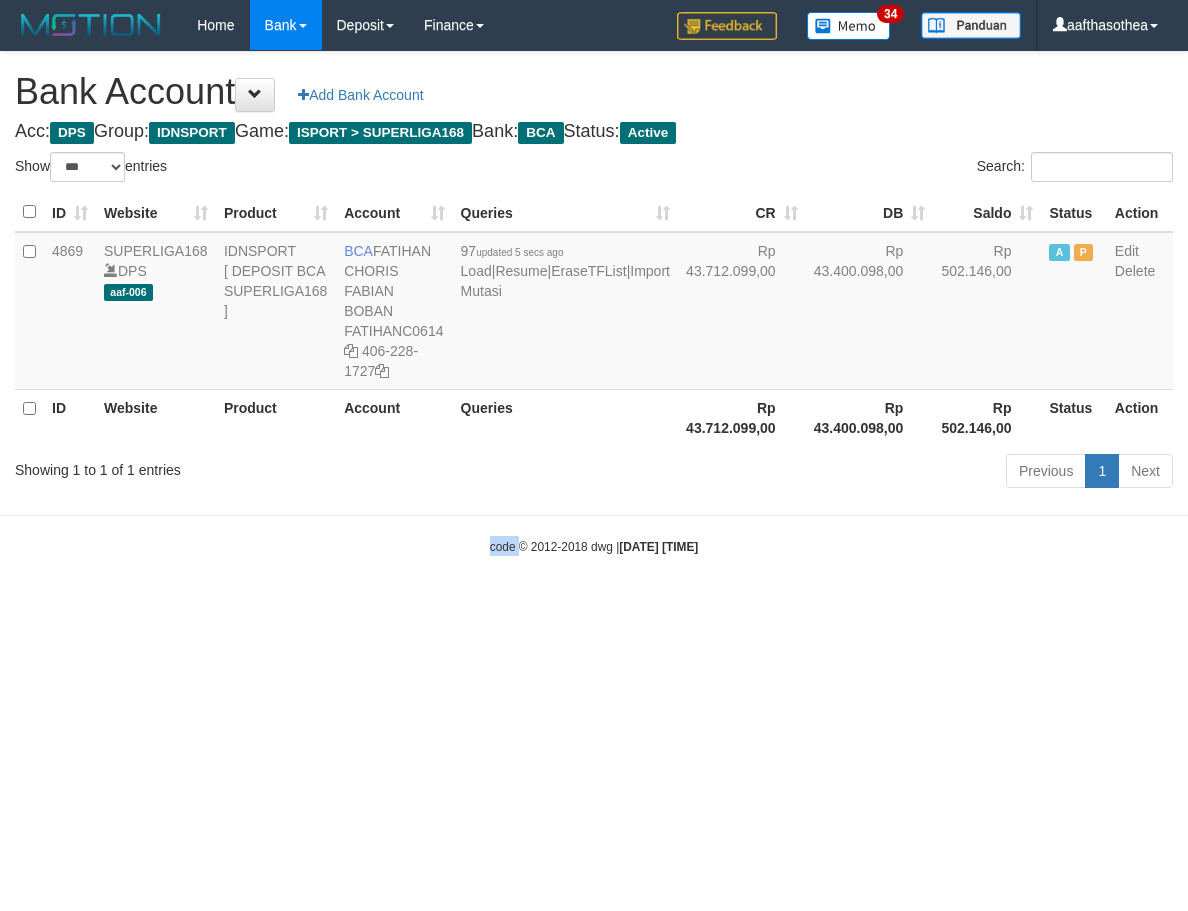 click on "code © 2012-2018 dwg |  2025/08/02 10:59:18" at bounding box center [594, 546] 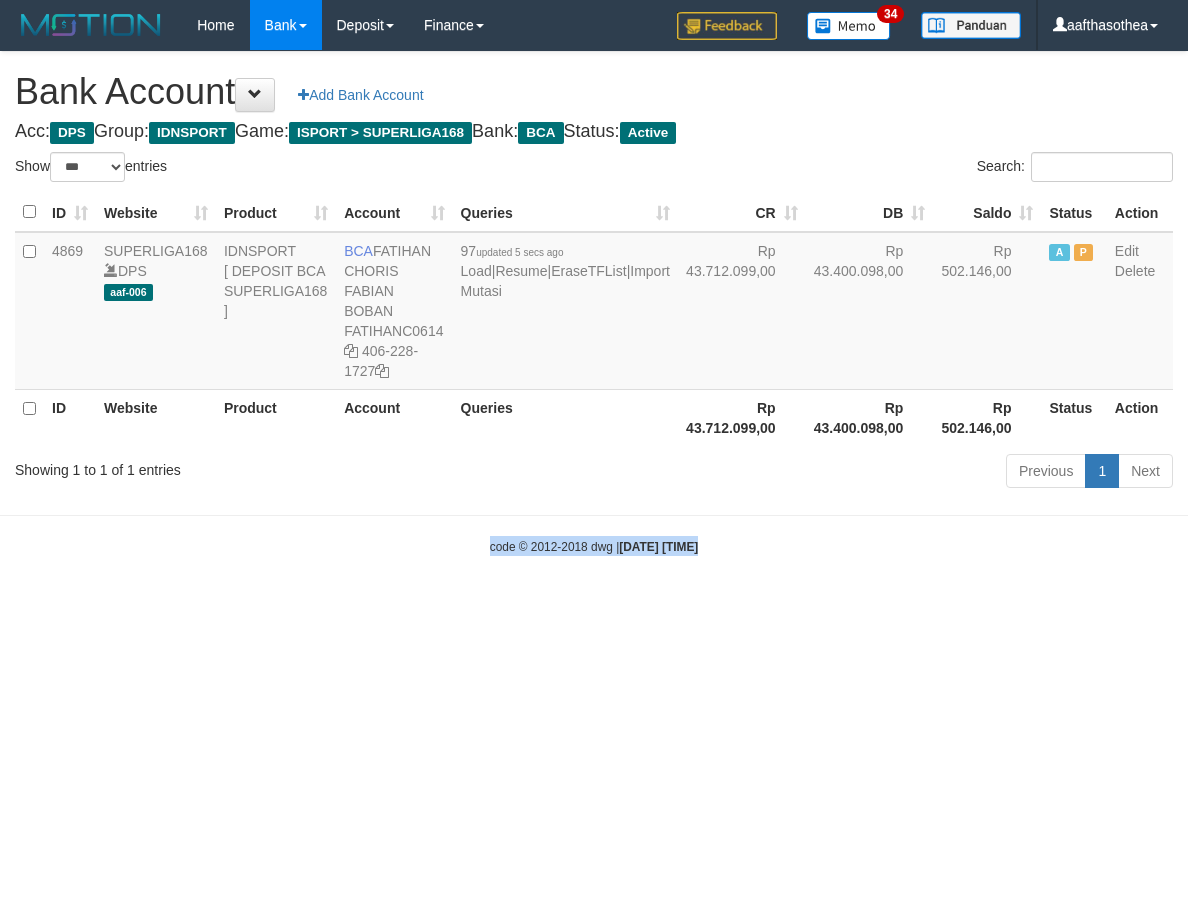 click on "code © 2012-2018 dwg |  2025/08/02 10:59:18" at bounding box center (594, 546) 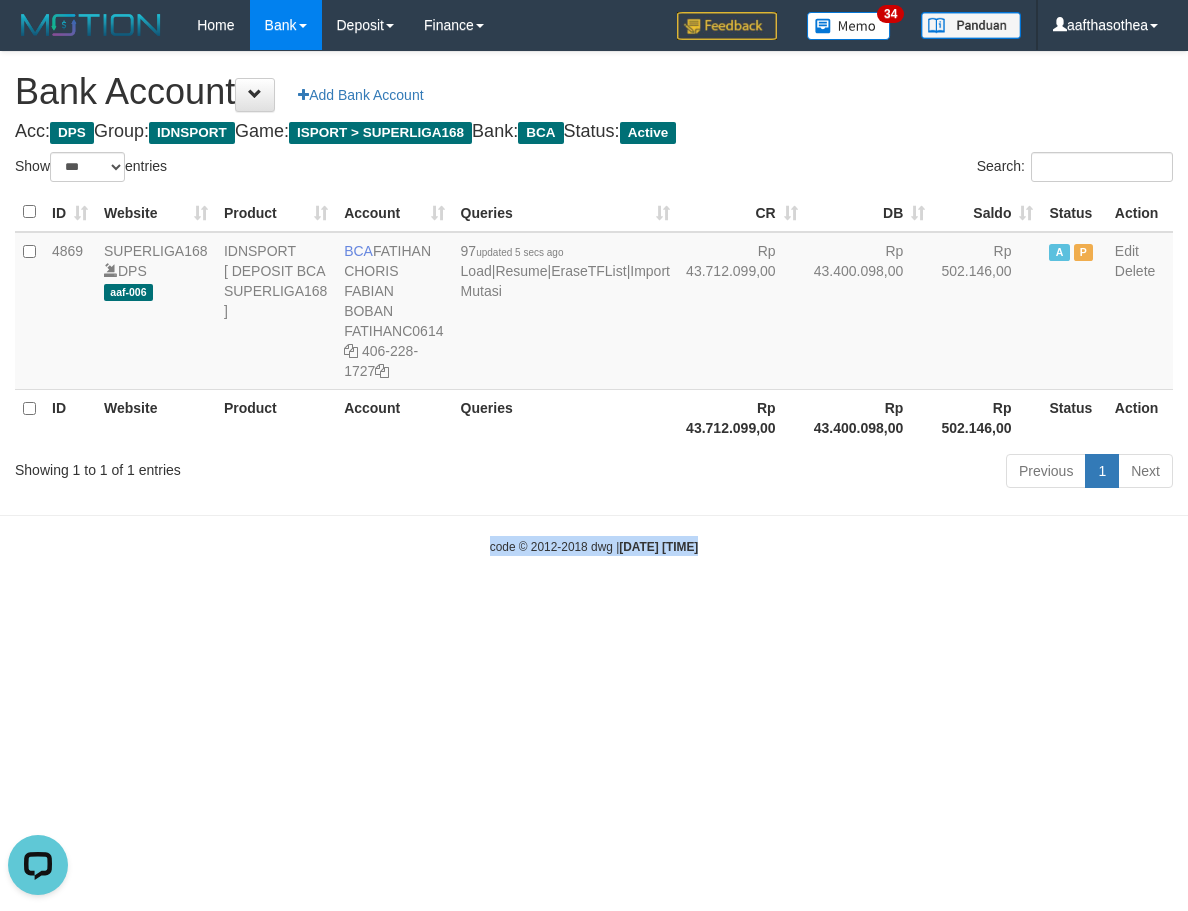 scroll, scrollTop: 0, scrollLeft: 0, axis: both 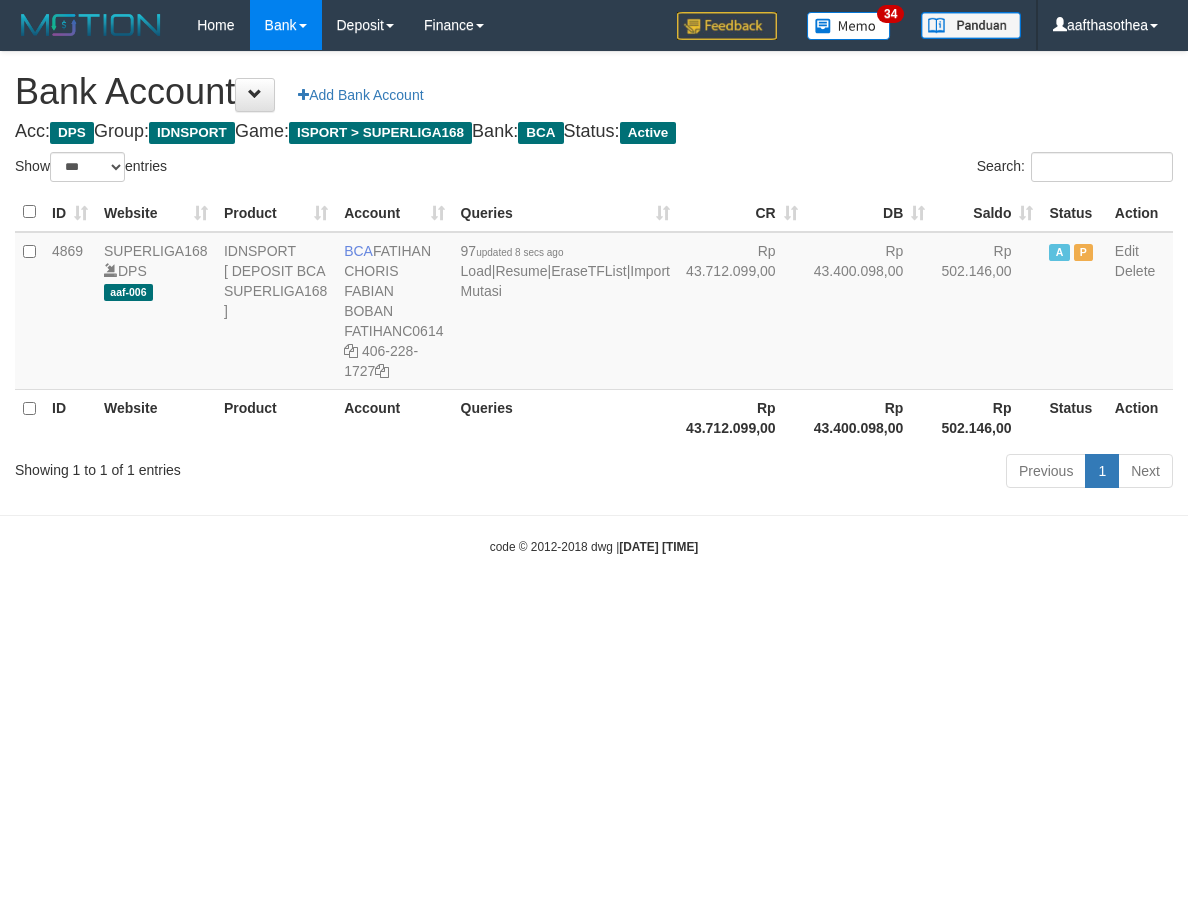 select on "***" 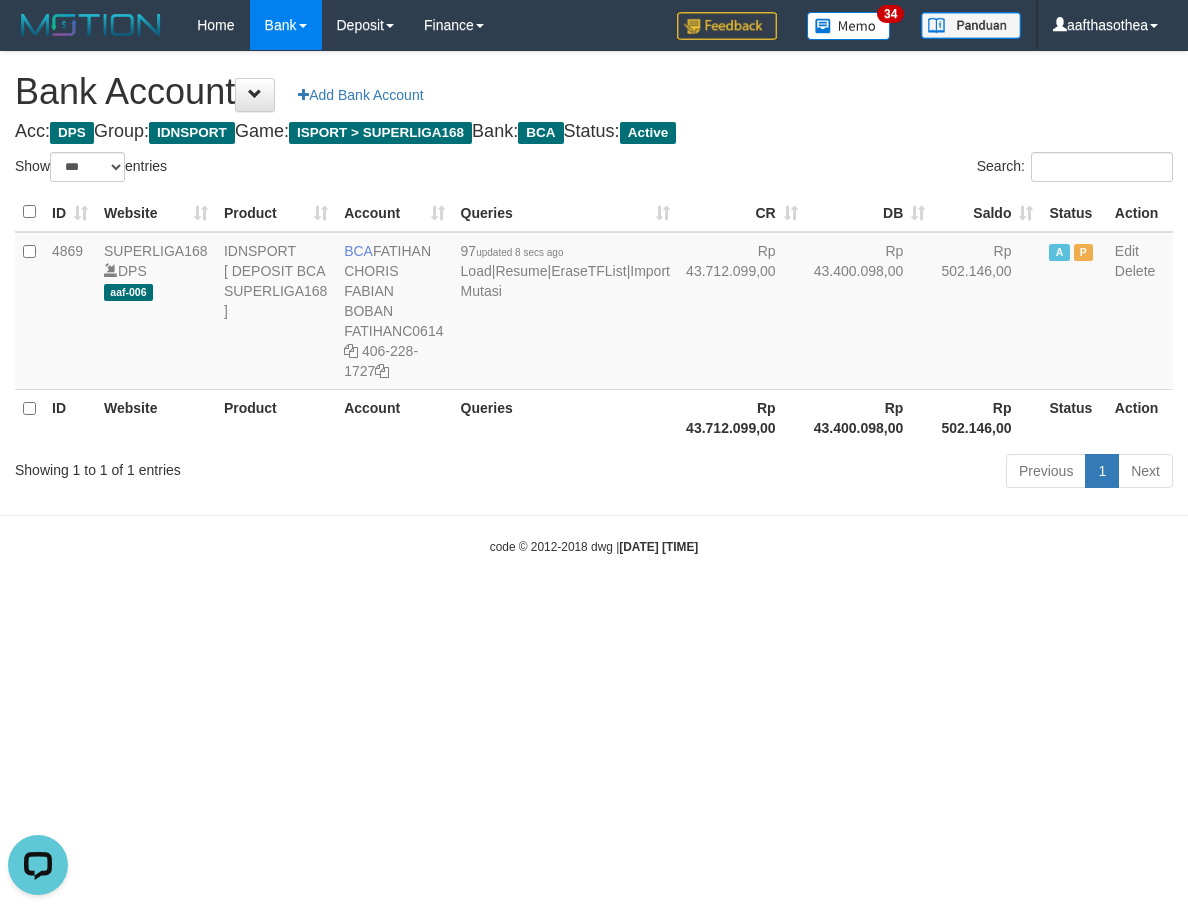 scroll, scrollTop: 0, scrollLeft: 0, axis: both 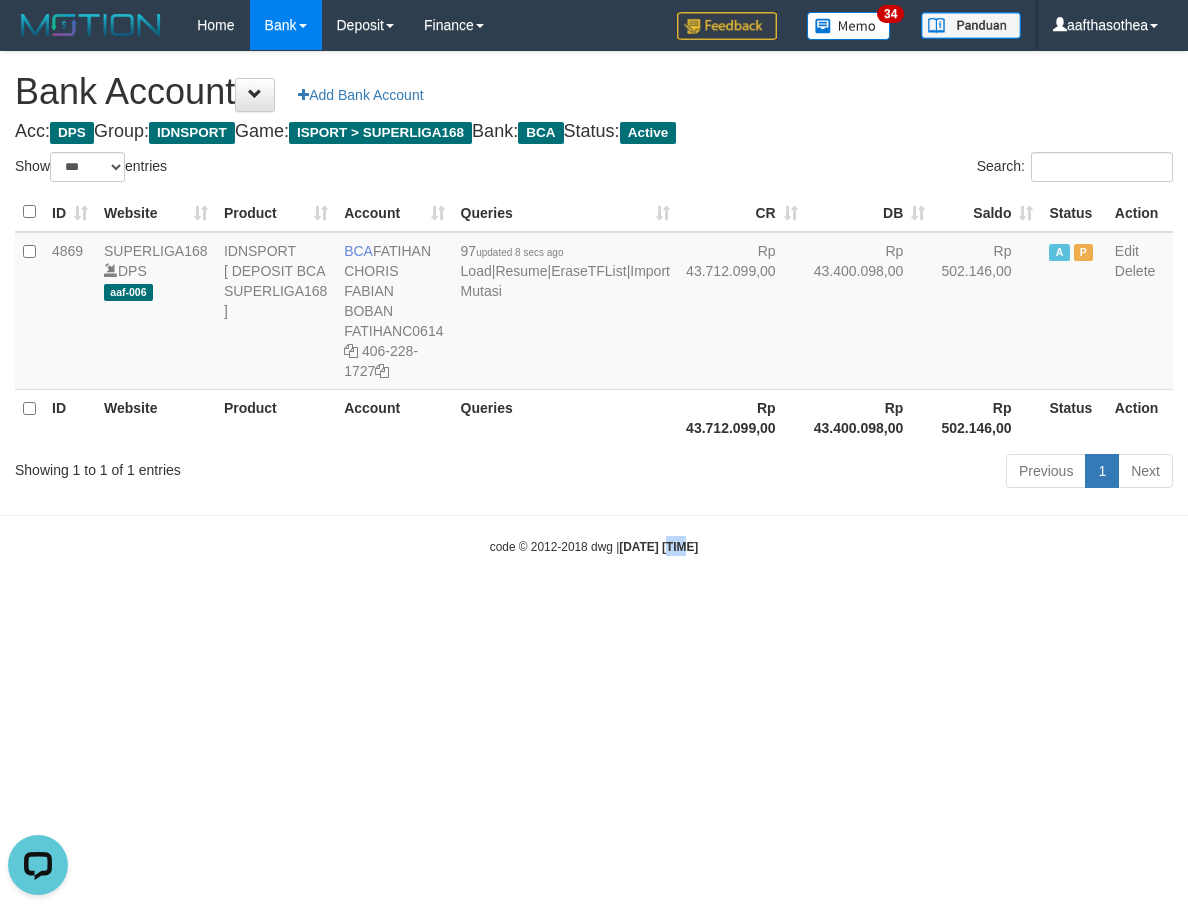 click on "Toggle navigation
Home
Bank
Account List
Load
By Website
Group
[ISPORT]													SUPERLIGA168
By Load Group (DPS)
34" at bounding box center (594, 303) 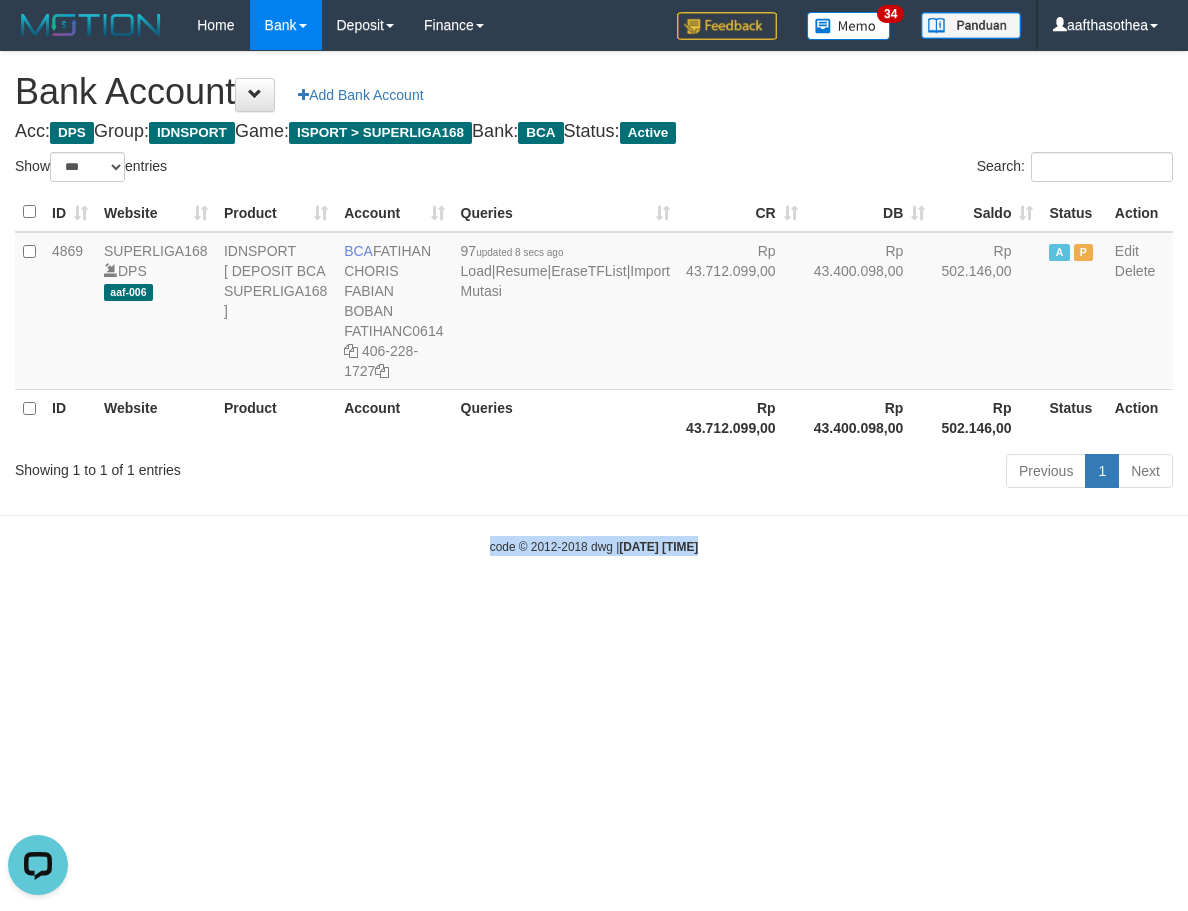 click on "Toggle navigation
Home
Bank
Account List
Load
By Website
Group
[ISPORT]													SUPERLIGA168
By Load Group (DPS)
34" at bounding box center [594, 303] 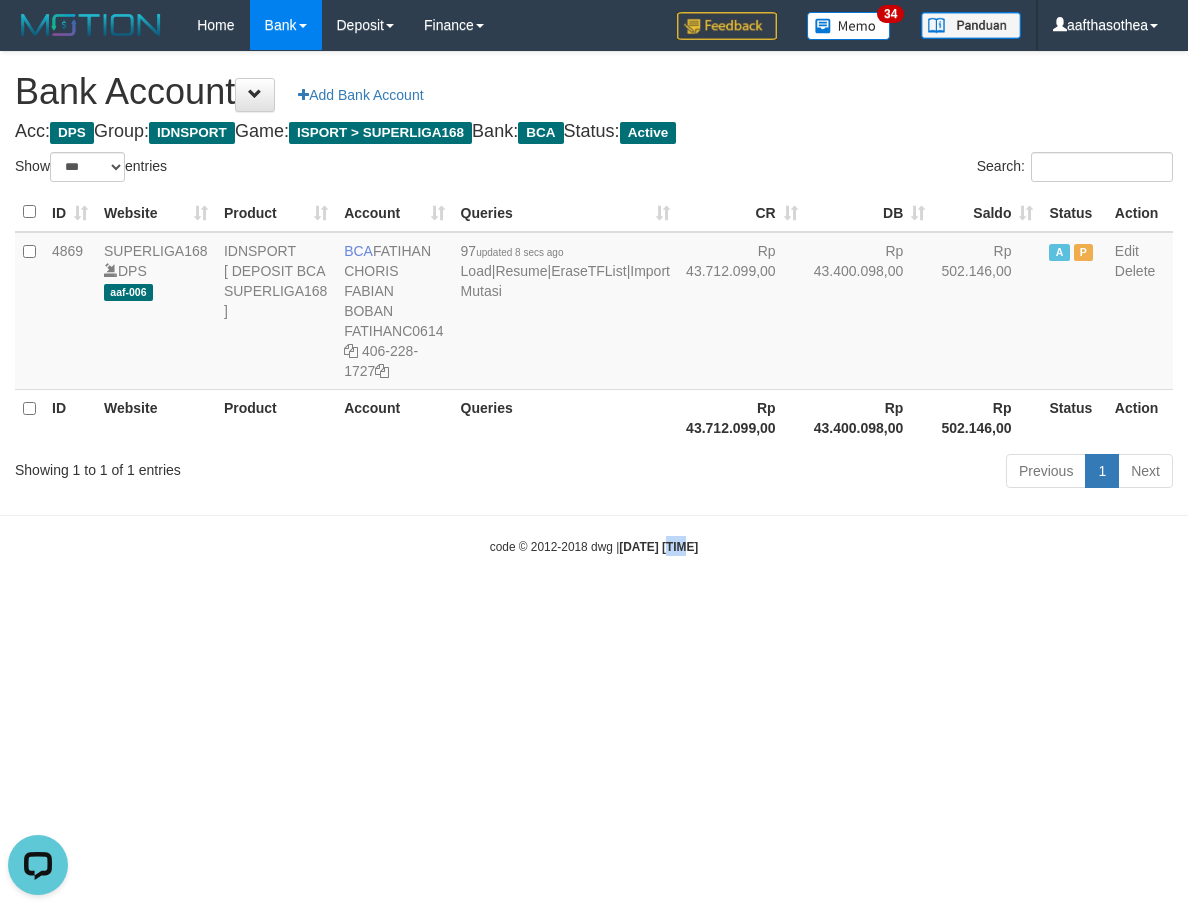 click on "Toggle navigation
Home
Bank
Account List
Load
By Website
Group
[ISPORT]													SUPERLIGA168
By Load Group (DPS)
34" at bounding box center (594, 303) 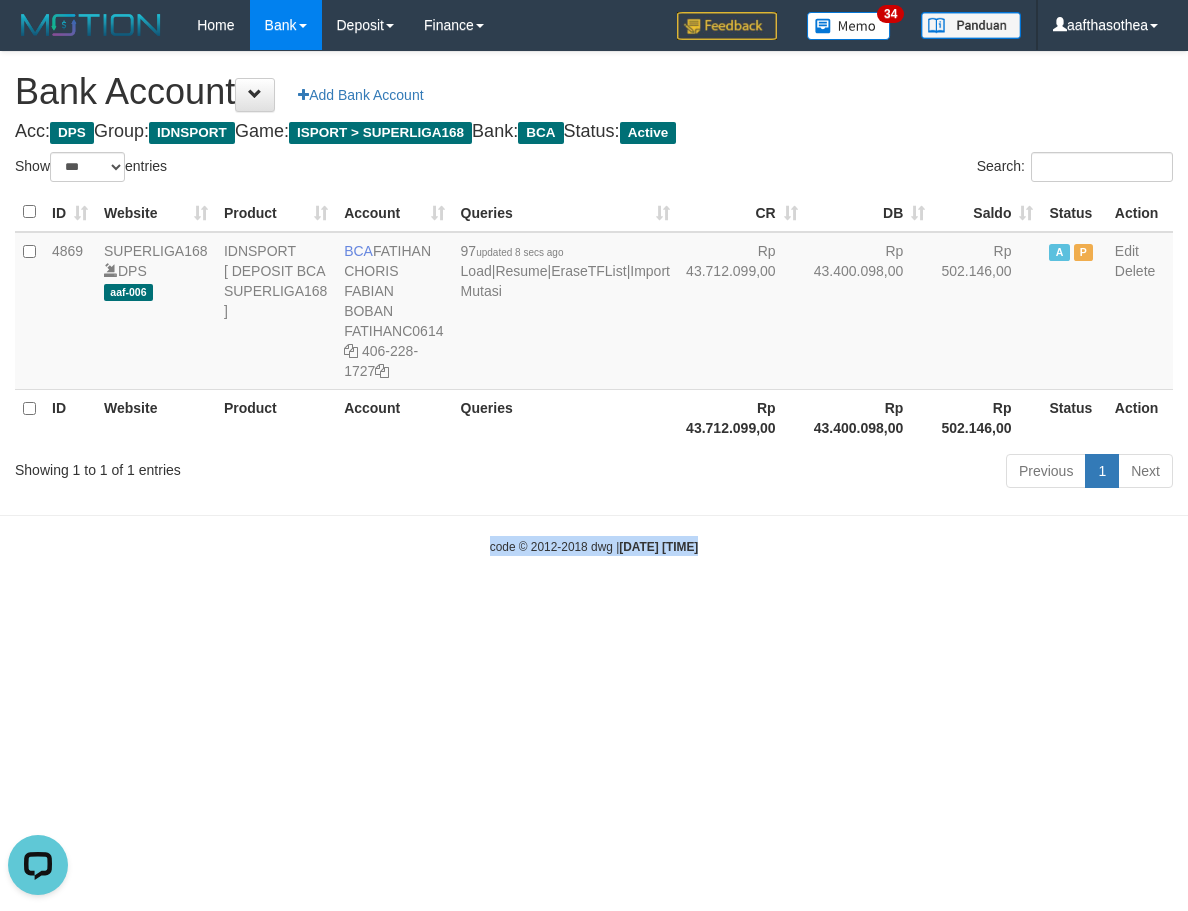 click on "Toggle navigation
Home
Bank
Account List
Load
By Website
Group
[ISPORT]													SUPERLIGA168
By Load Group (DPS)
34" at bounding box center (594, 303) 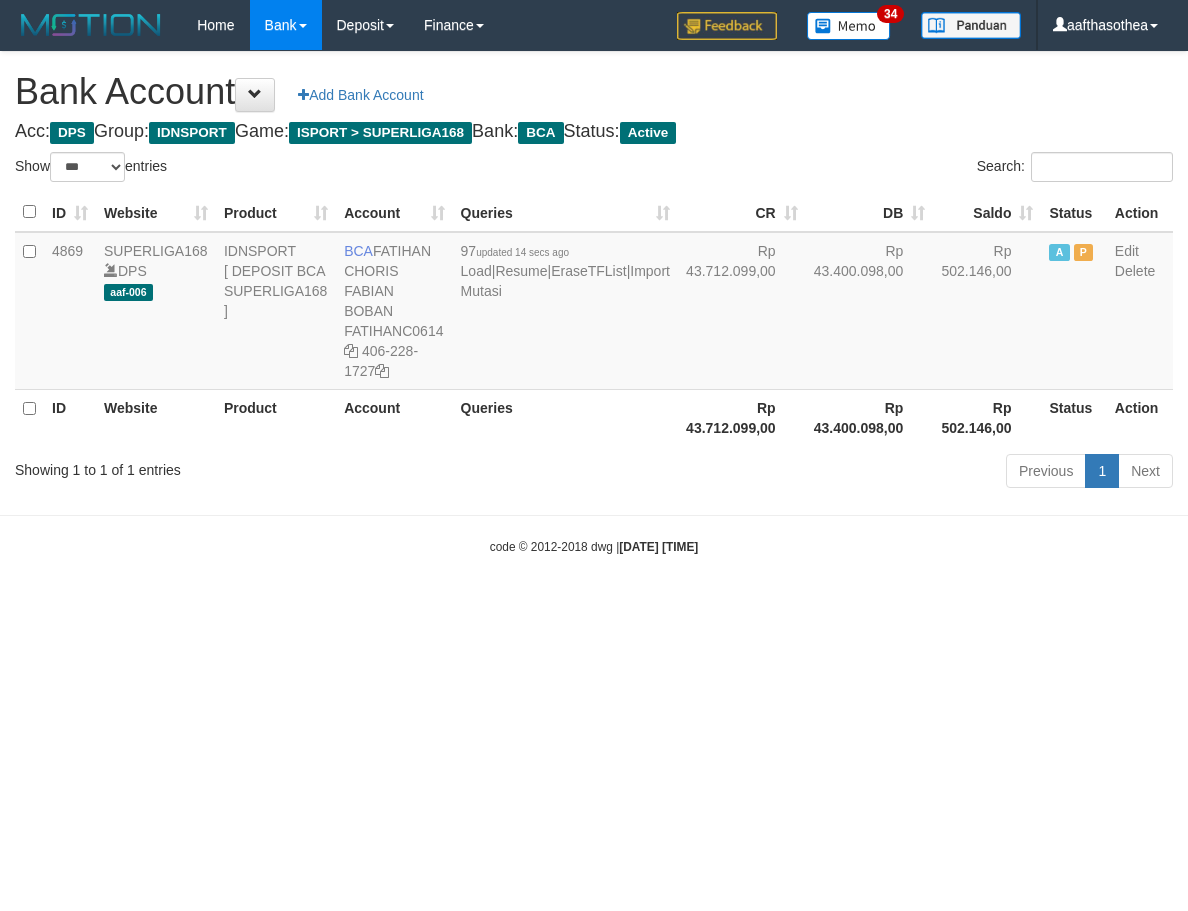 select on "***" 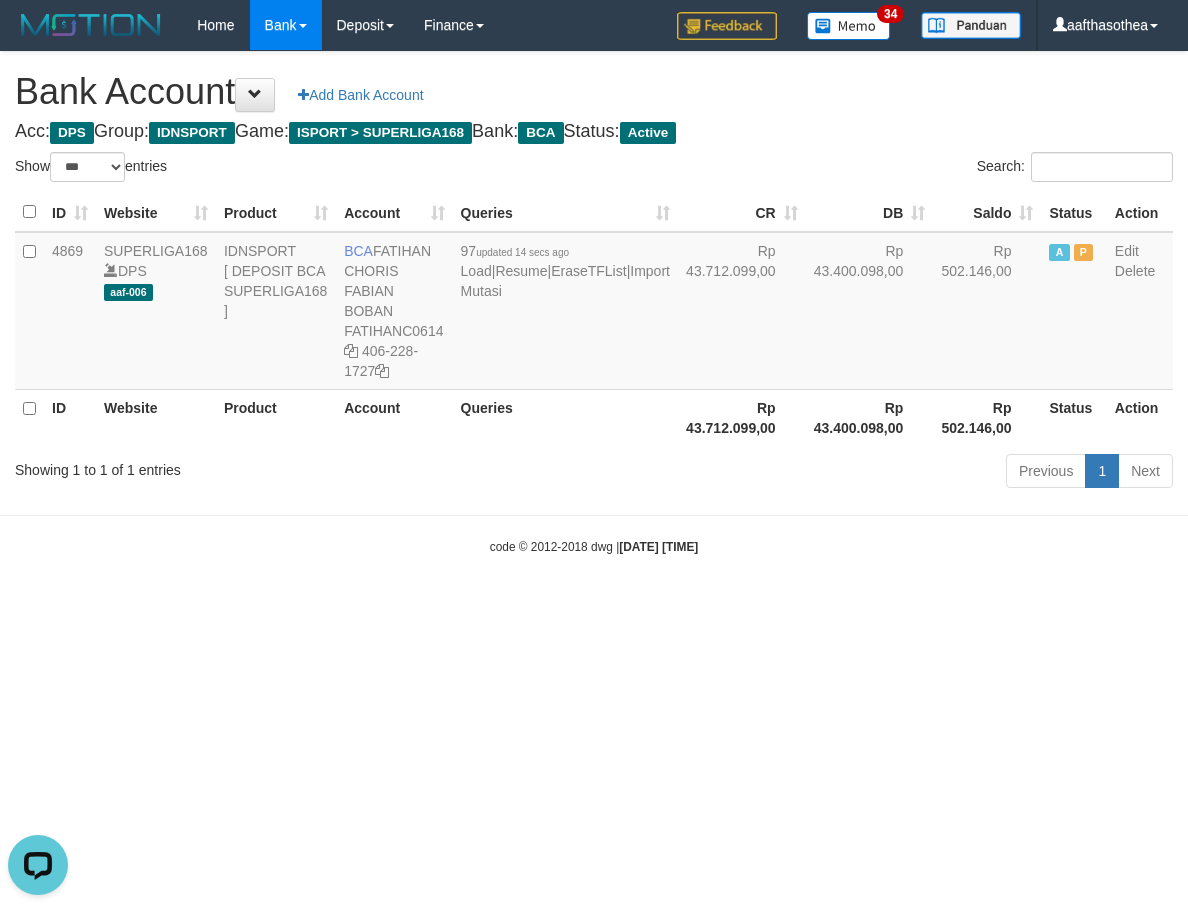 scroll, scrollTop: 0, scrollLeft: 0, axis: both 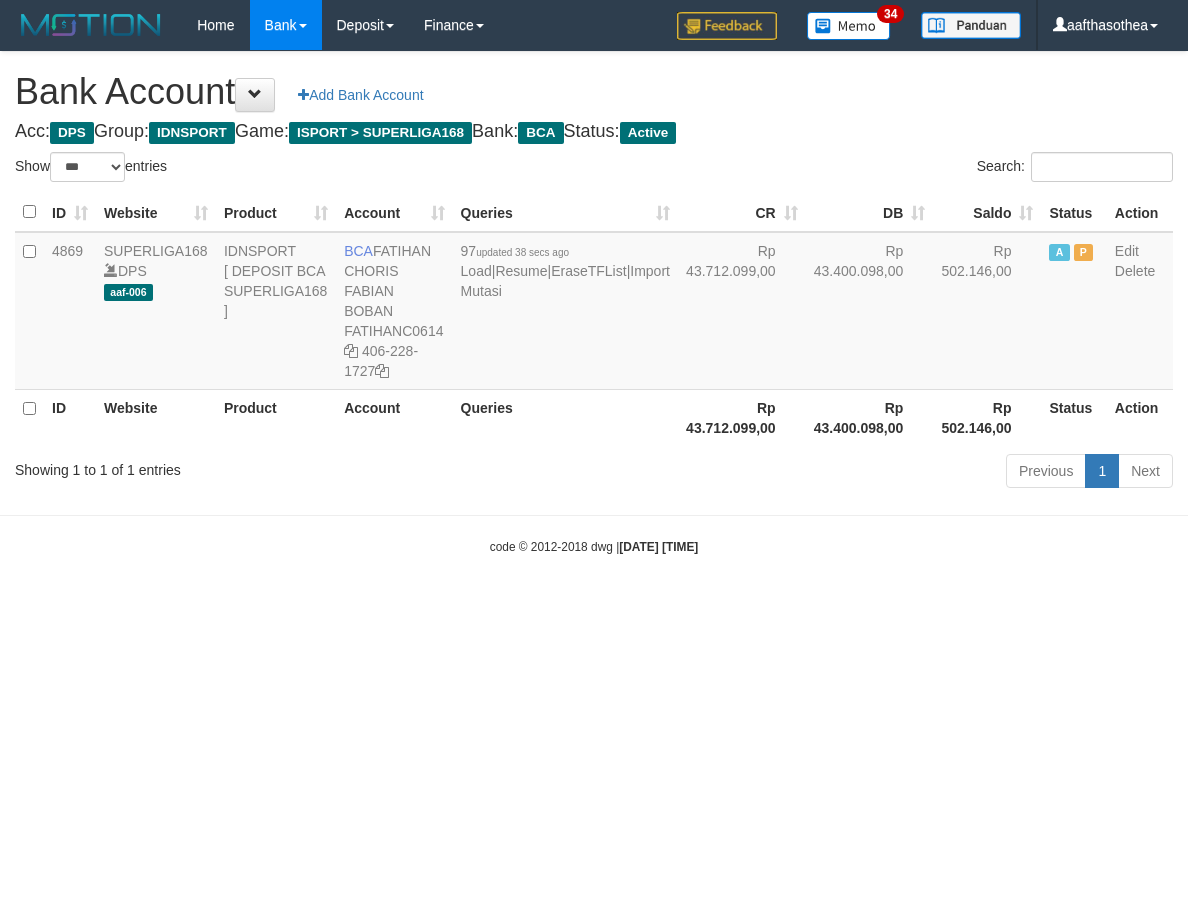 select on "***" 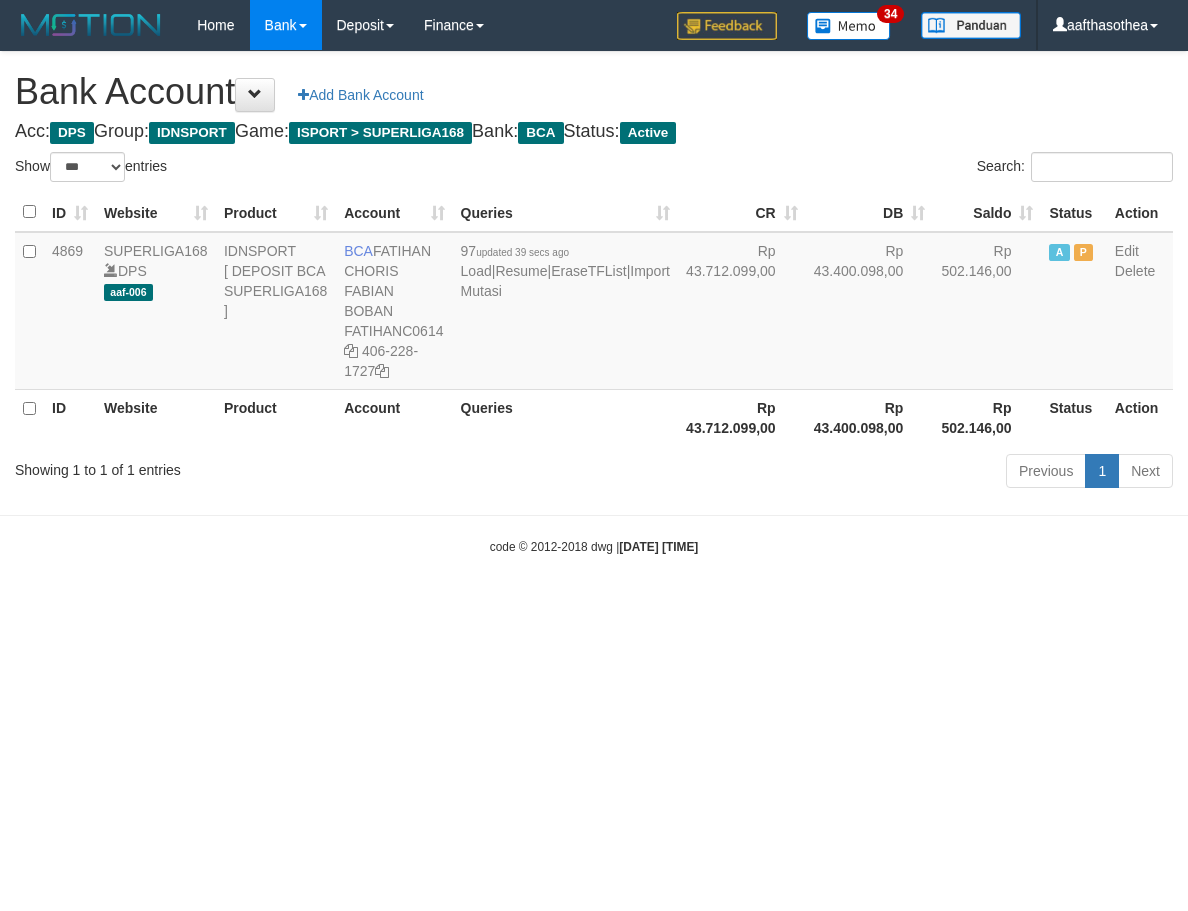 select on "***" 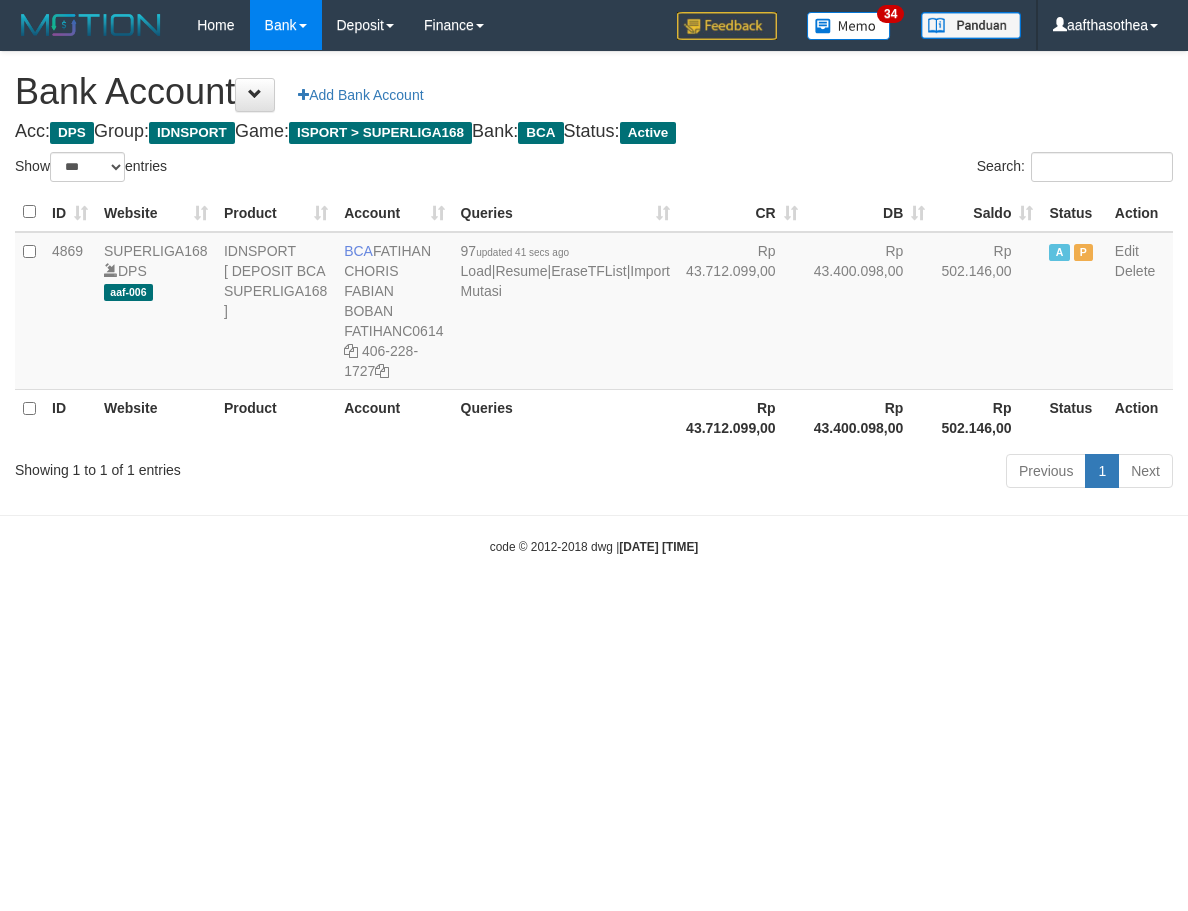 select on "***" 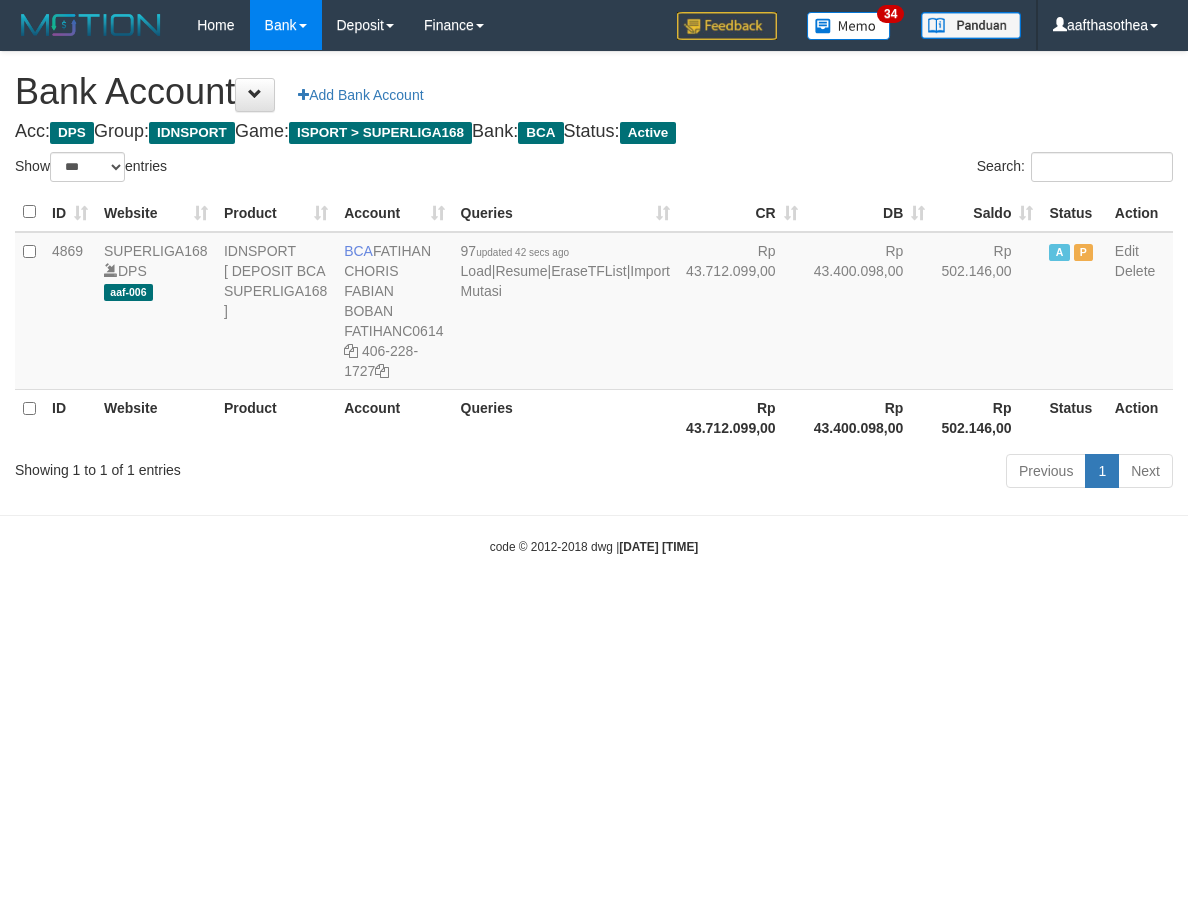 select on "***" 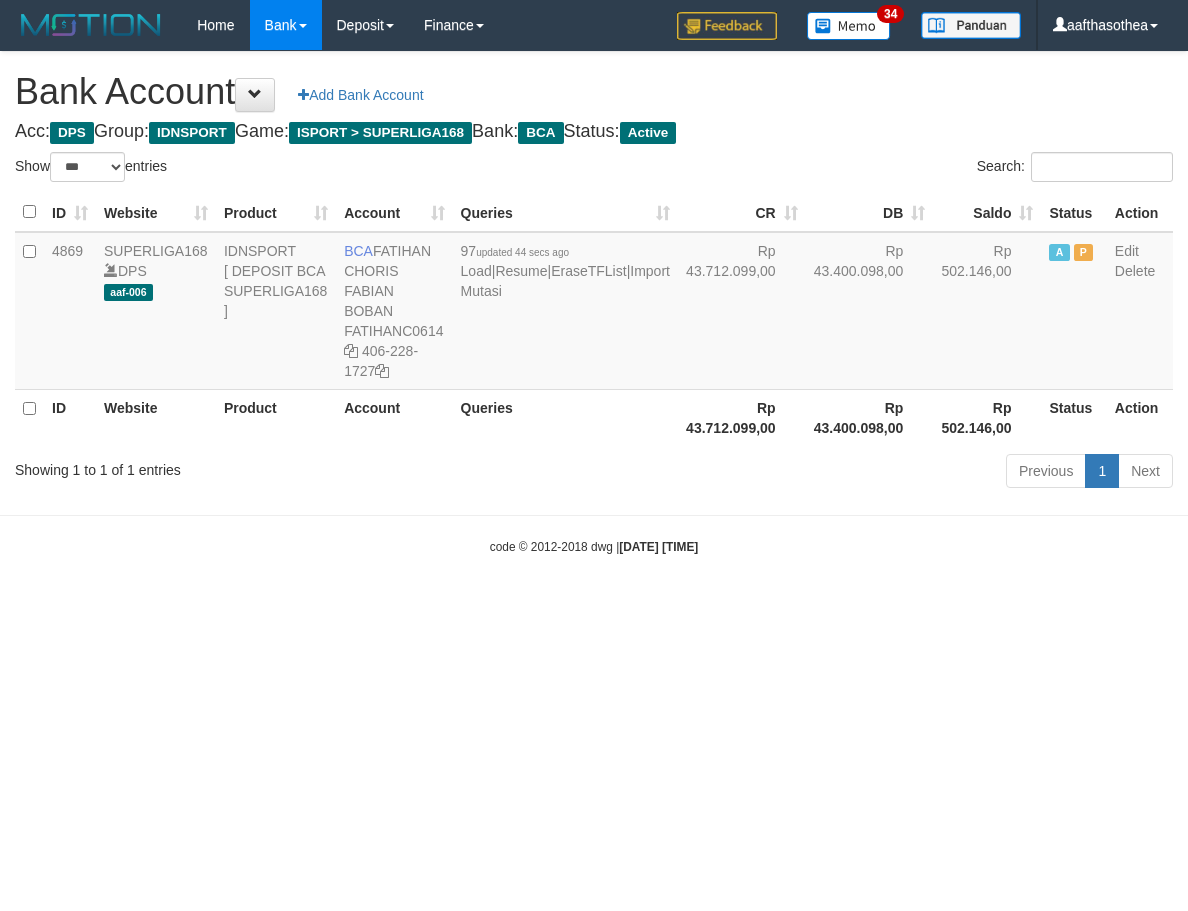 select on "***" 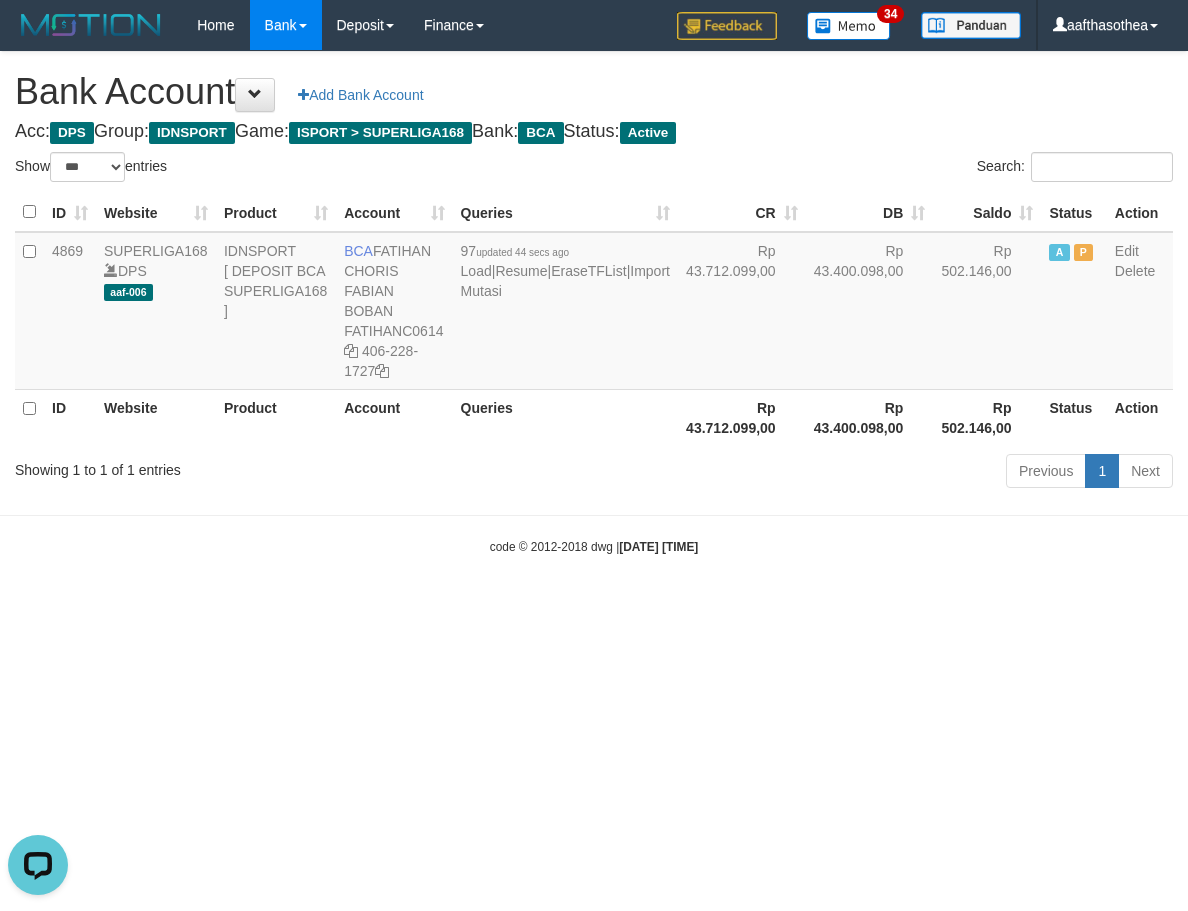 scroll, scrollTop: 0, scrollLeft: 0, axis: both 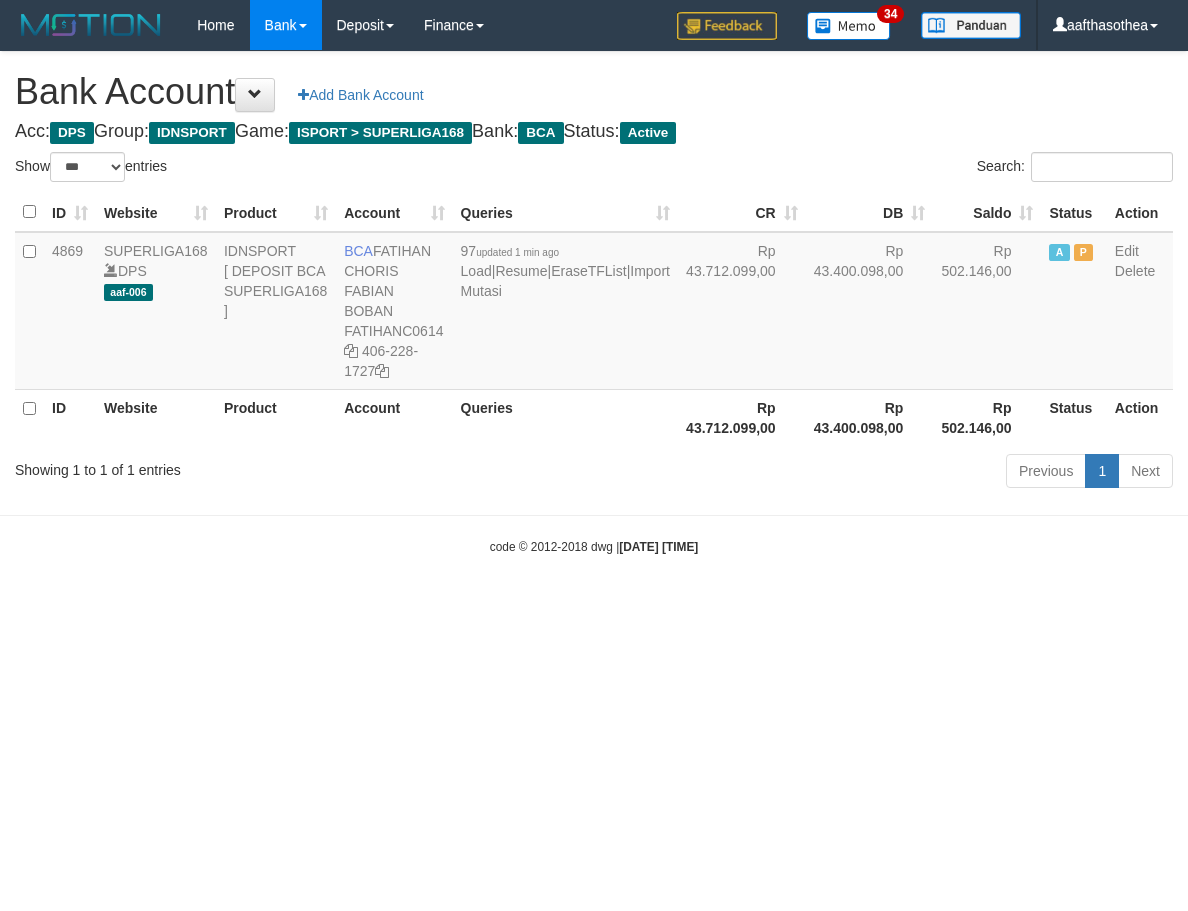 select on "***" 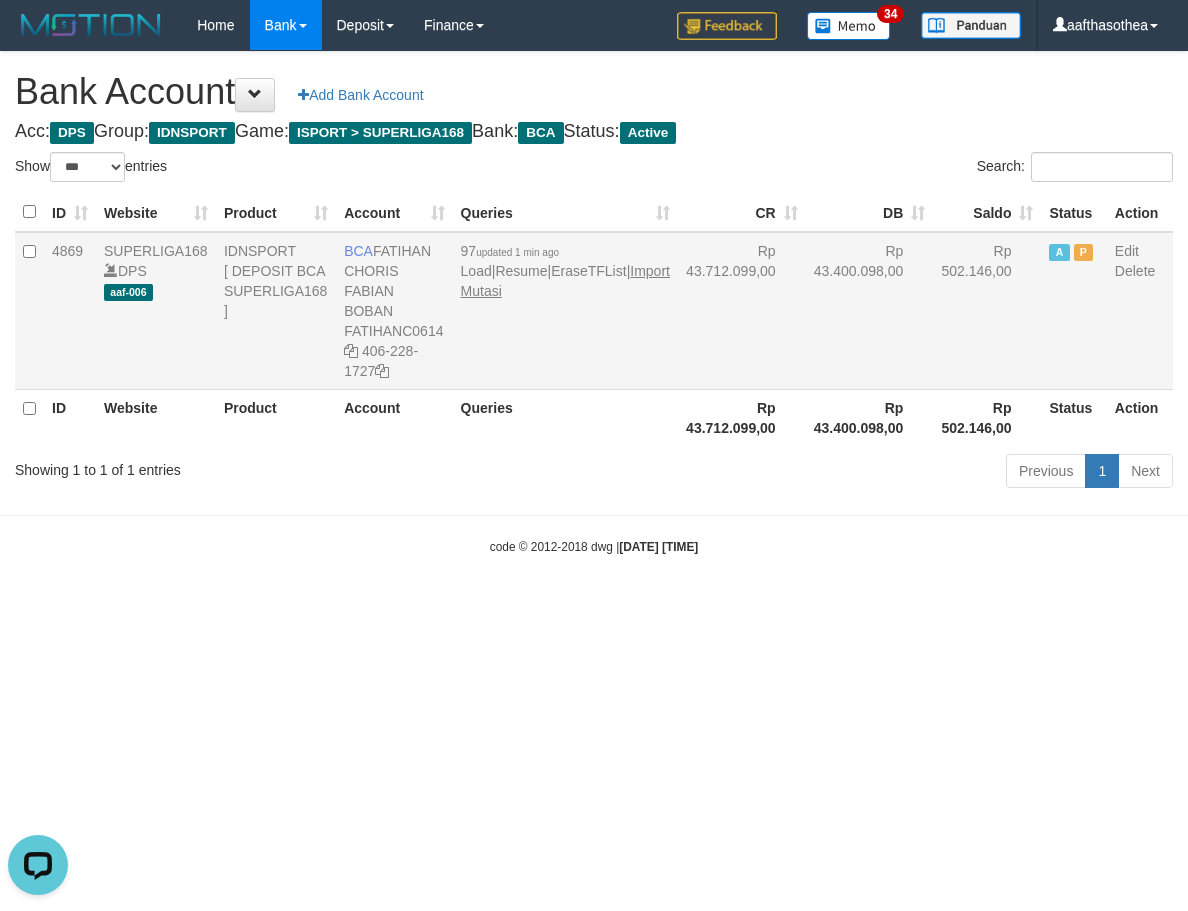 scroll, scrollTop: 0, scrollLeft: 0, axis: both 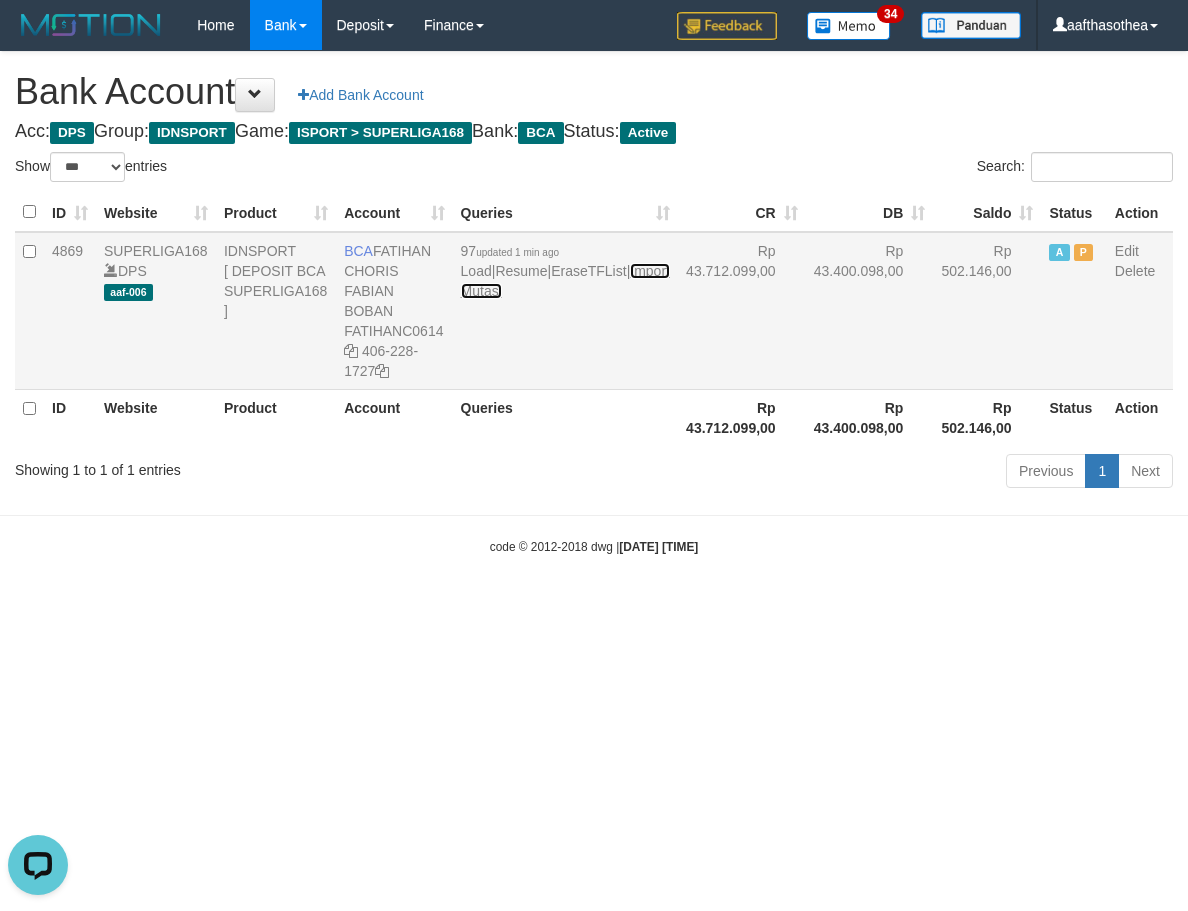 click on "Import Mutasi" at bounding box center (565, 281) 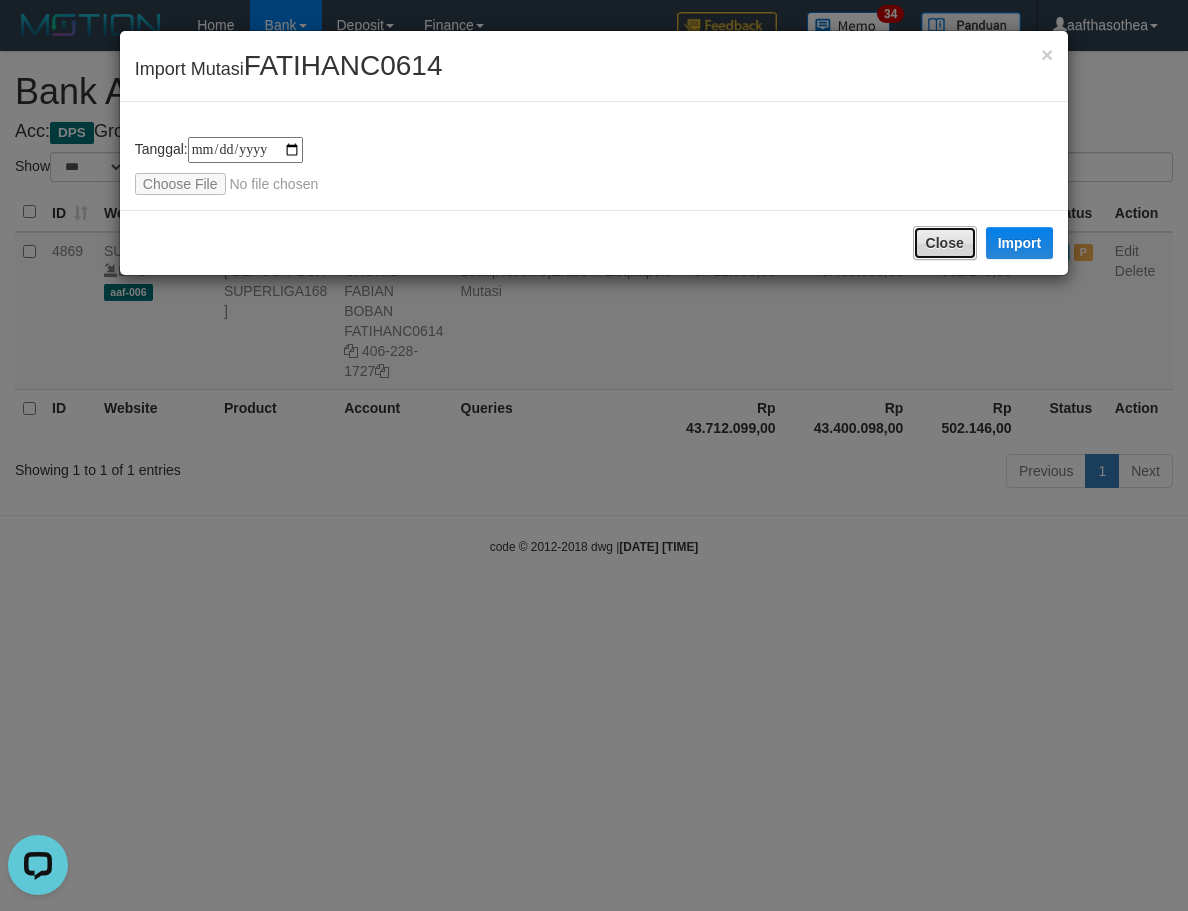 drag, startPoint x: 949, startPoint y: 249, endPoint x: 935, endPoint y: 279, distance: 33.105892 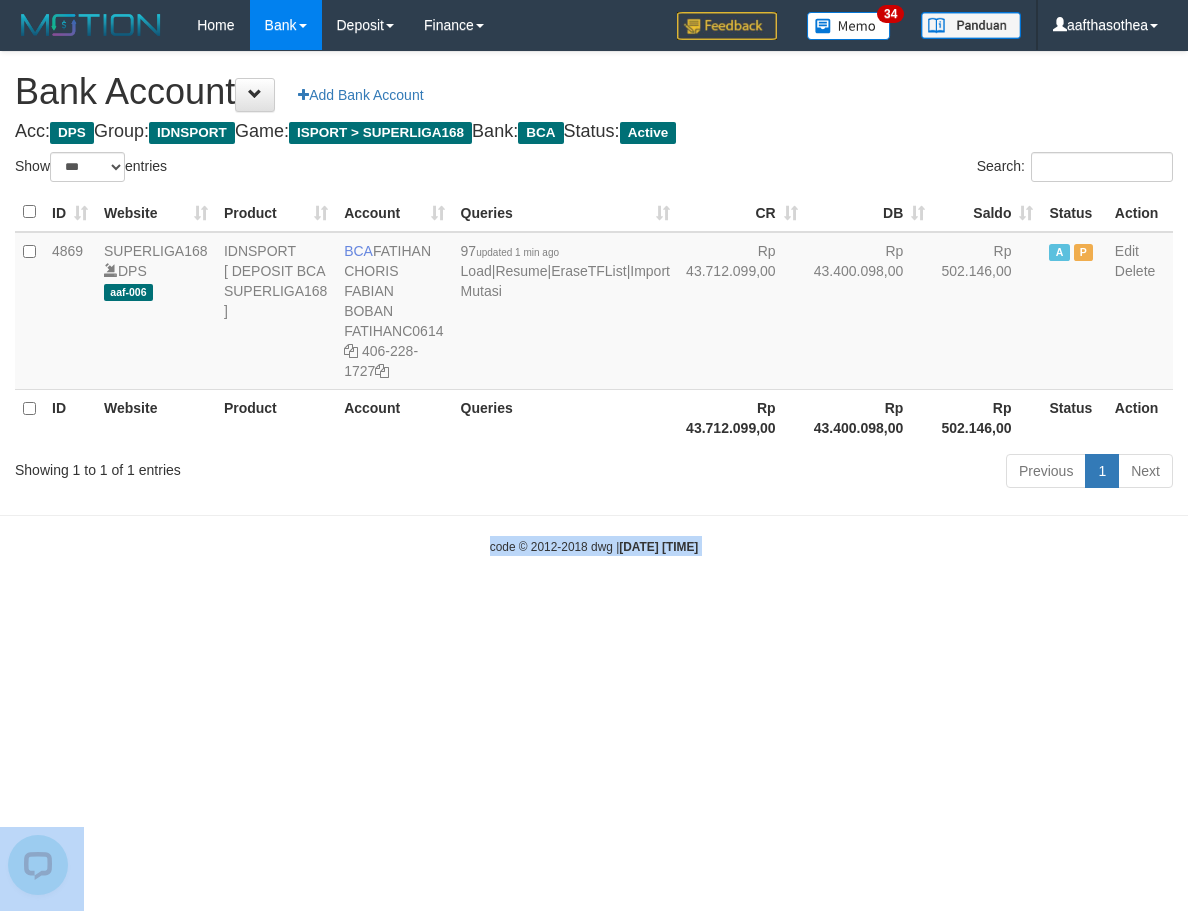 drag, startPoint x: 357, startPoint y: 579, endPoint x: 404, endPoint y: 576, distance: 47.095646 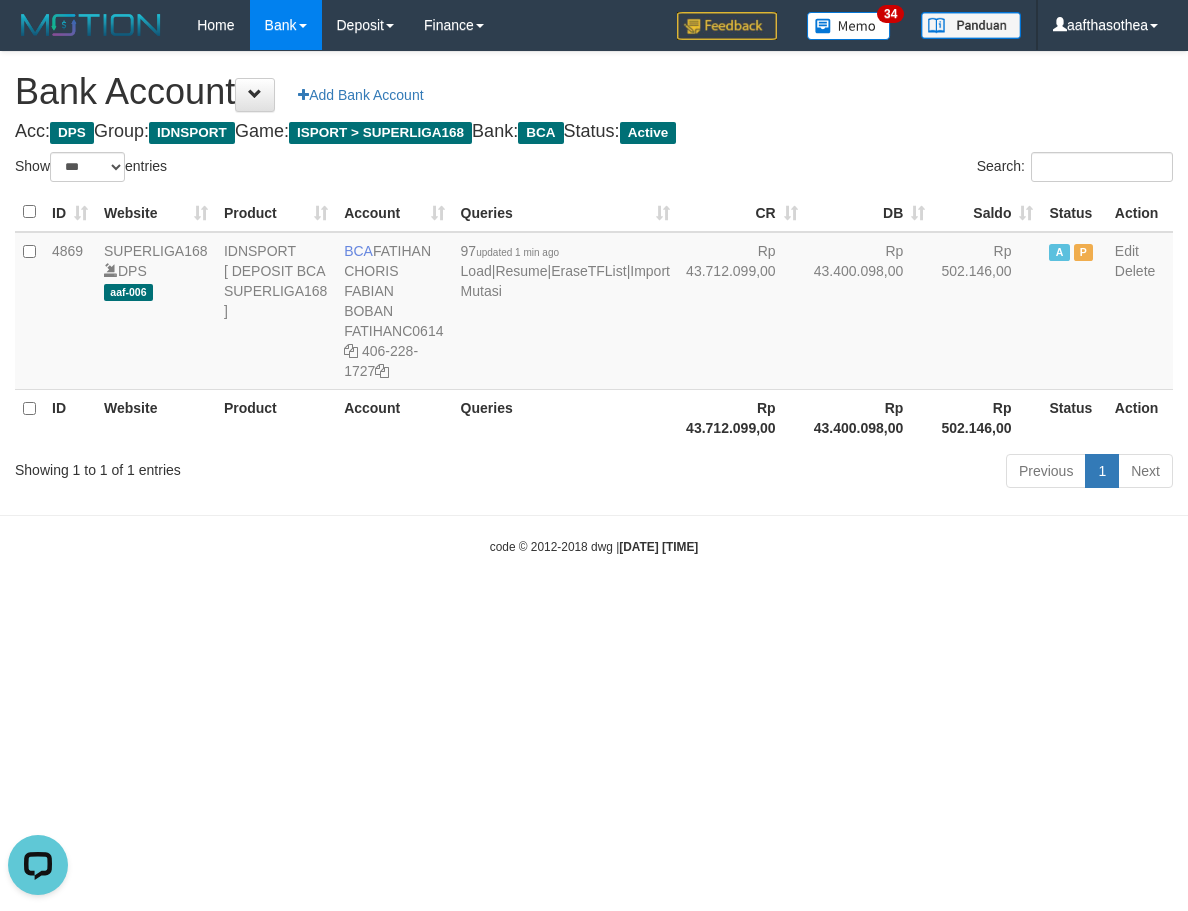 click on "Toggle navigation
Home
Bank
Account List
Load
By Website
Group
[ISPORT]													SUPERLIGA168
By Load Group (DPS)
34" at bounding box center (594, 303) 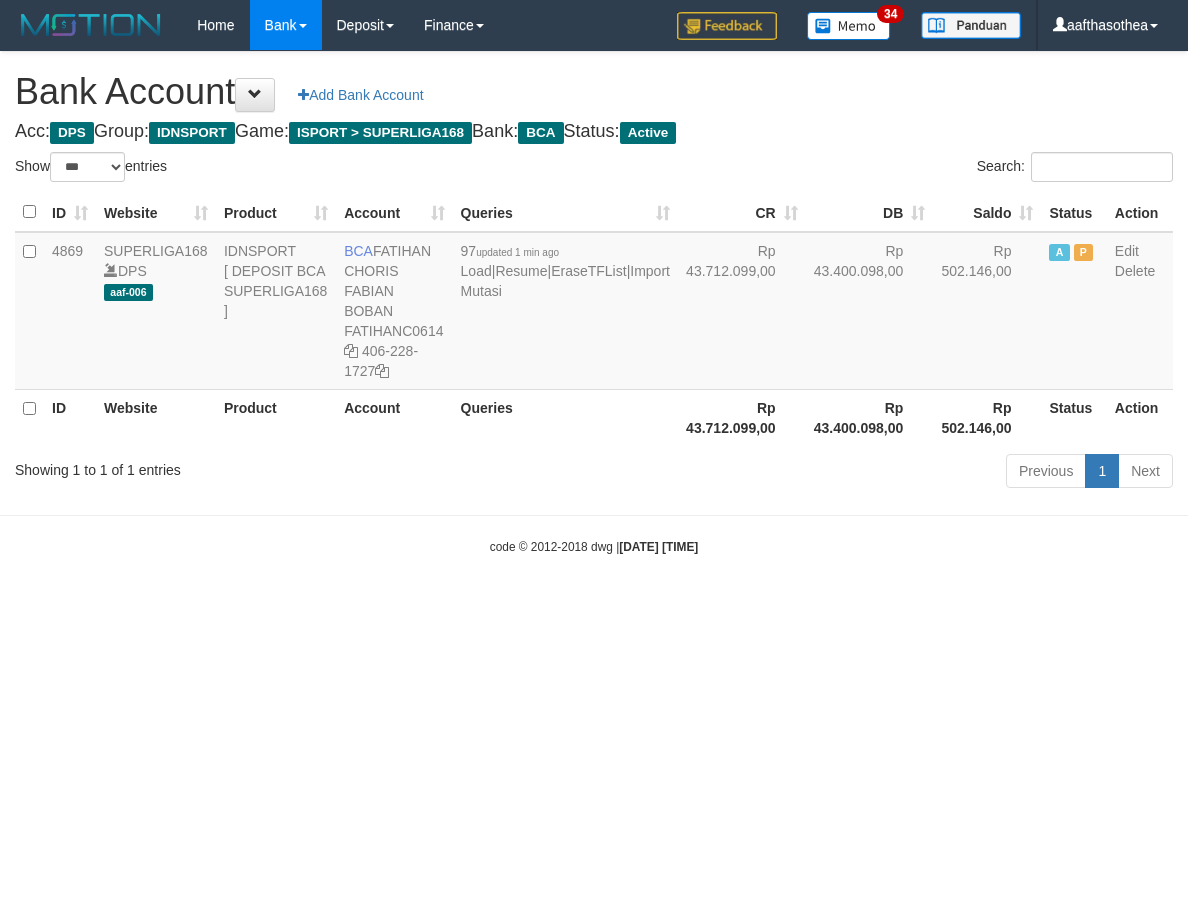 select on "***" 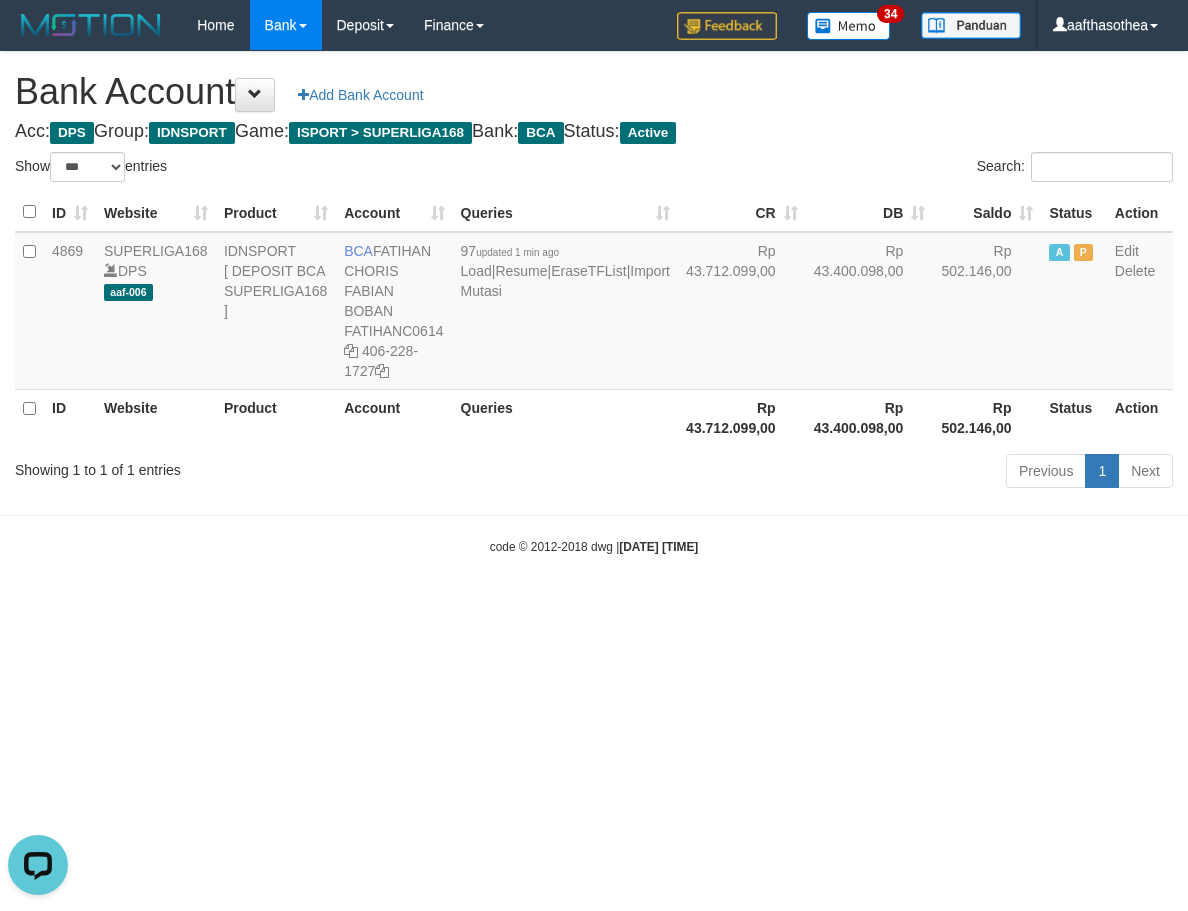 scroll, scrollTop: 0, scrollLeft: 0, axis: both 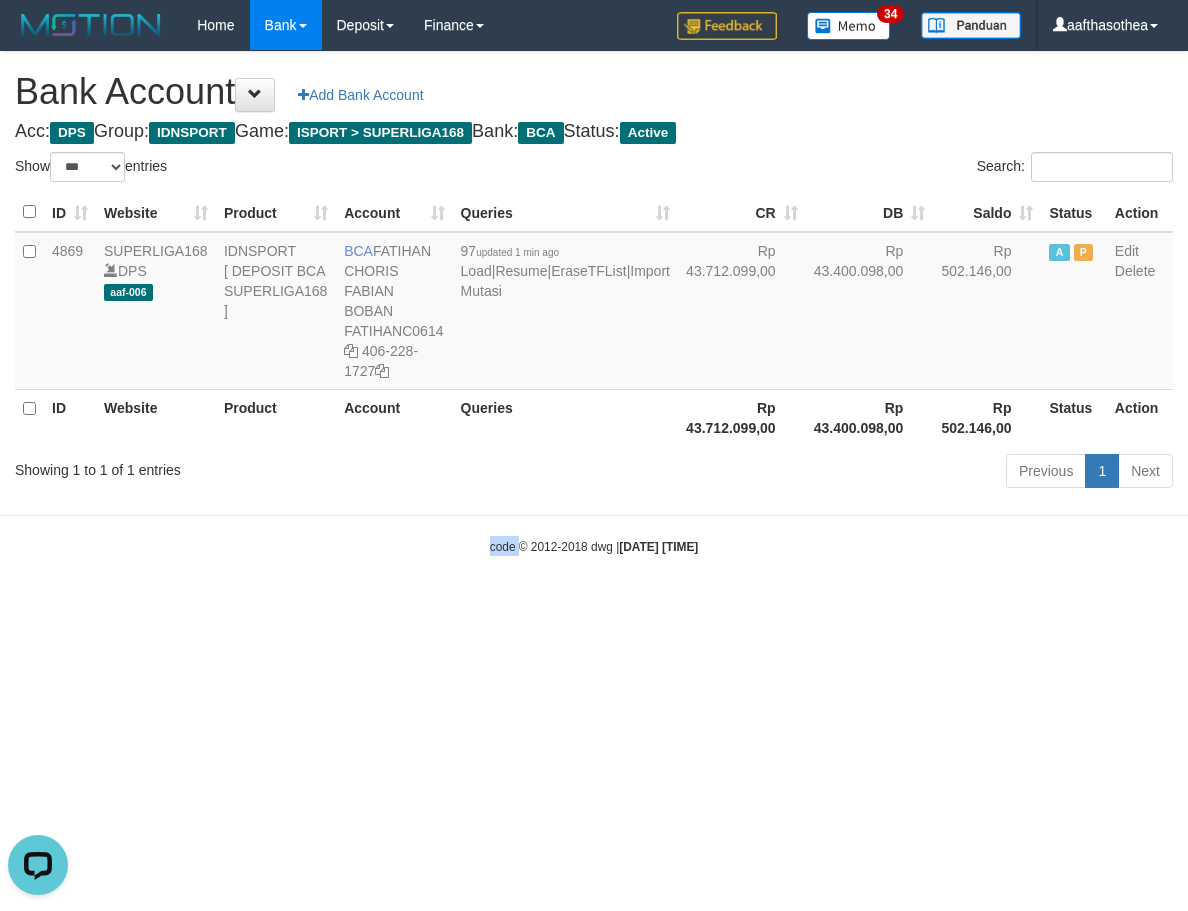 click on "Toggle navigation
Home
Bank
Account List
Load
By Website
Group
[ISPORT]													SUPERLIGA168
By Load Group (DPS)
34" at bounding box center [594, 303] 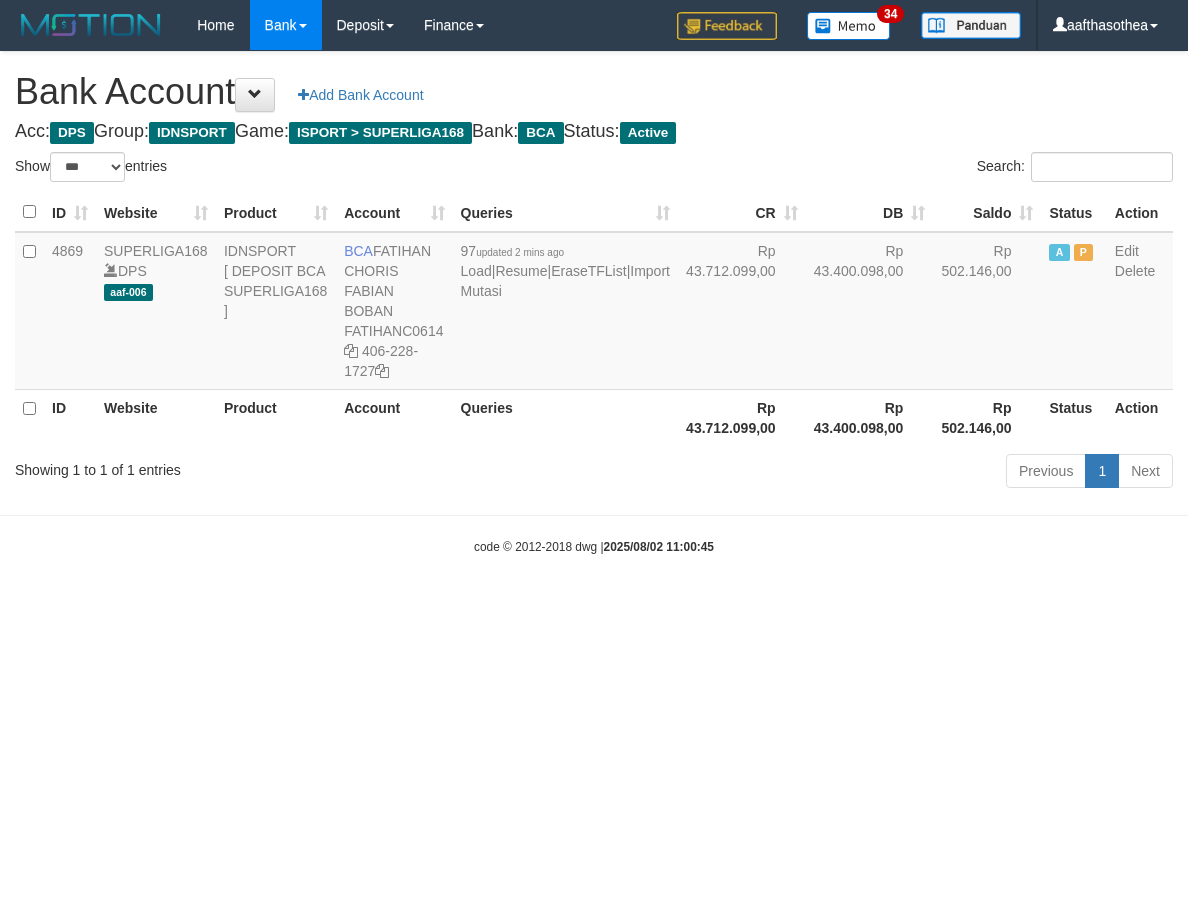 select on "***" 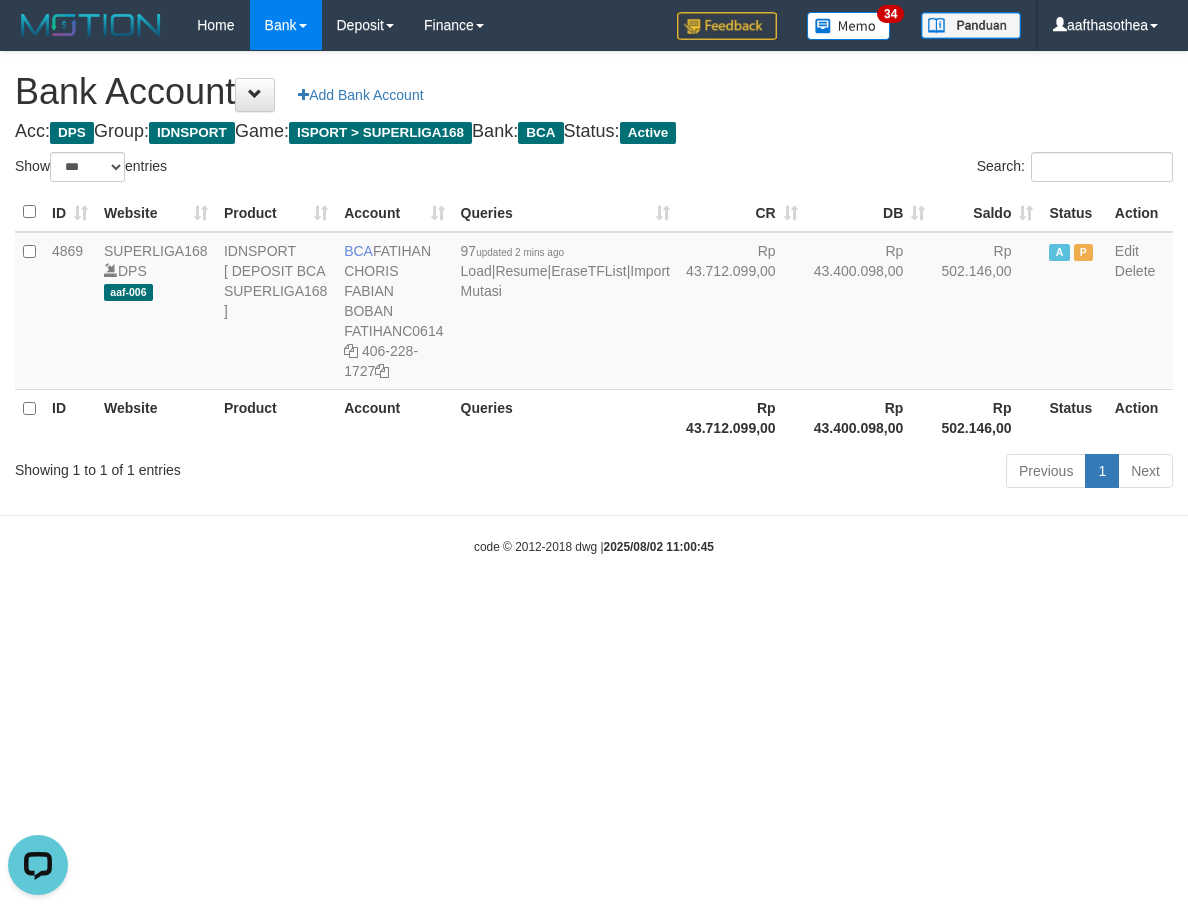 scroll, scrollTop: 0, scrollLeft: 0, axis: both 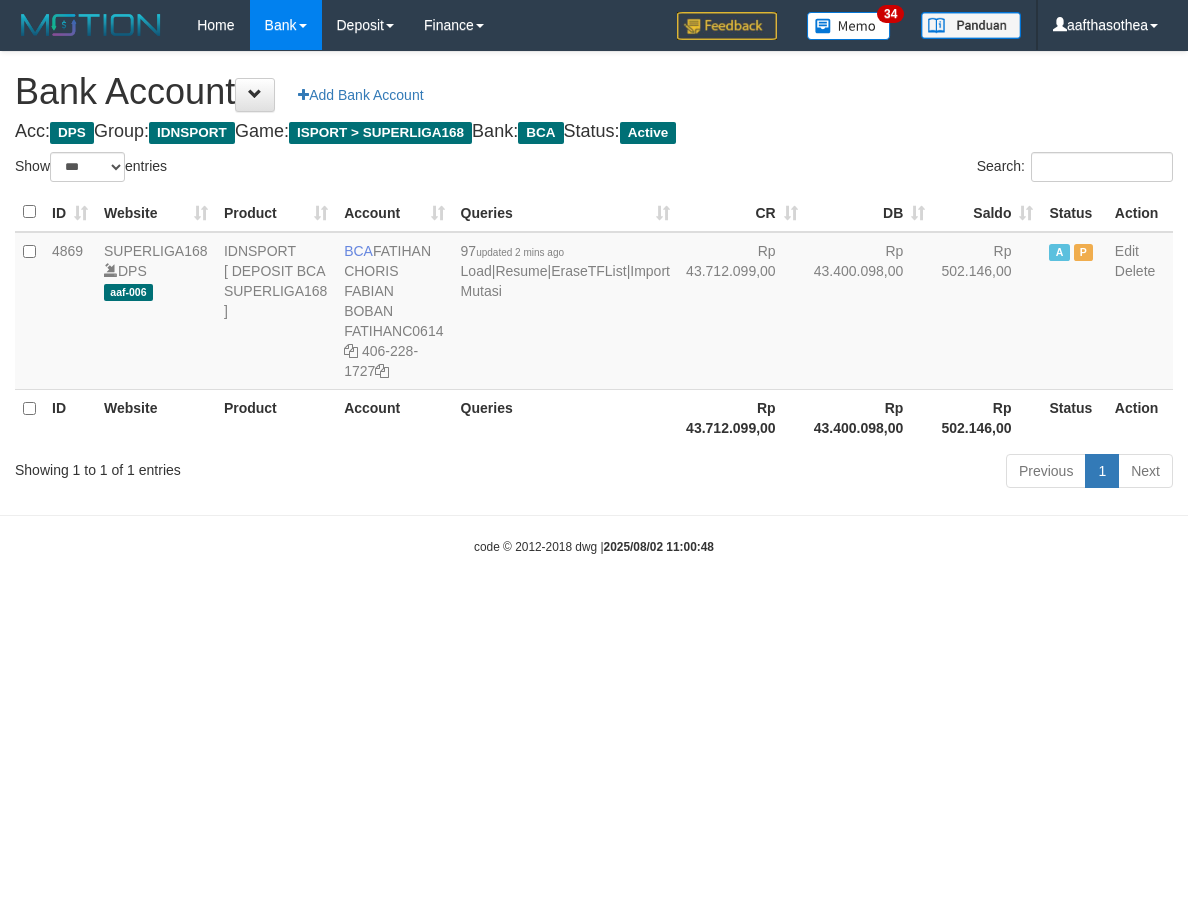 select on "***" 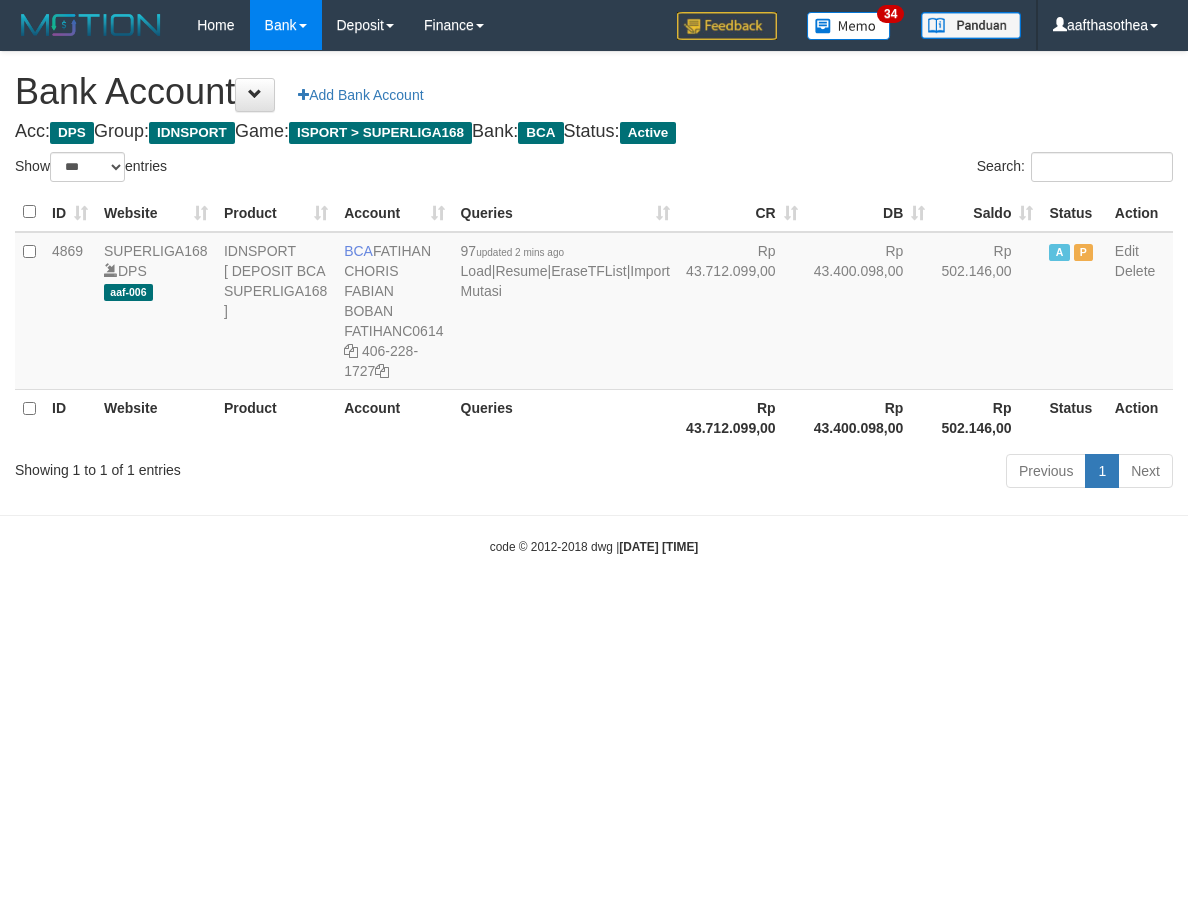 select on "***" 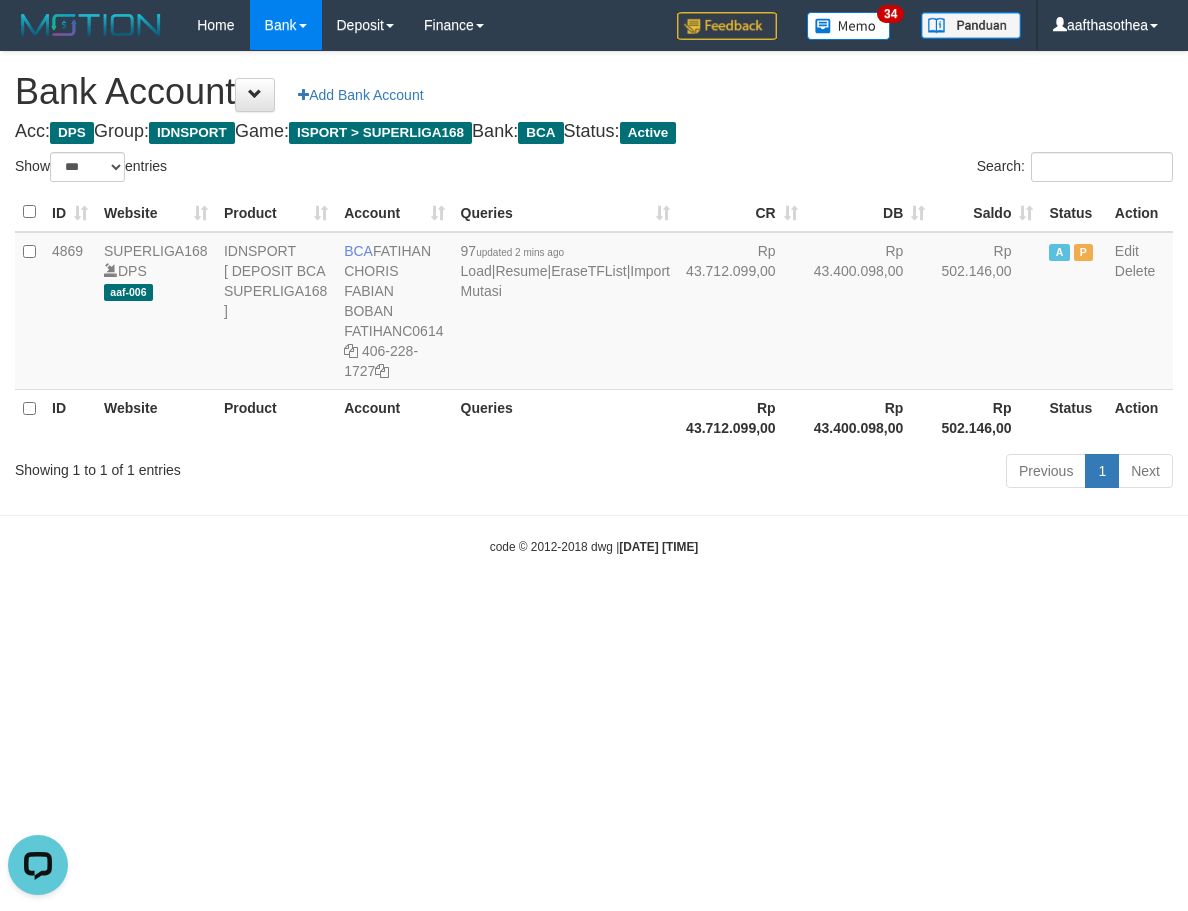 scroll, scrollTop: 0, scrollLeft: 0, axis: both 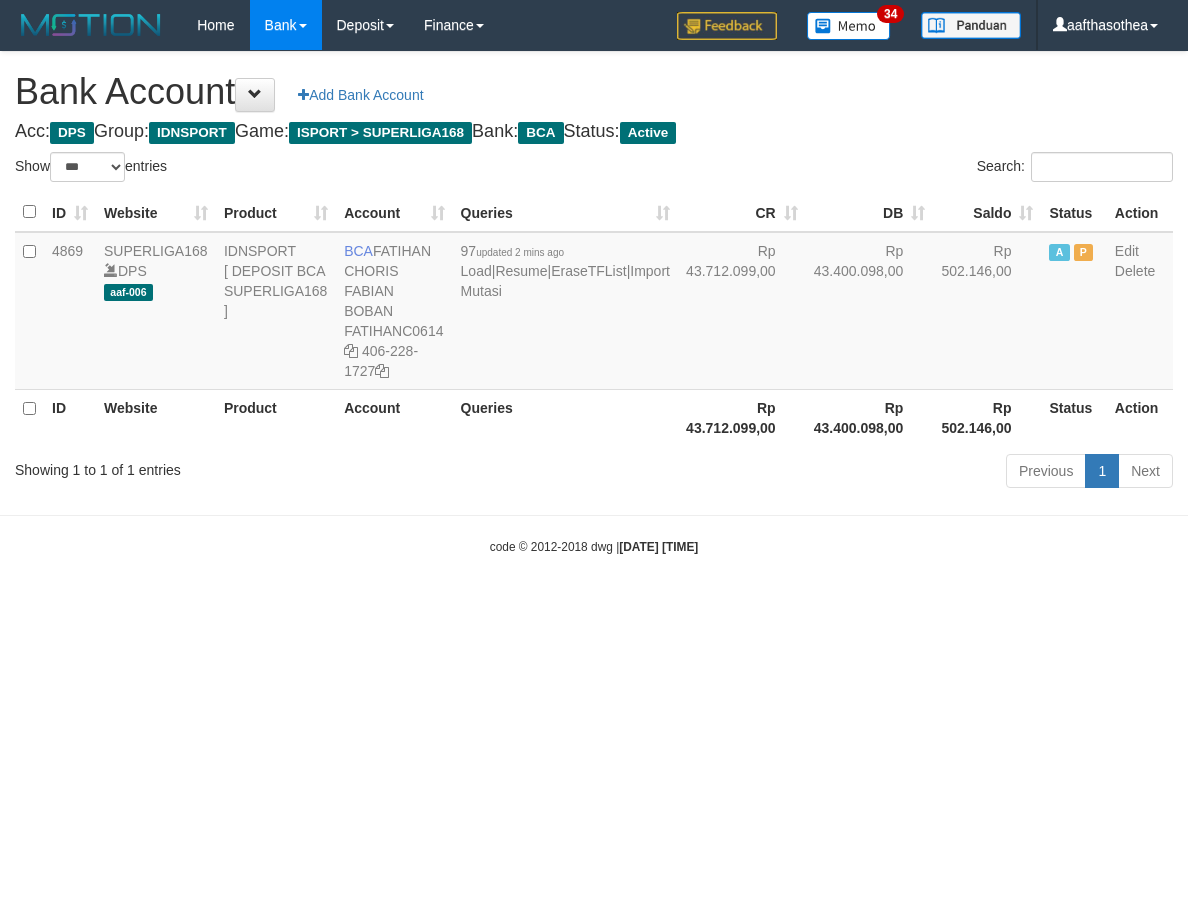 select on "***" 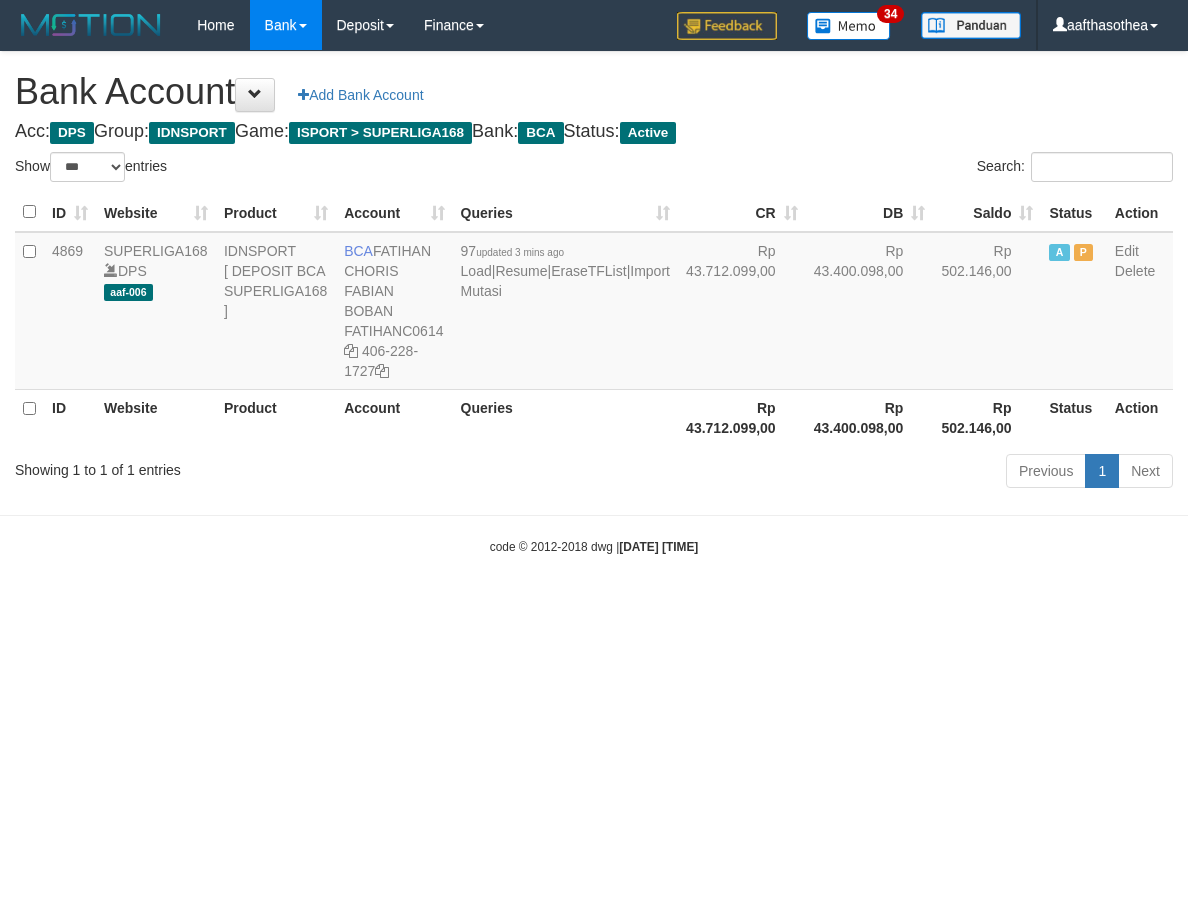 select on "***" 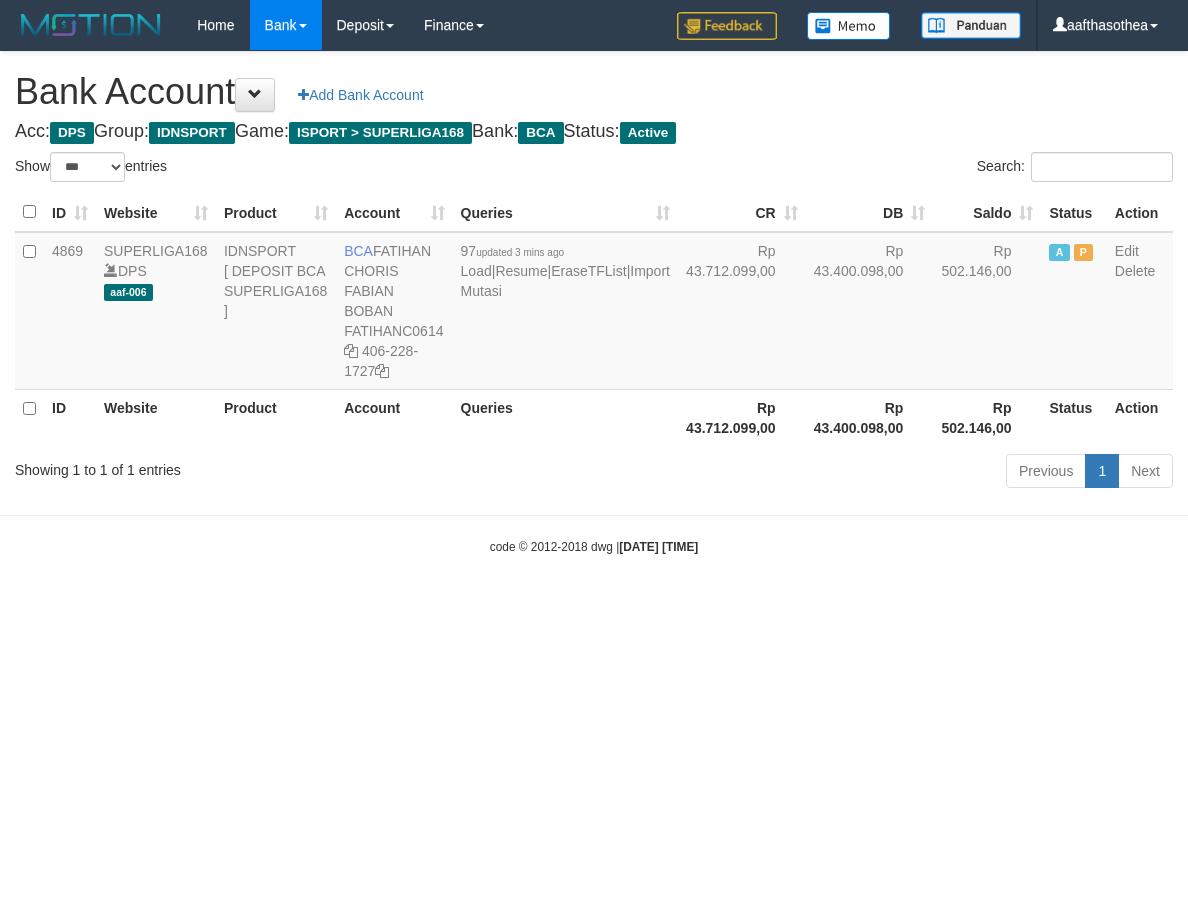 select on "***" 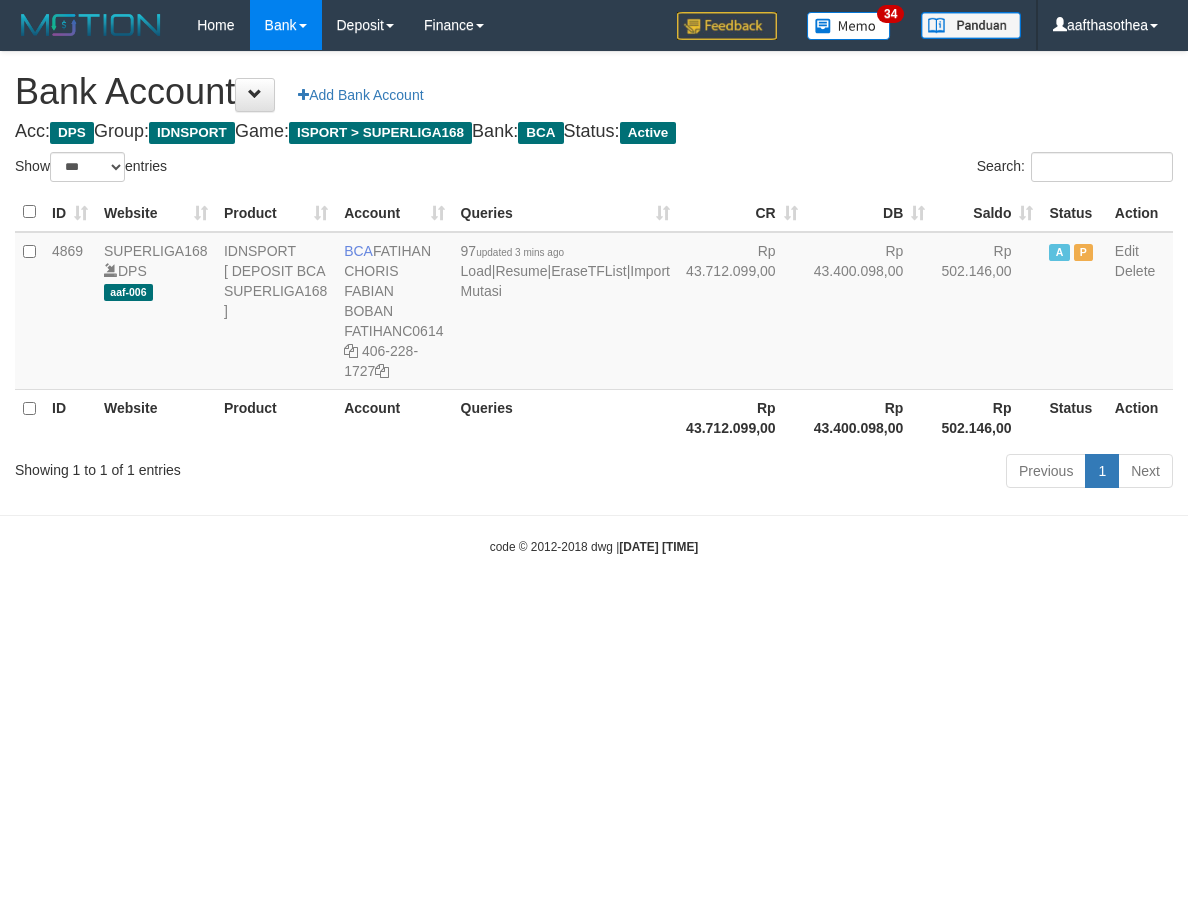 select on "***" 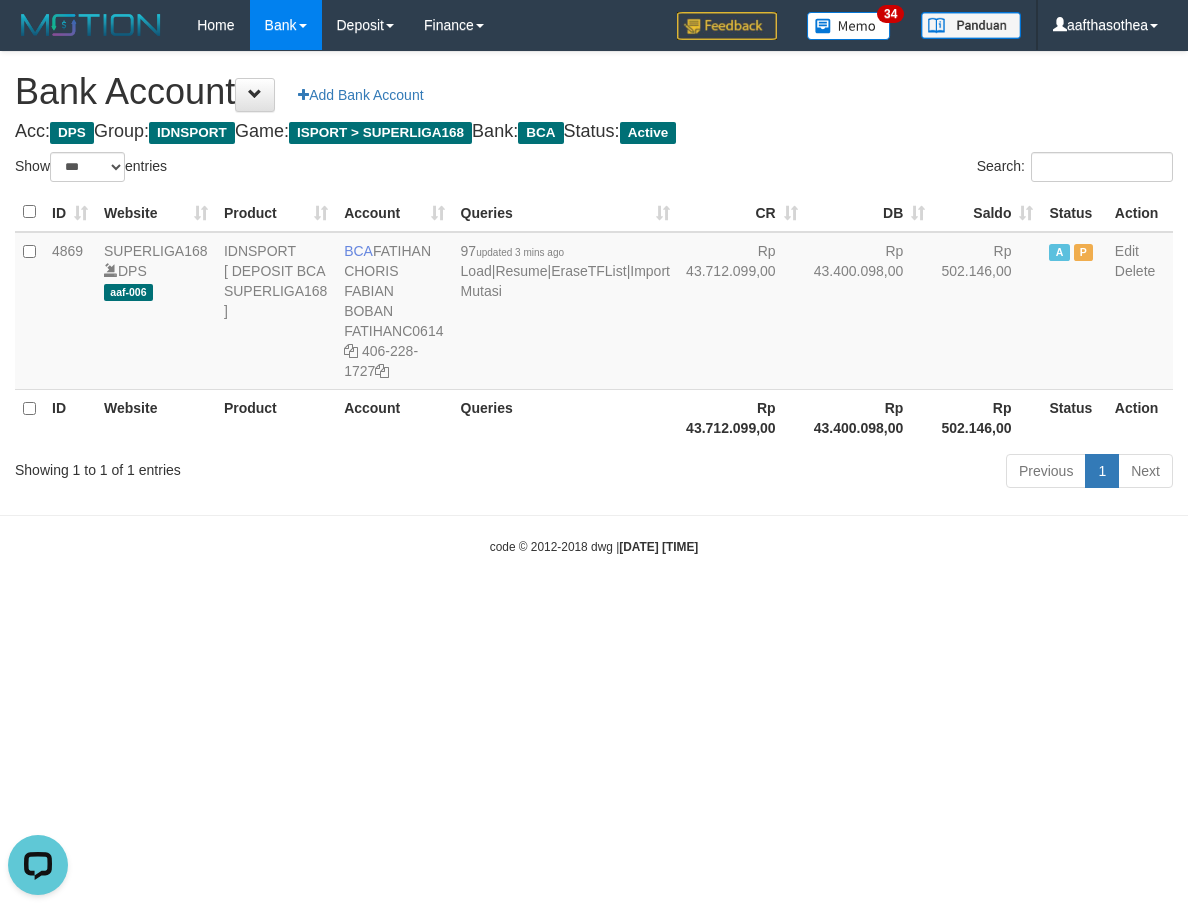 scroll, scrollTop: 0, scrollLeft: 0, axis: both 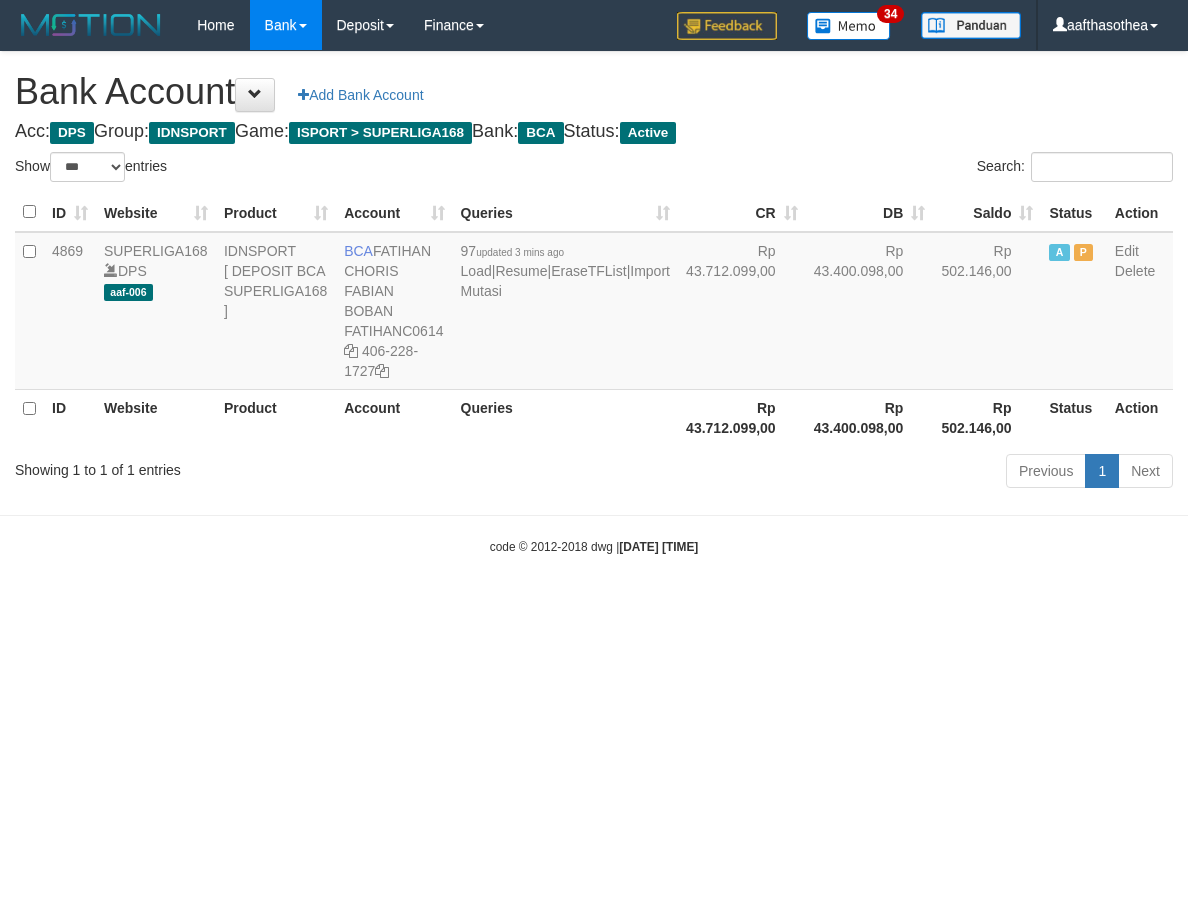 select on "***" 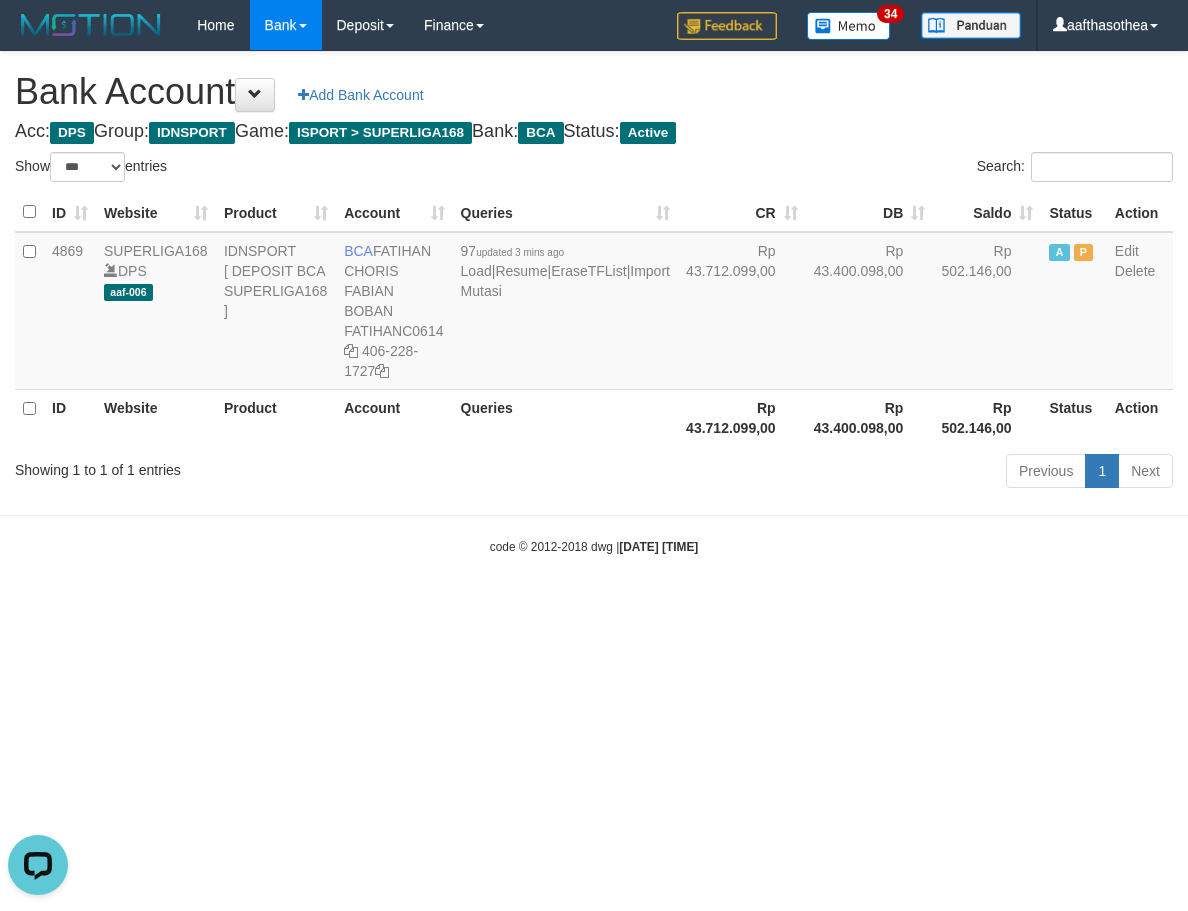 scroll, scrollTop: 0, scrollLeft: 0, axis: both 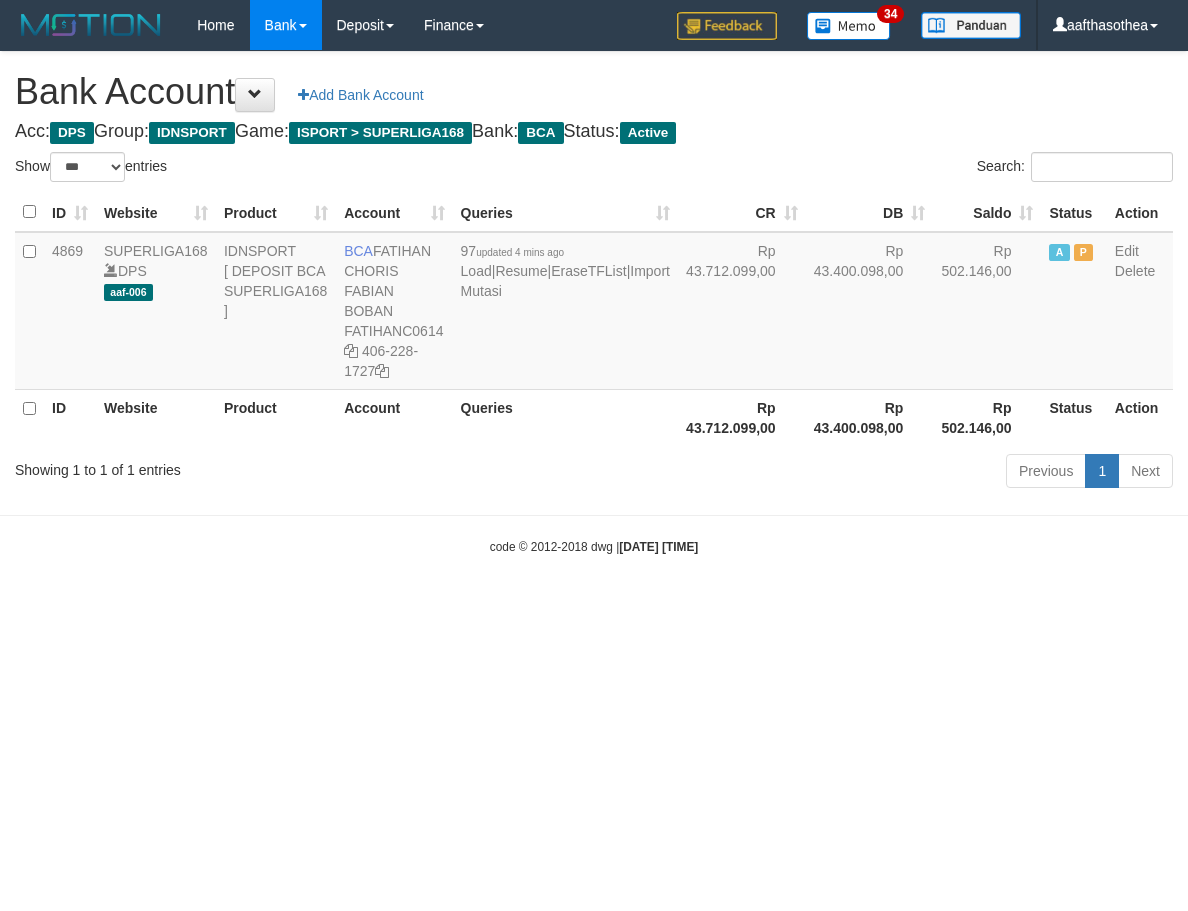 select on "***" 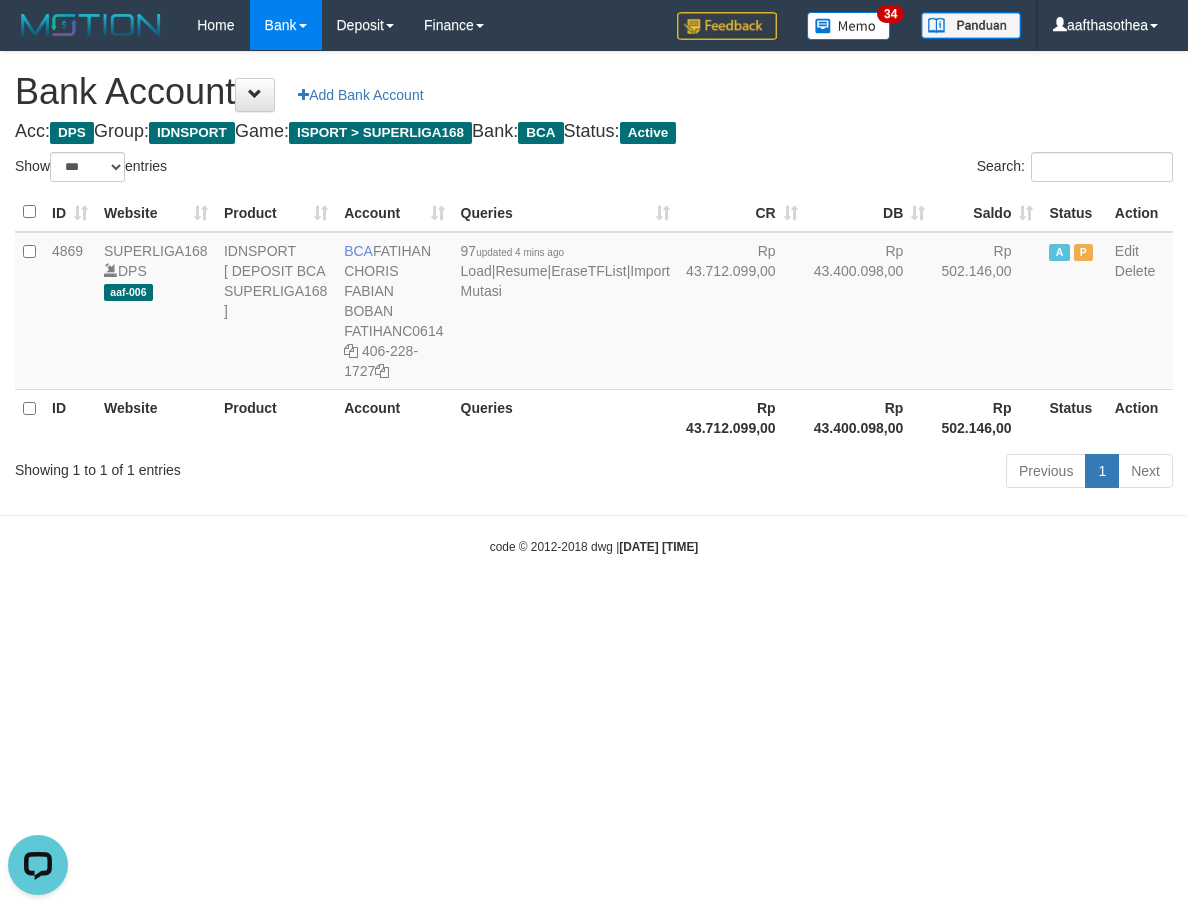 scroll, scrollTop: 0, scrollLeft: 0, axis: both 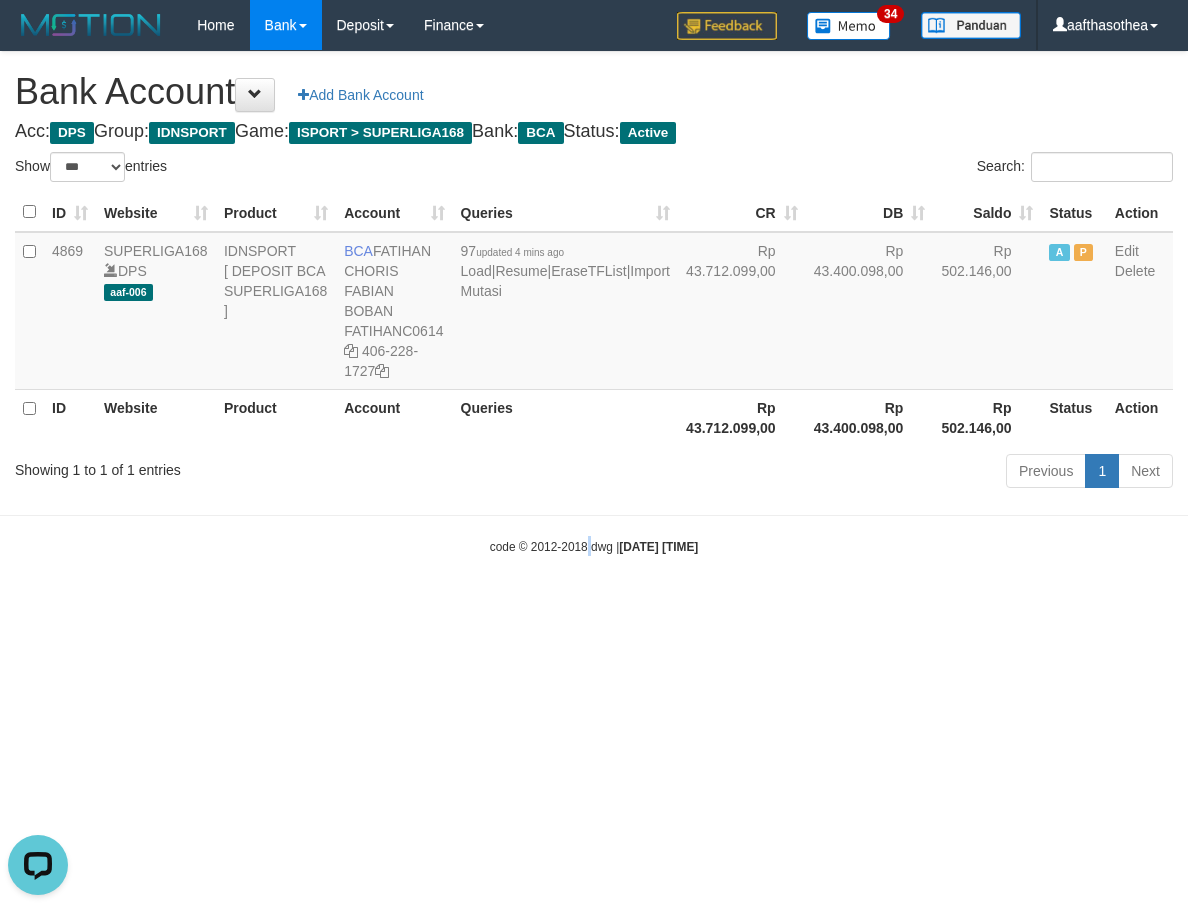 click on "Toggle navigation
Home
Bank
Account List
Load
By Website
Group
[ISPORT]													SUPERLIGA168
By Load Group (DPS)" at bounding box center (594, 303) 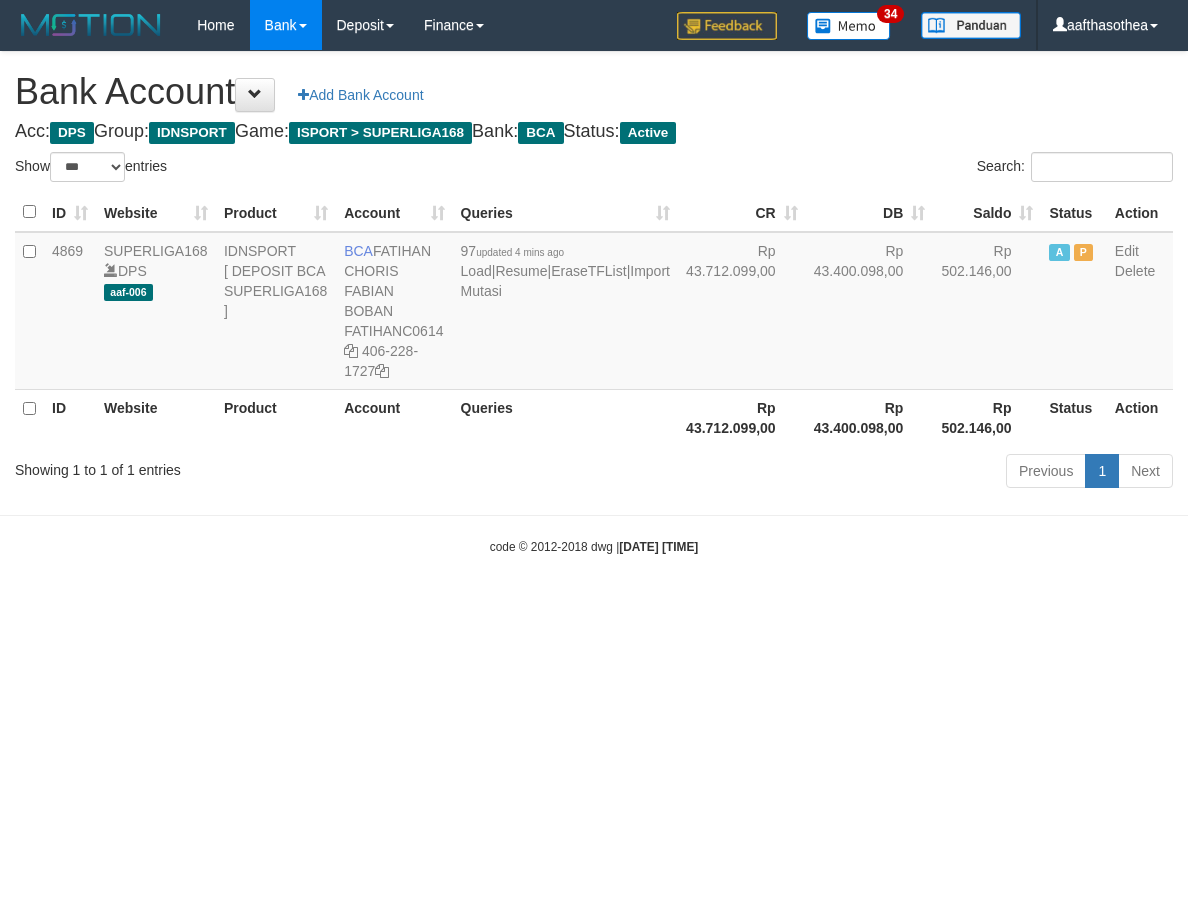 select on "***" 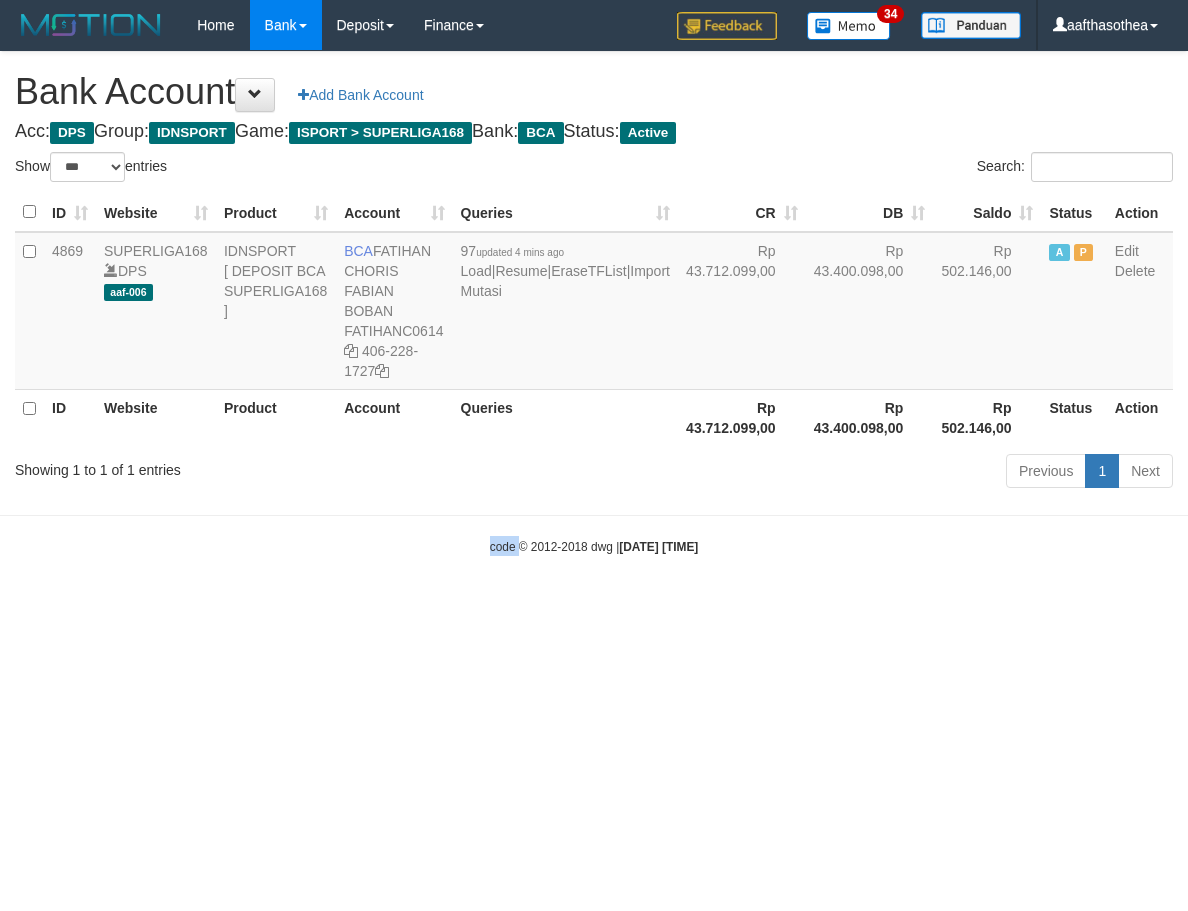 click on "Toggle navigation
Home
Bank
Account List
Load
By Website
Group
[ISPORT]													SUPERLIGA168
By Load Group (DPS)" at bounding box center (594, 303) 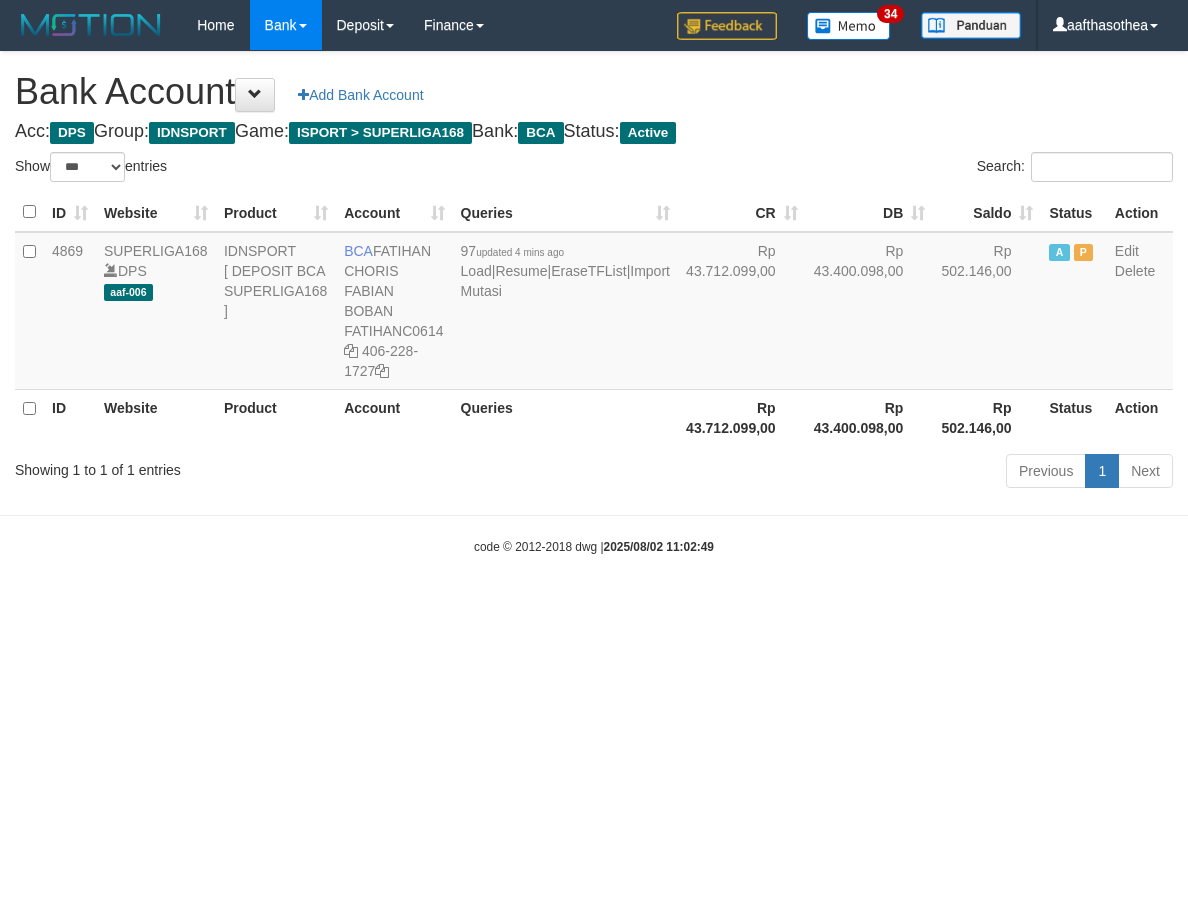 select on "***" 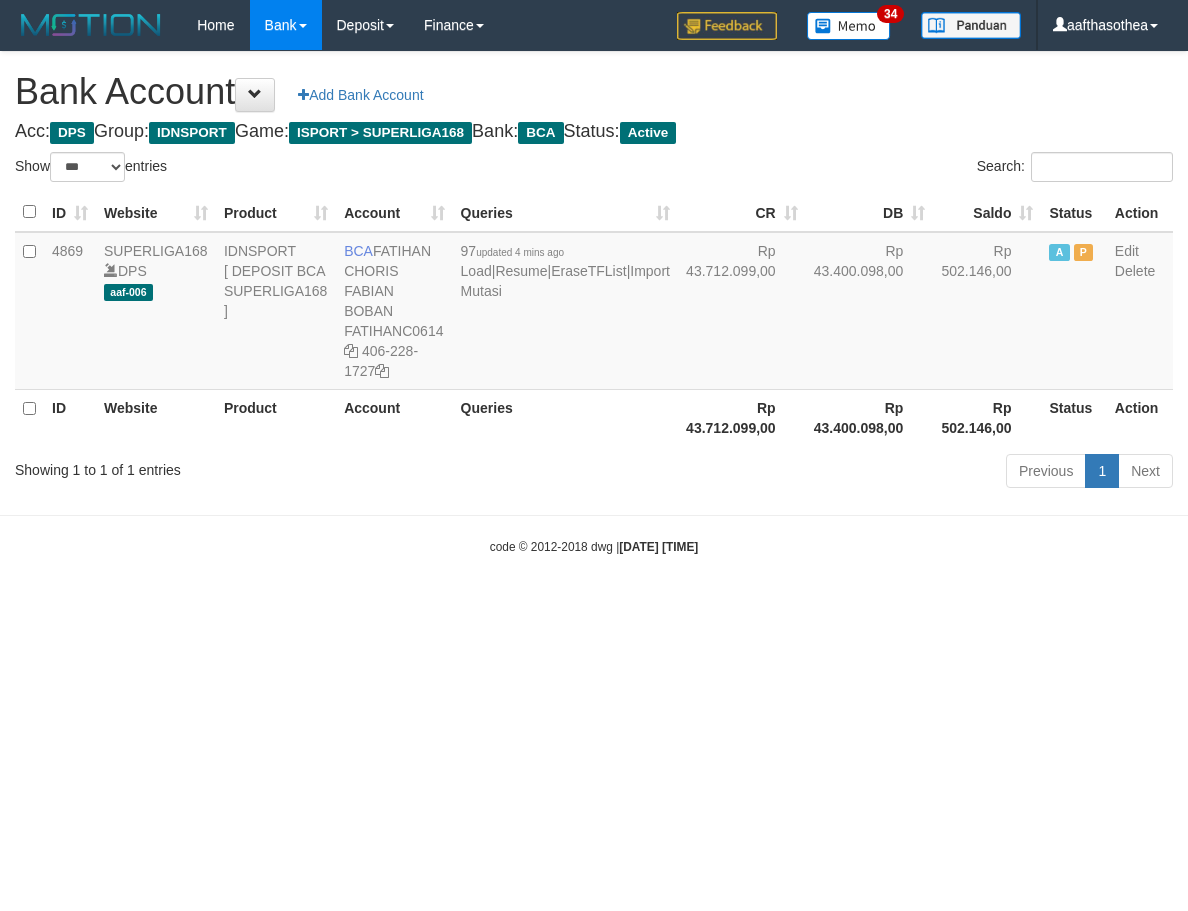 select on "***" 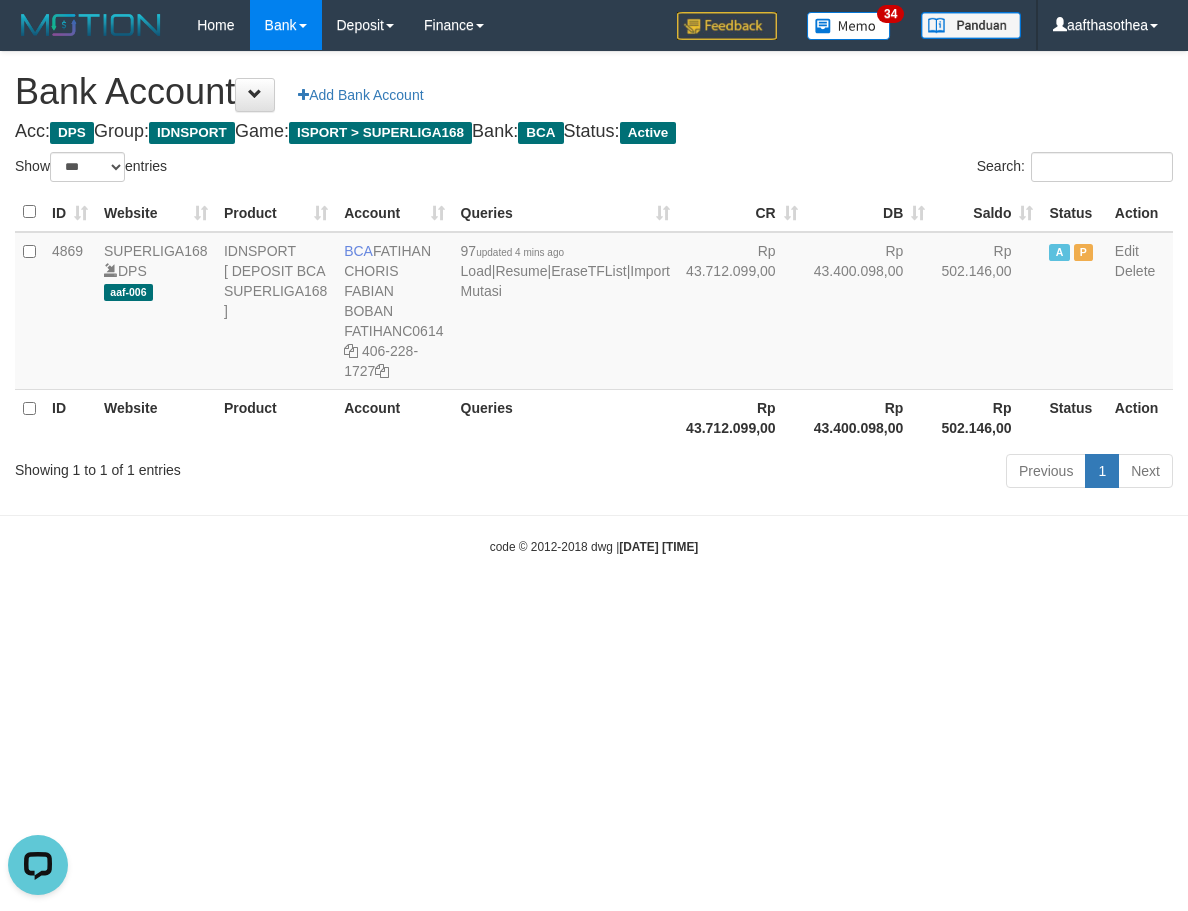 scroll, scrollTop: 0, scrollLeft: 0, axis: both 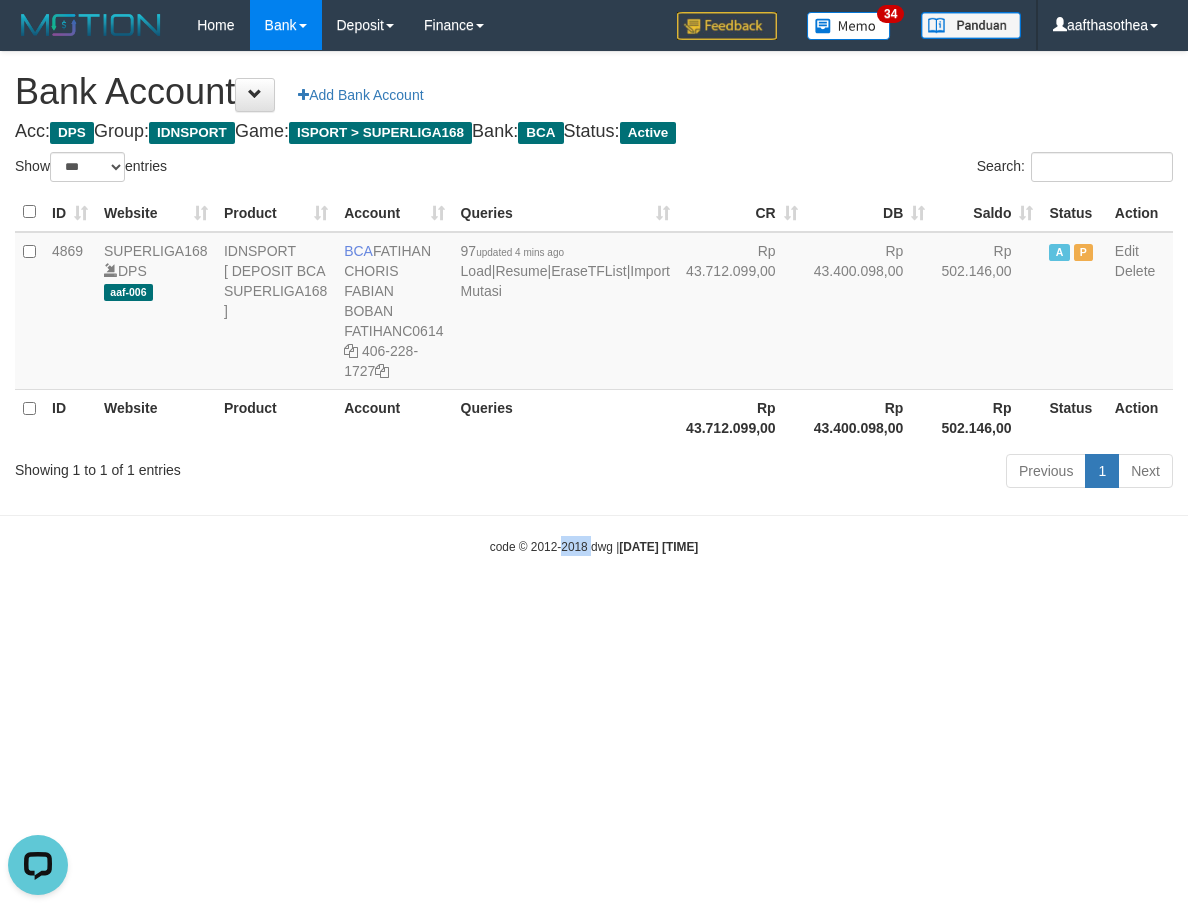 click on "Toggle navigation
Home
Bank
Account List
Load
By Website
Group
[ISPORT]													SUPERLIGA168
By Load Group (DPS)" at bounding box center (594, 303) 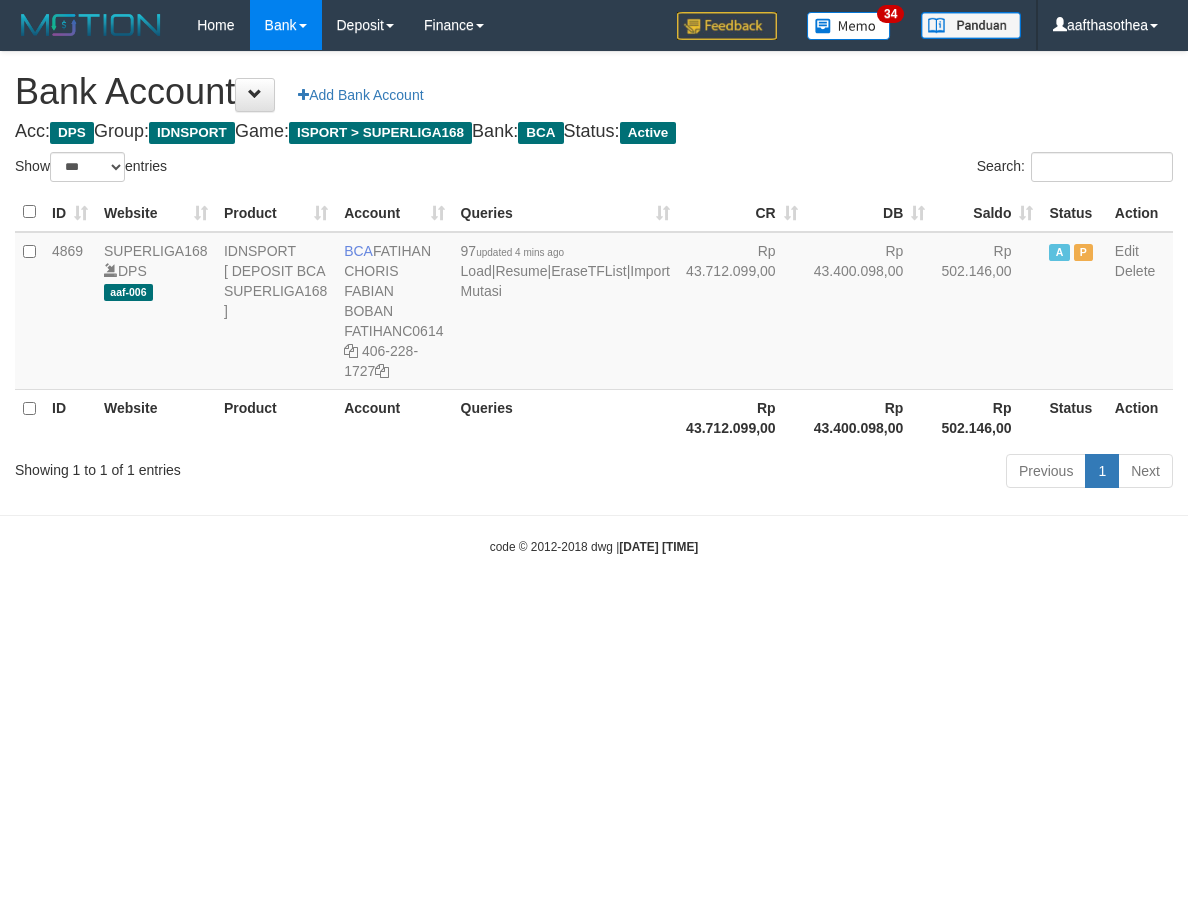 select on "***" 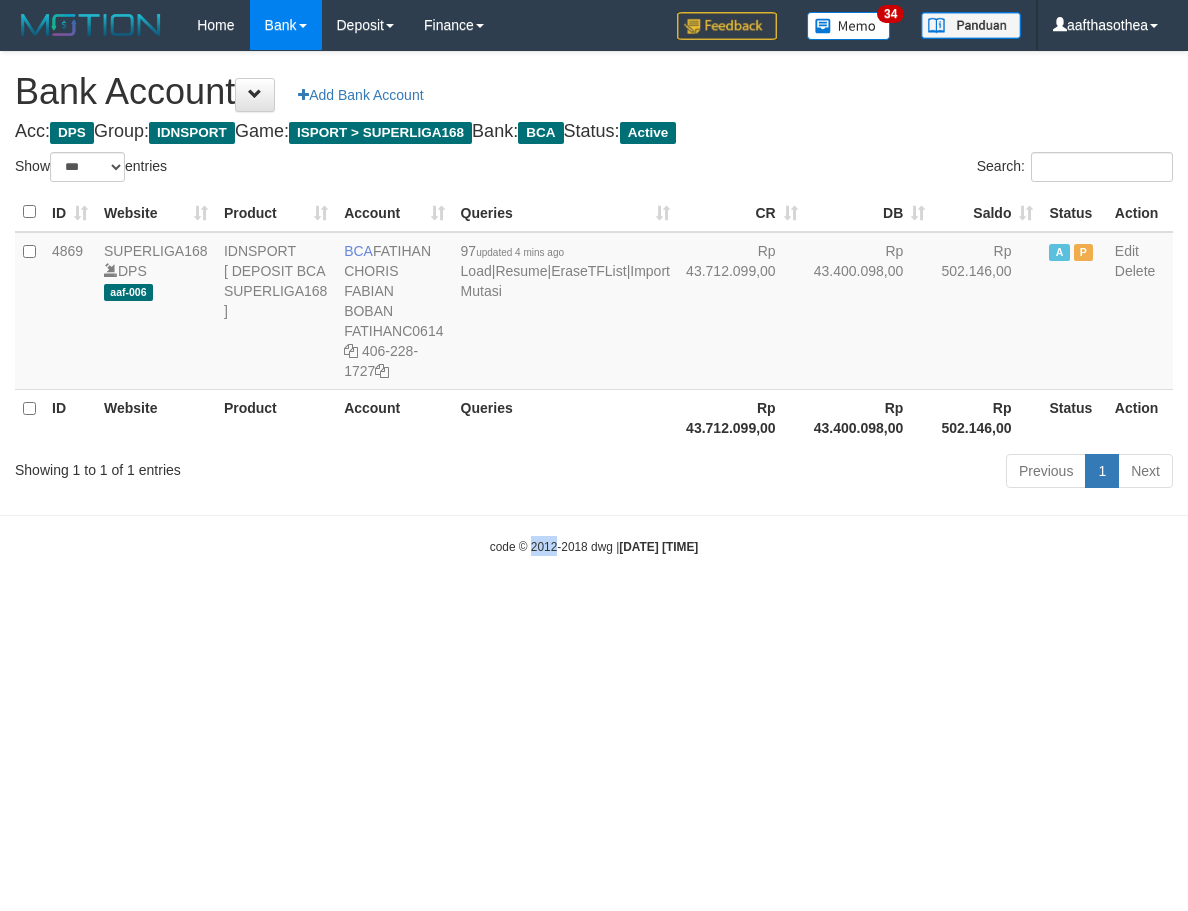 click on "Toggle navigation
Home
Bank
Account List
Load
By Website
Group
[ISPORT]													SUPERLIGA168
By Load Group (DPS)" at bounding box center (594, 303) 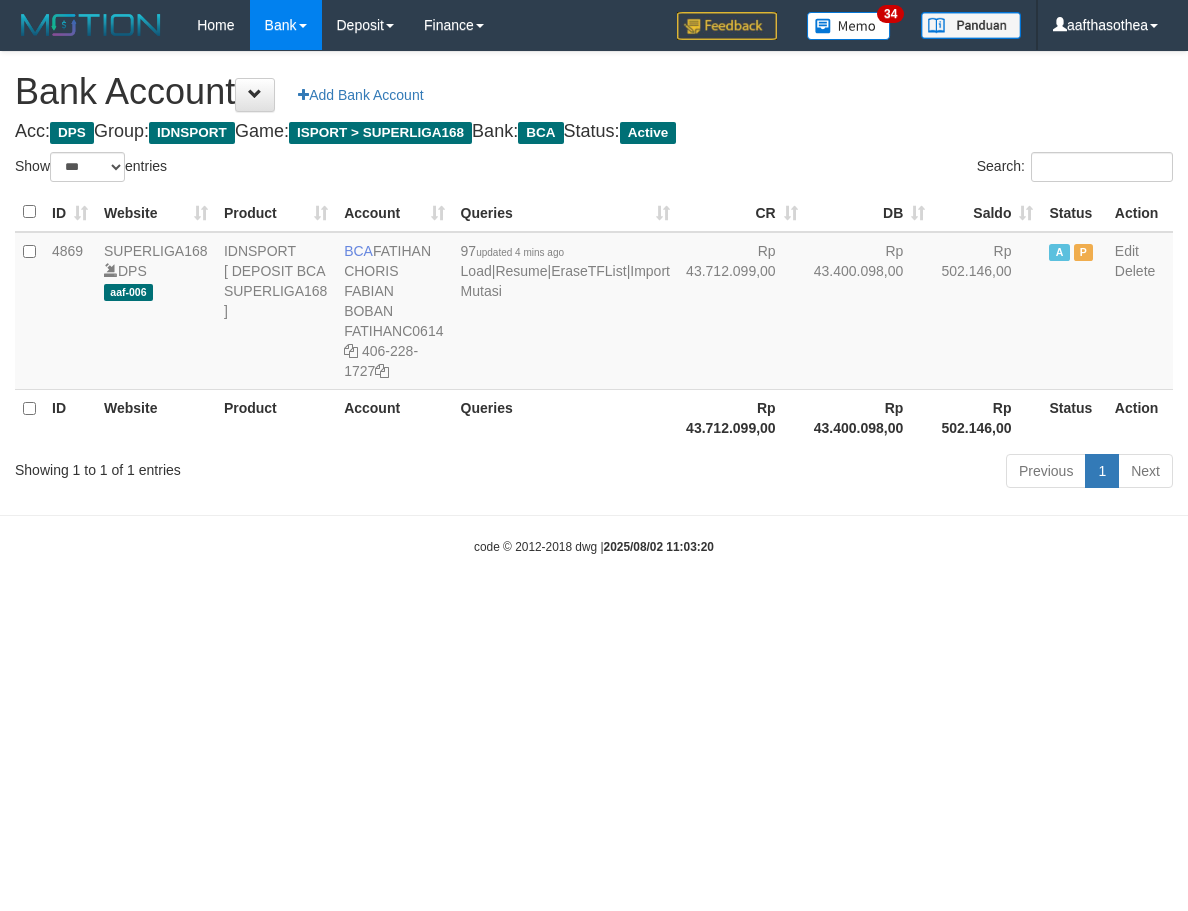 select on "***" 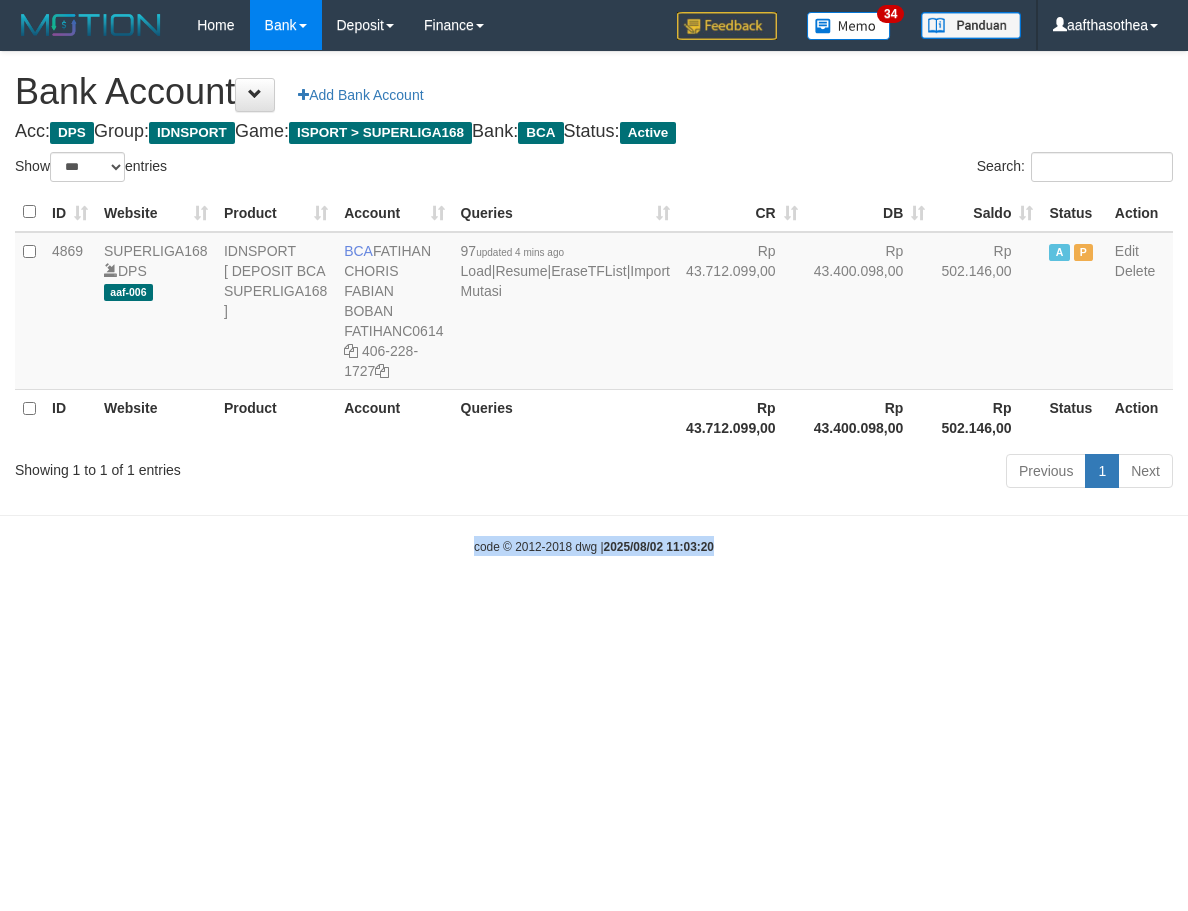 click on "Toggle navigation
Home
Bank
Account List
Load
By Website
Group
[ISPORT]													SUPERLIGA168
By Load Group (DPS)" at bounding box center [594, 303] 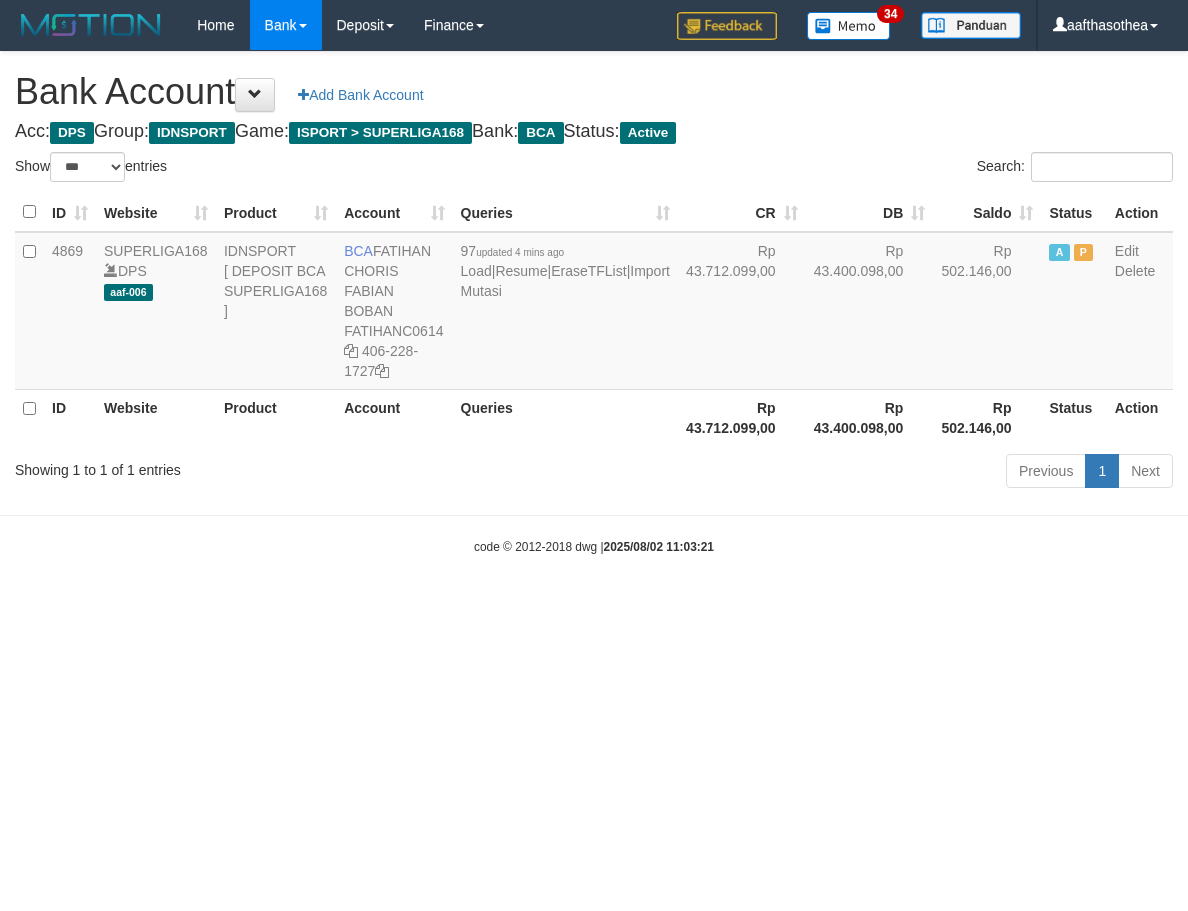 select on "***" 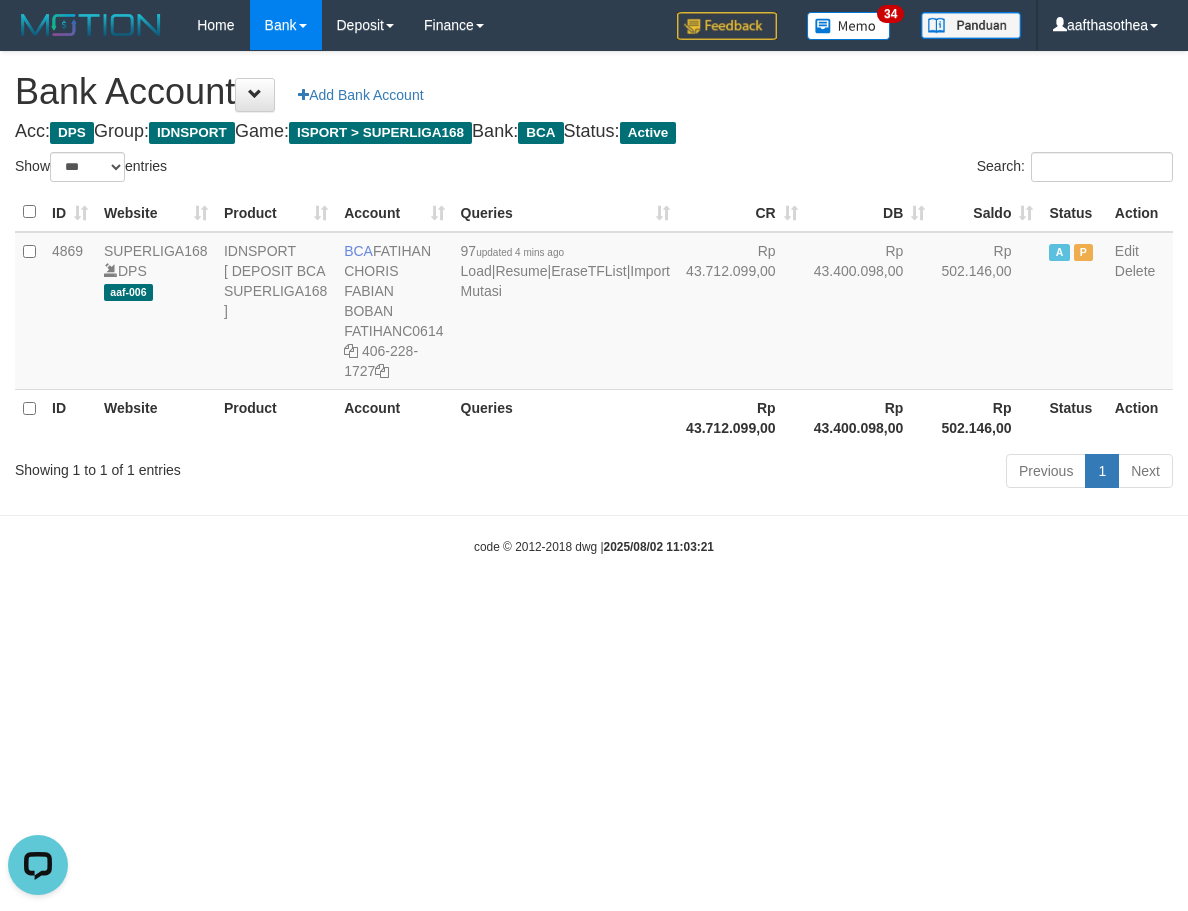 scroll, scrollTop: 0, scrollLeft: 0, axis: both 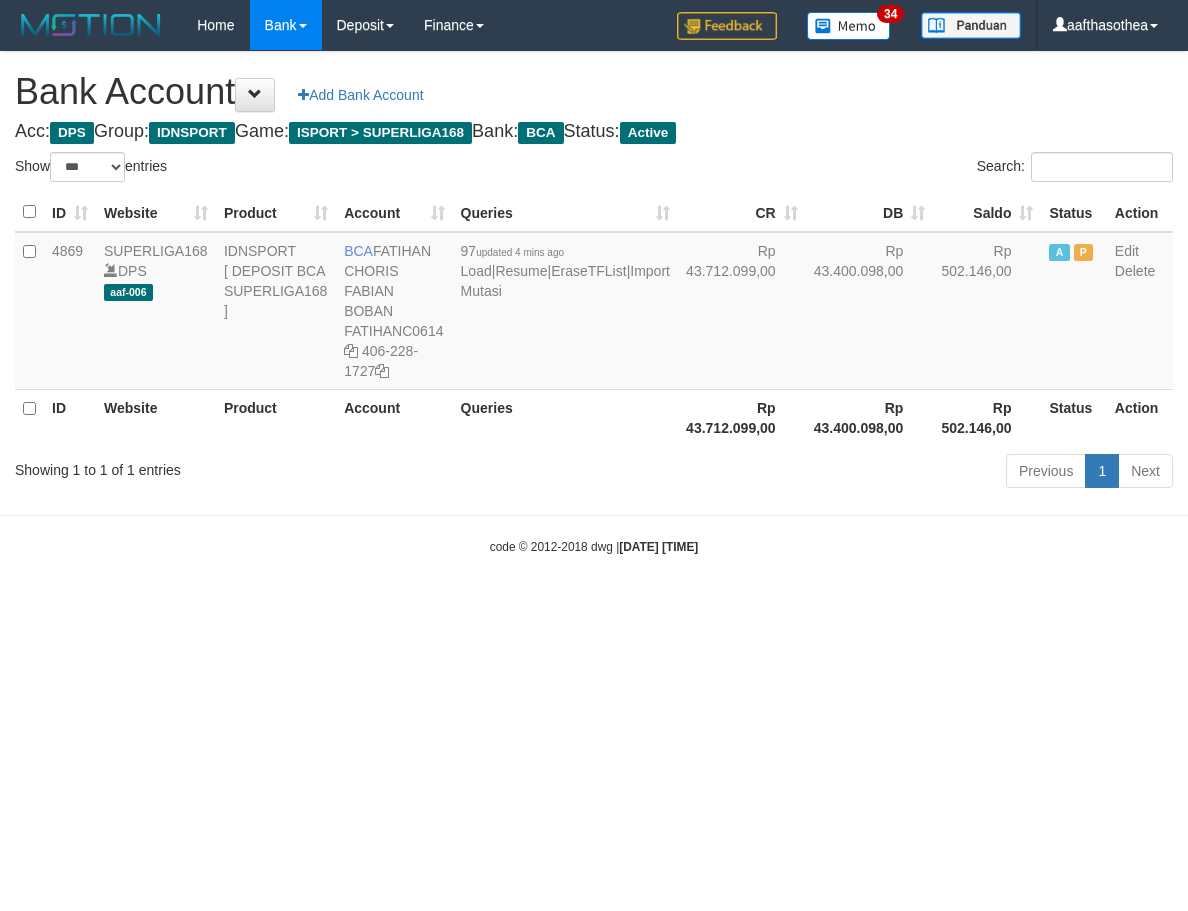select on "***" 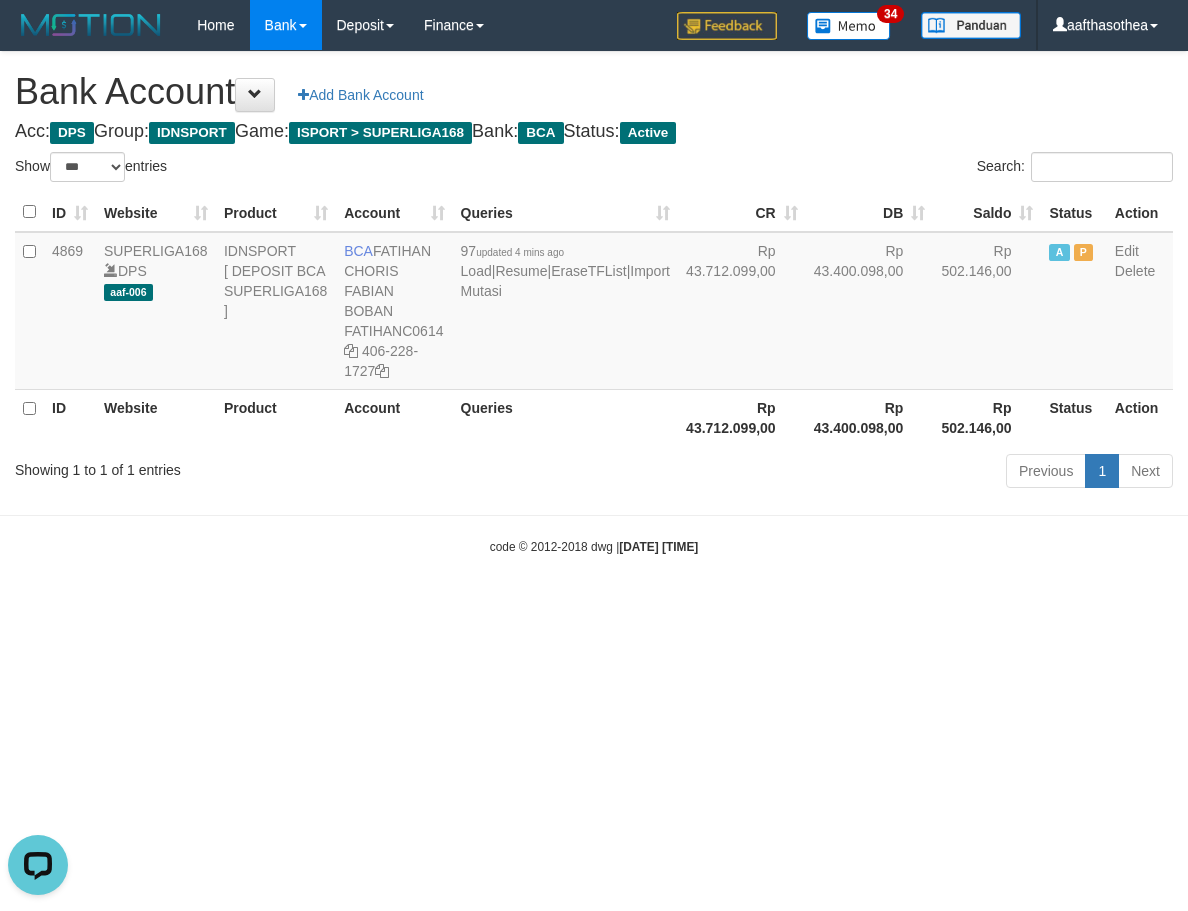 scroll, scrollTop: 0, scrollLeft: 0, axis: both 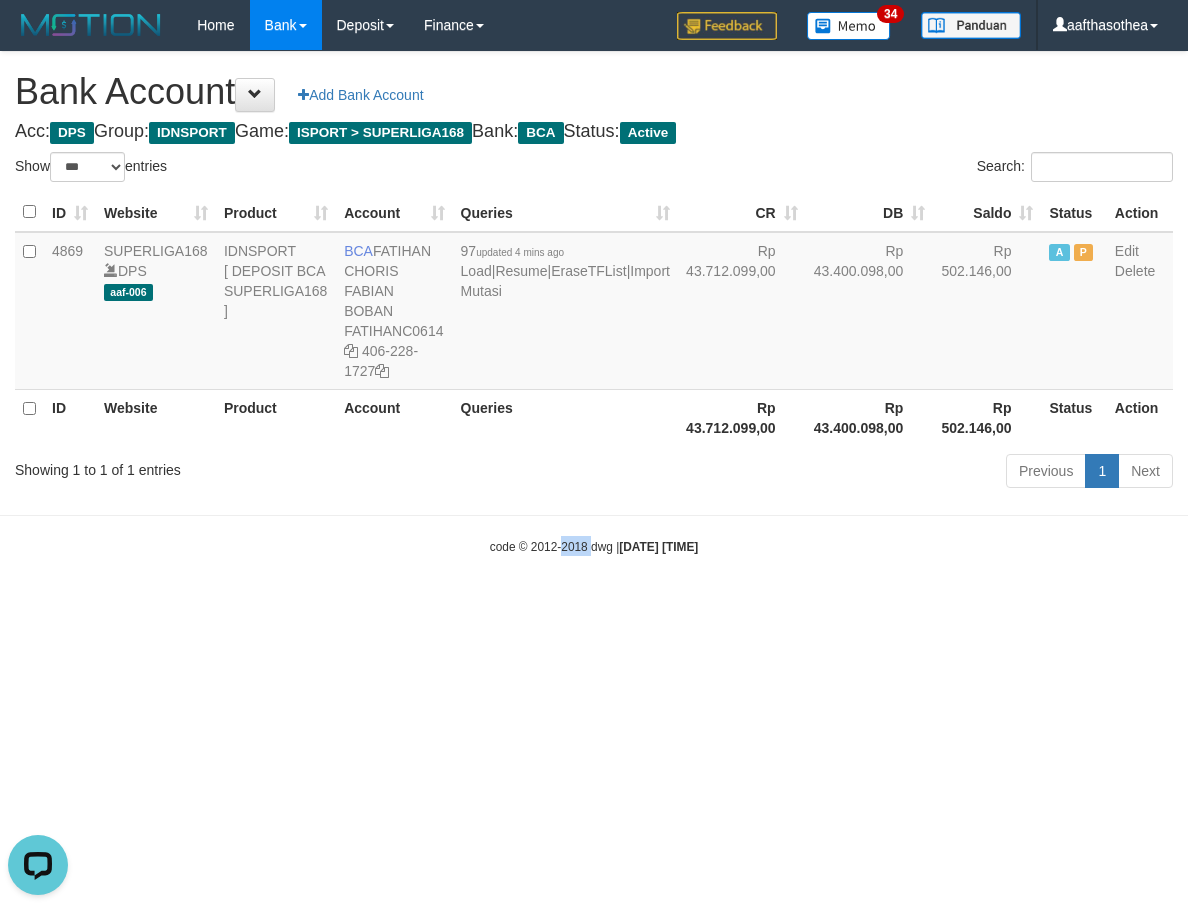 click on "Toggle navigation
Home
Bank
Account List
Load
By Website
Group
[ISPORT]													SUPERLIGA168
By Load Group (DPS)" at bounding box center (594, 303) 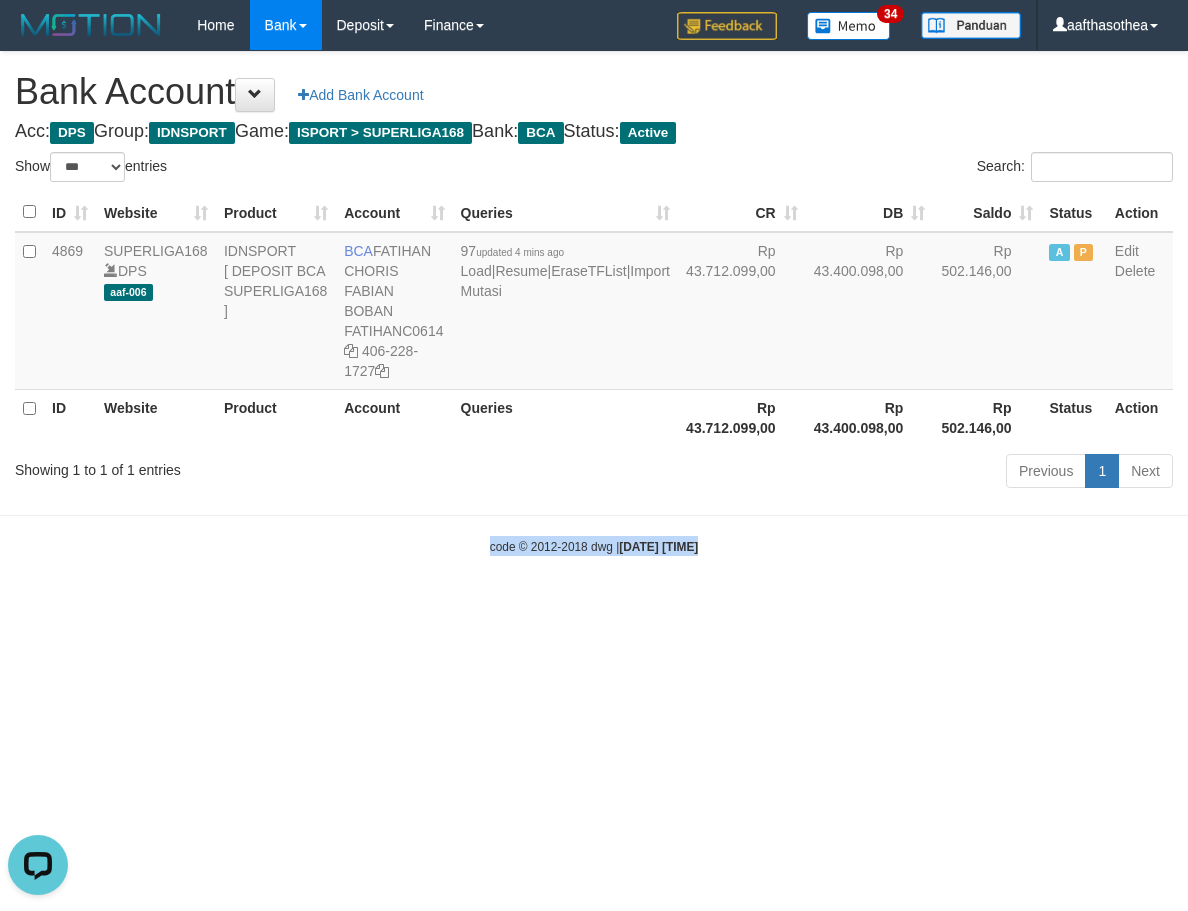 click on "Toggle navigation
Home
Bank
Account List
Load
By Website
Group
[ISPORT]													SUPERLIGA168
By Load Group (DPS)" at bounding box center [594, 303] 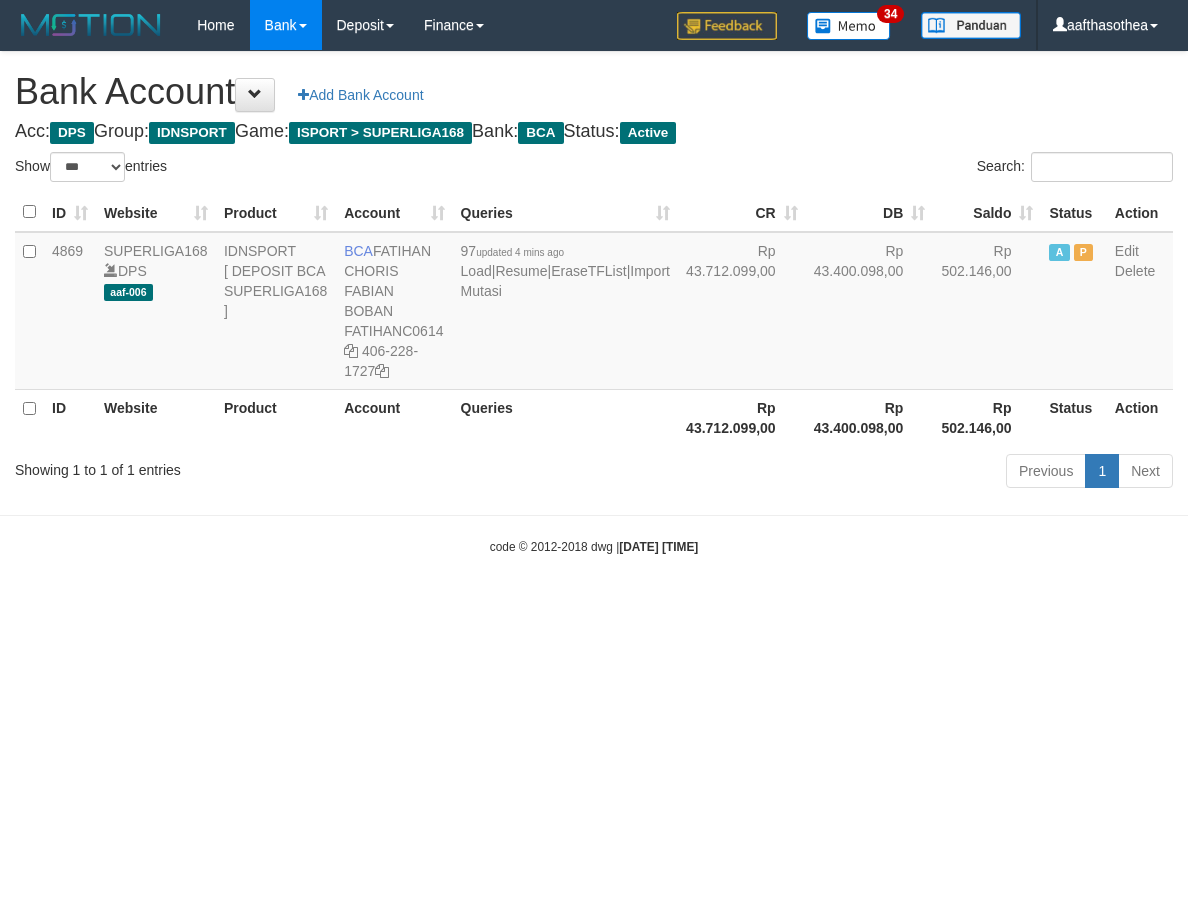 select on "***" 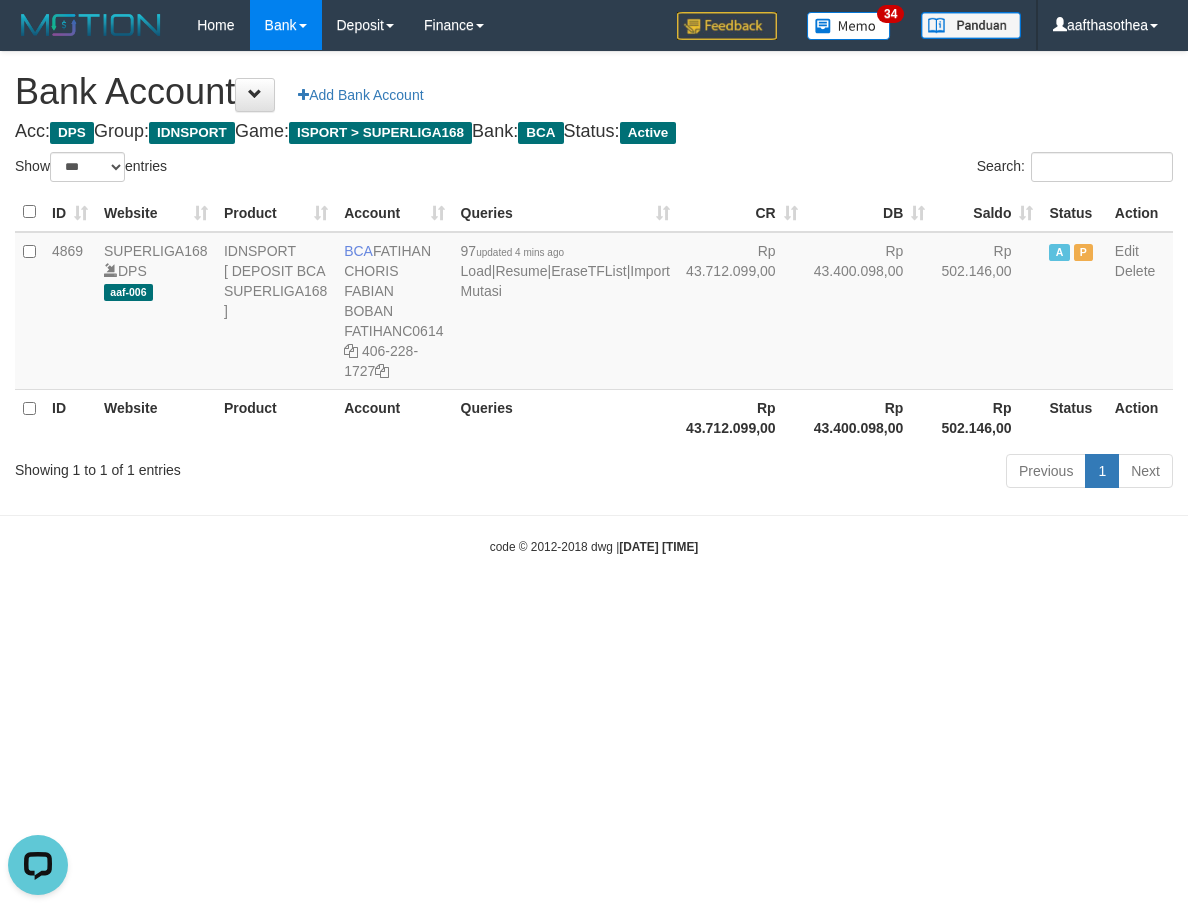 scroll, scrollTop: 0, scrollLeft: 0, axis: both 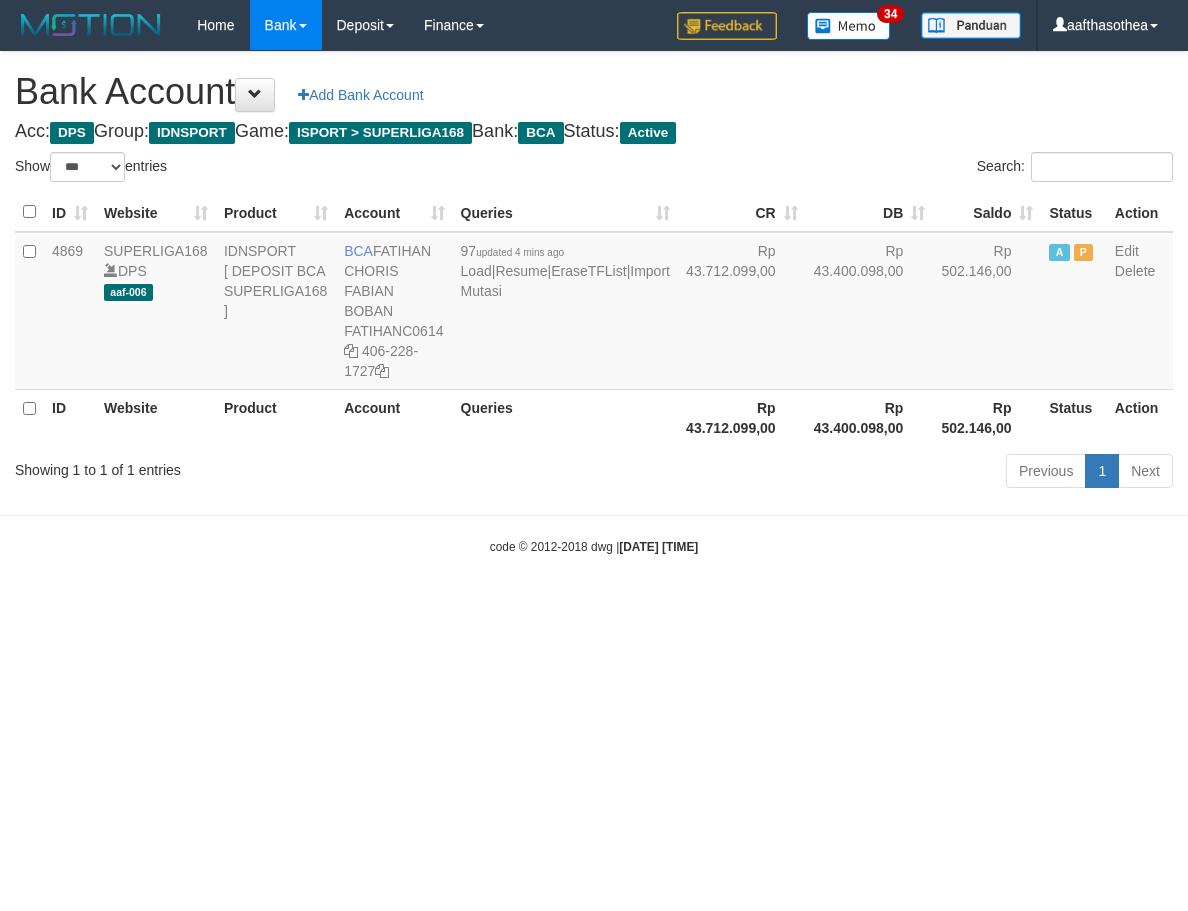 select on "***" 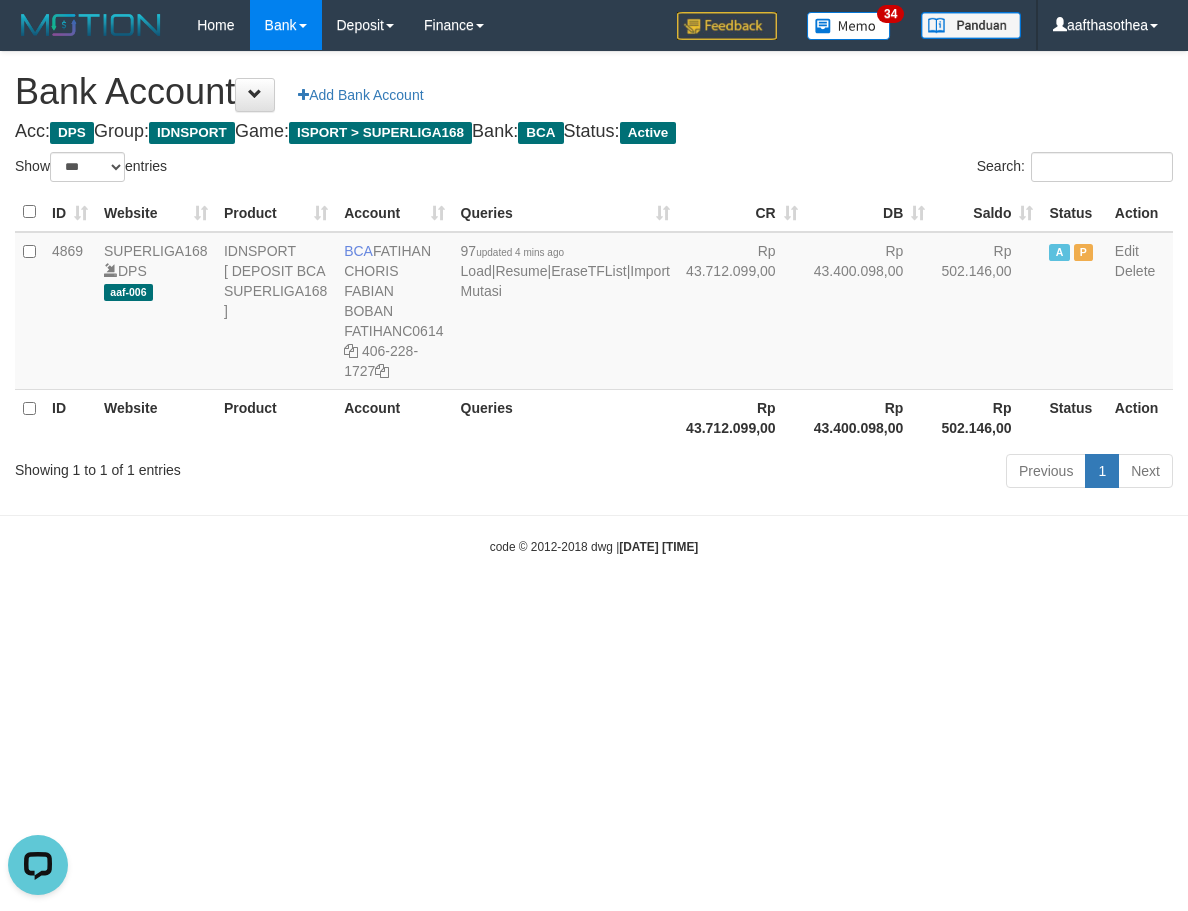 scroll, scrollTop: 0, scrollLeft: 0, axis: both 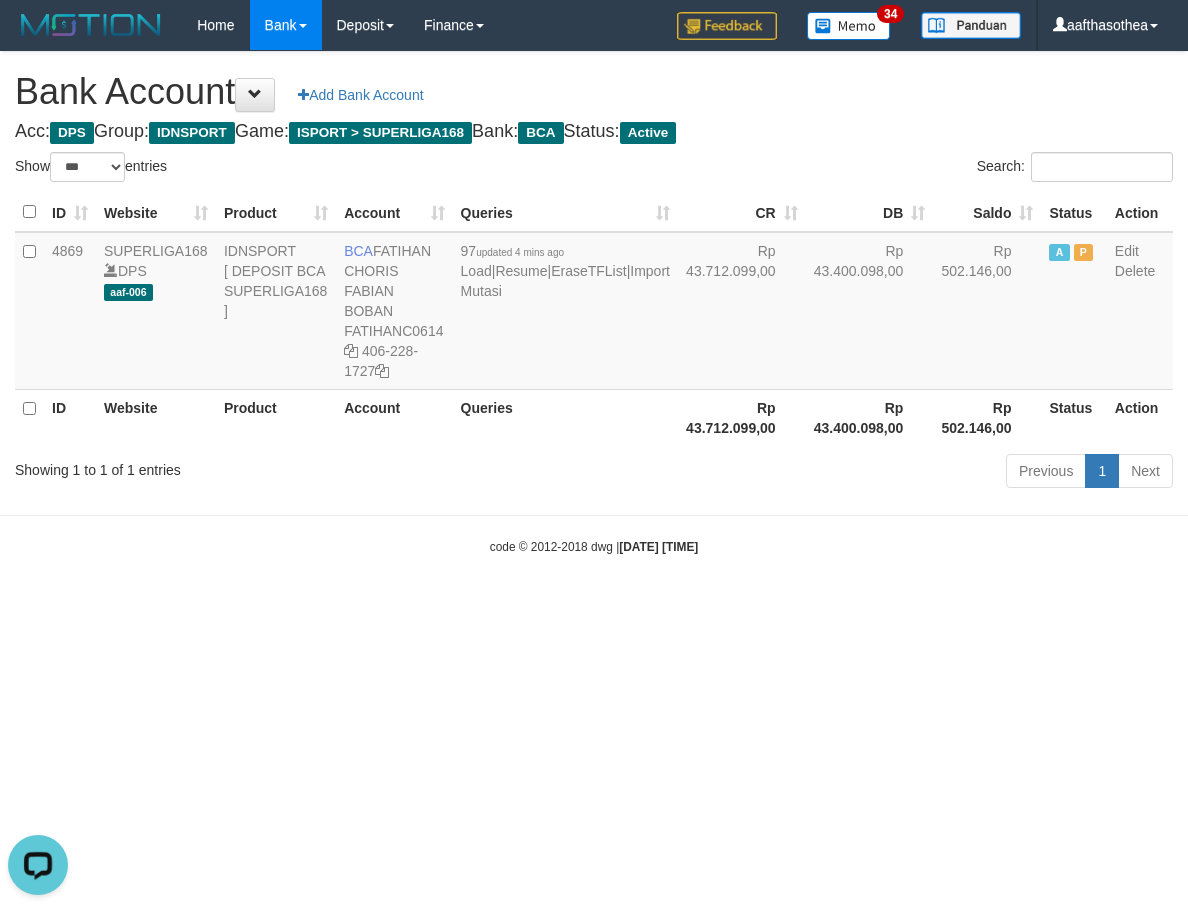 click on "code © 2012-2018 dwg |  [DATE] [TIME]" at bounding box center [594, 547] 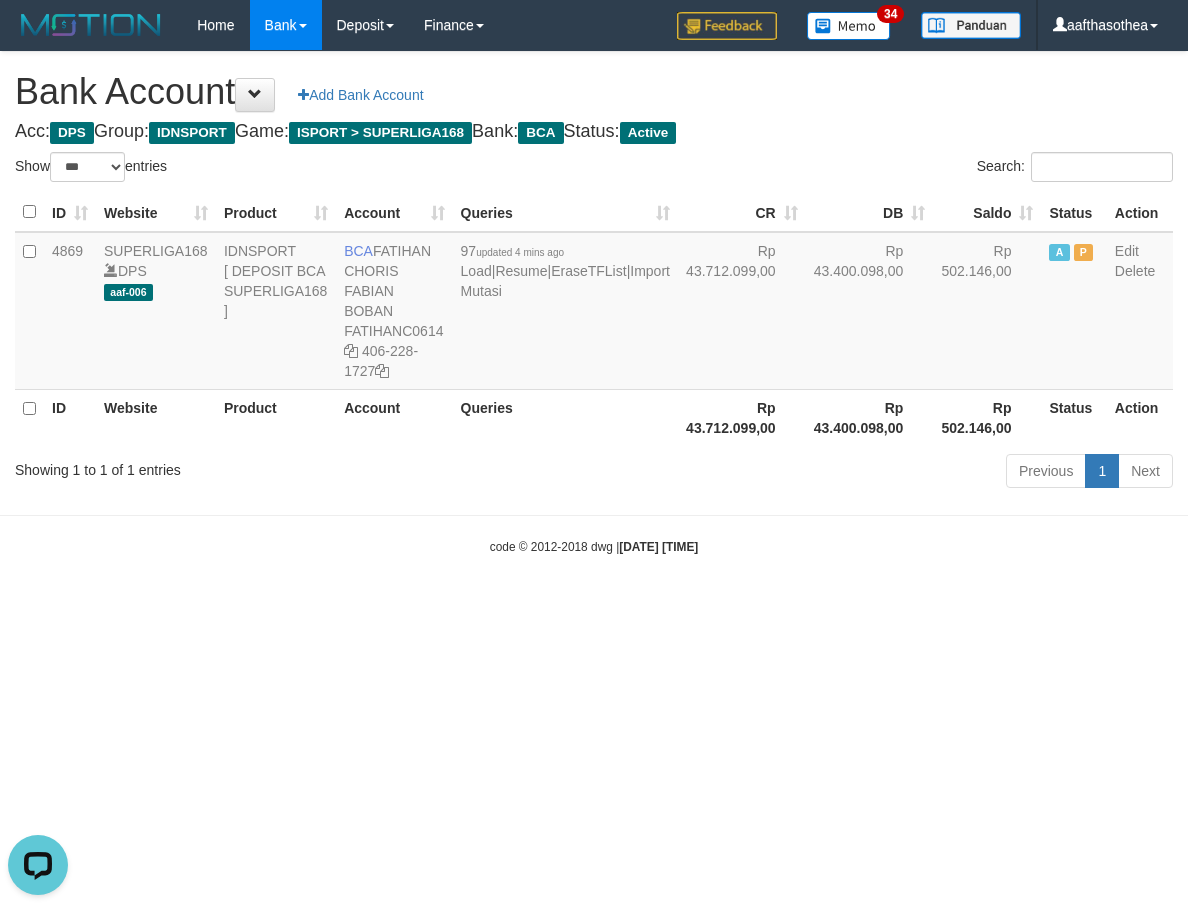 click on "Toggle navigation
Home
Bank
Account List
Load
By Website
Group
[ISPORT]													SUPERLIGA168
By Load Group (DPS)
34" at bounding box center (594, 303) 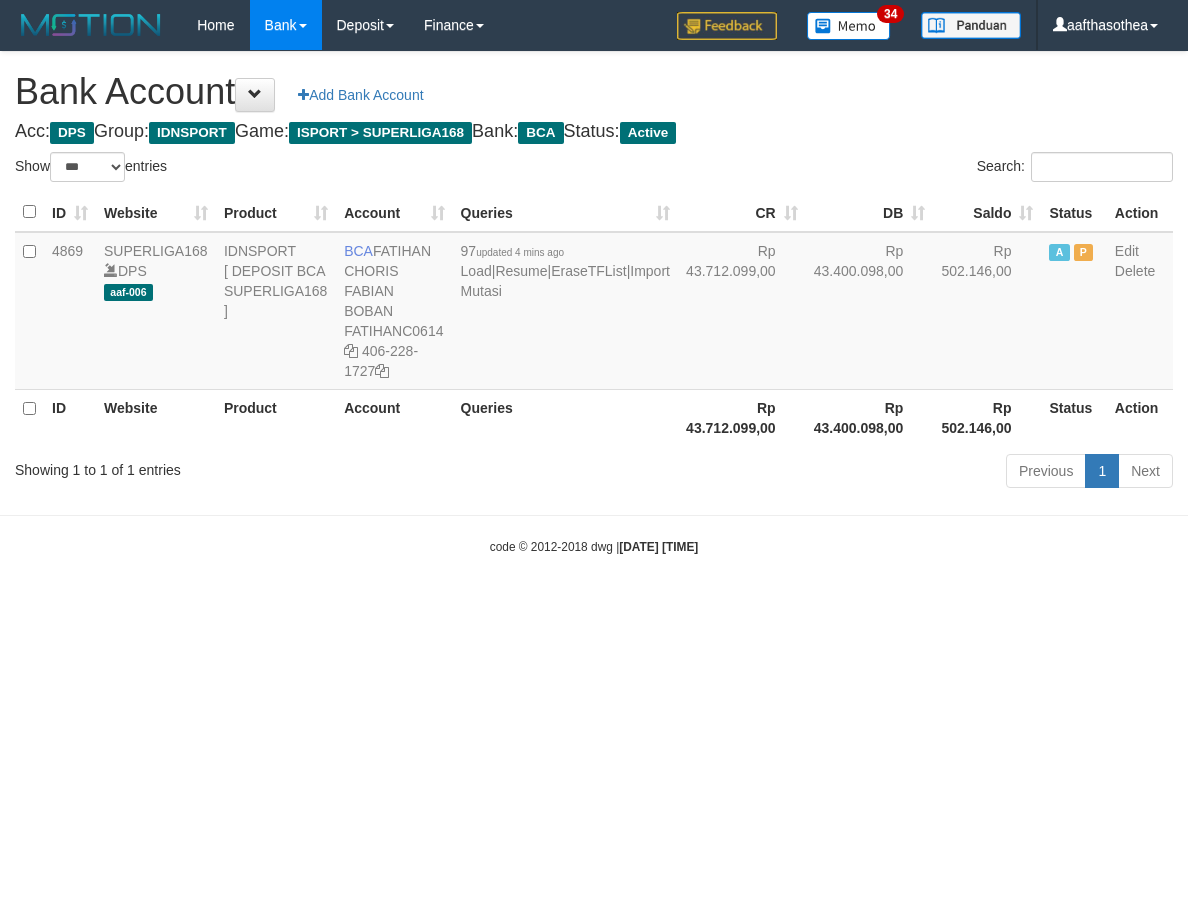 select on "***" 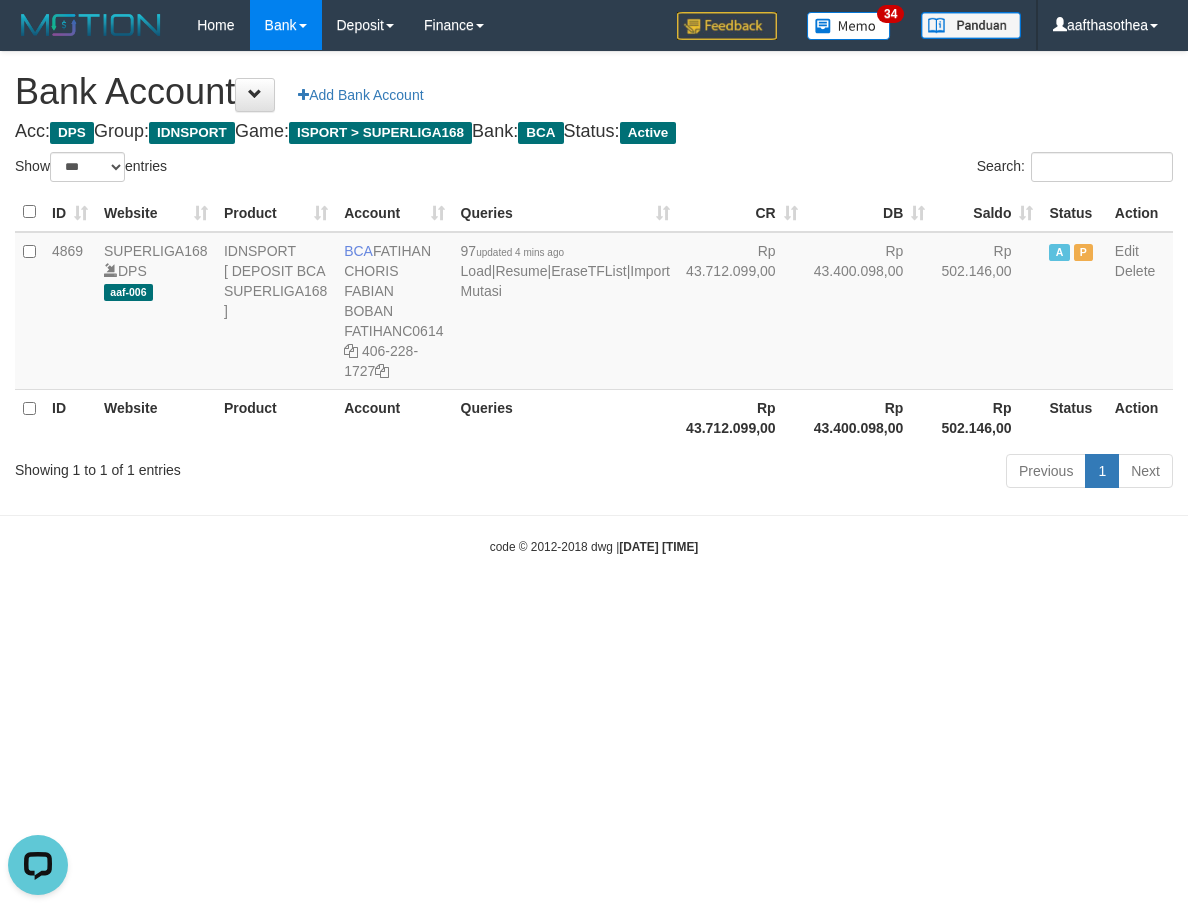 scroll, scrollTop: 0, scrollLeft: 0, axis: both 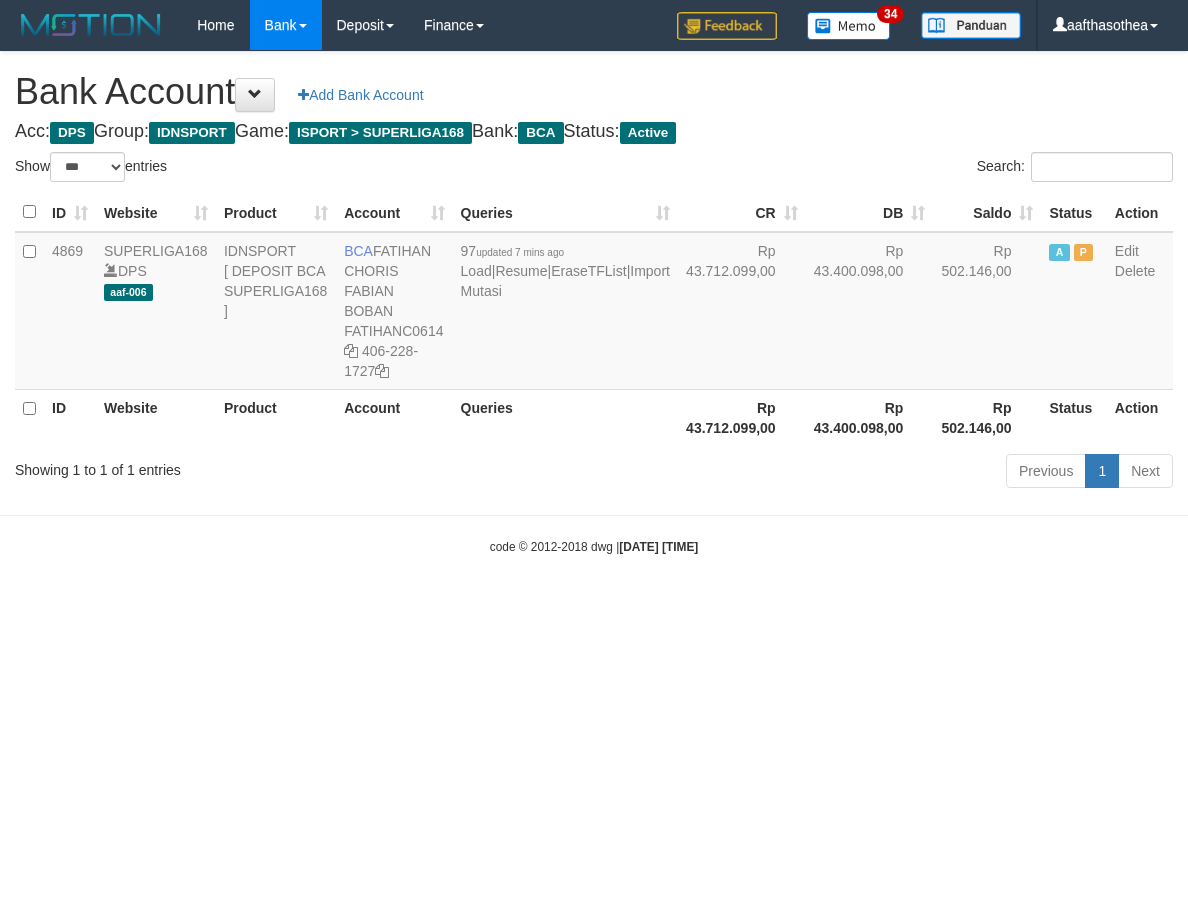 select on "***" 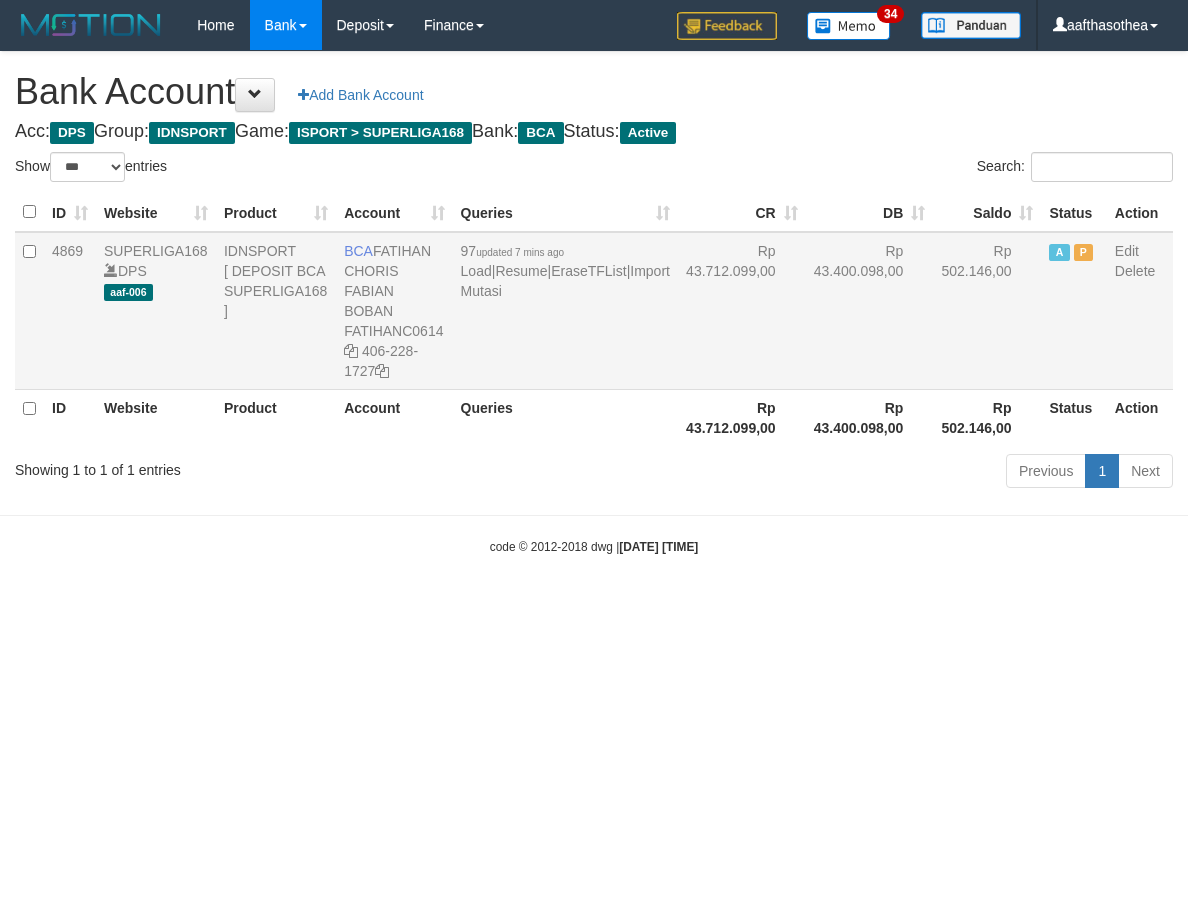 scroll, scrollTop: 0, scrollLeft: 0, axis: both 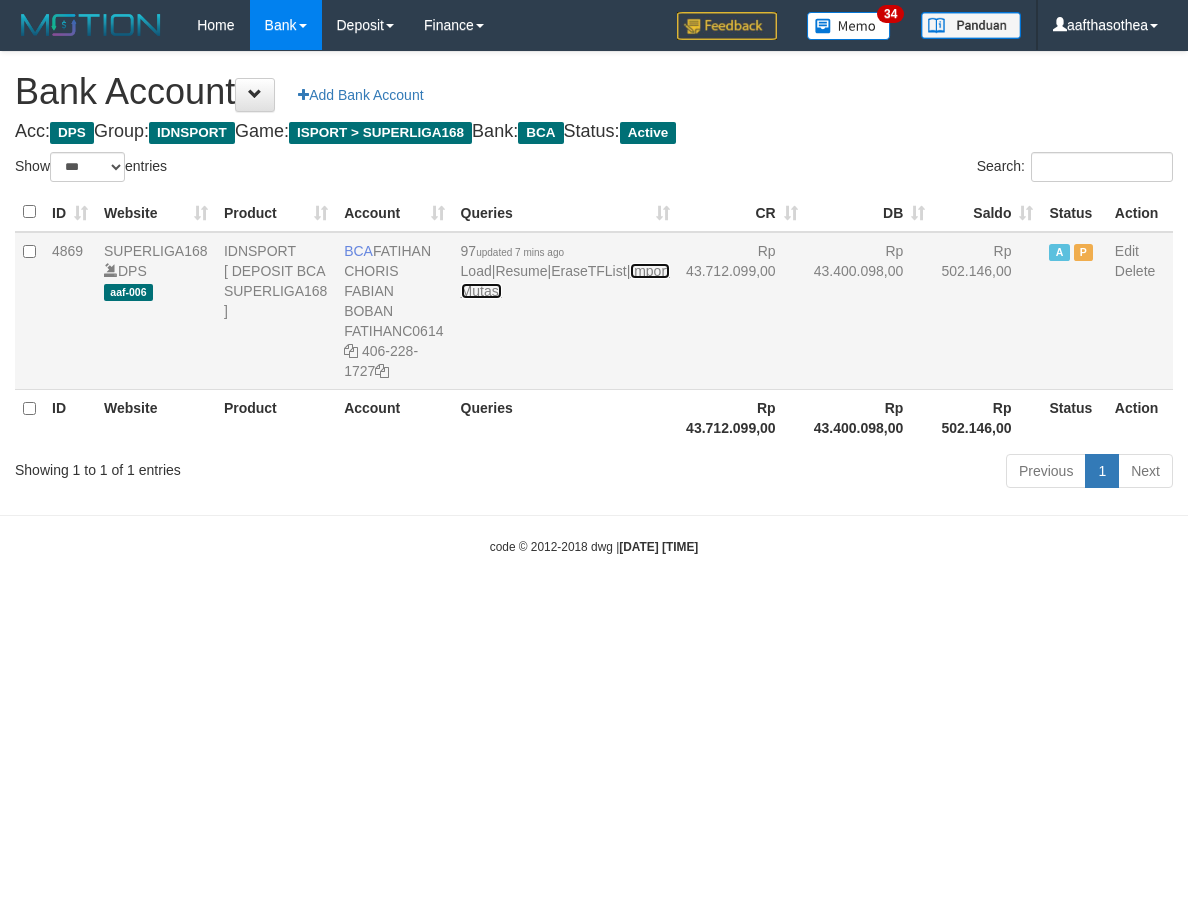 click on "Import Mutasi" at bounding box center (565, 281) 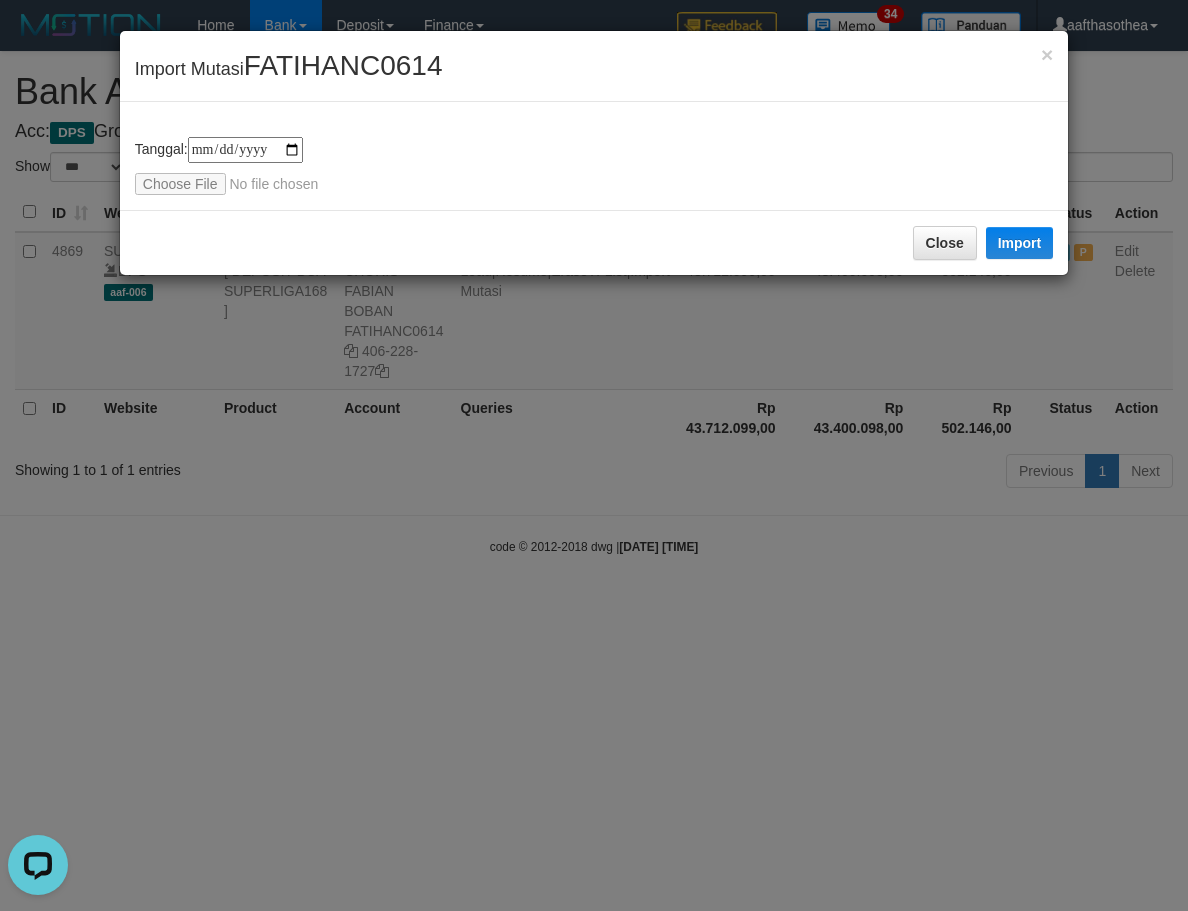 scroll, scrollTop: 0, scrollLeft: 0, axis: both 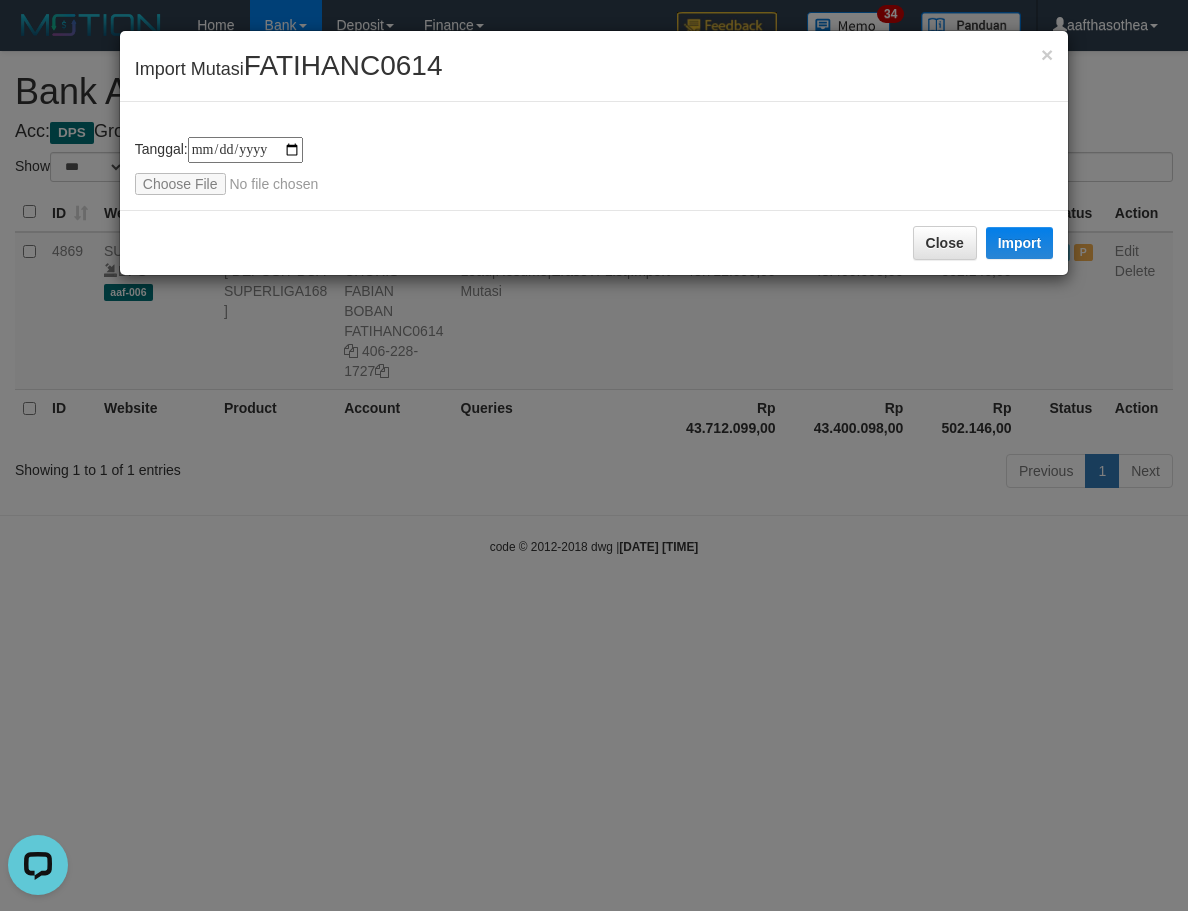 type on "**********" 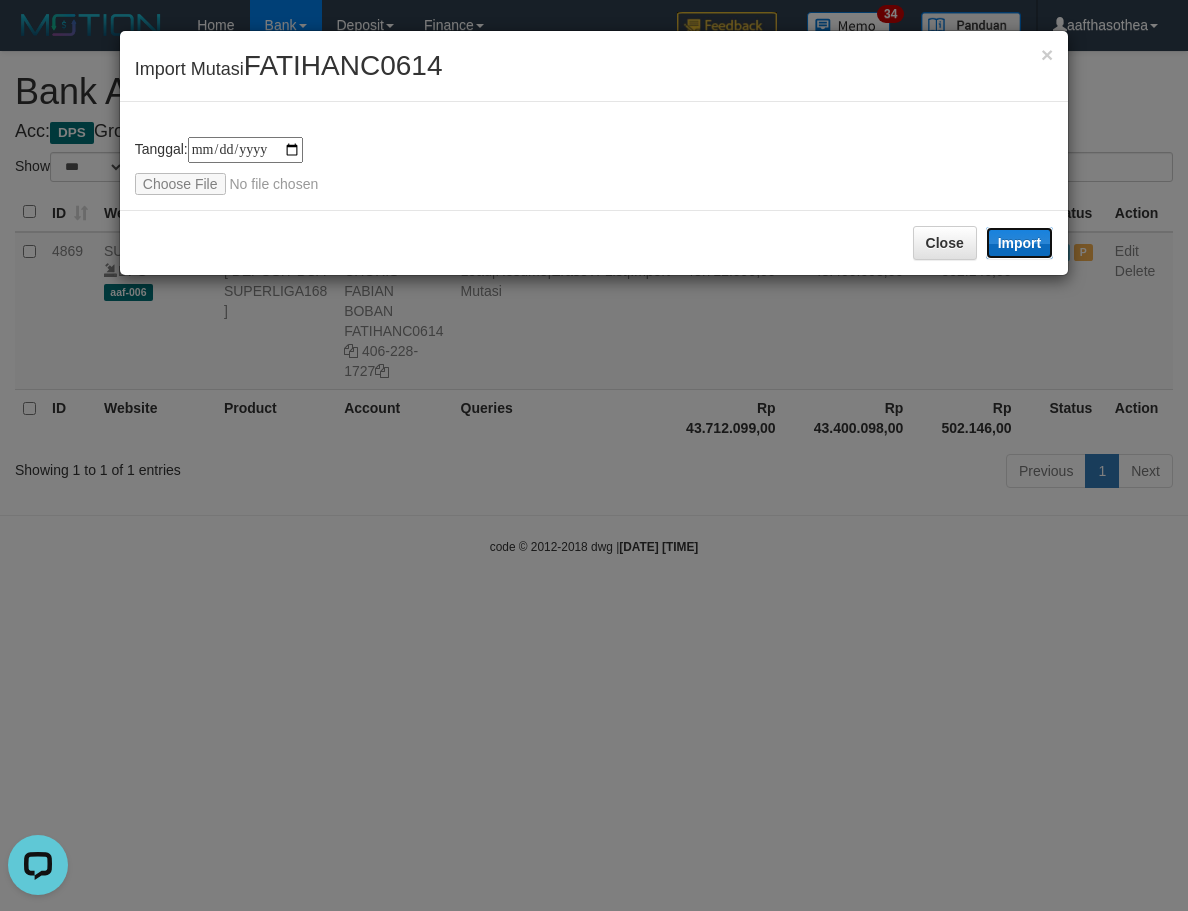 click on "Import" at bounding box center [1020, 243] 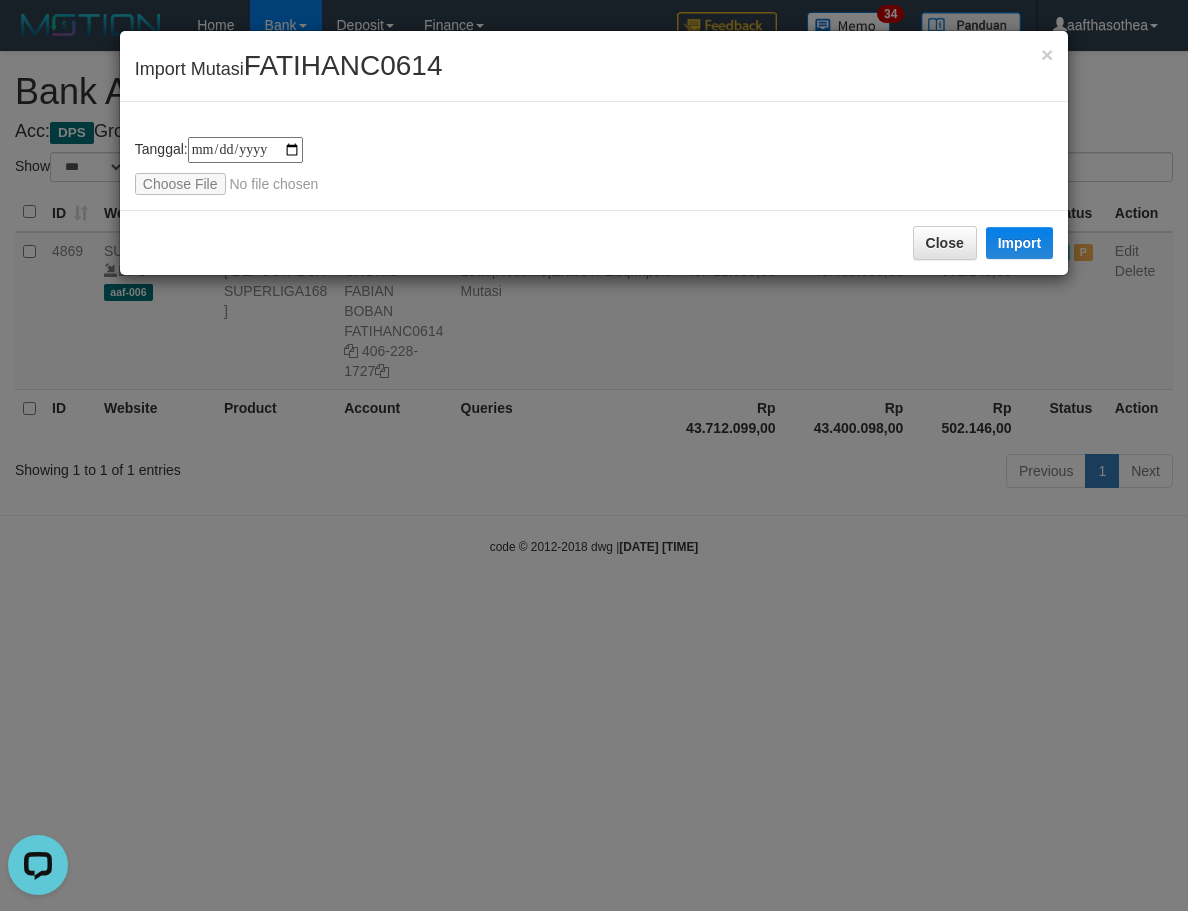 click on "**********" at bounding box center [594, 455] 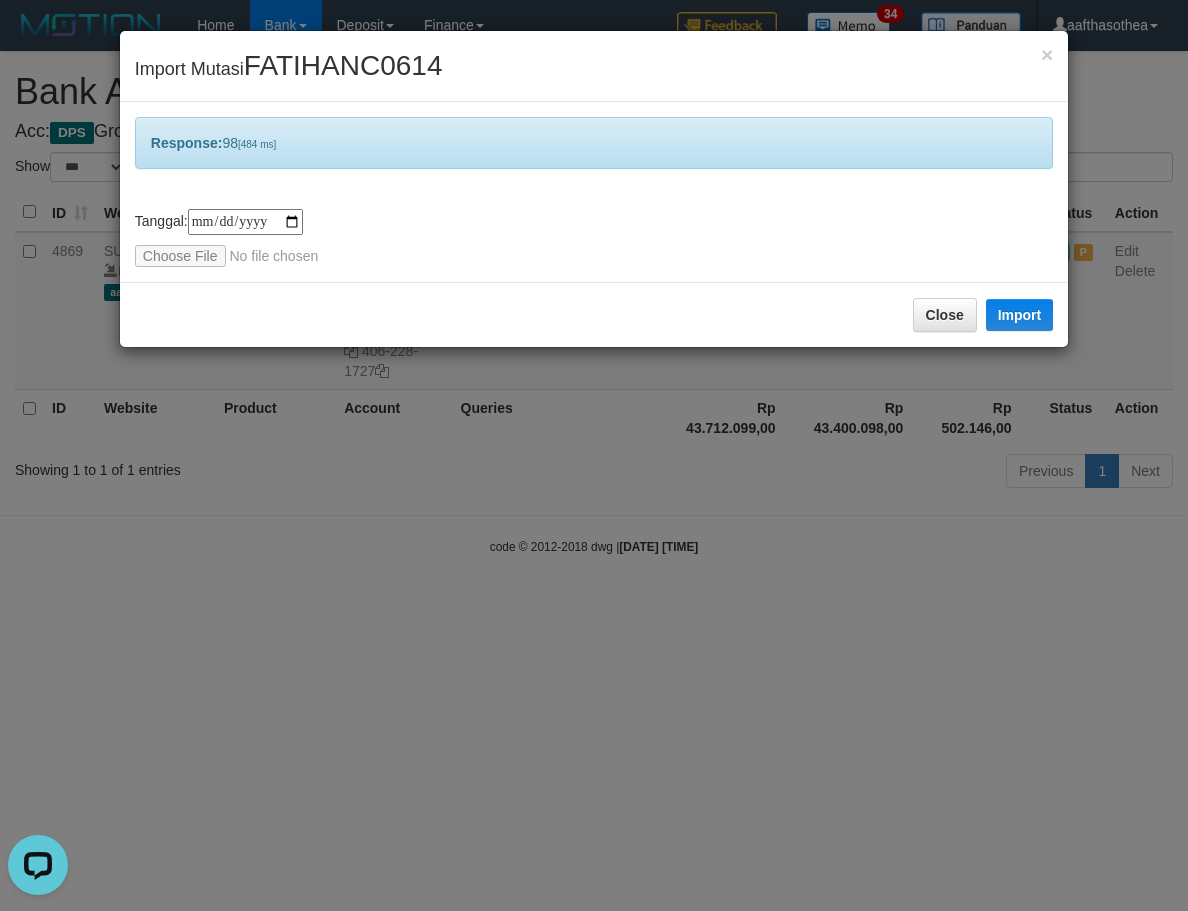 click on "**********" at bounding box center (594, 455) 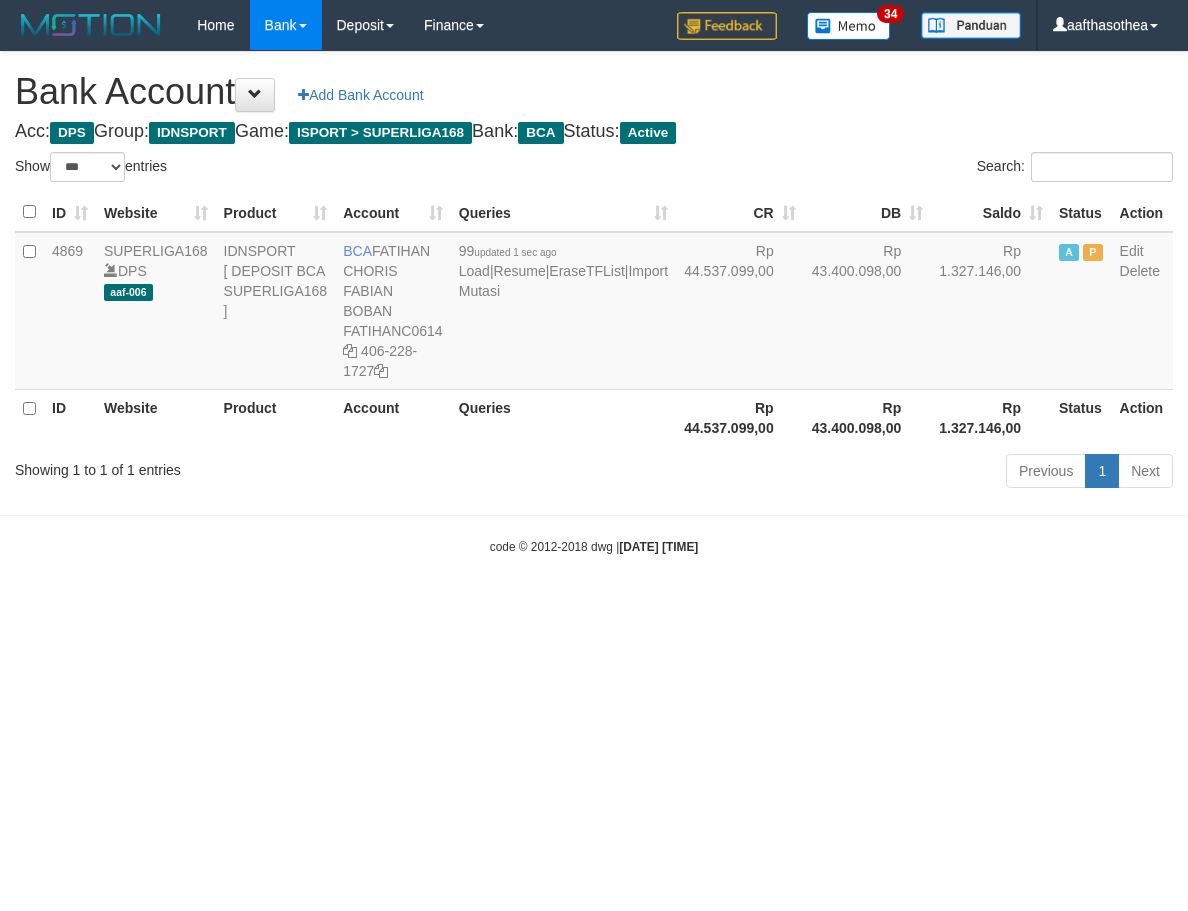 select on "***" 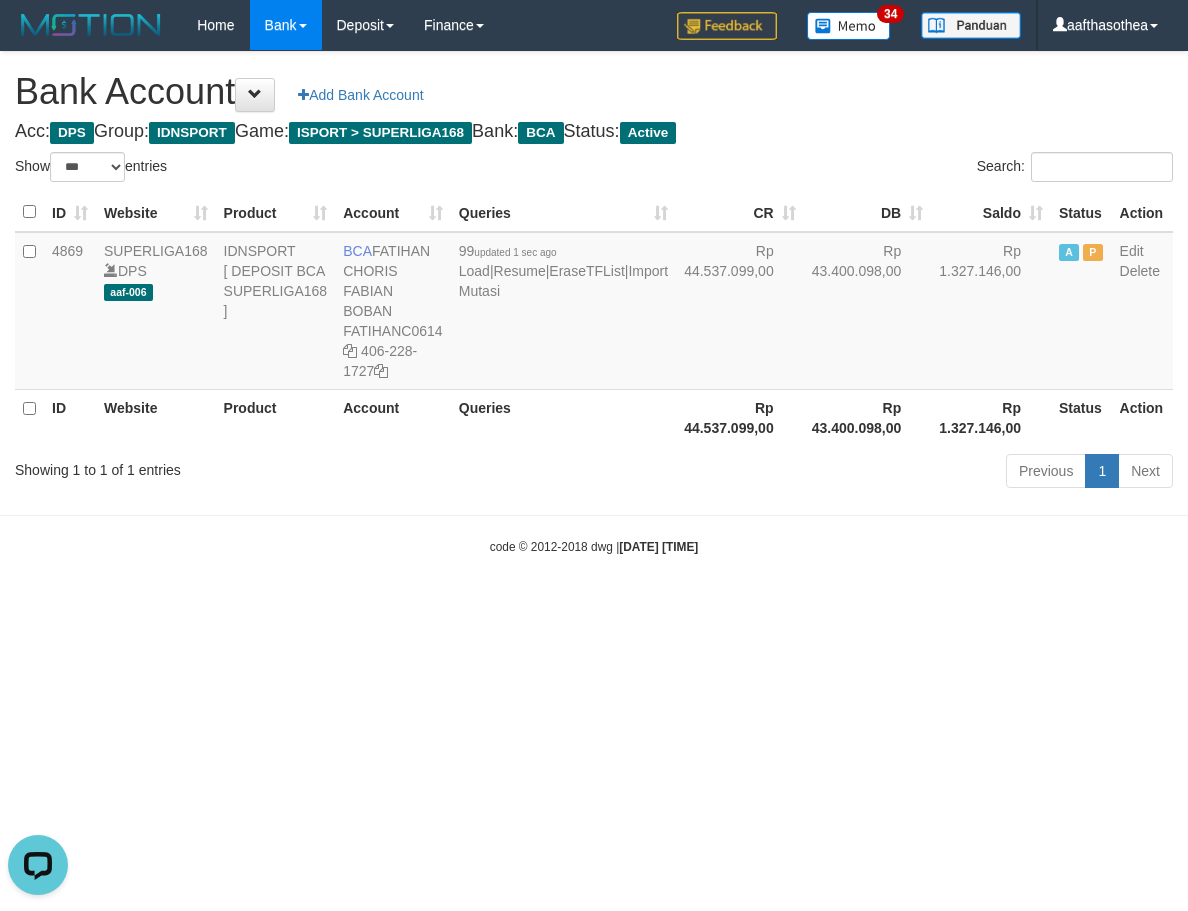 scroll, scrollTop: 0, scrollLeft: 0, axis: both 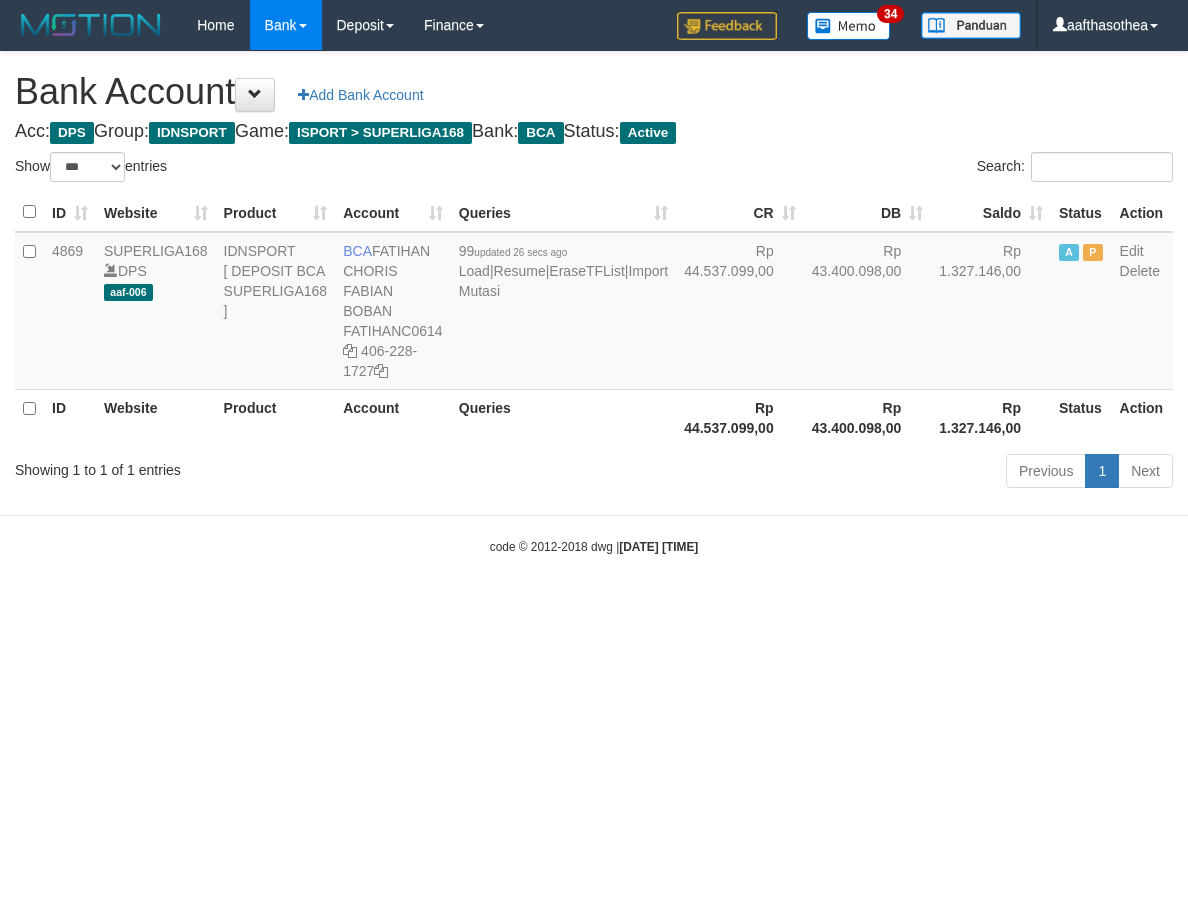 select on "***" 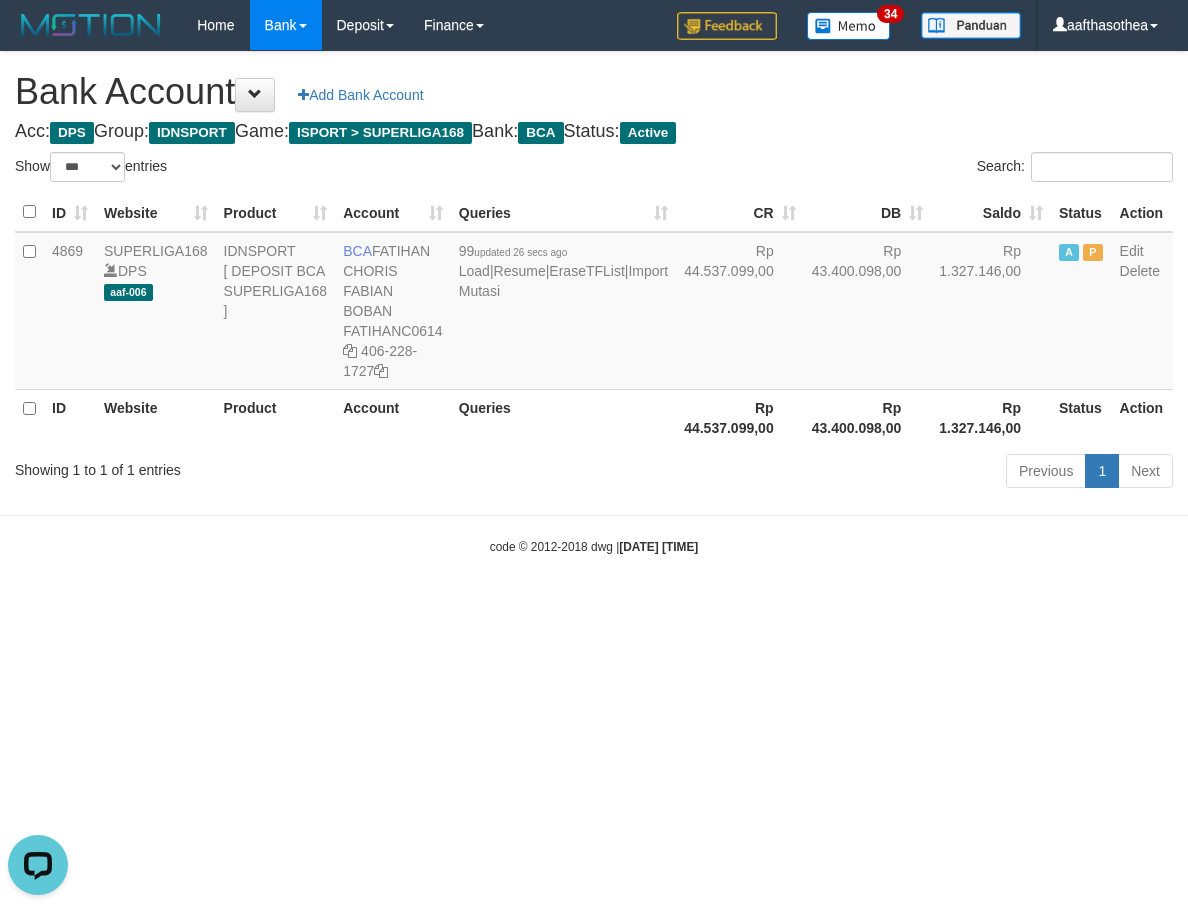 scroll, scrollTop: 0, scrollLeft: 0, axis: both 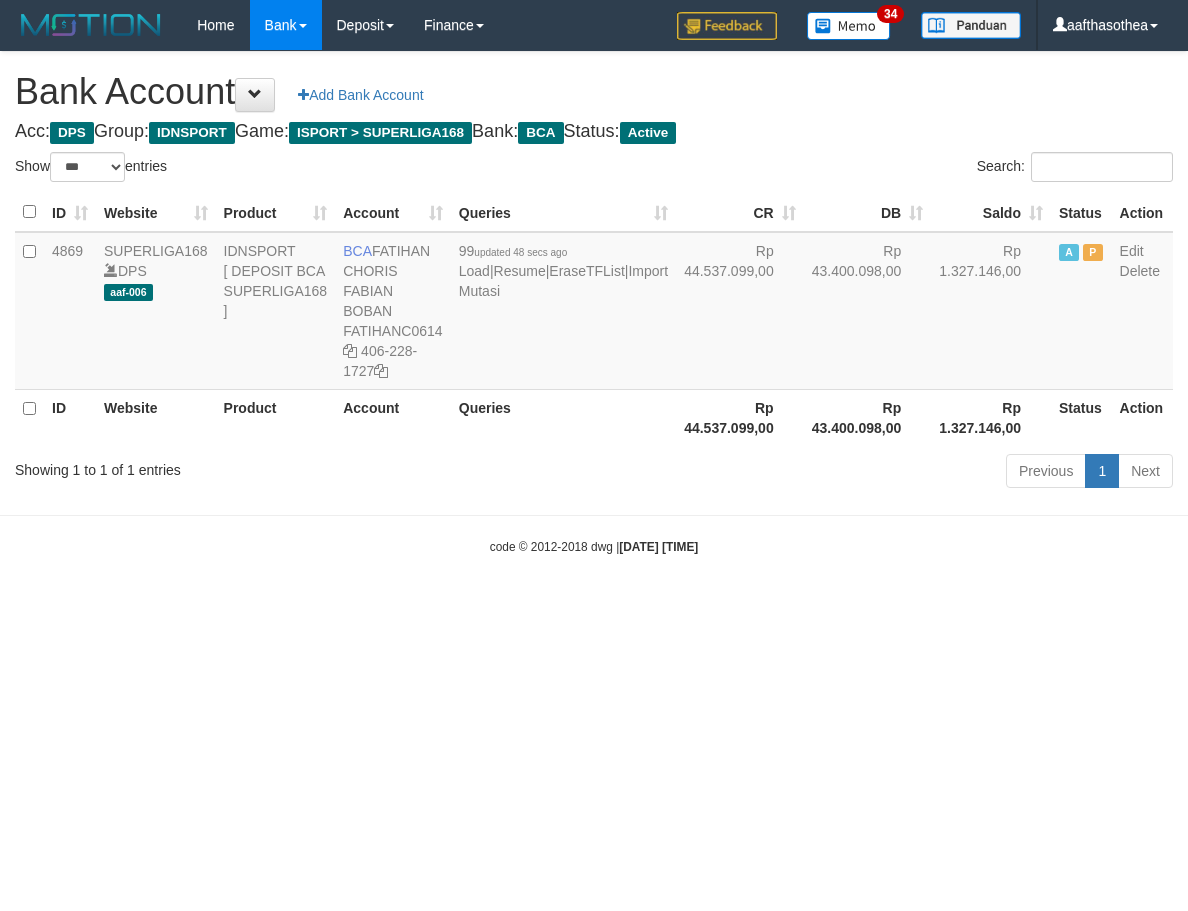 select on "***" 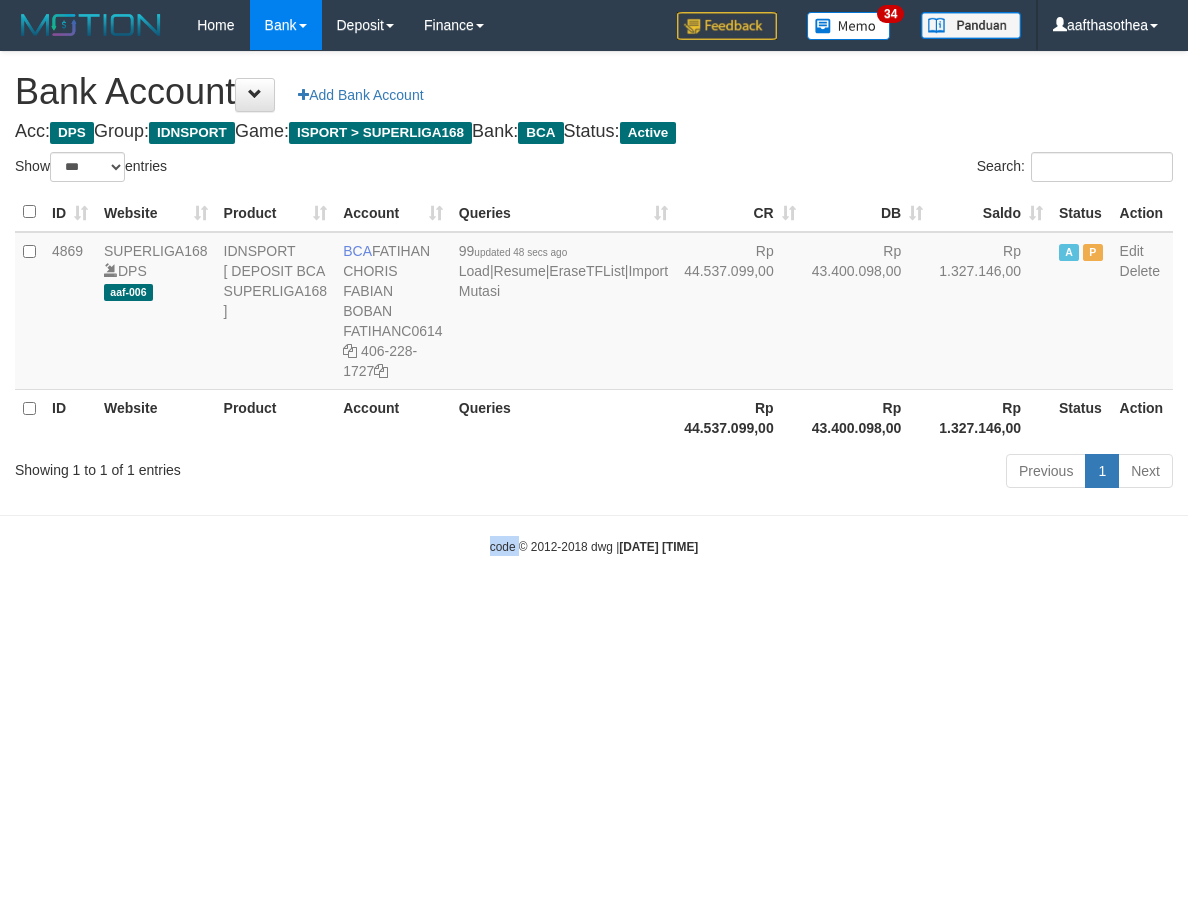 click on "Toggle navigation
Home
Bank
Account List
Load
By Website
Group
[ISPORT]													SUPERLIGA168
By Load Group (DPS)
34" at bounding box center [594, 303] 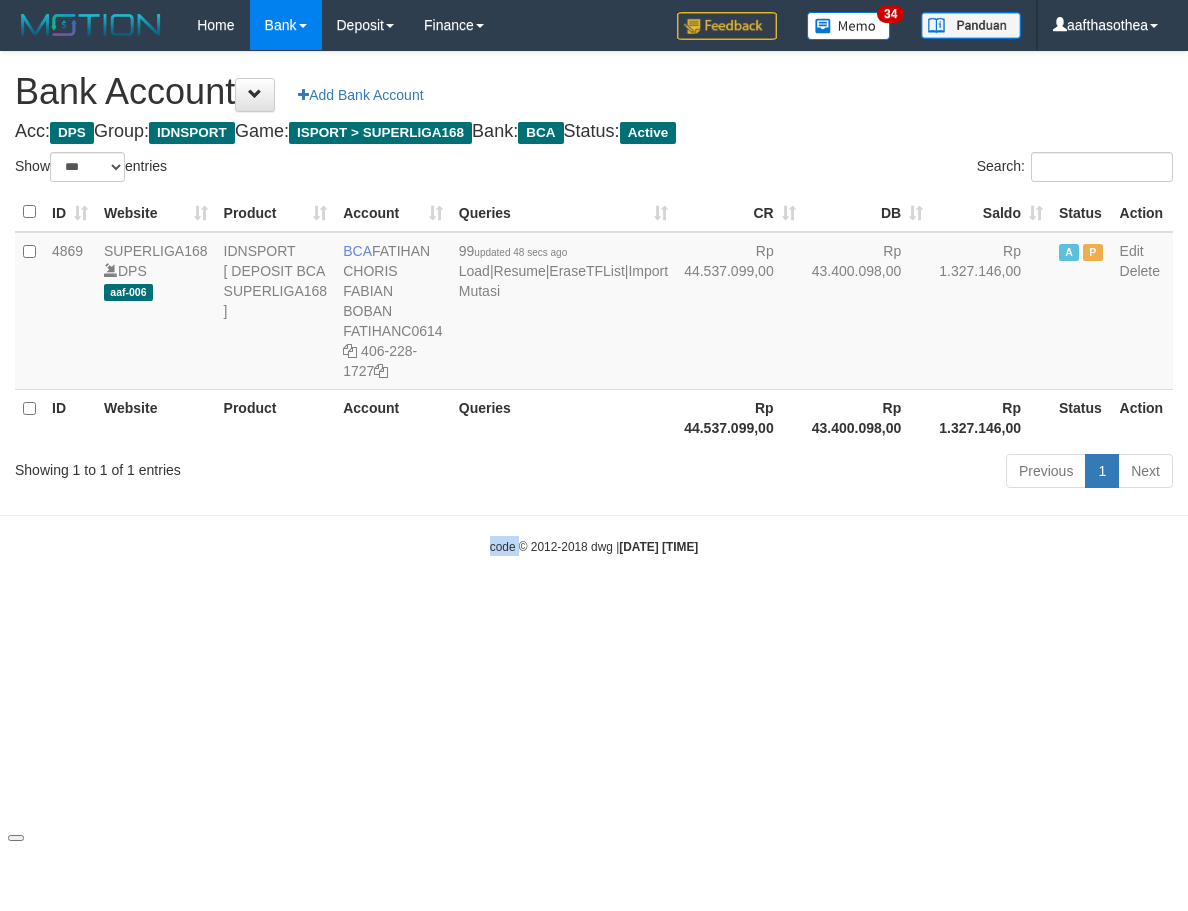 click on "Toggle navigation
Home
Bank
Account List
Load
By Website
Group
[ISPORT]													SUPERLIGA168
By Load Group (DPS)
34" at bounding box center [594, 303] 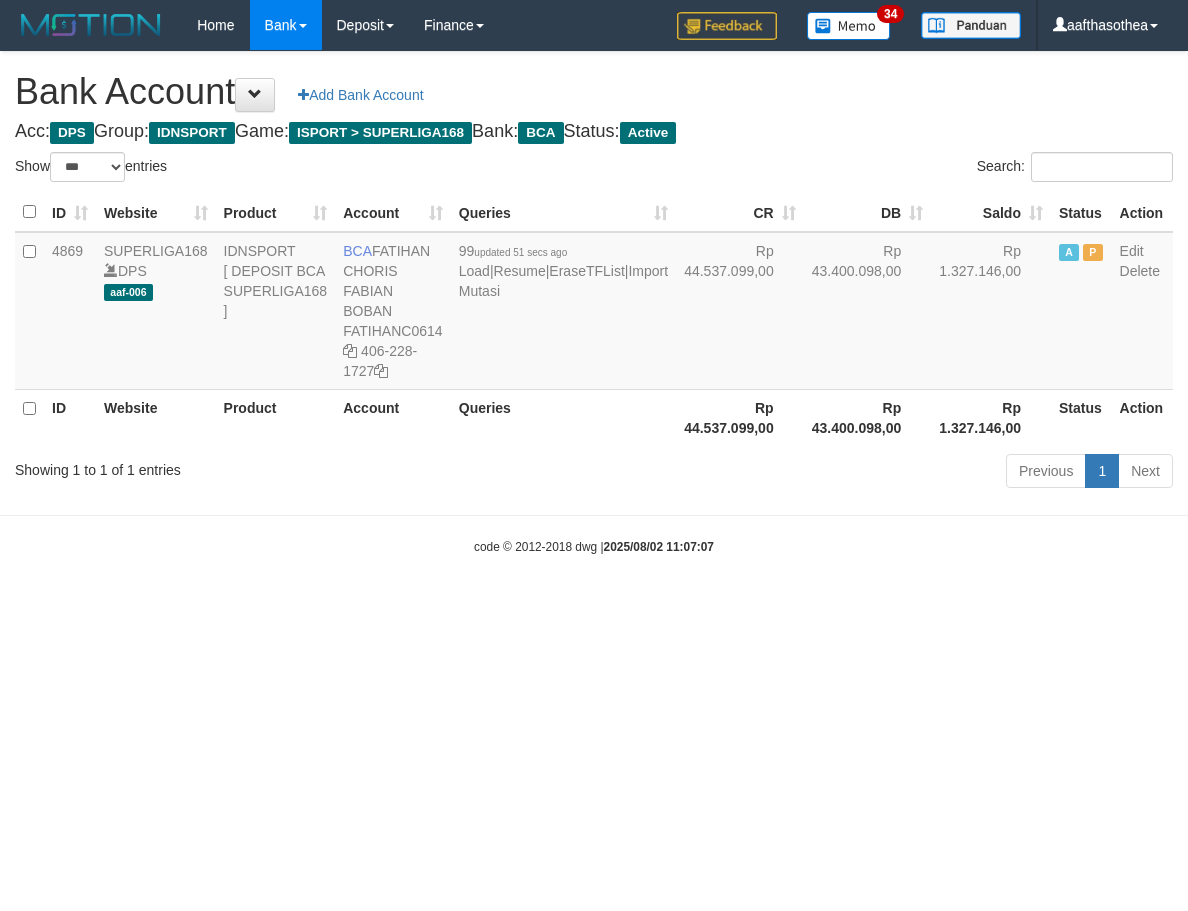 select on "***" 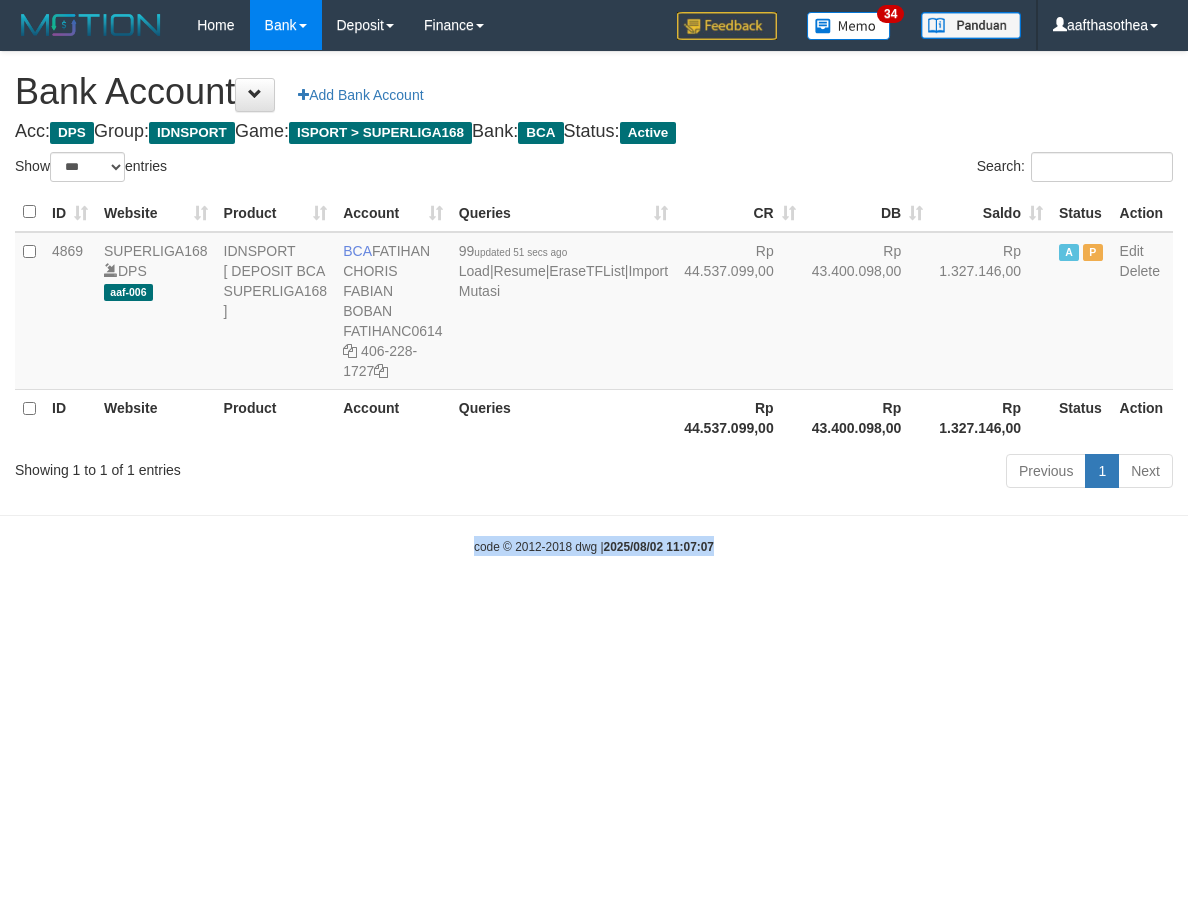 click on "Toggle navigation
Home
Bank
Account List
Load
By Website
Group
[ISPORT]													SUPERLIGA168
By Load Group (DPS)
34" at bounding box center (594, 303) 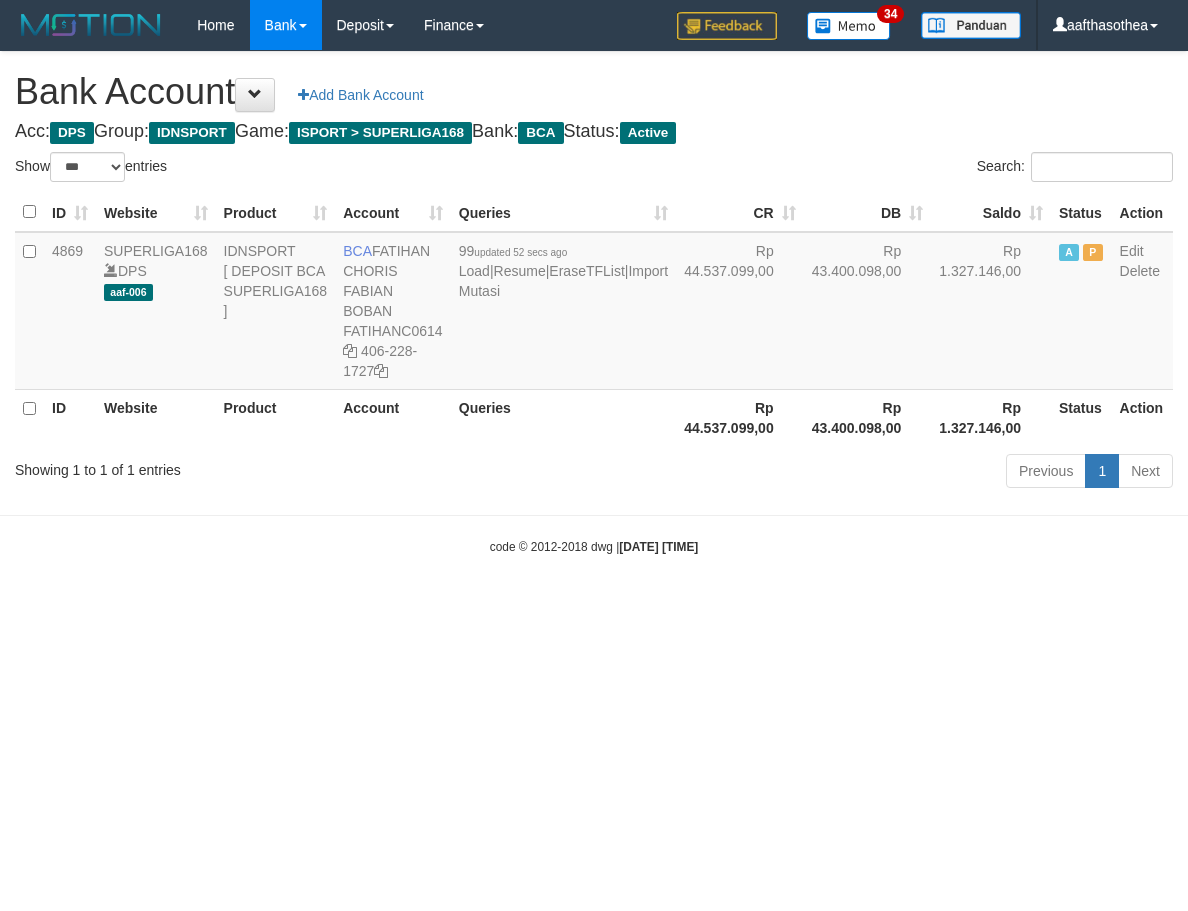 select on "***" 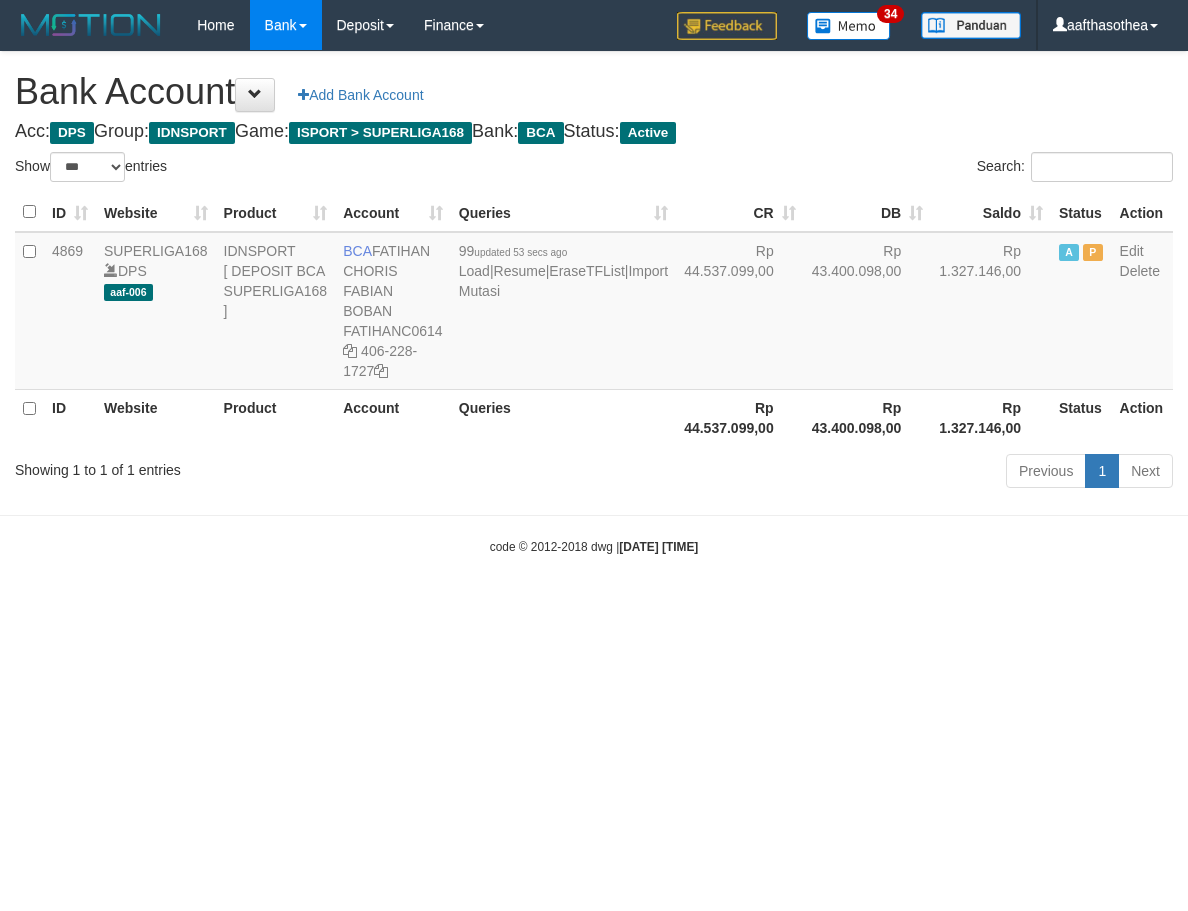 select on "***" 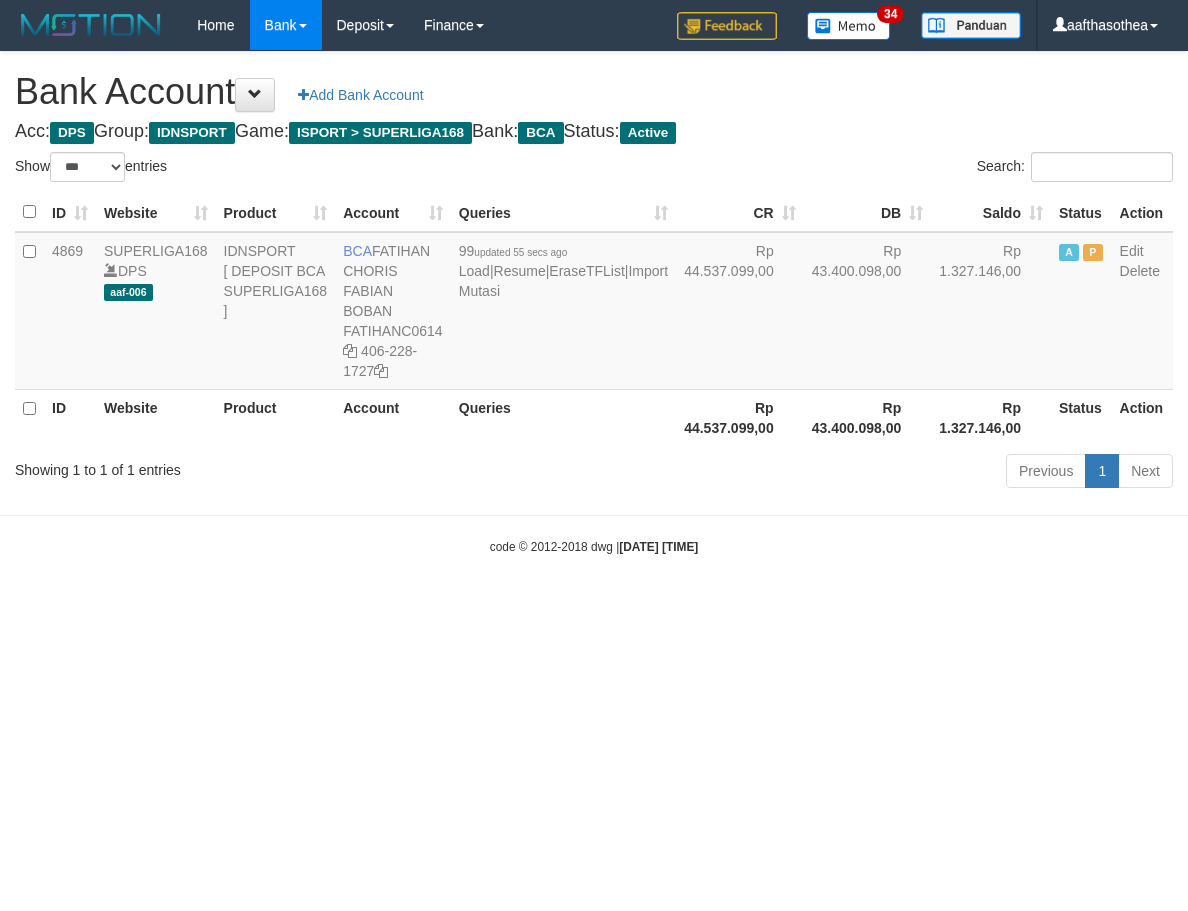 select on "***" 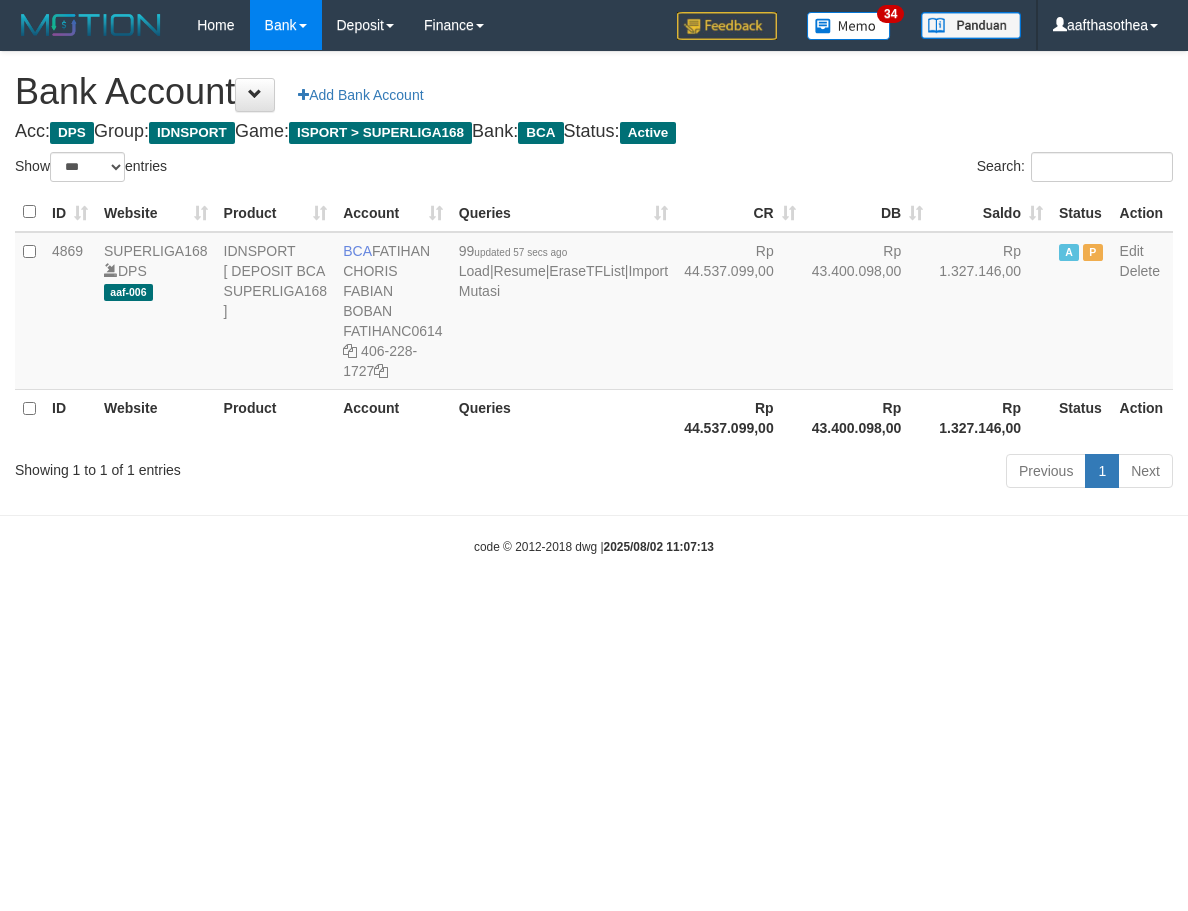 select on "***" 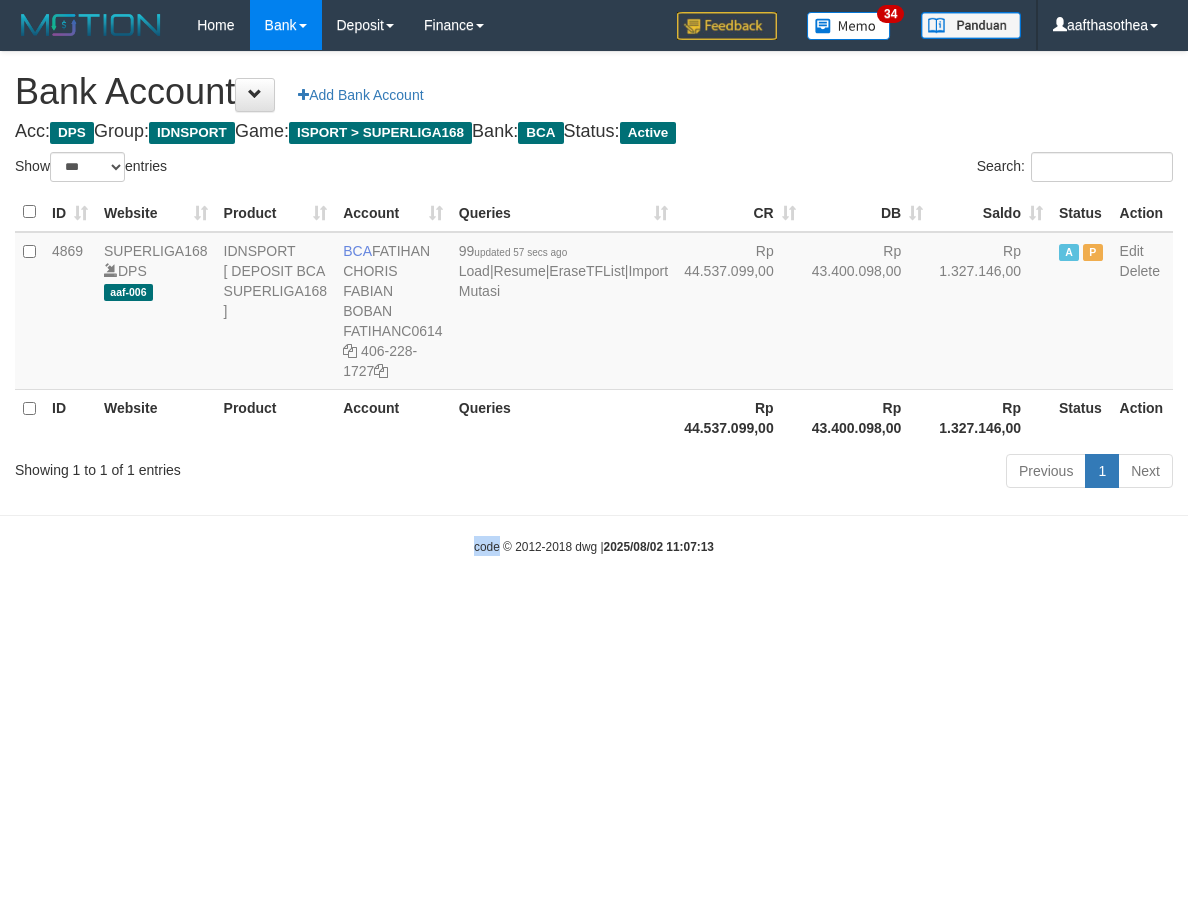 click on "Toggle navigation
Home
Bank
Account List
Load
By Website
Group
[ISPORT]													SUPERLIGA168
By Load Group (DPS)" at bounding box center [594, 303] 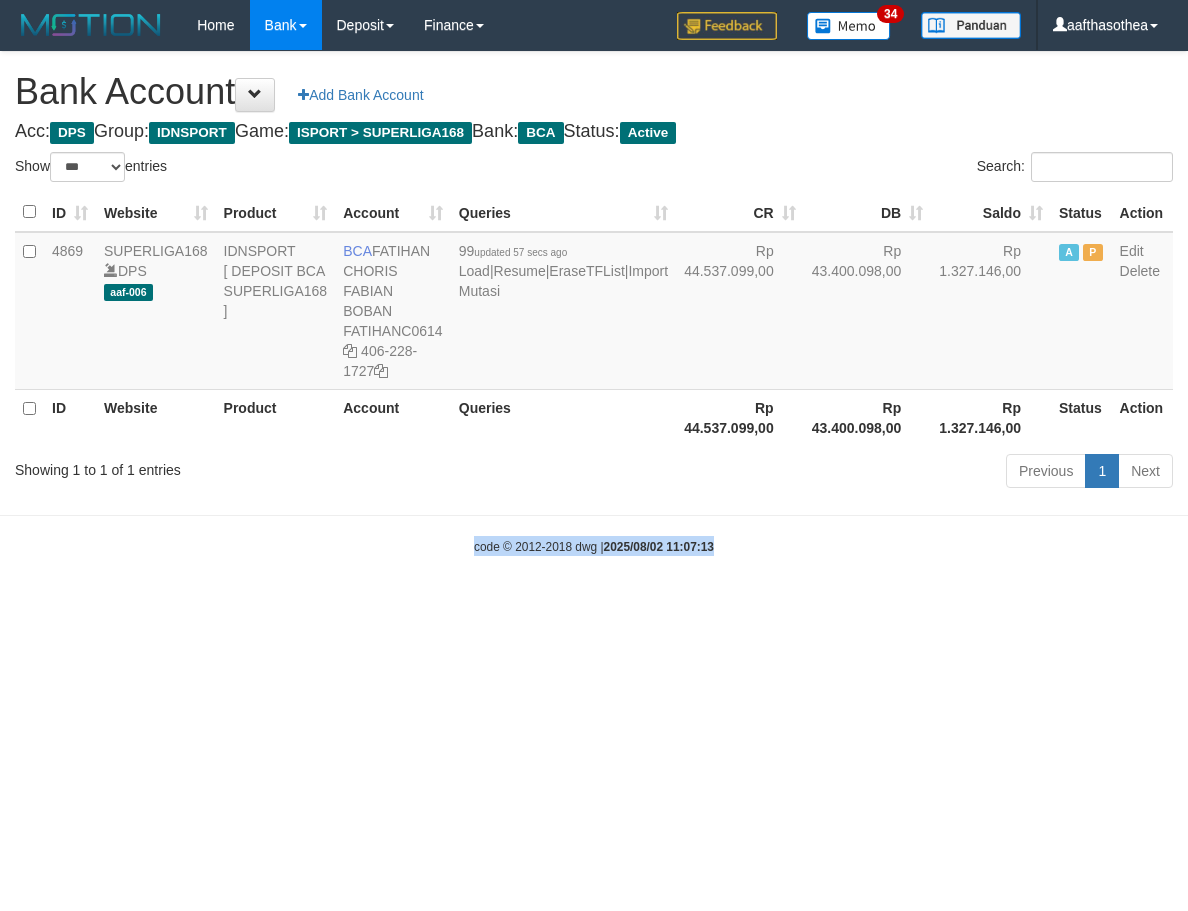 click on "Toggle navigation
Home
Bank
Account List
Load
By Website
Group
[ISPORT]													SUPERLIGA168
By Load Group (DPS)" at bounding box center (594, 303) 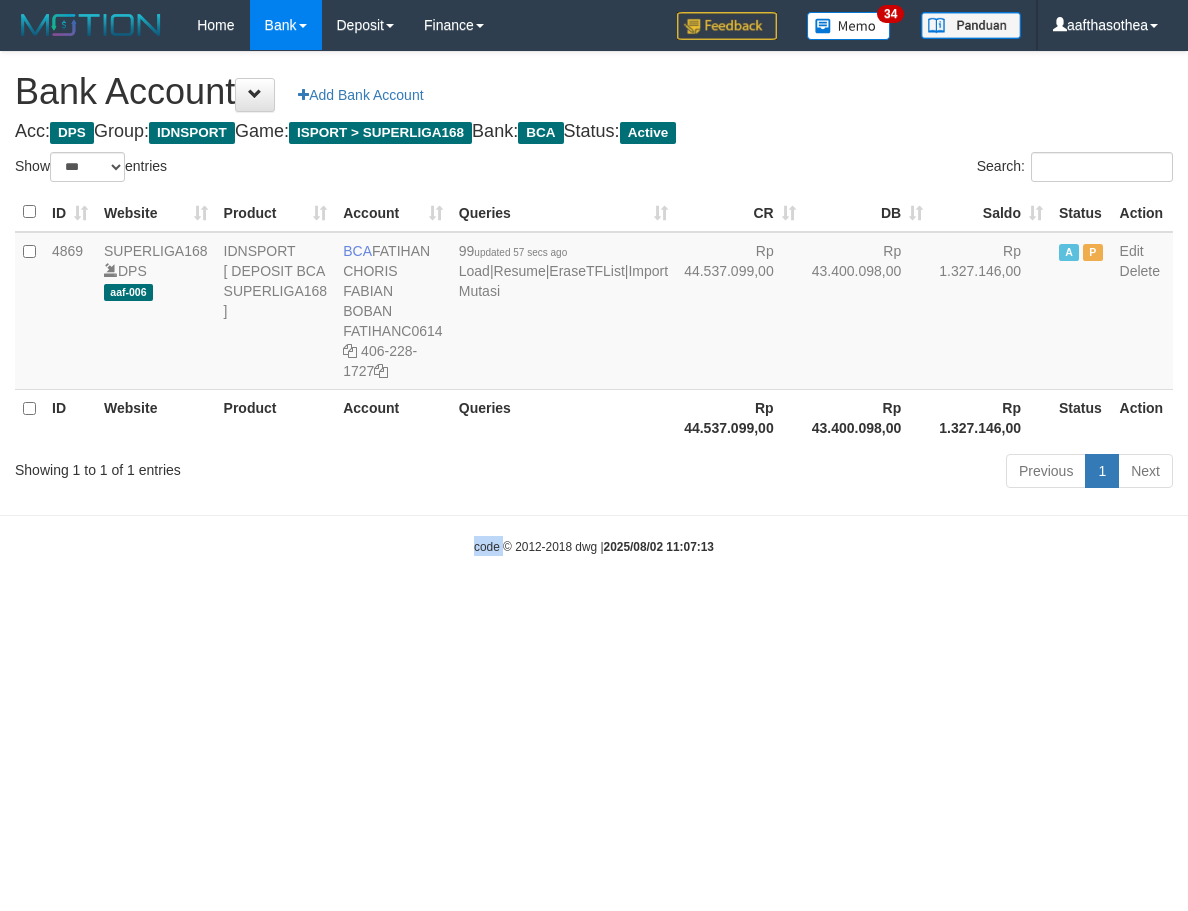 click on "Toggle navigation
Home
Bank
Account List
Load
By Website
Group
[ISPORT]													SUPERLIGA168
By Load Group (DPS)" at bounding box center (594, 303) 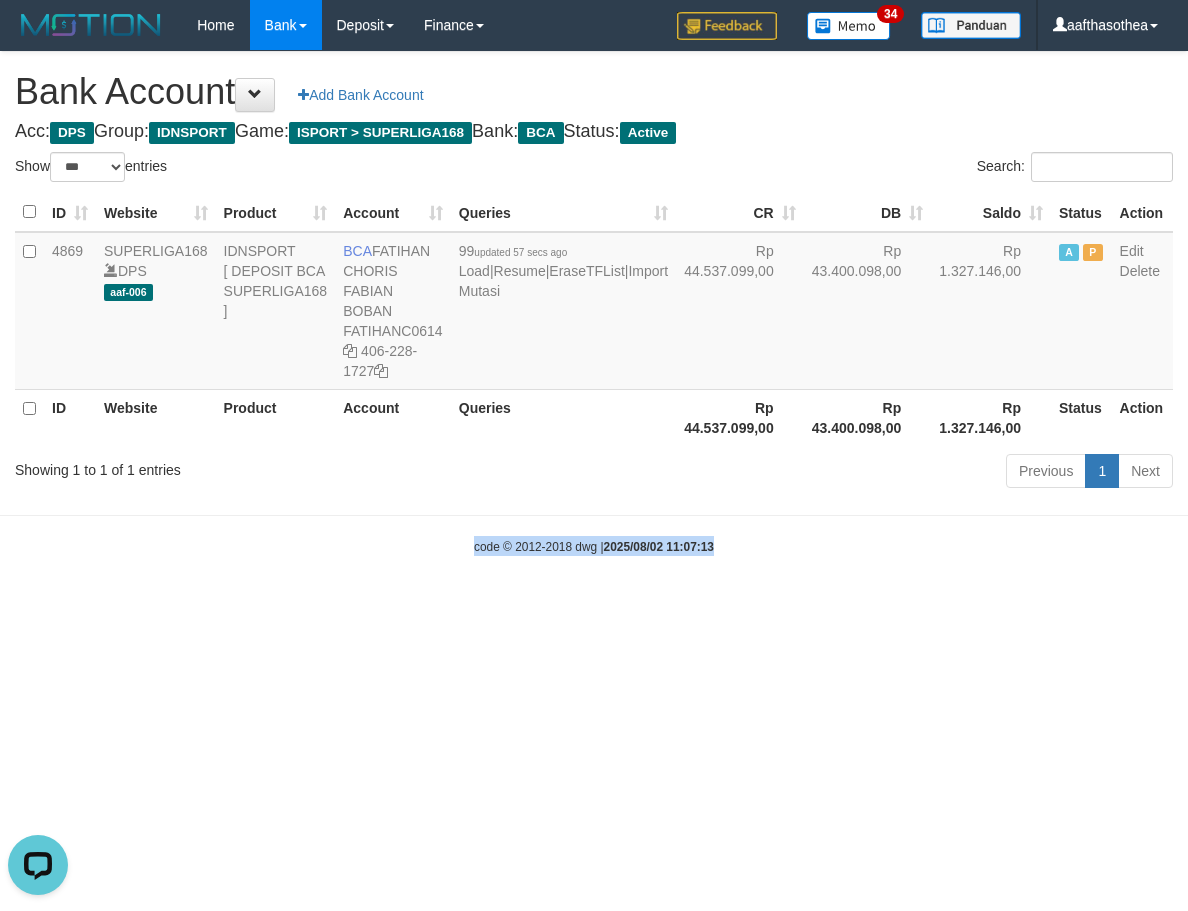 scroll, scrollTop: 0, scrollLeft: 0, axis: both 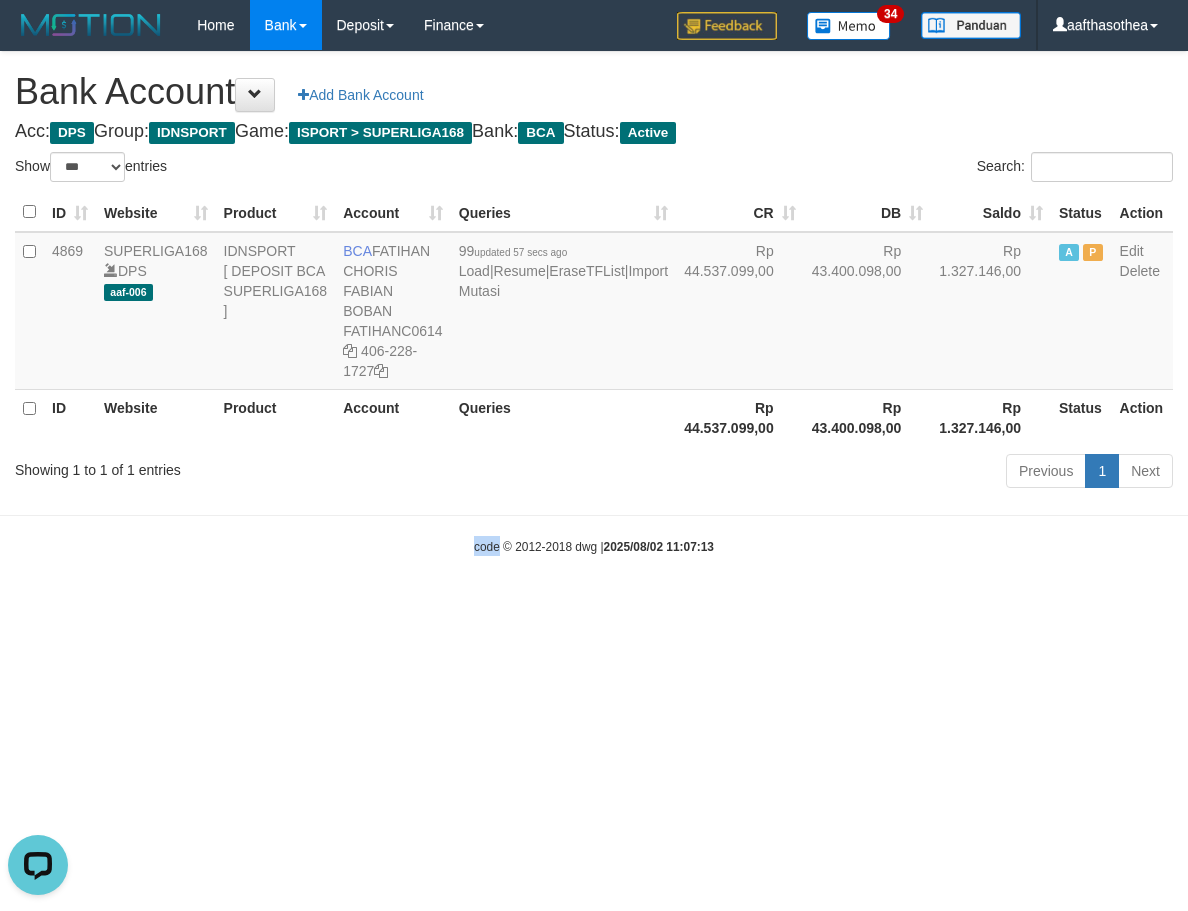 click on "Toggle navigation
Home
Bank
Account List
Load
By Website
Group
[ISPORT]													SUPERLIGA168
By Load Group (DPS)" at bounding box center (594, 303) 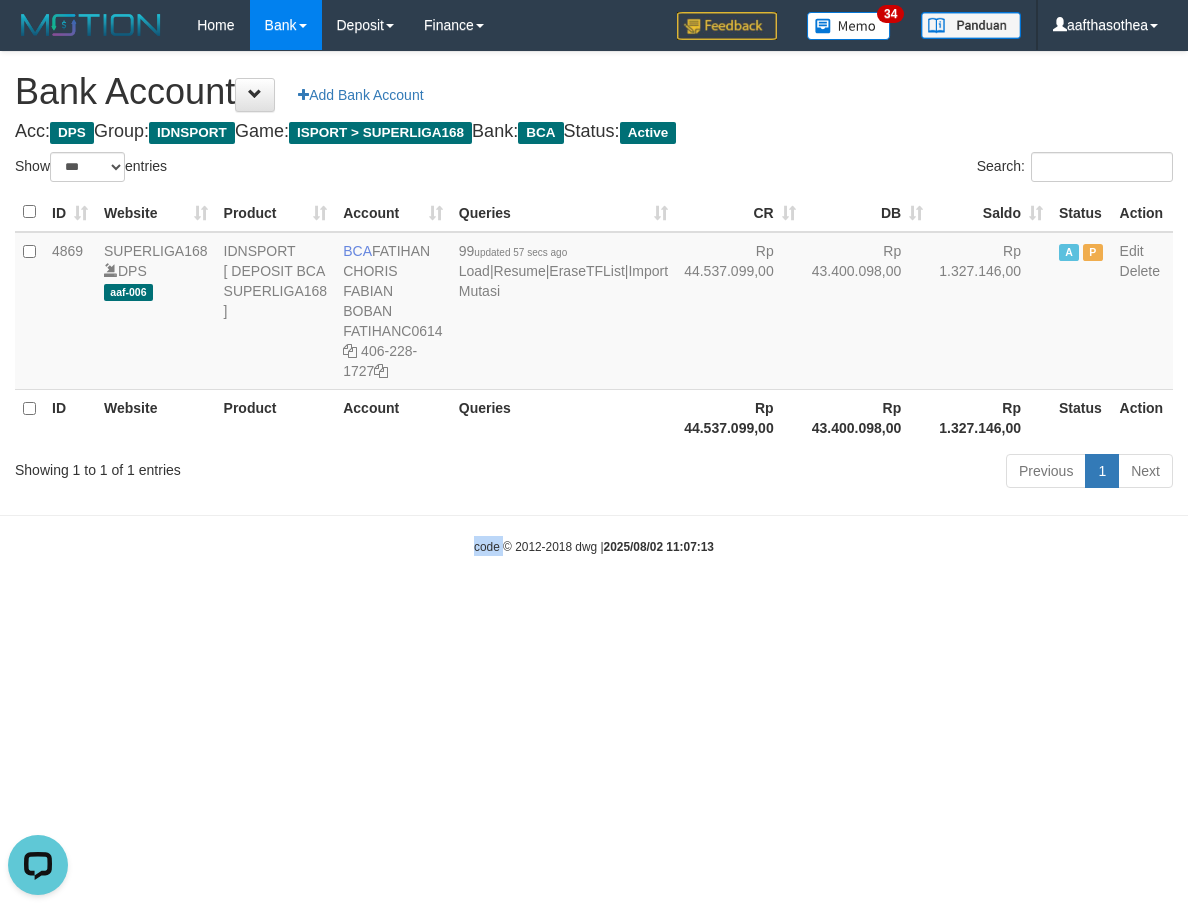 click on "Toggle navigation
Home
Bank
Account List
Load
By Website
Group
[ISPORT]													SUPERLIGA168
By Load Group (DPS)" at bounding box center (594, 303) 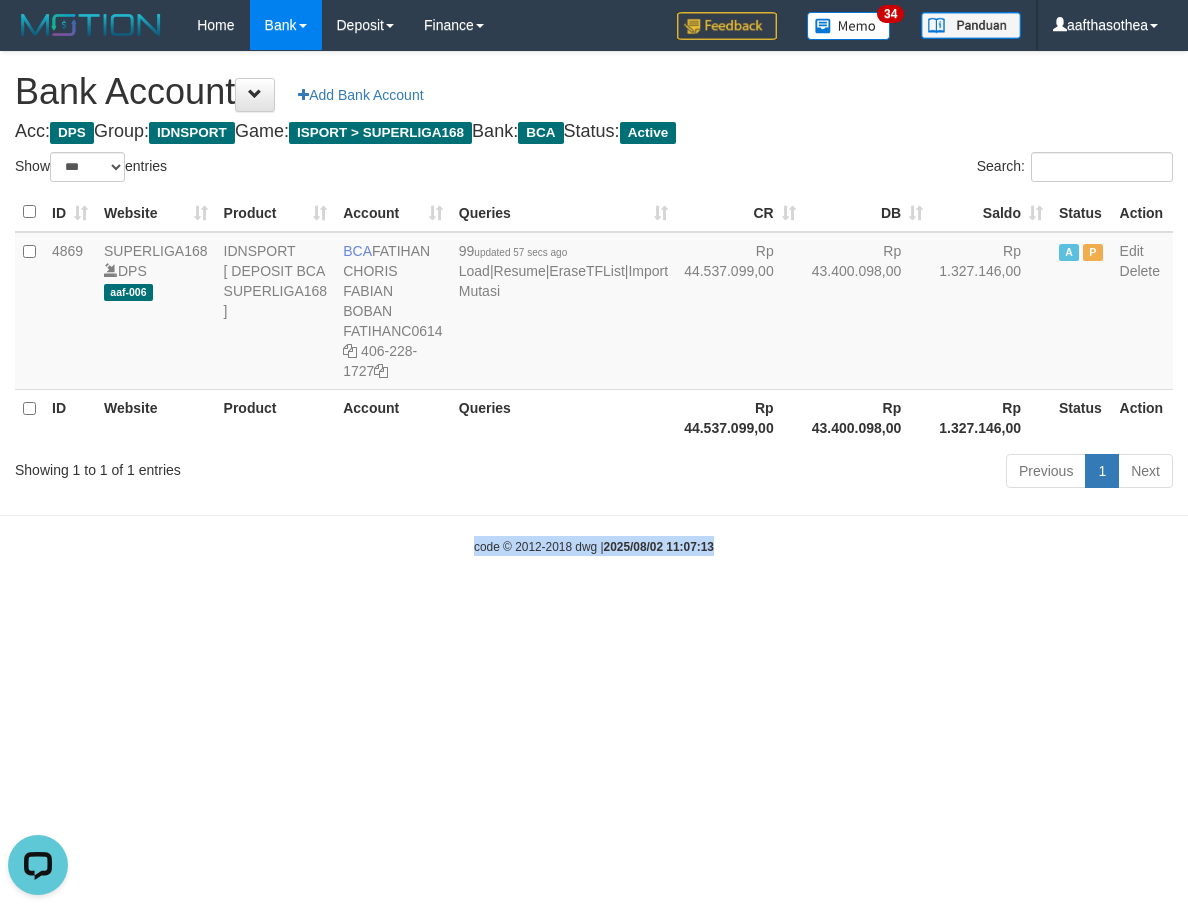 click on "Toggle navigation
Home
Bank
Account List
Load
By Website
Group
[ISPORT]													SUPERLIGA168
By Load Group (DPS)" at bounding box center (594, 303) 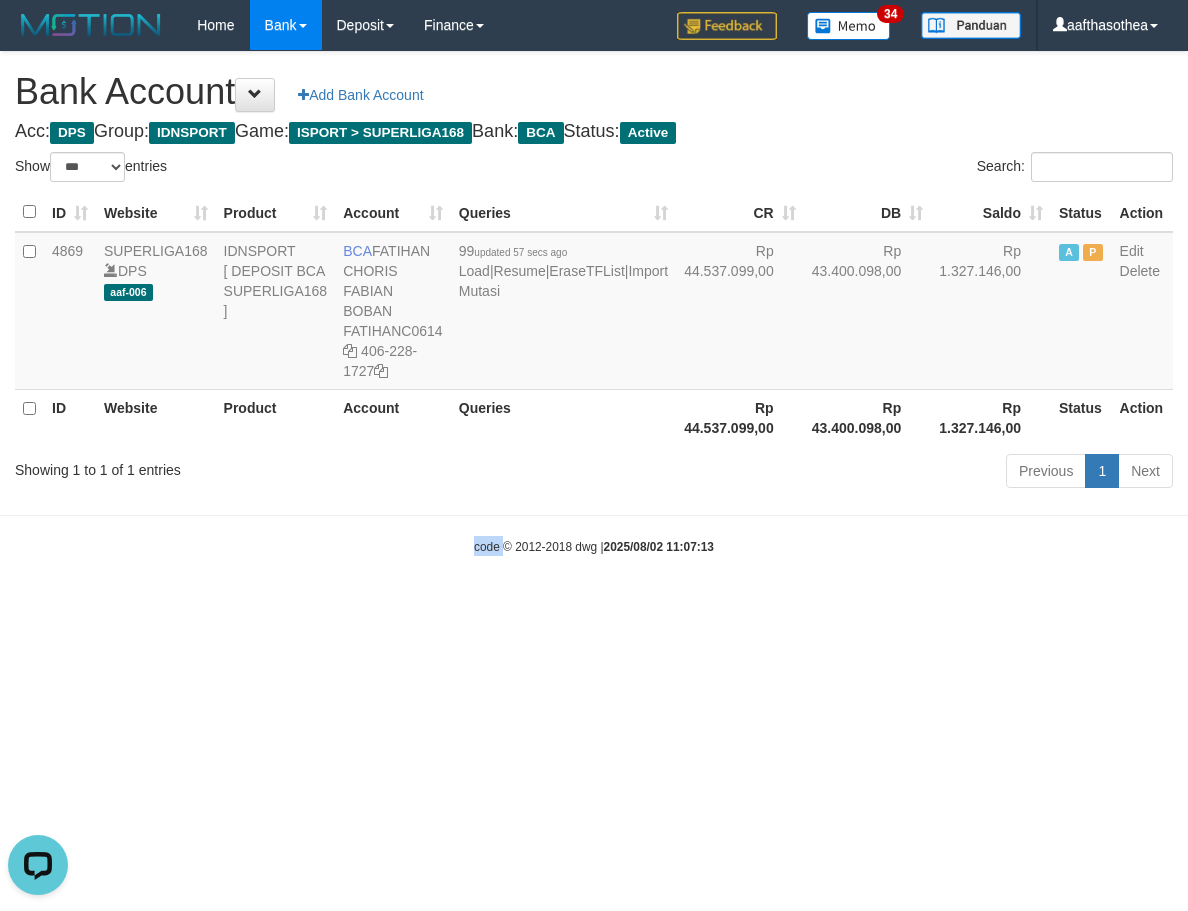 click on "Toggle navigation
Home
Bank
Account List
Load
By Website
Group
[ISPORT]													SUPERLIGA168
By Load Group (DPS)" at bounding box center [594, 303] 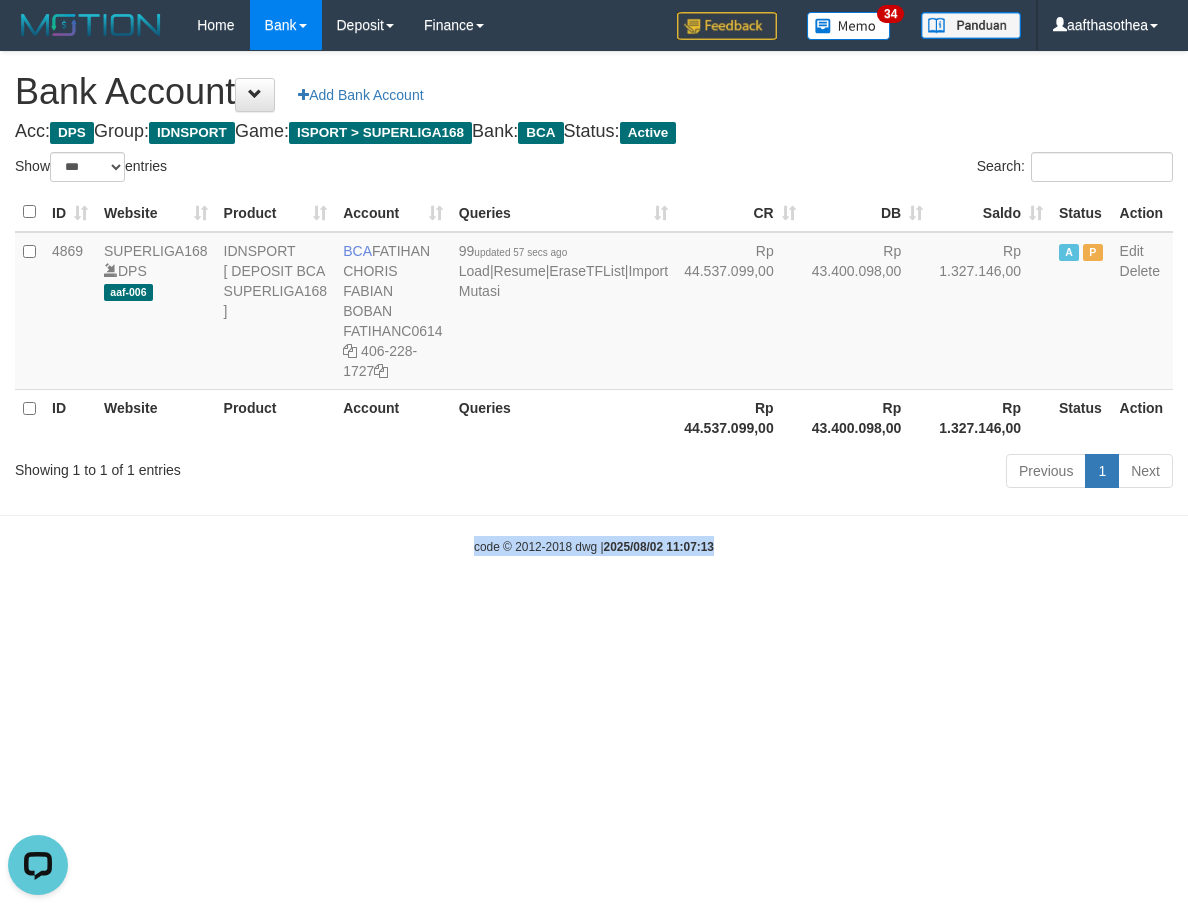 click on "Toggle navigation
Home
Bank
Account List
Load
By Website
Group
[ISPORT]													SUPERLIGA168
By Load Group (DPS)" at bounding box center (594, 303) 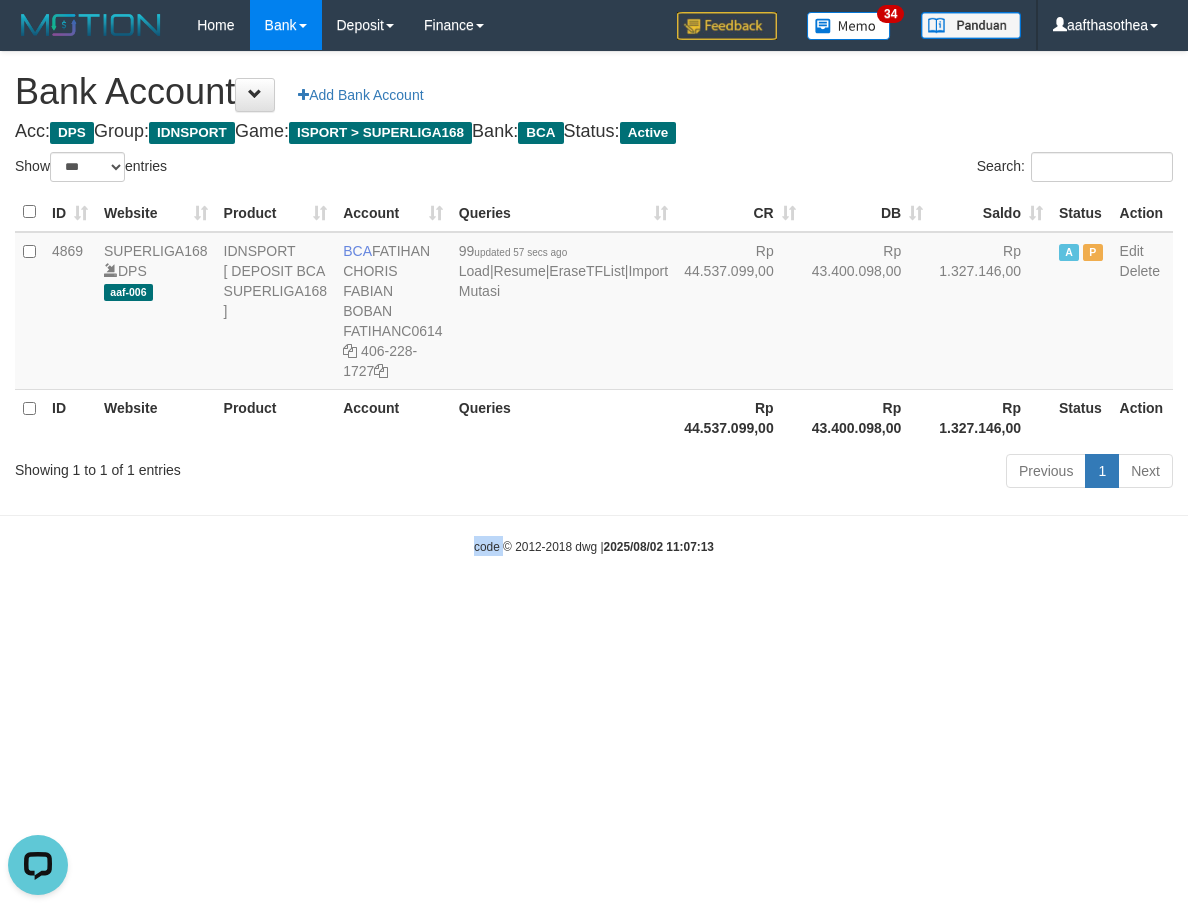 click on "Toggle navigation
Home
Bank
Account List
Load
By Website
Group
[ISPORT]													SUPERLIGA168
By Load Group (DPS)" at bounding box center [594, 303] 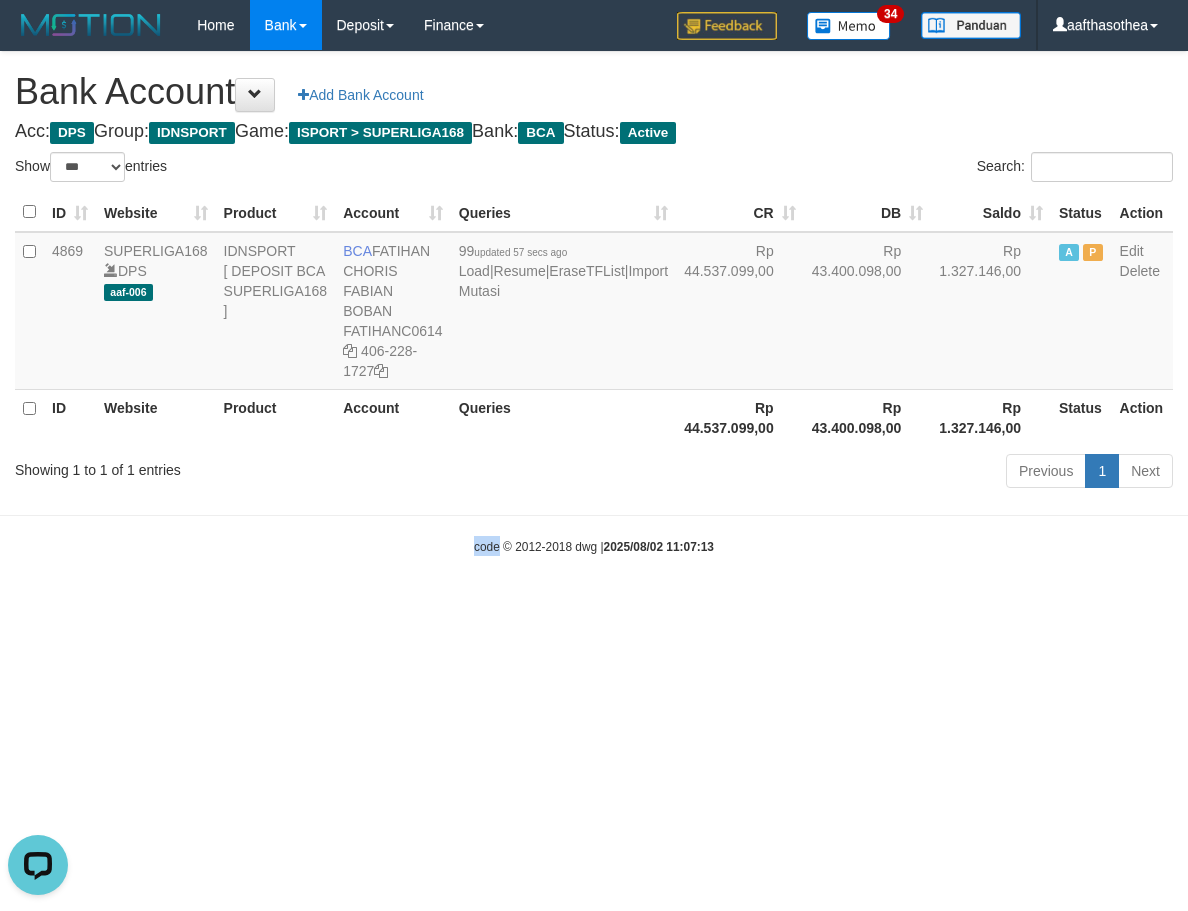 click on "Toggle navigation
Home
Bank
Account List
Load
By Website
Group
[ISPORT]													SUPERLIGA168
By Load Group (DPS)" at bounding box center [594, 303] 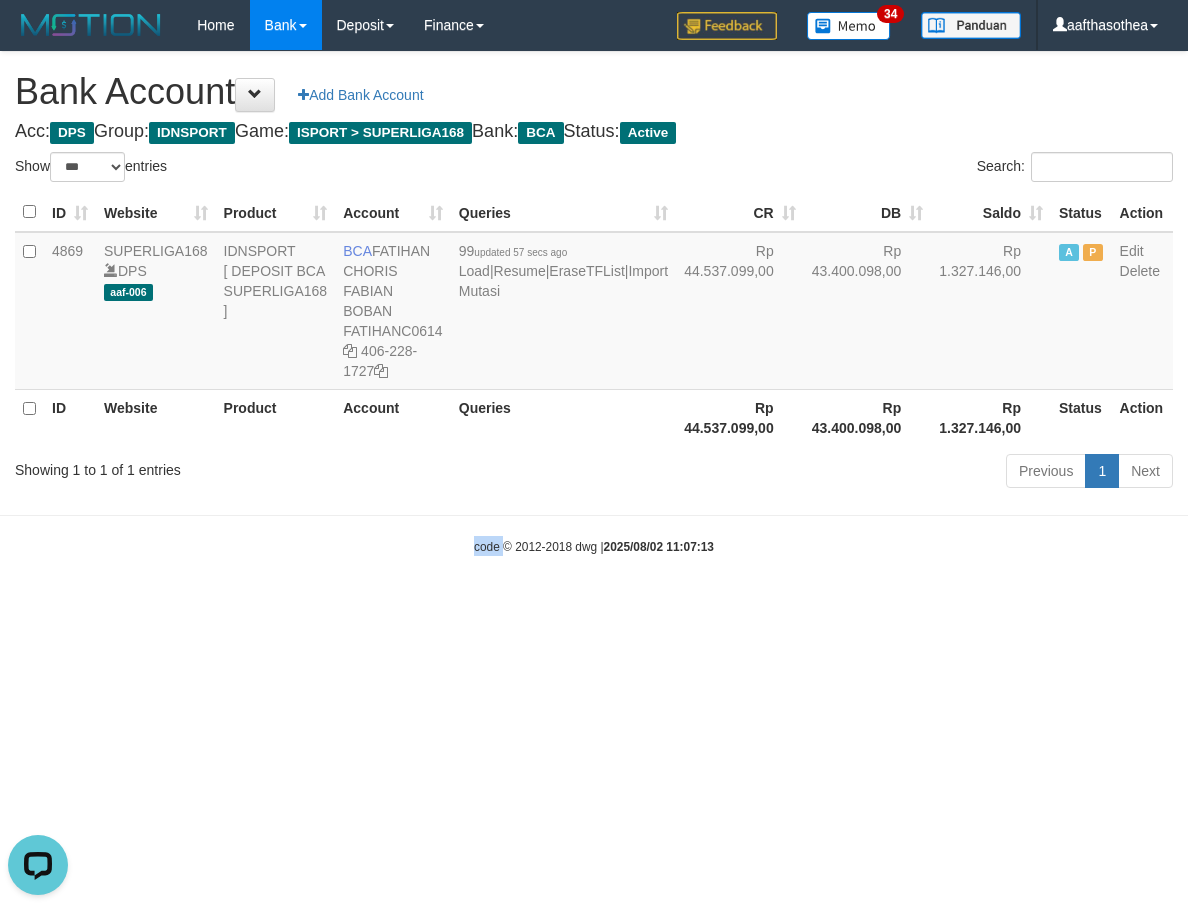 click on "Toggle navigation
Home
Bank
Account List
Load
By Website
Group
[ISPORT]													SUPERLIGA168
By Load Group (DPS)" at bounding box center [594, 303] 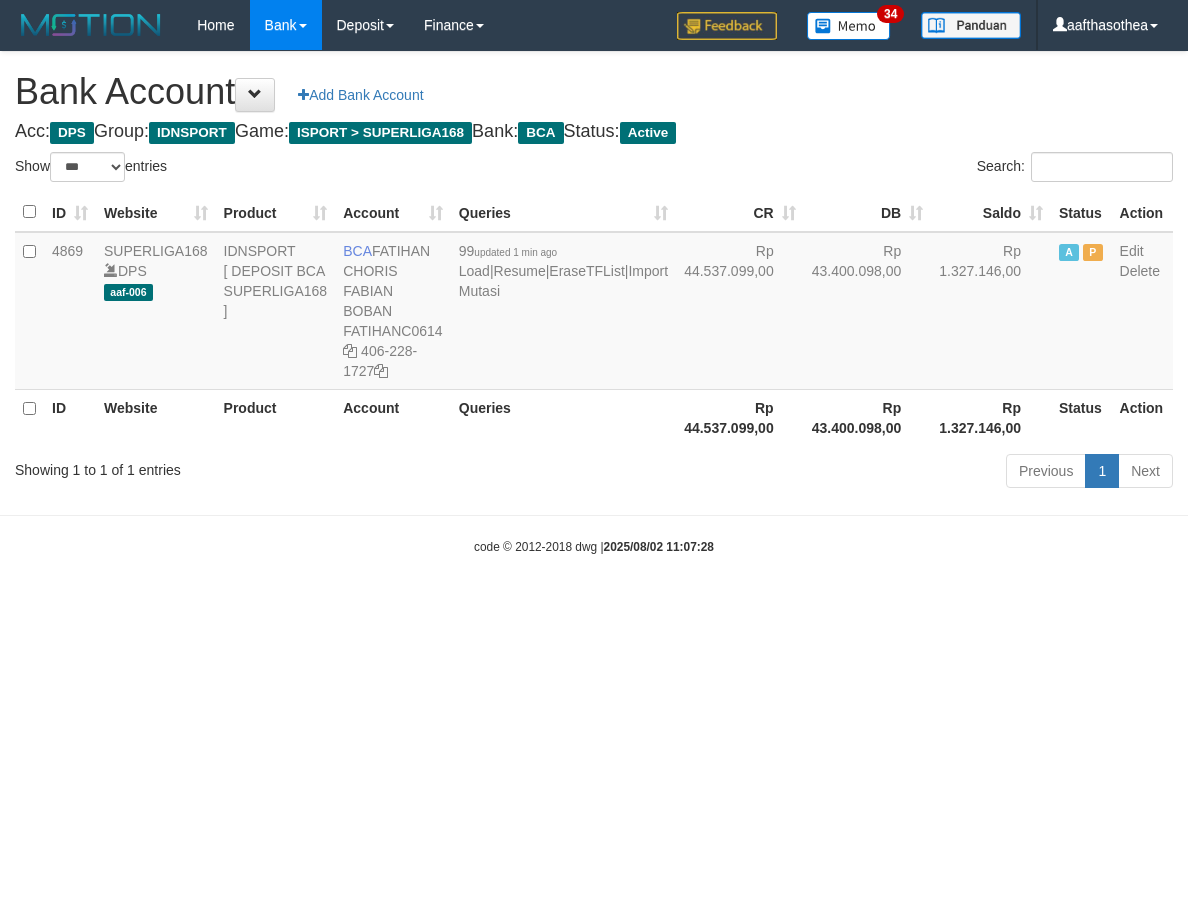 select on "***" 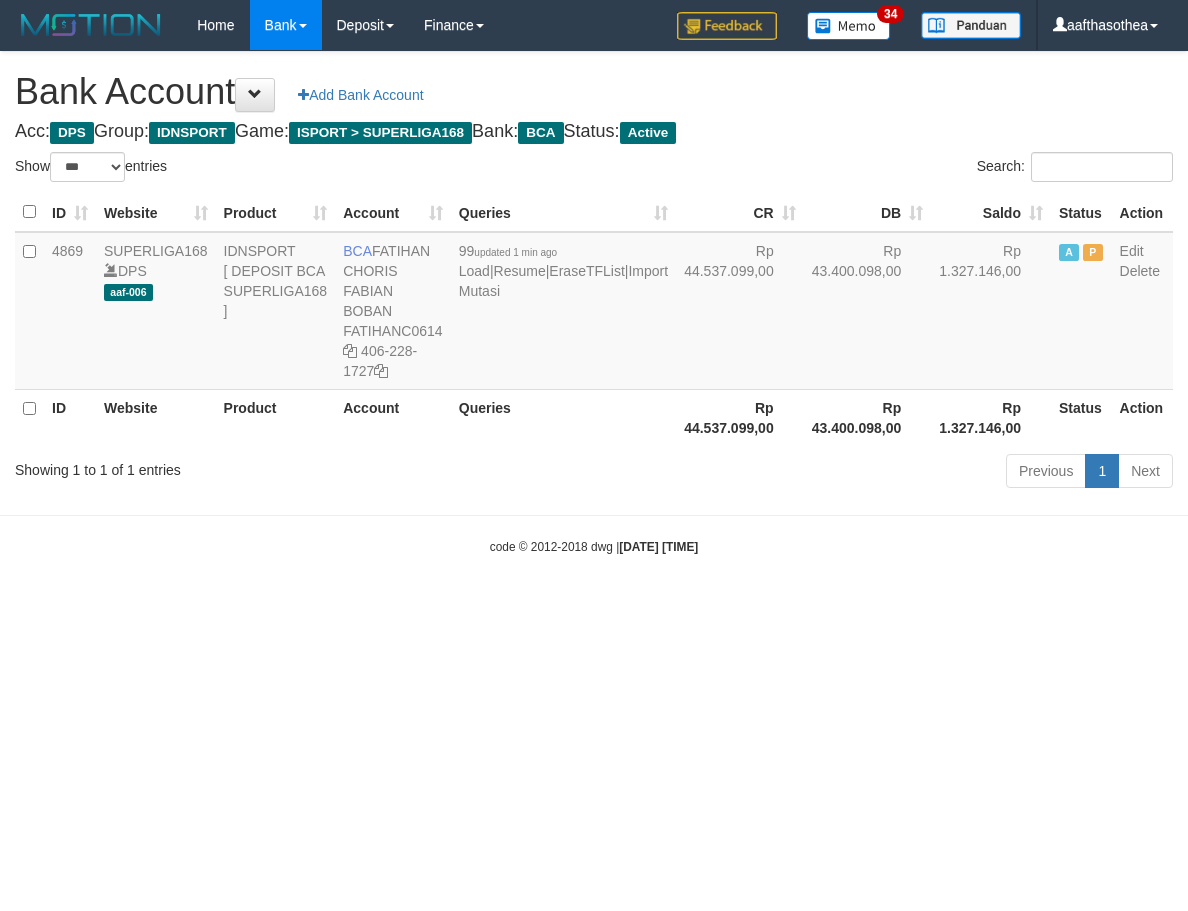 select on "***" 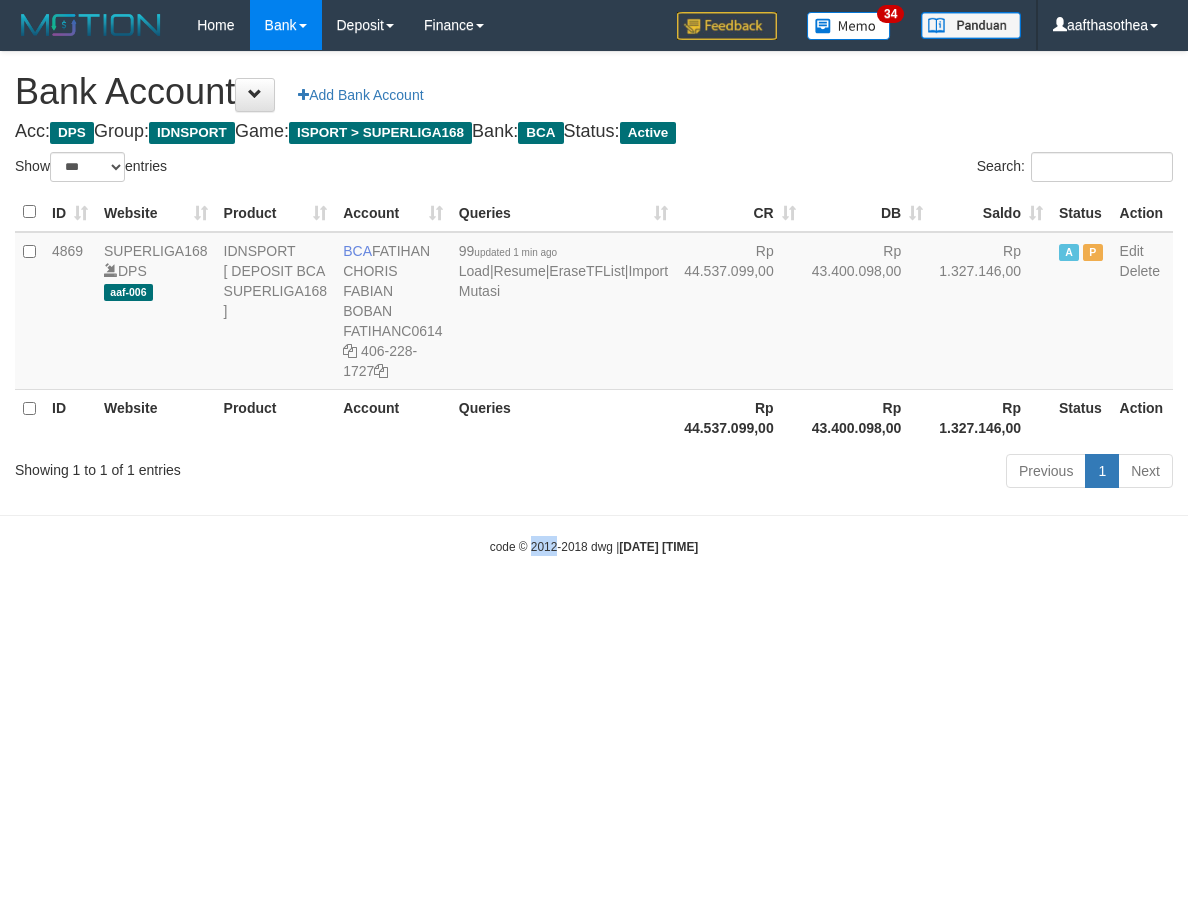 click on "Toggle navigation
Home
Bank
Account List
Load
By Website
Group
[ISPORT]													SUPERLIGA168
By Load Group (DPS)" at bounding box center (594, 303) 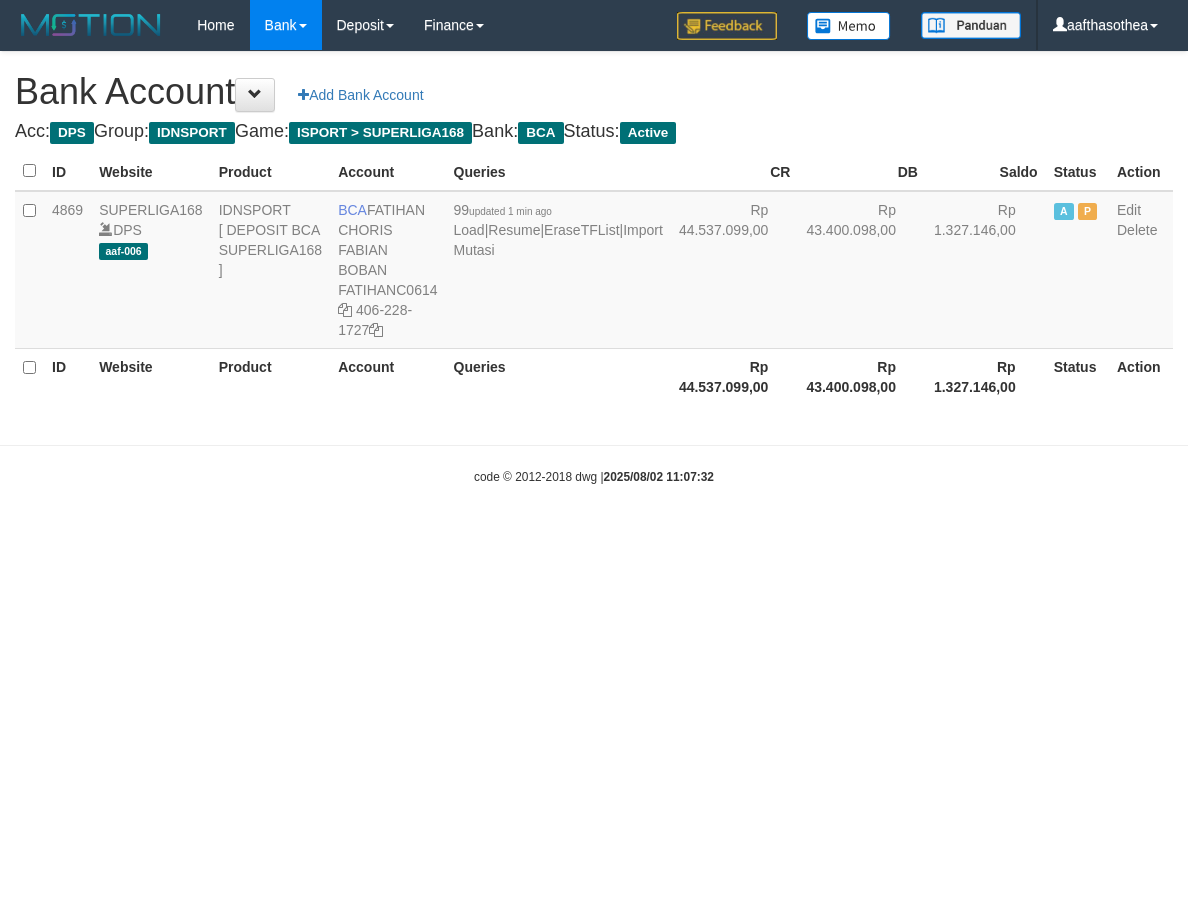 scroll, scrollTop: 0, scrollLeft: 0, axis: both 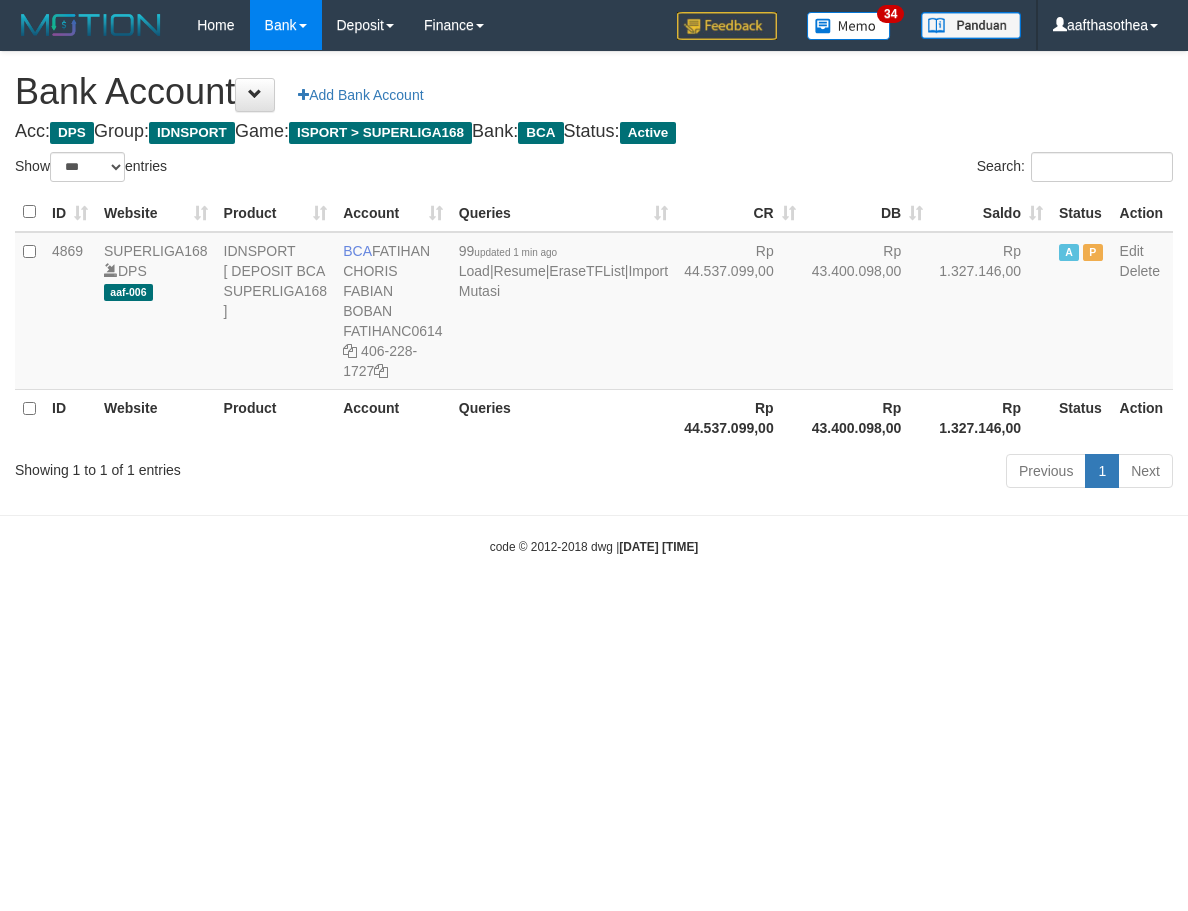 select on "***" 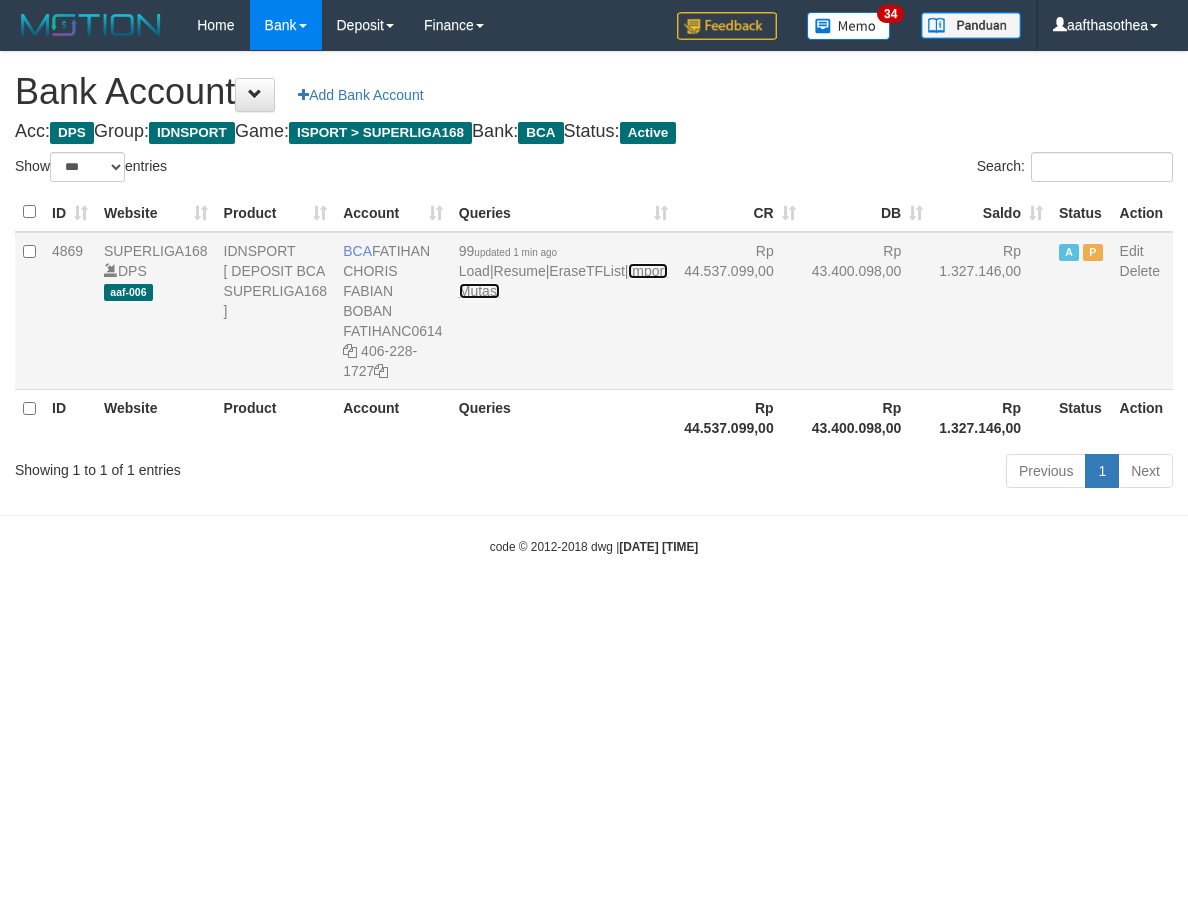 click on "Import Mutasi" at bounding box center (563, 281) 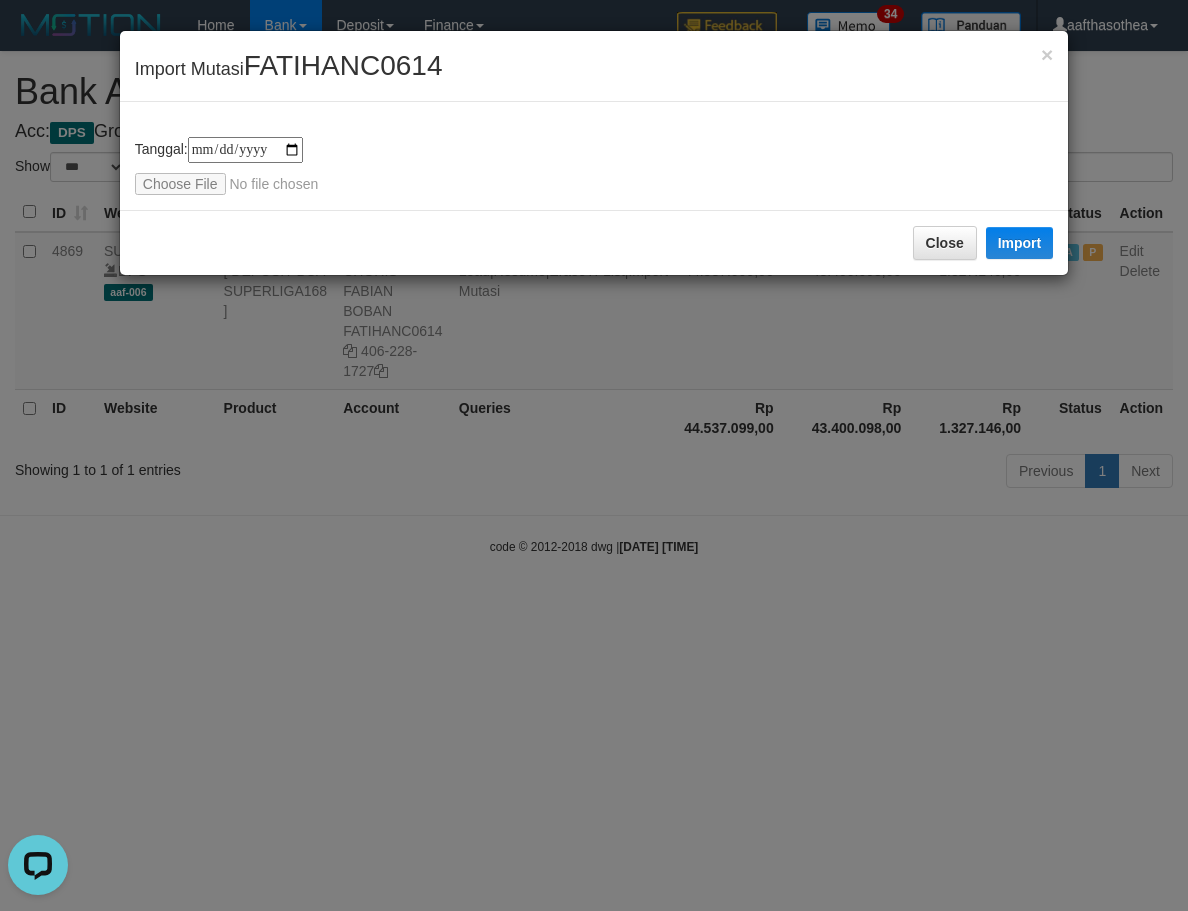 scroll, scrollTop: 0, scrollLeft: 0, axis: both 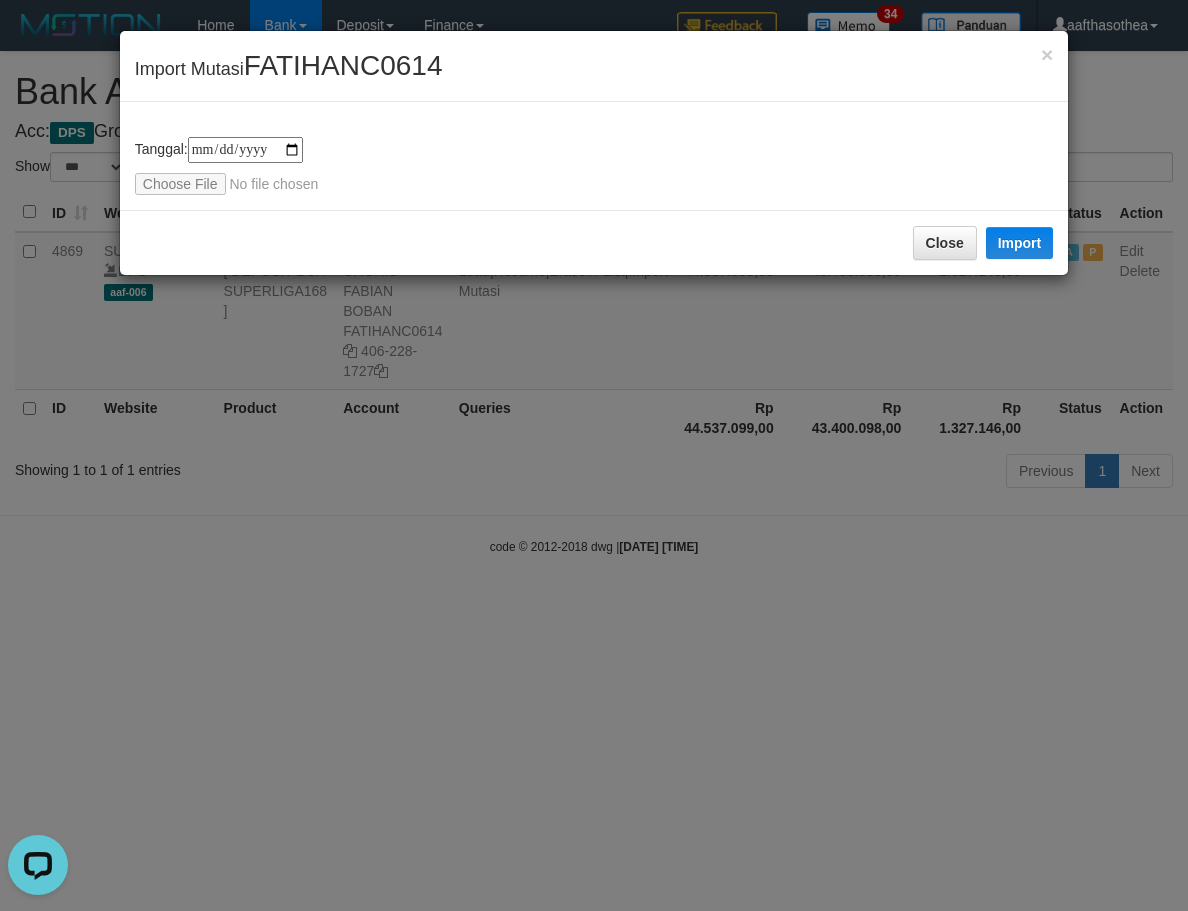 drag, startPoint x: 490, startPoint y: 451, endPoint x: 480, endPoint y: 452, distance: 10.049875 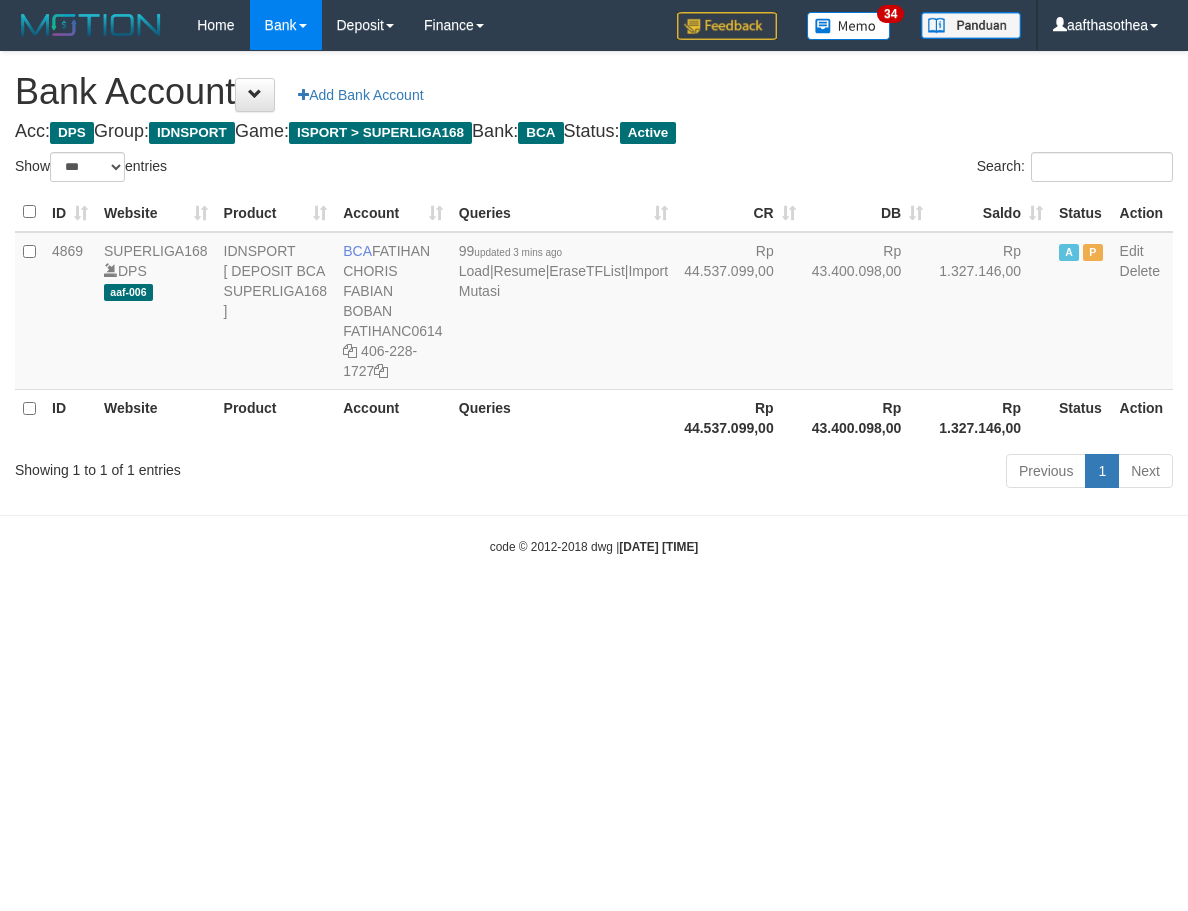 select on "***" 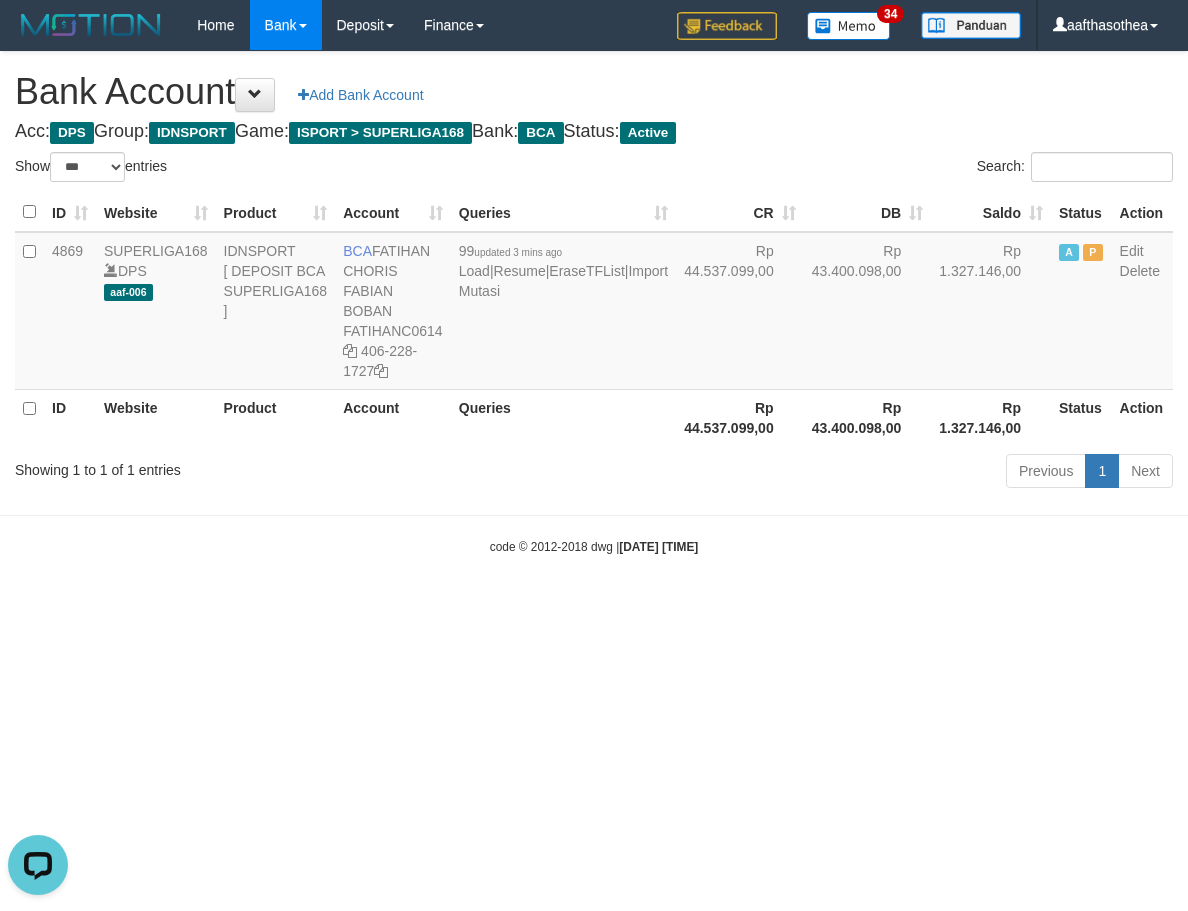 scroll, scrollTop: 0, scrollLeft: 0, axis: both 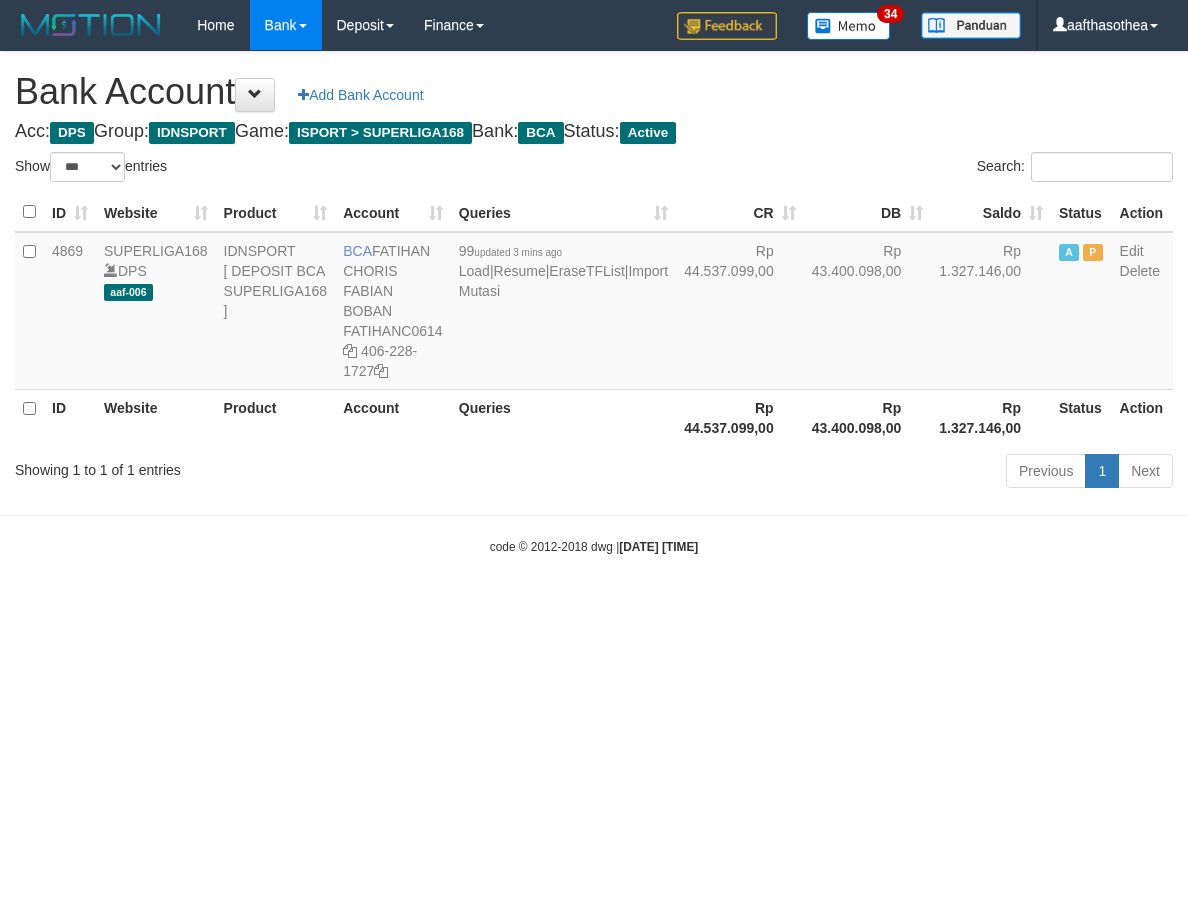 select on "***" 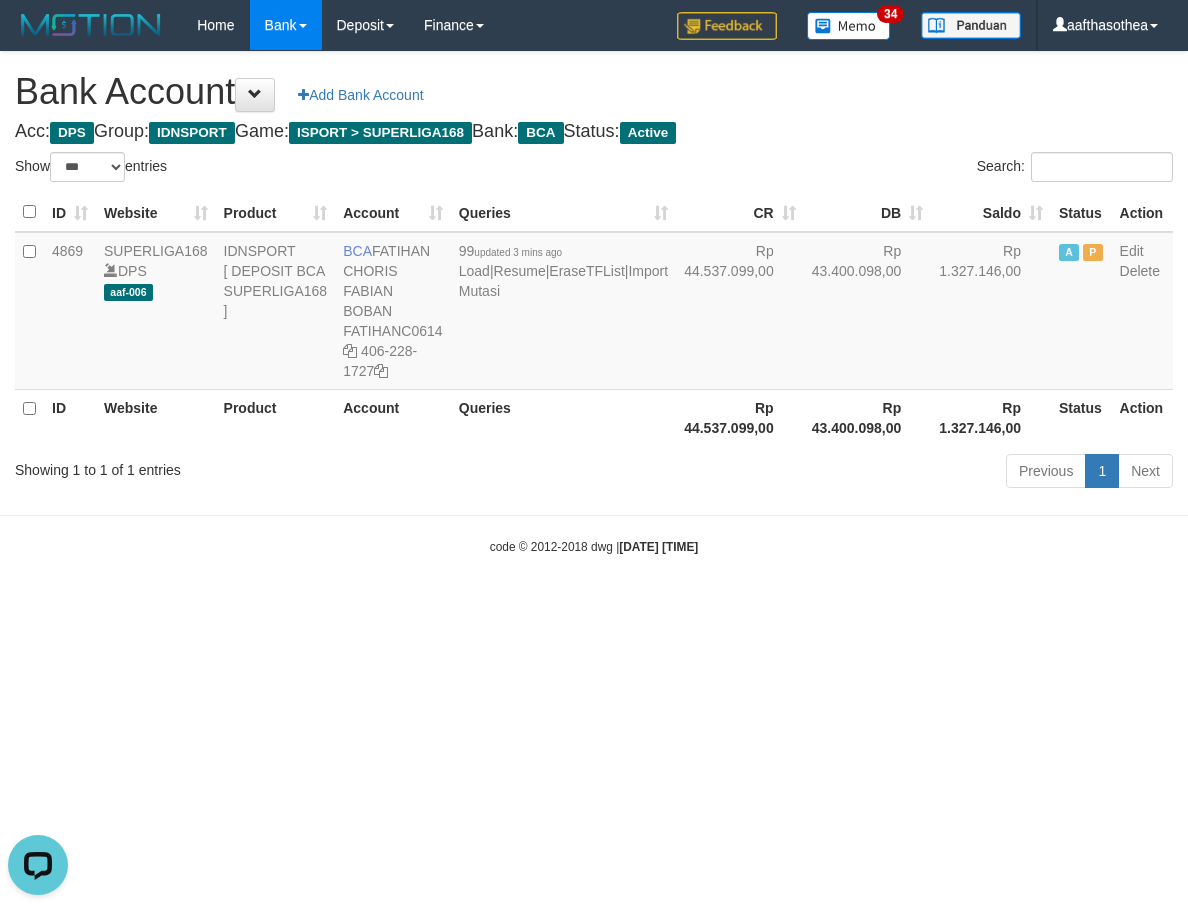 scroll, scrollTop: 0, scrollLeft: 0, axis: both 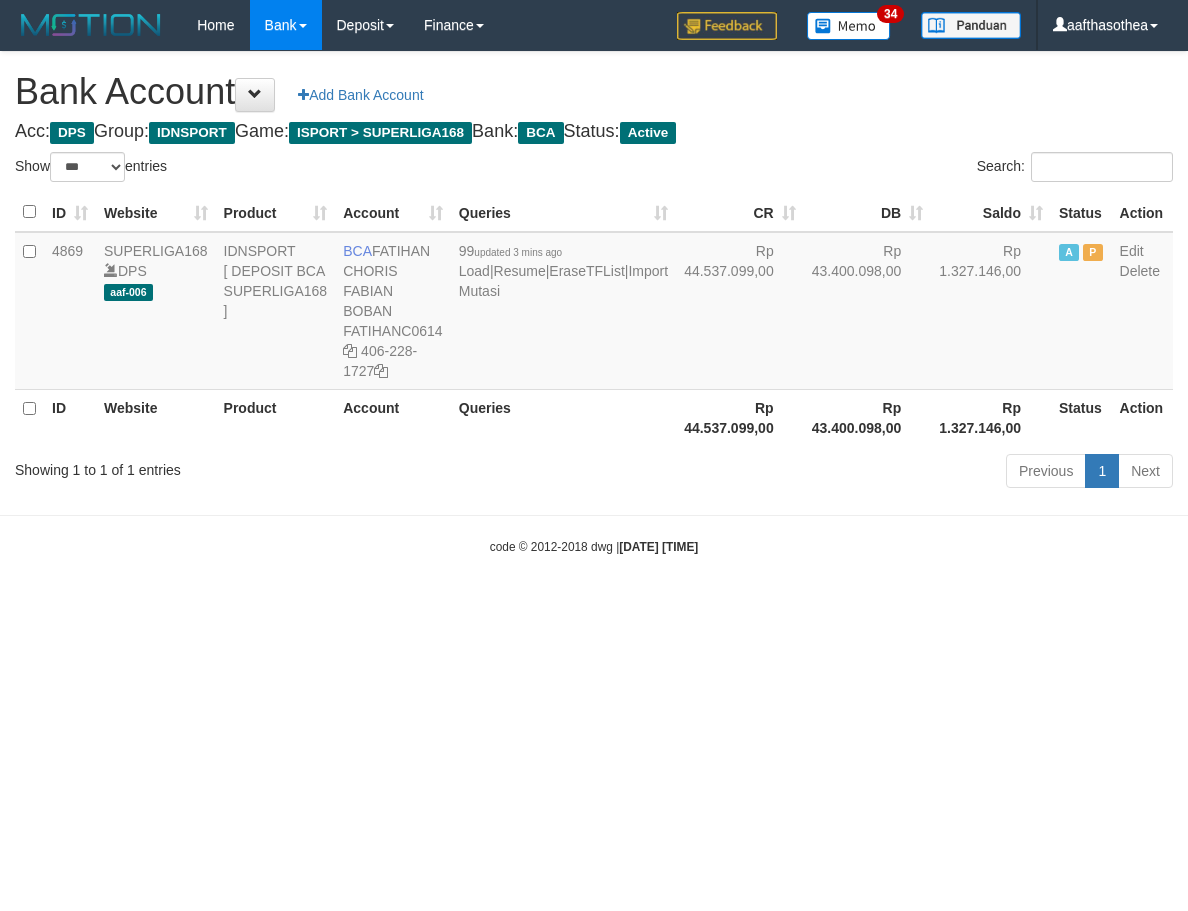 select on "***" 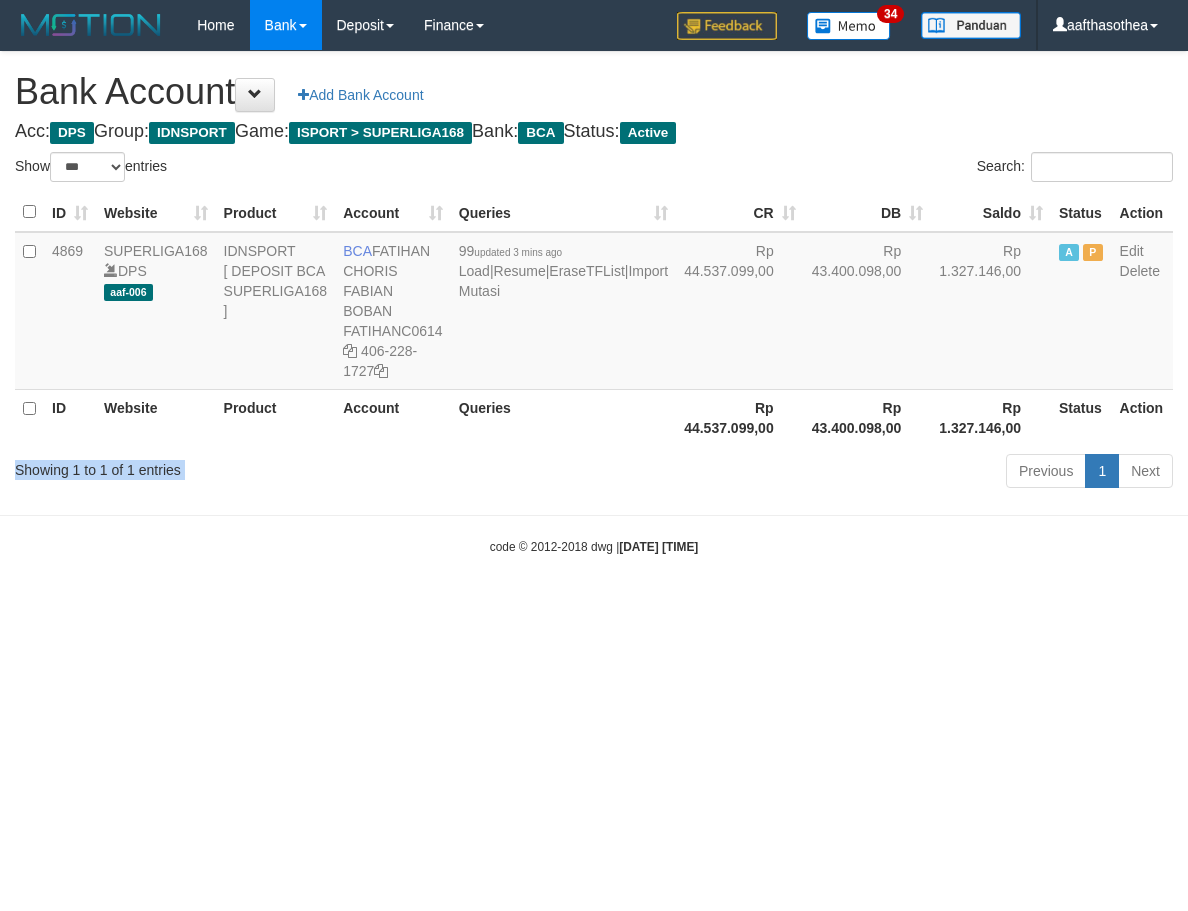 click on "Showing 1 to 1 of 1 entries" at bounding box center (247, 466) 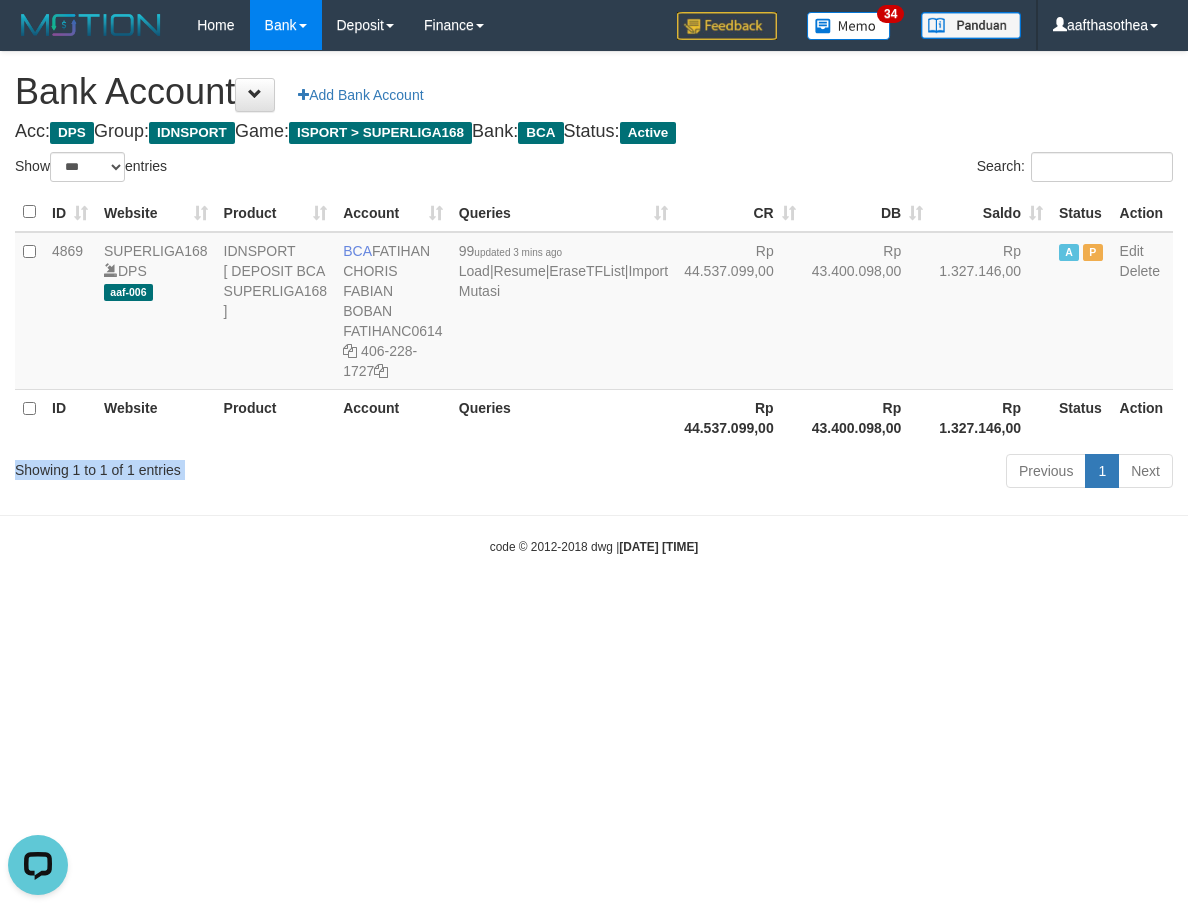 scroll, scrollTop: 0, scrollLeft: 0, axis: both 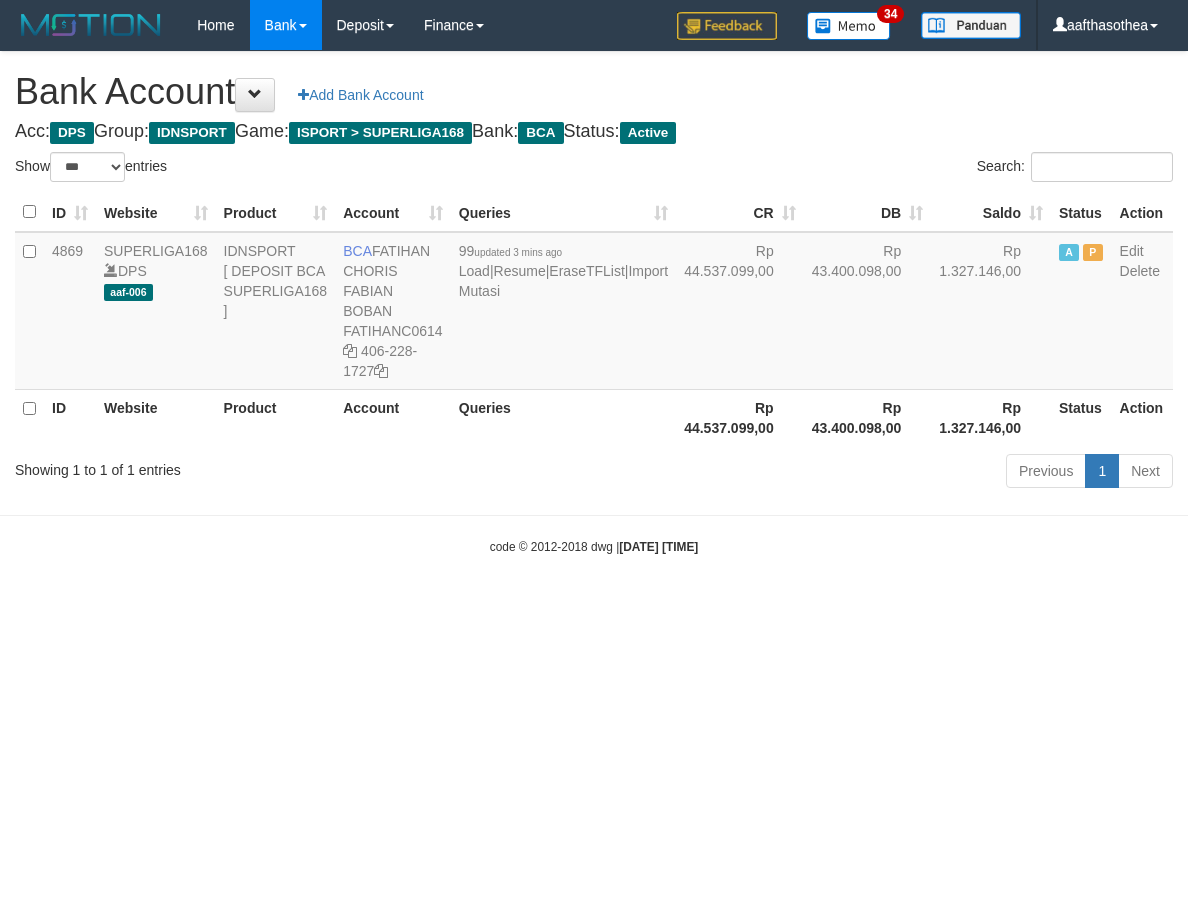 select on "***" 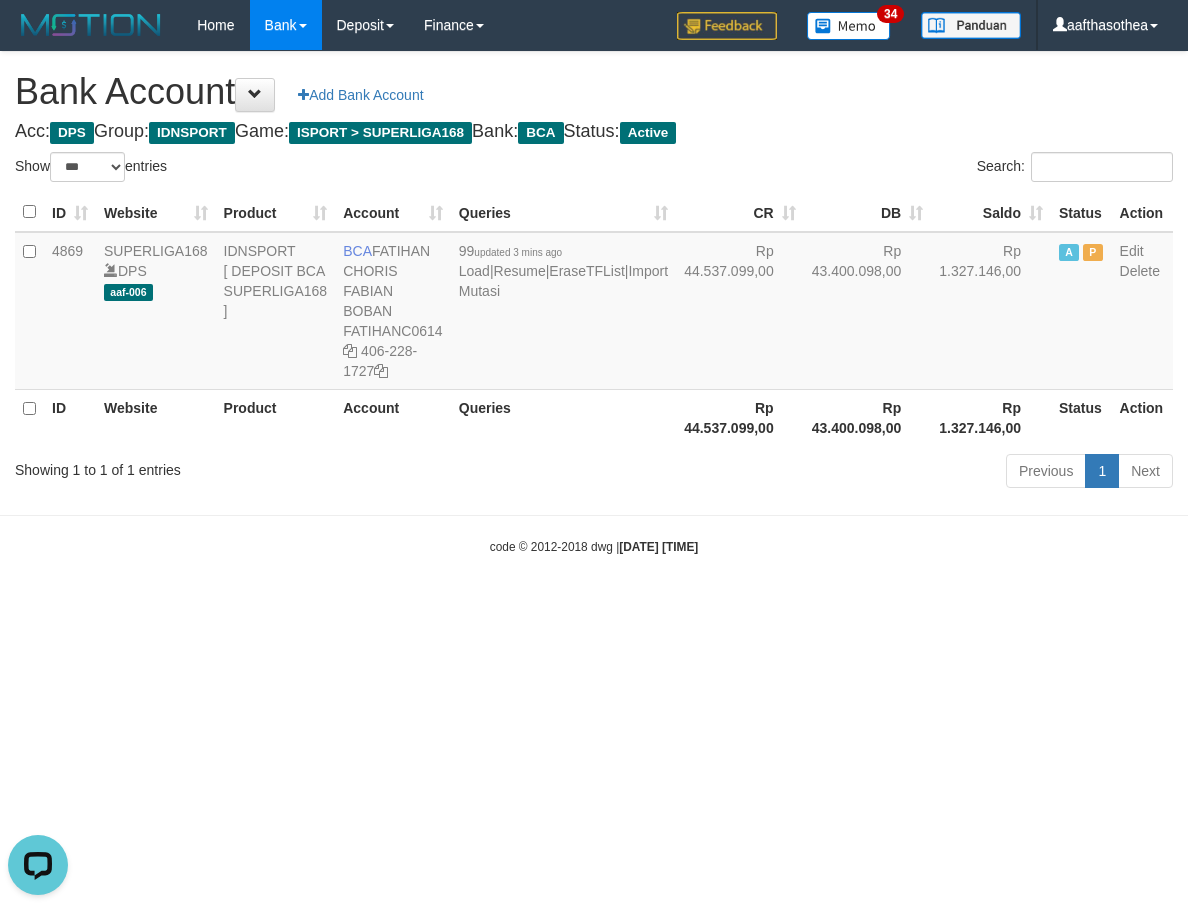 scroll, scrollTop: 0, scrollLeft: 0, axis: both 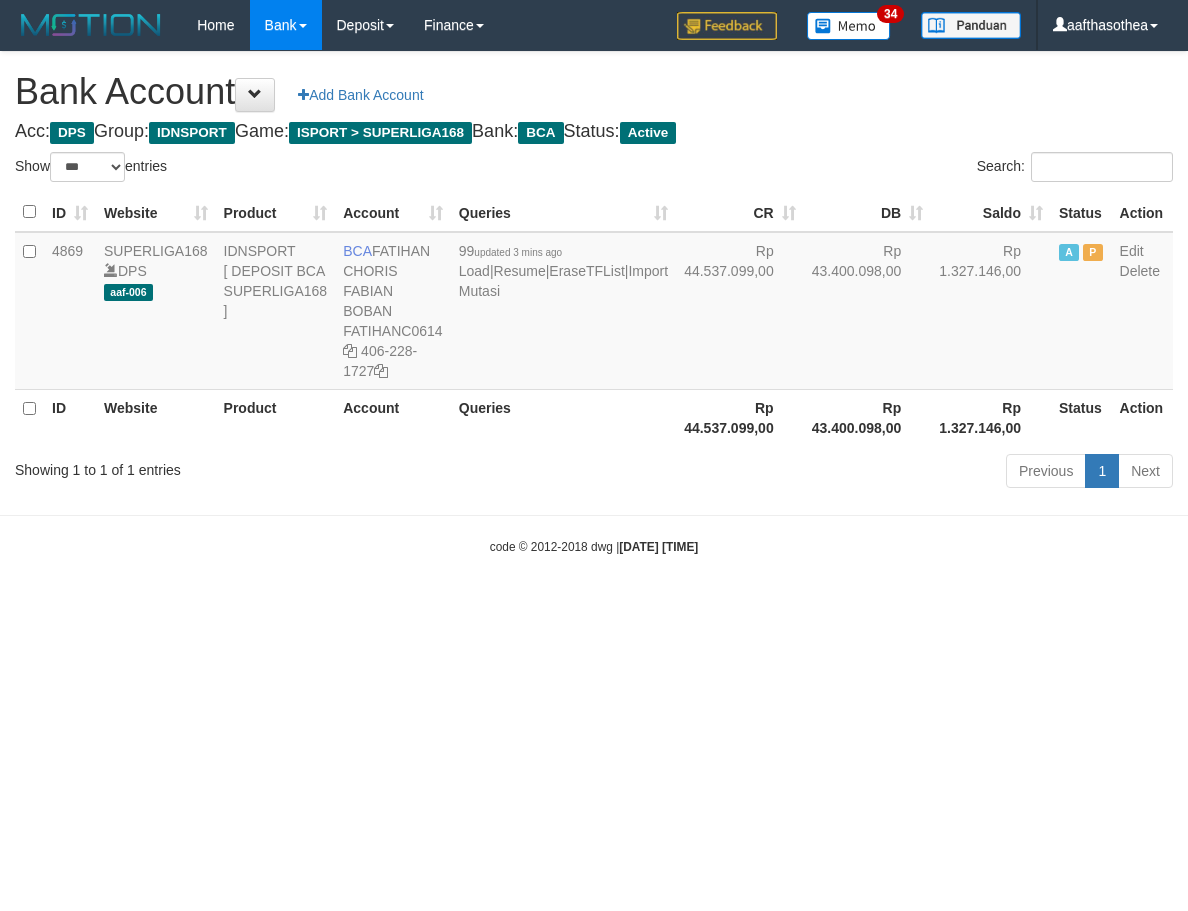 select on "***" 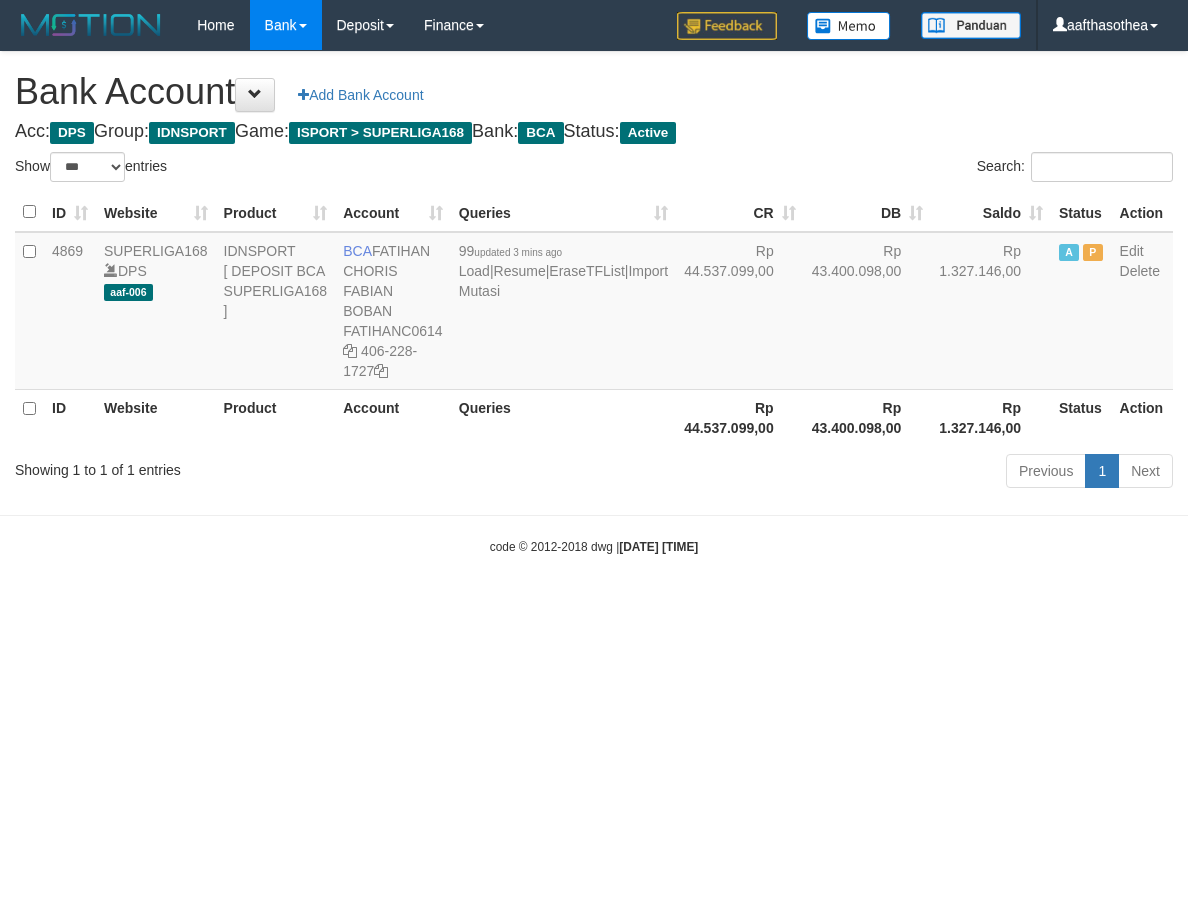 select on "***" 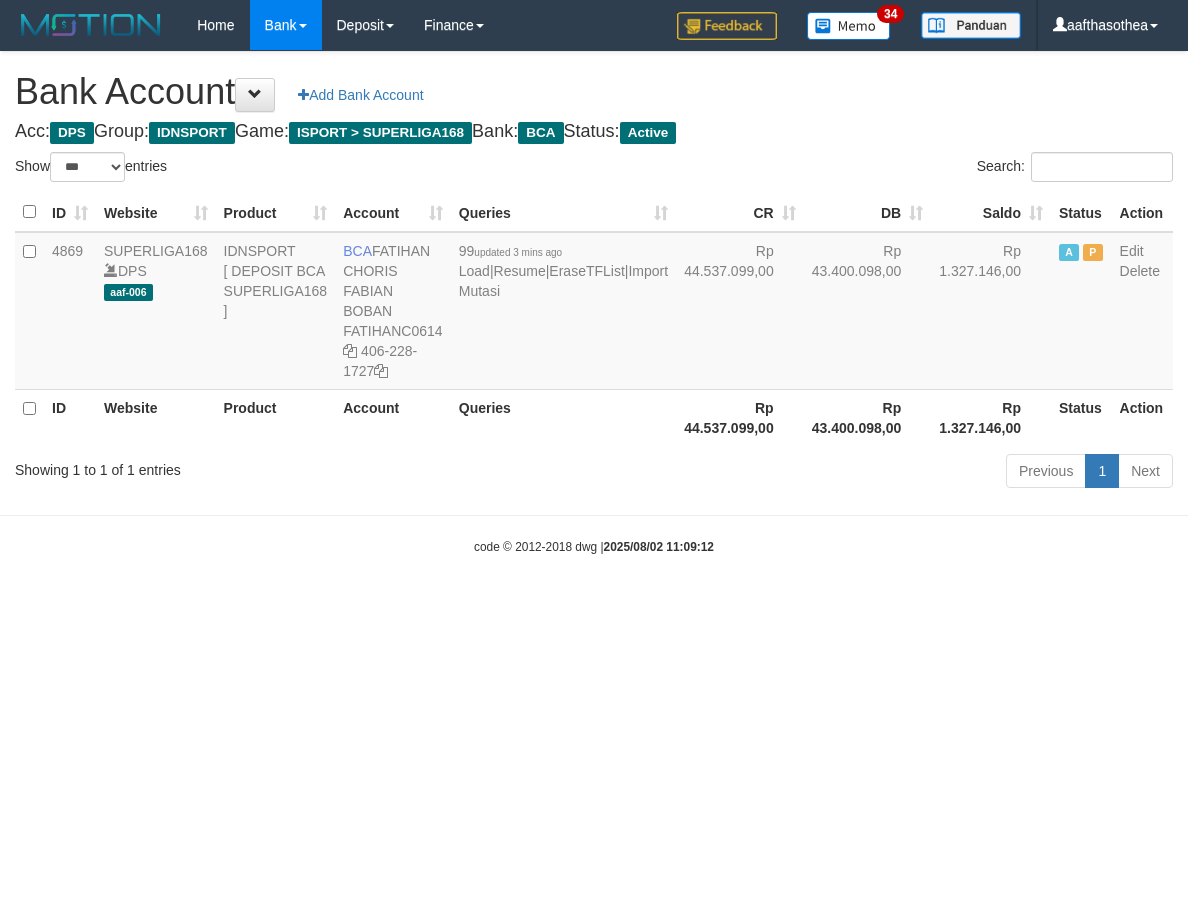 select on "***" 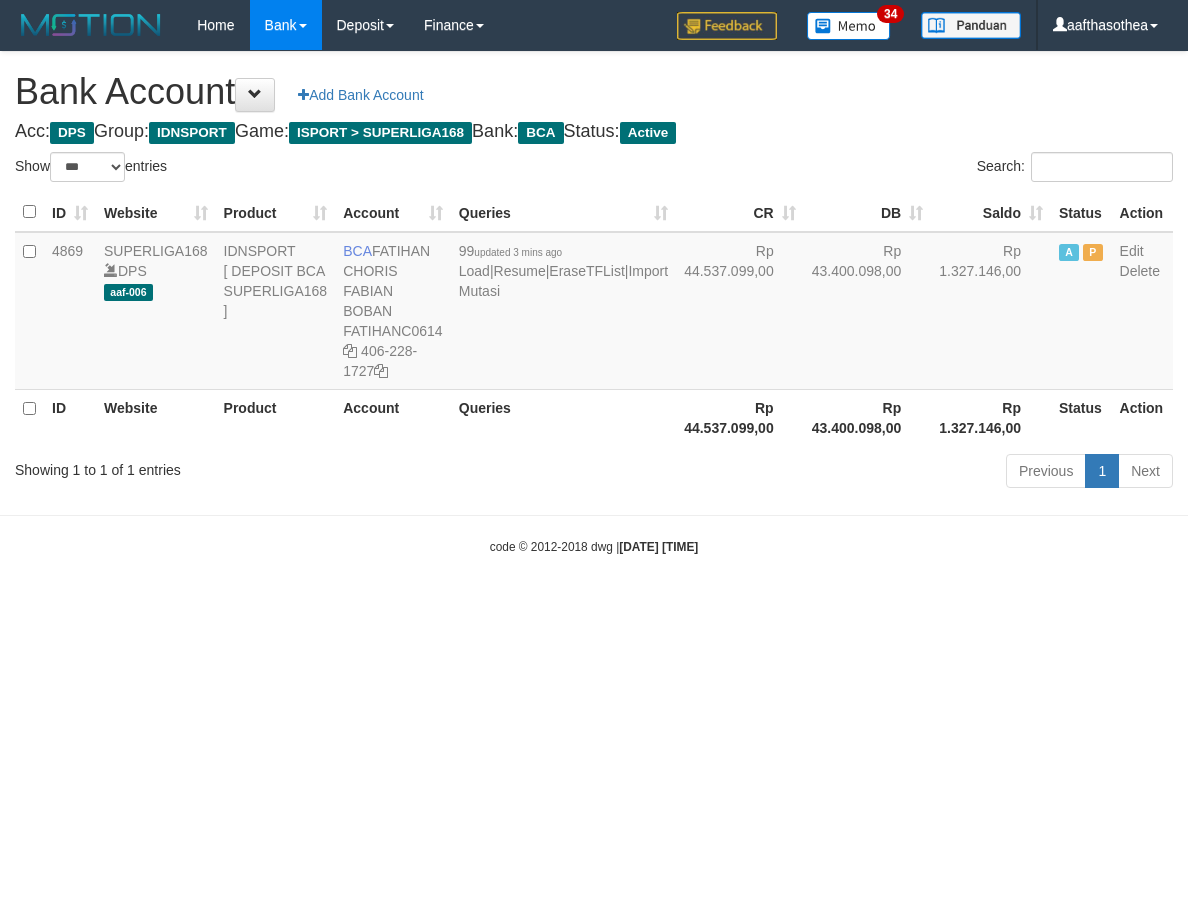 select on "***" 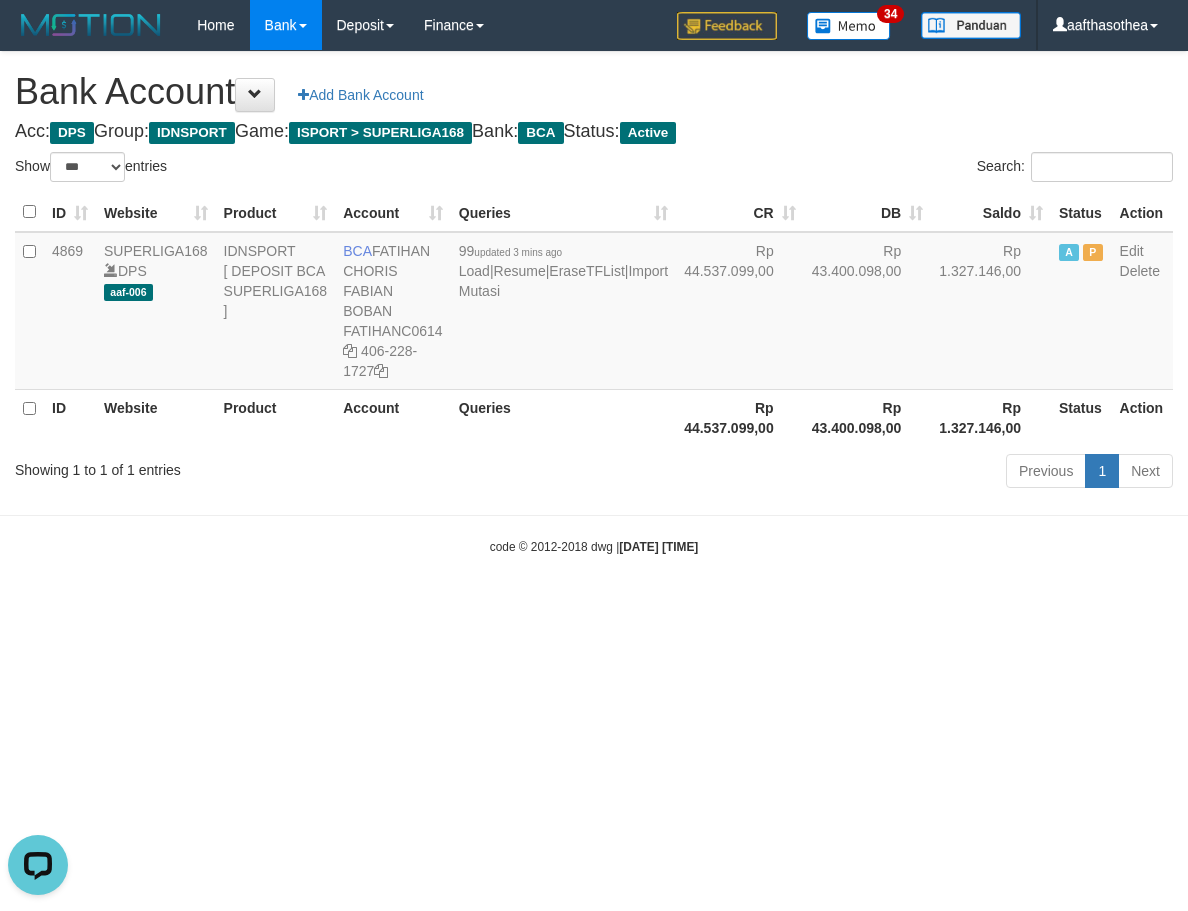 scroll, scrollTop: 0, scrollLeft: 0, axis: both 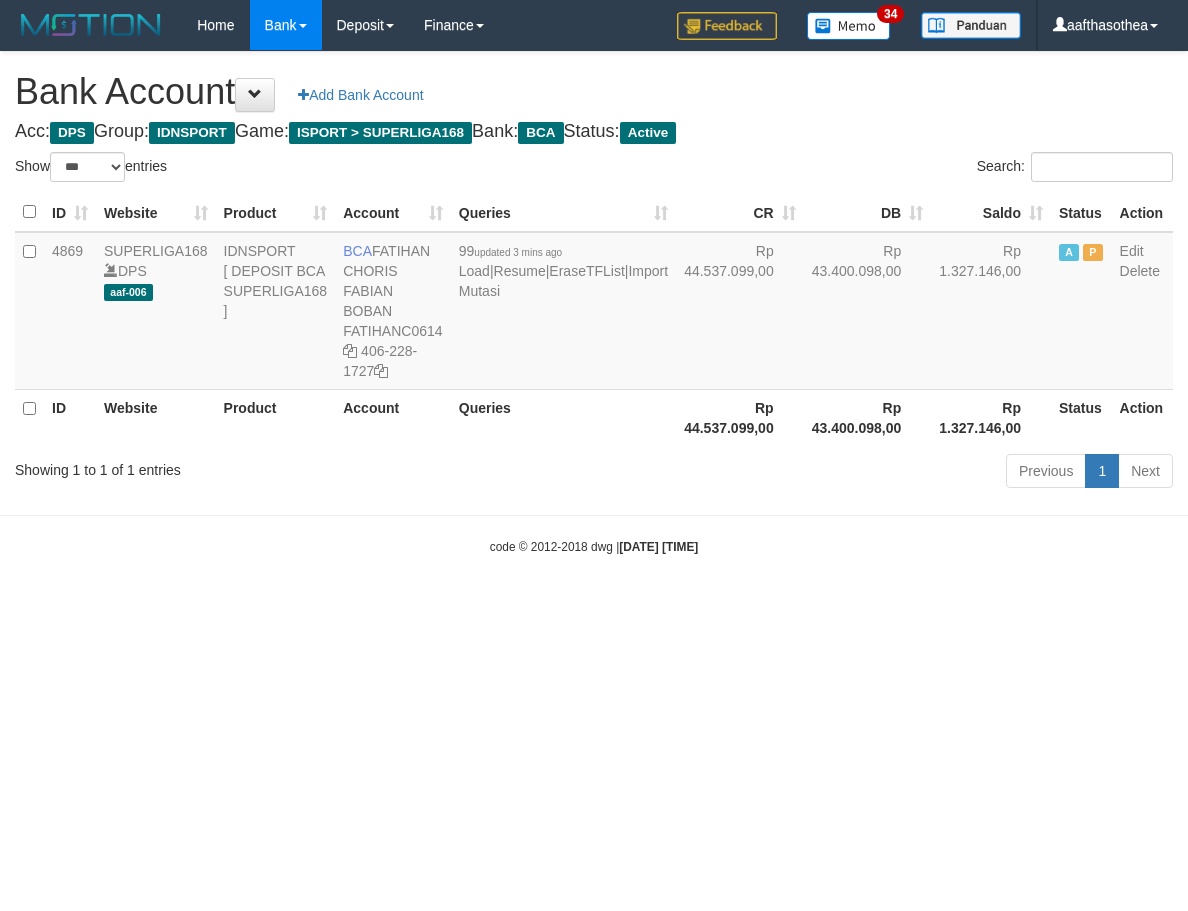select on "***" 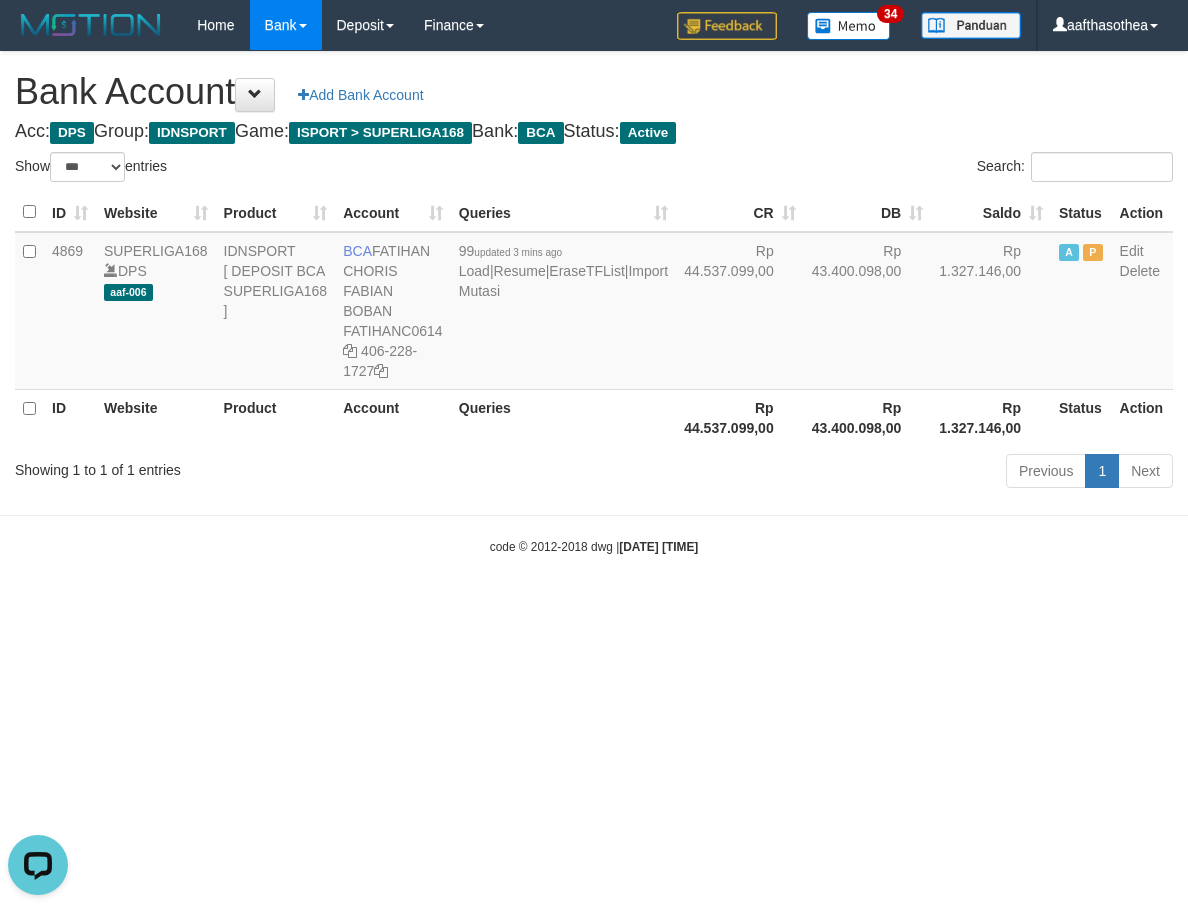 scroll, scrollTop: 0, scrollLeft: 0, axis: both 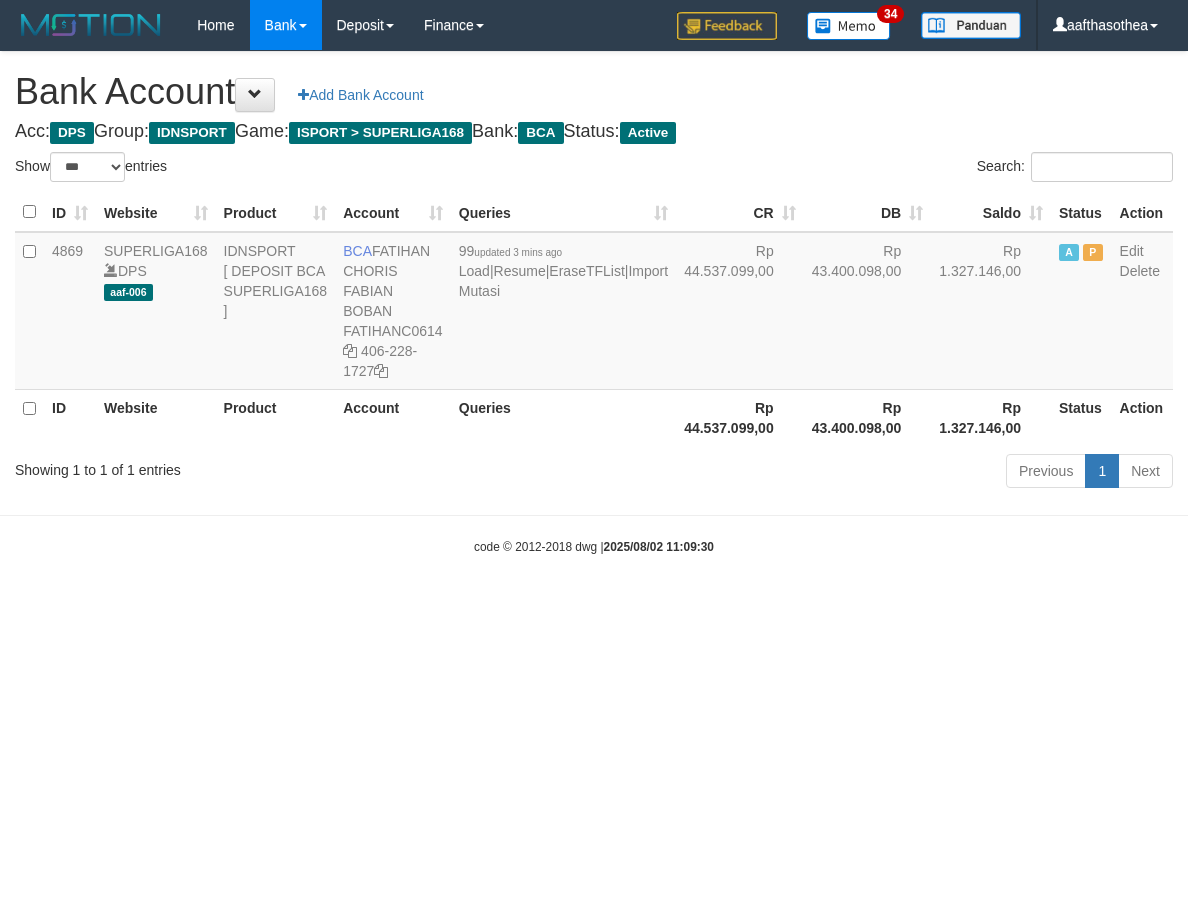 select on "***" 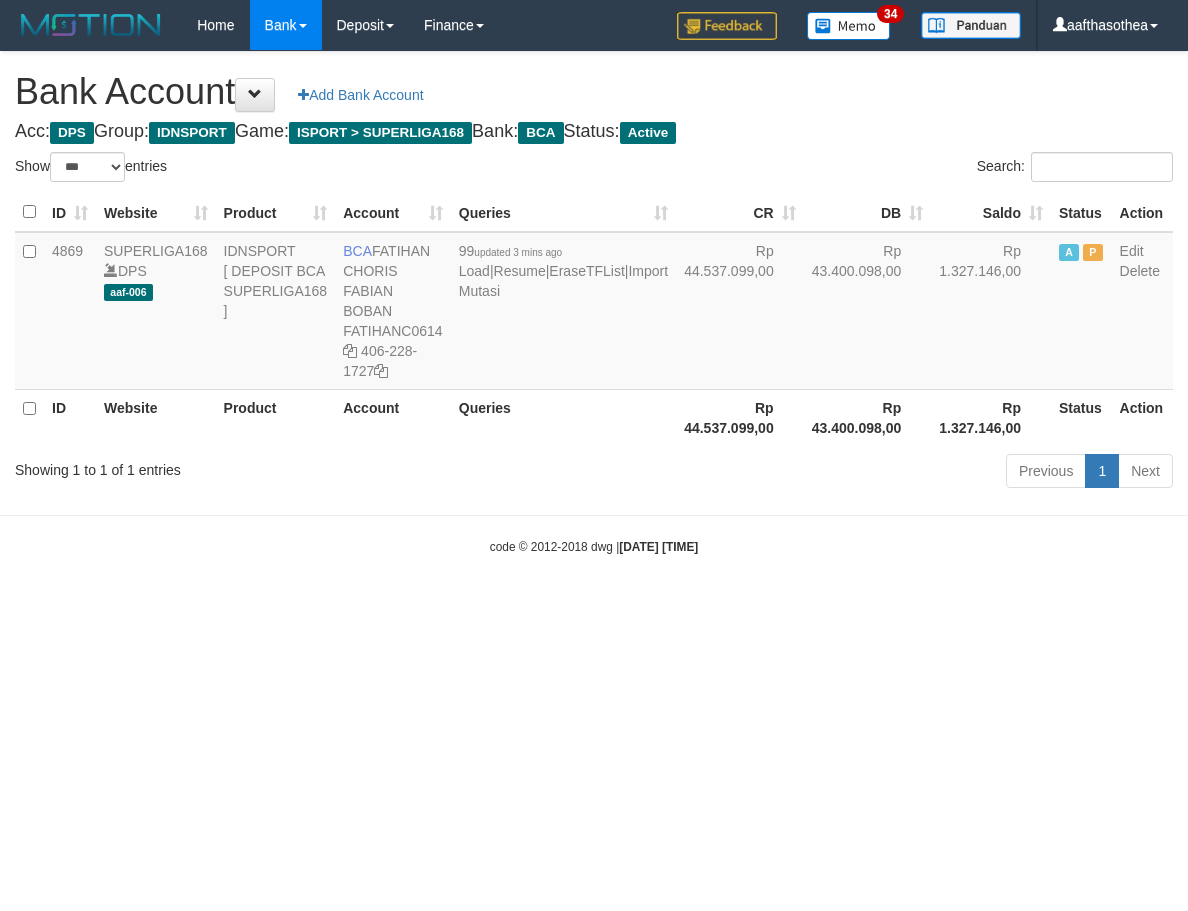 select on "***" 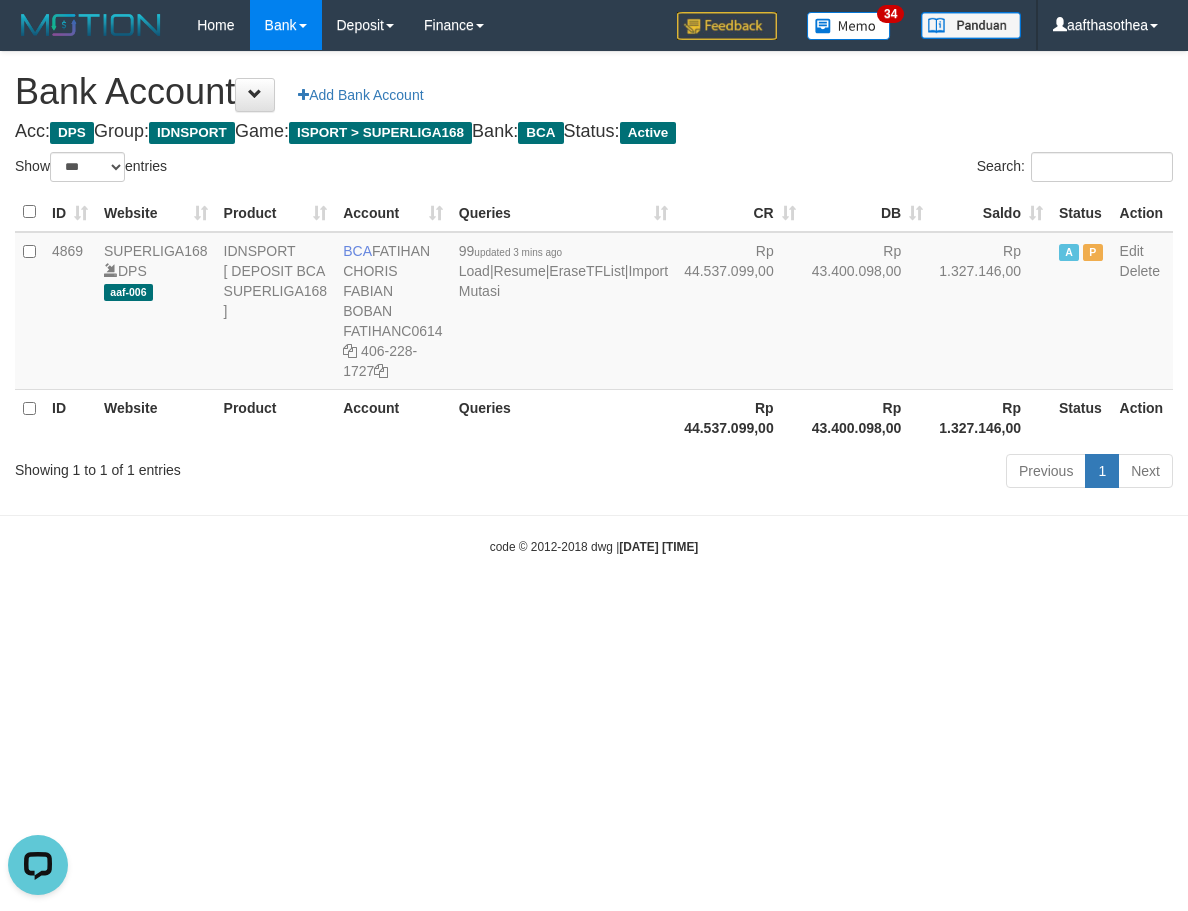 scroll, scrollTop: 0, scrollLeft: 0, axis: both 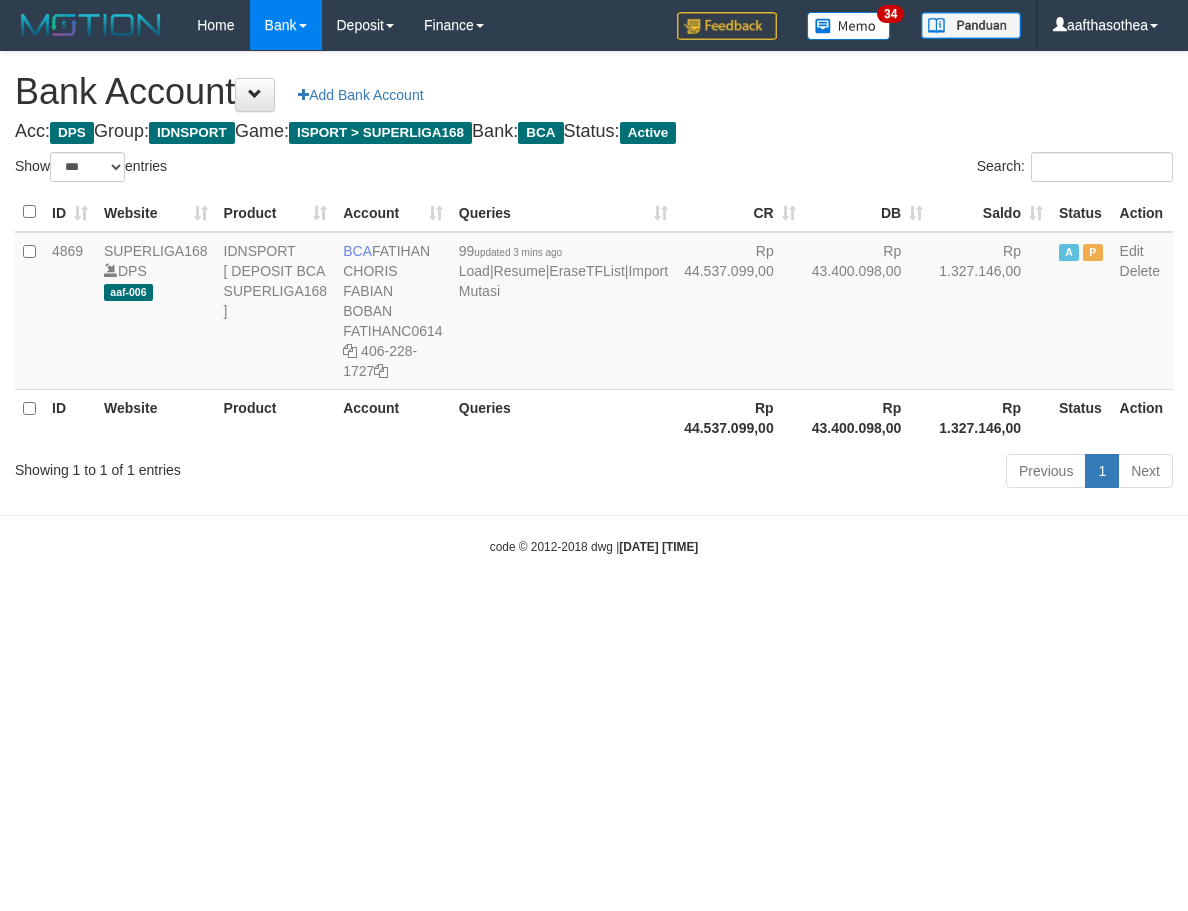 select on "***" 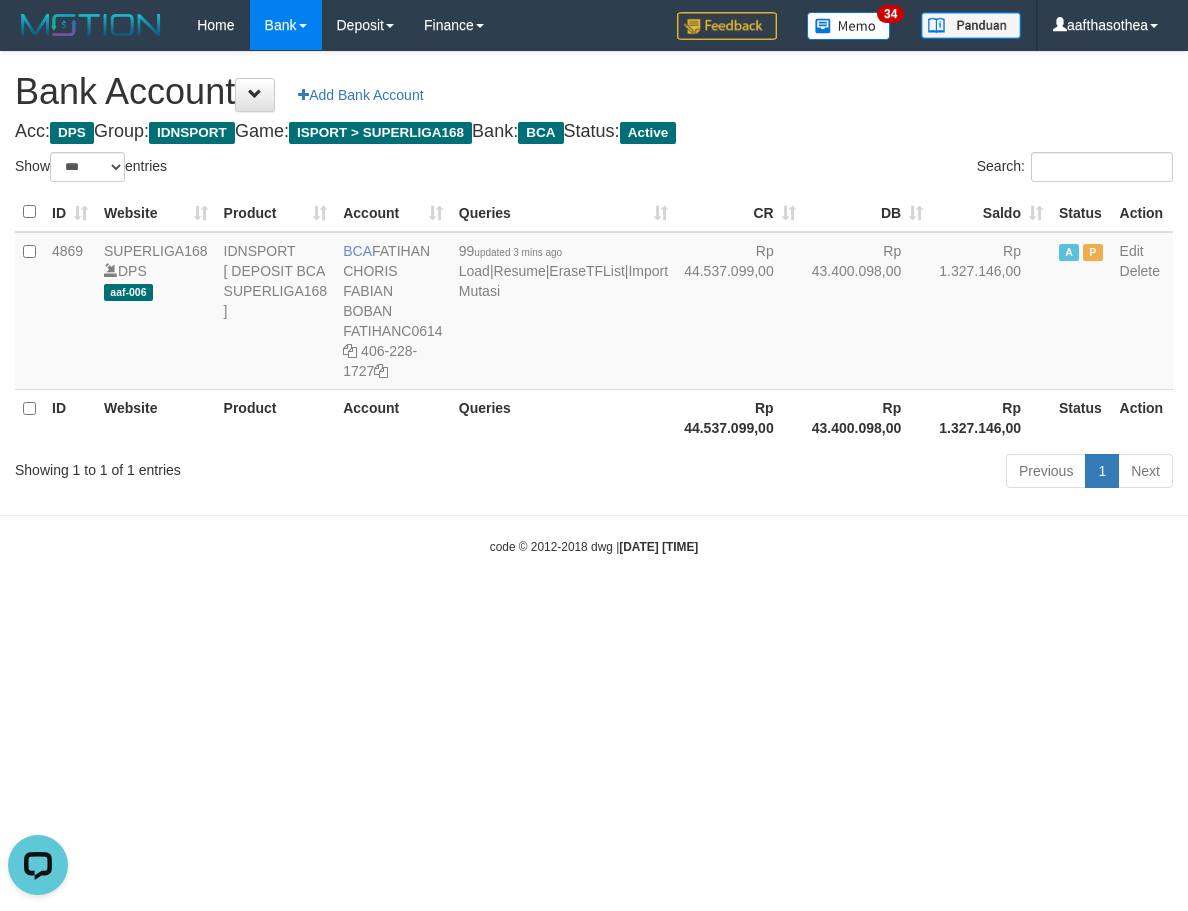 scroll, scrollTop: 0, scrollLeft: 0, axis: both 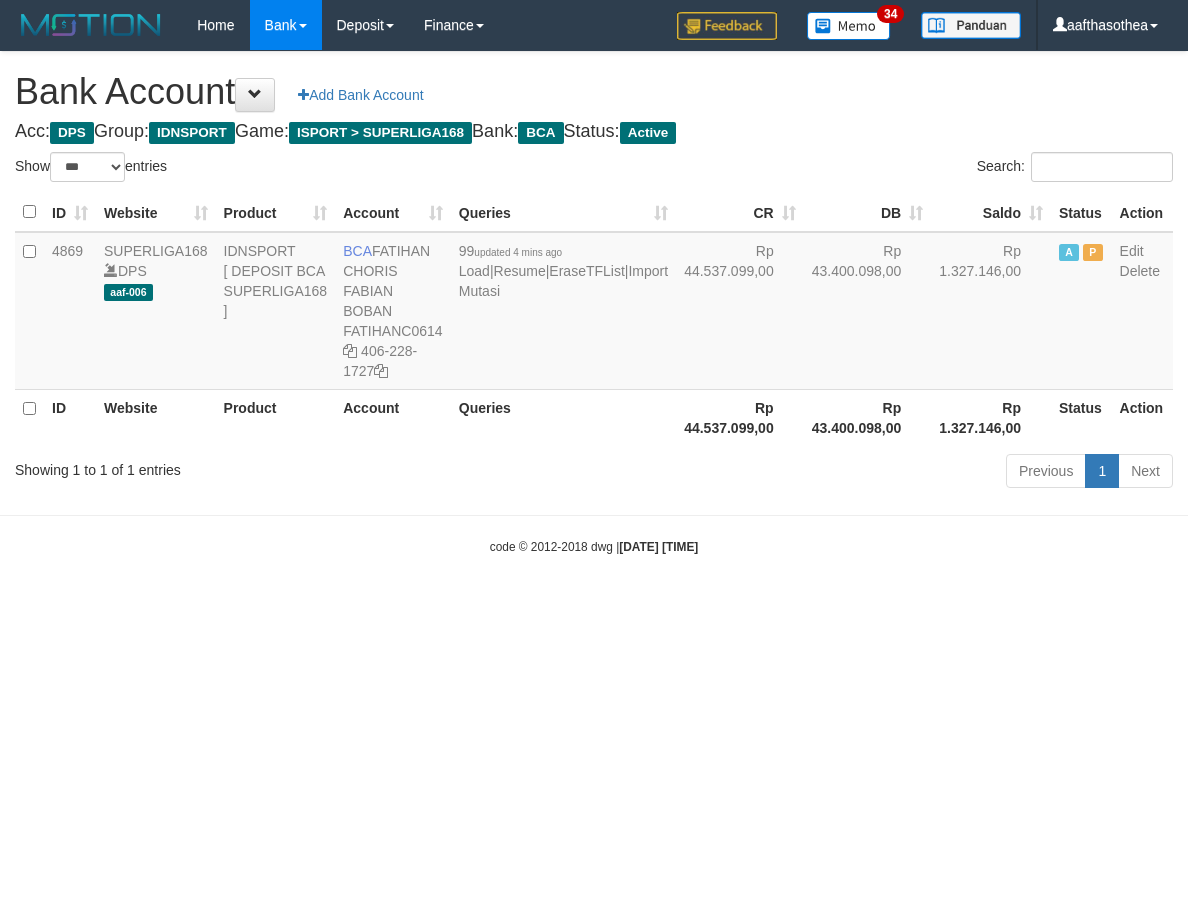 select on "***" 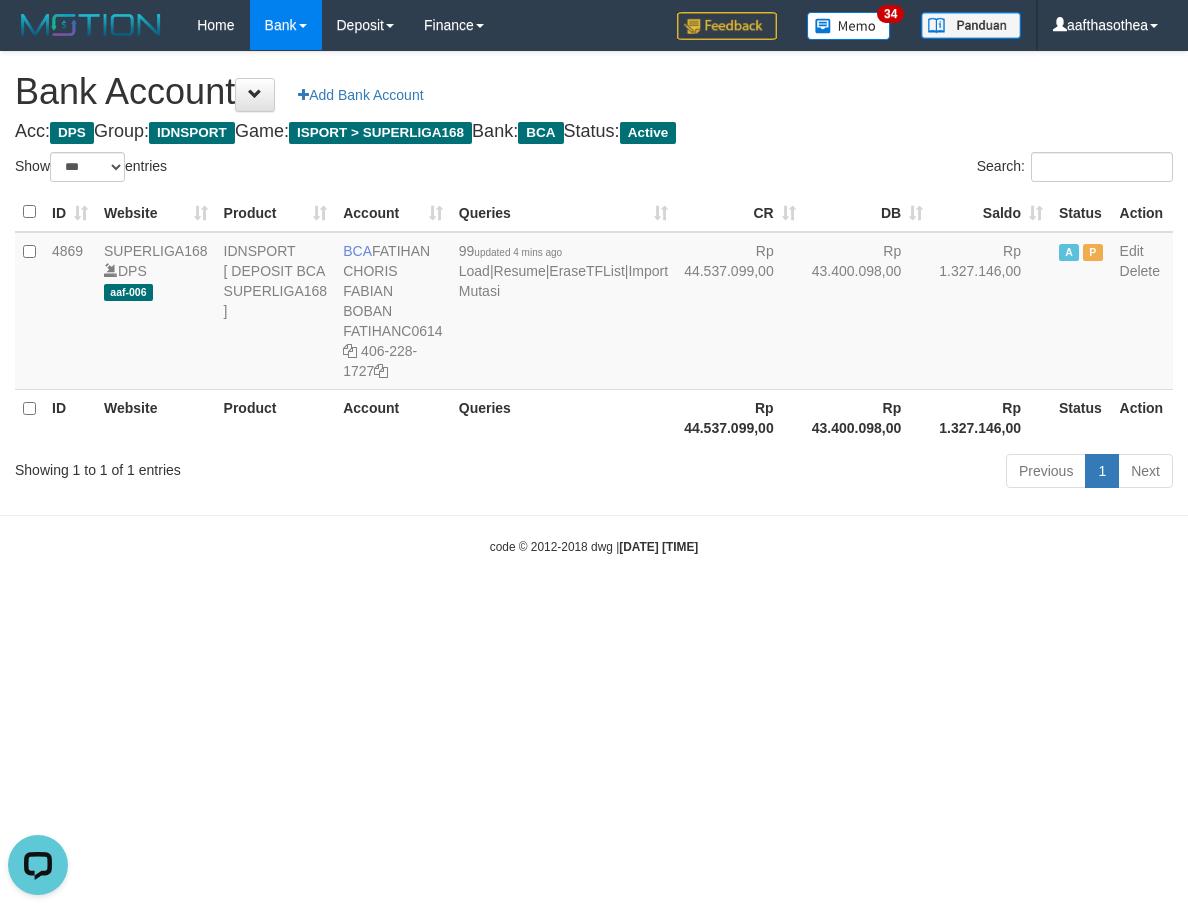 scroll, scrollTop: 0, scrollLeft: 0, axis: both 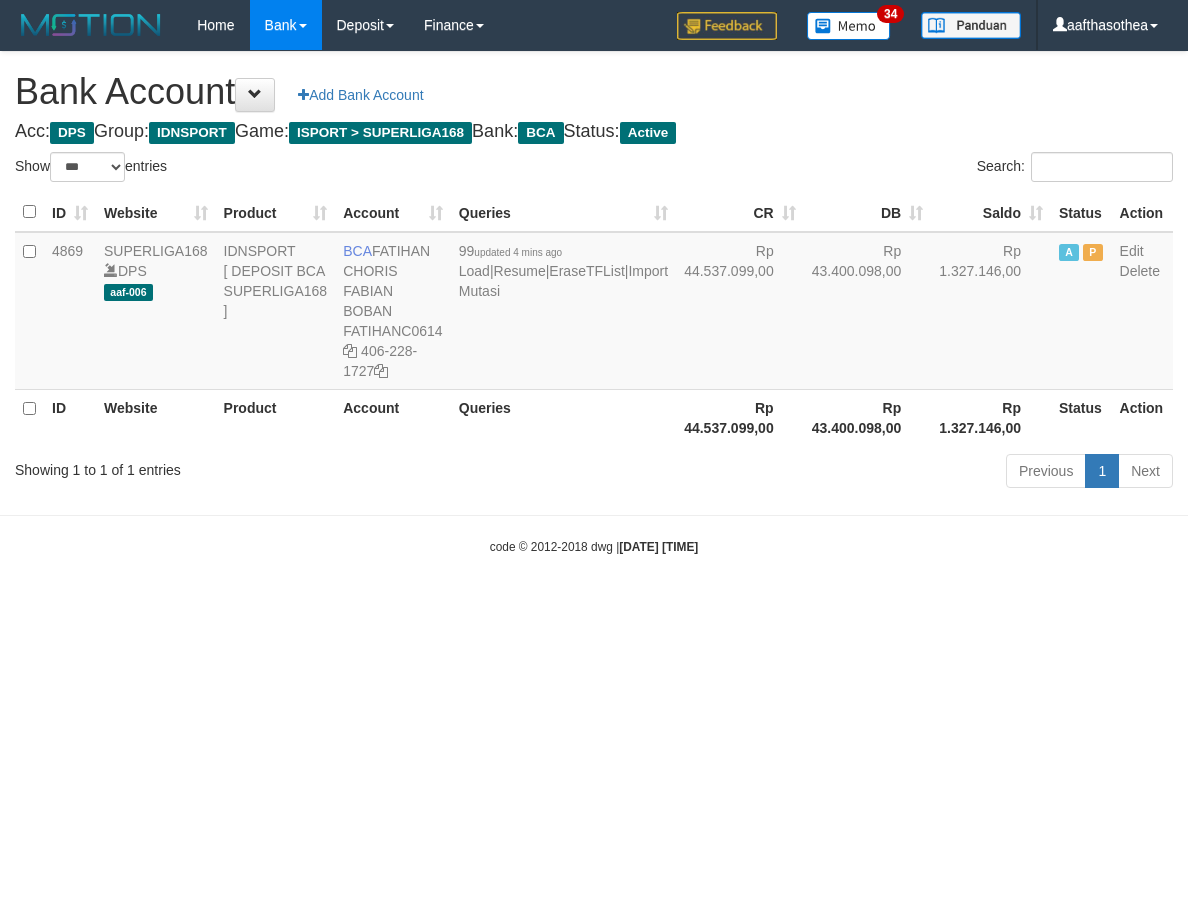 select on "***" 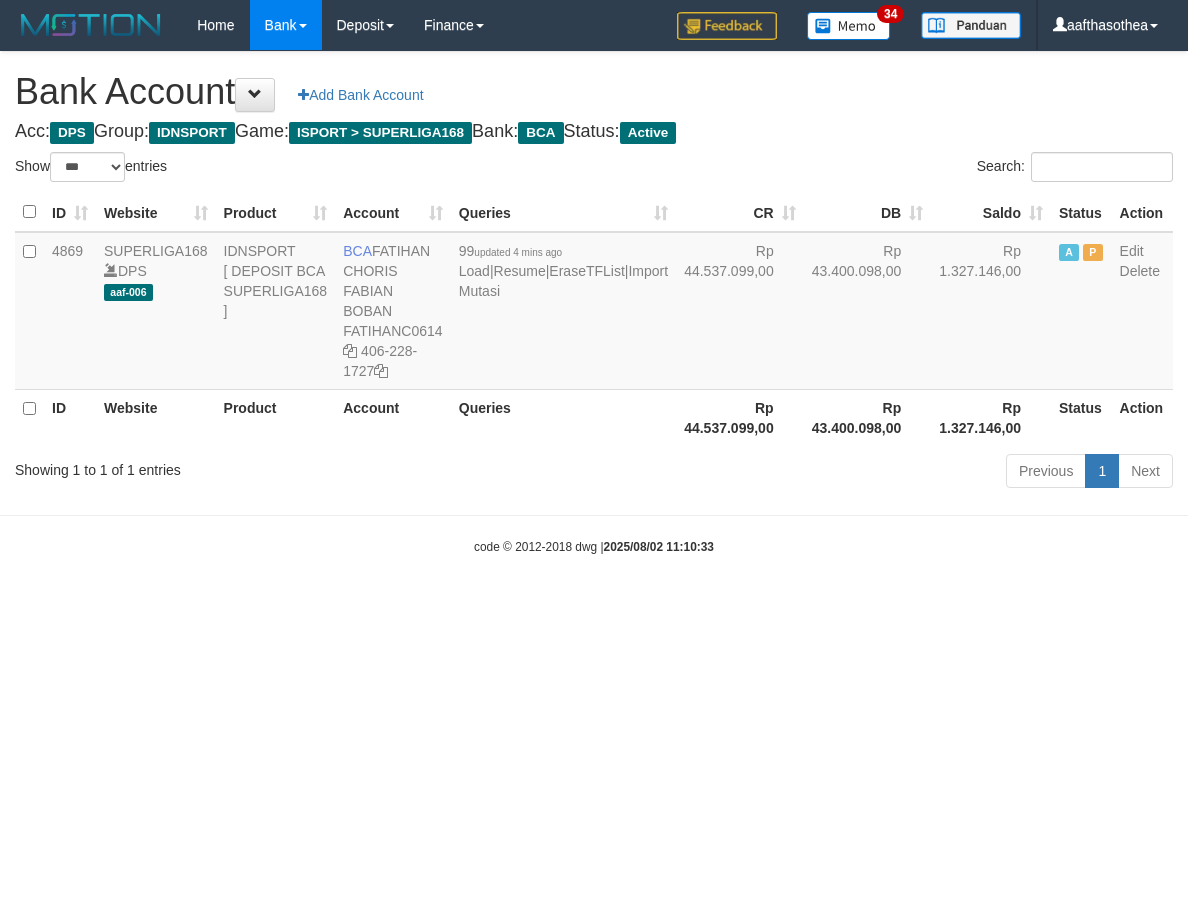 select on "***" 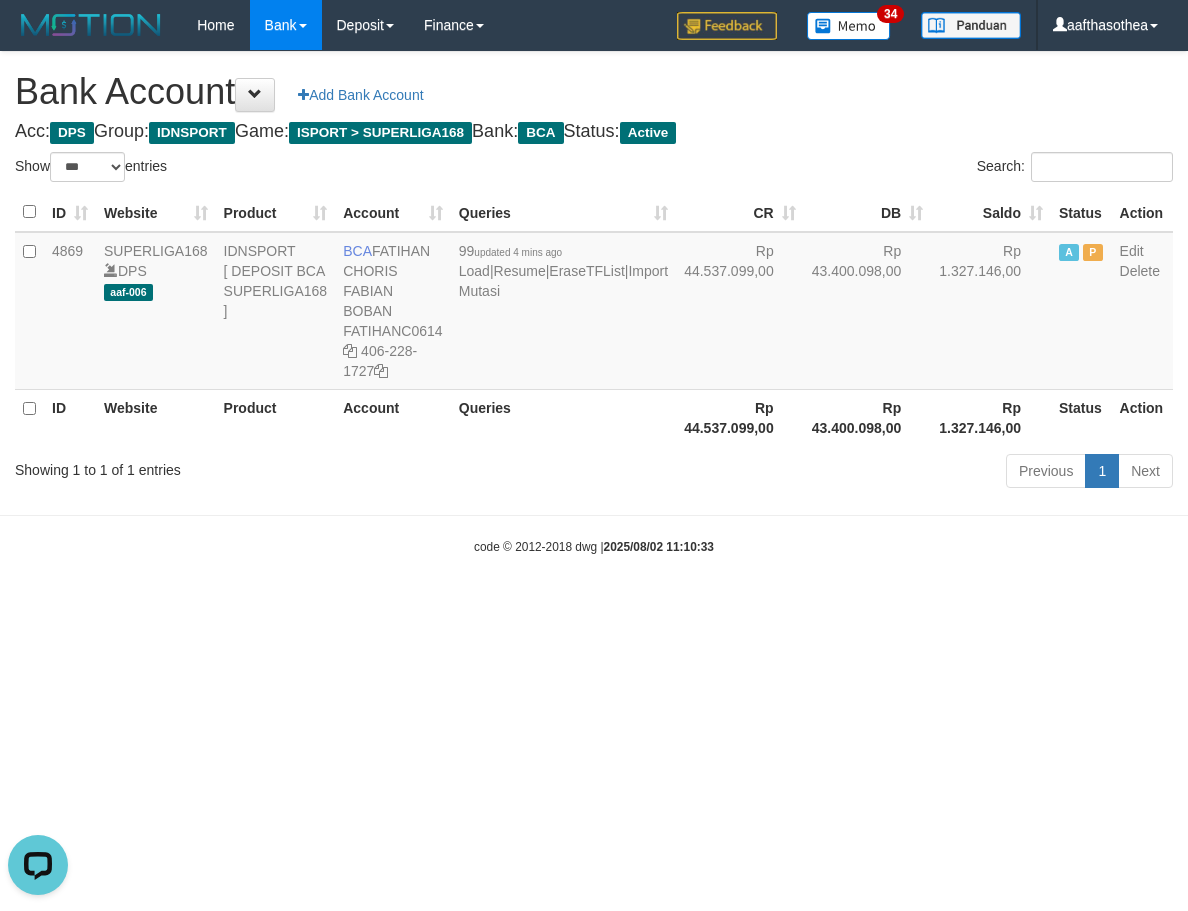 scroll, scrollTop: 0, scrollLeft: 0, axis: both 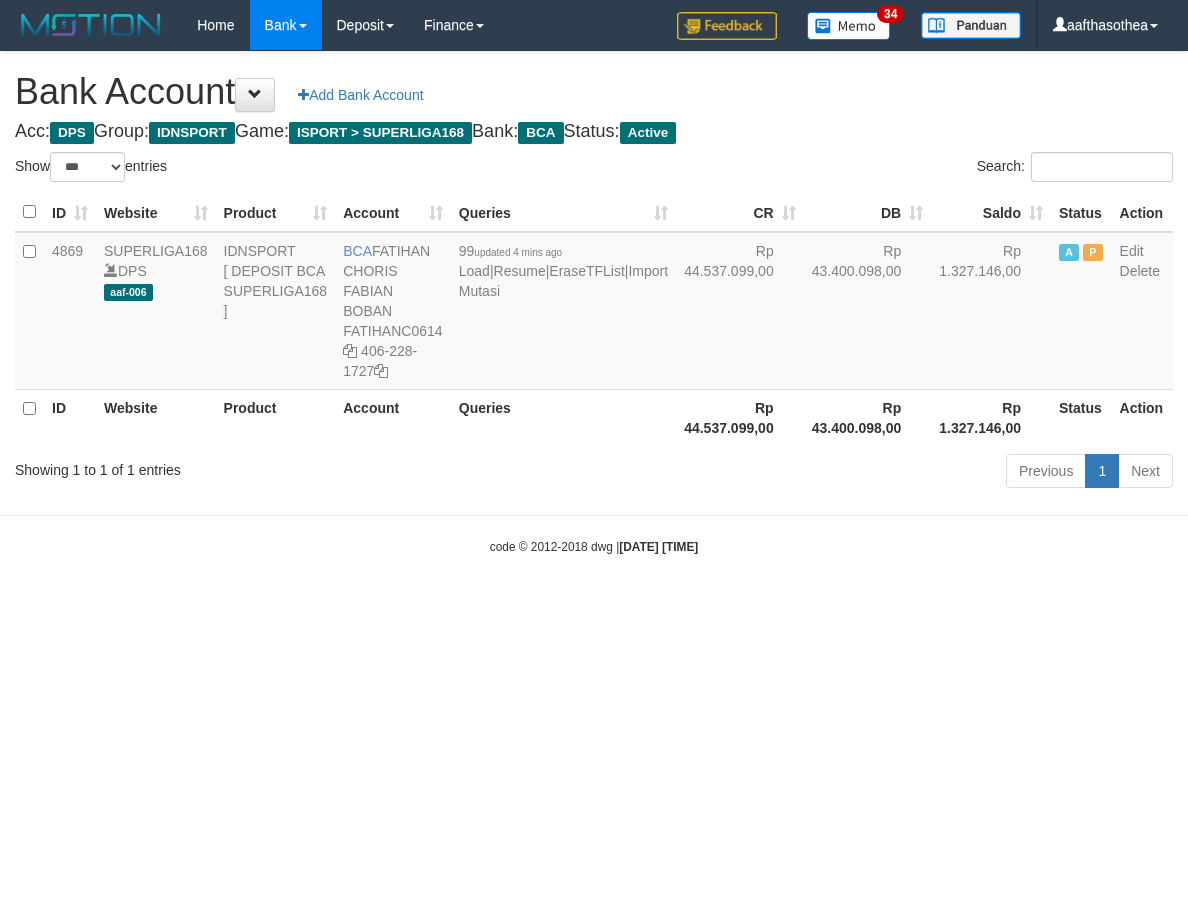 select on "***" 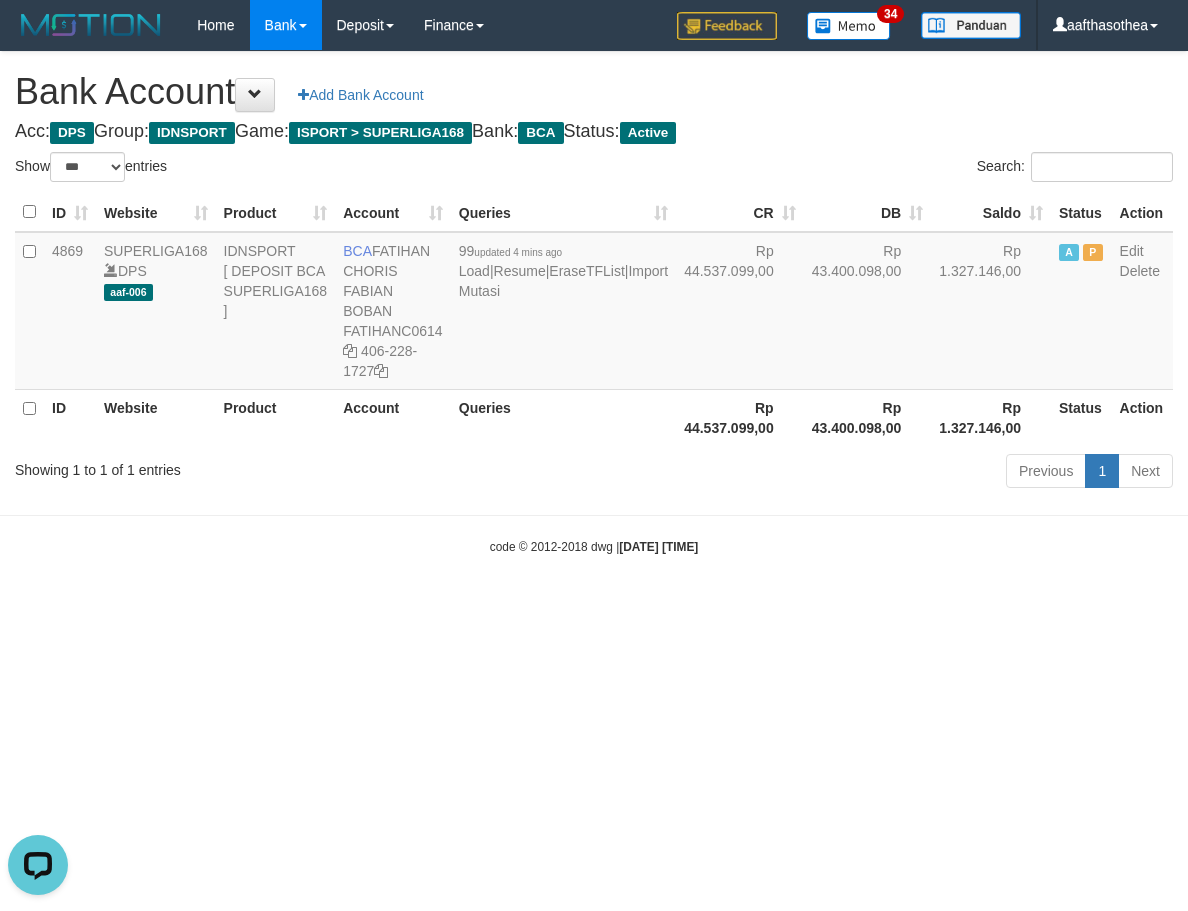 scroll, scrollTop: 0, scrollLeft: 0, axis: both 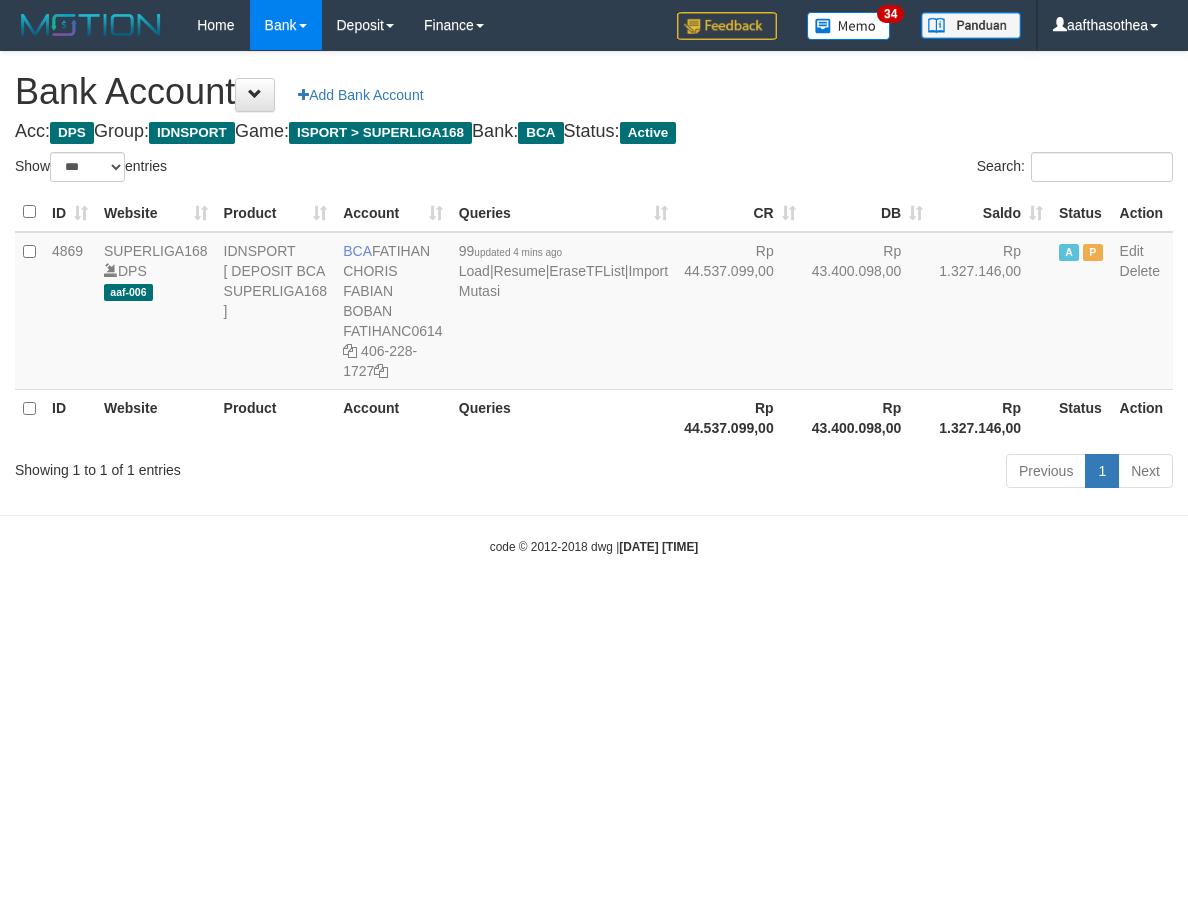 select on "***" 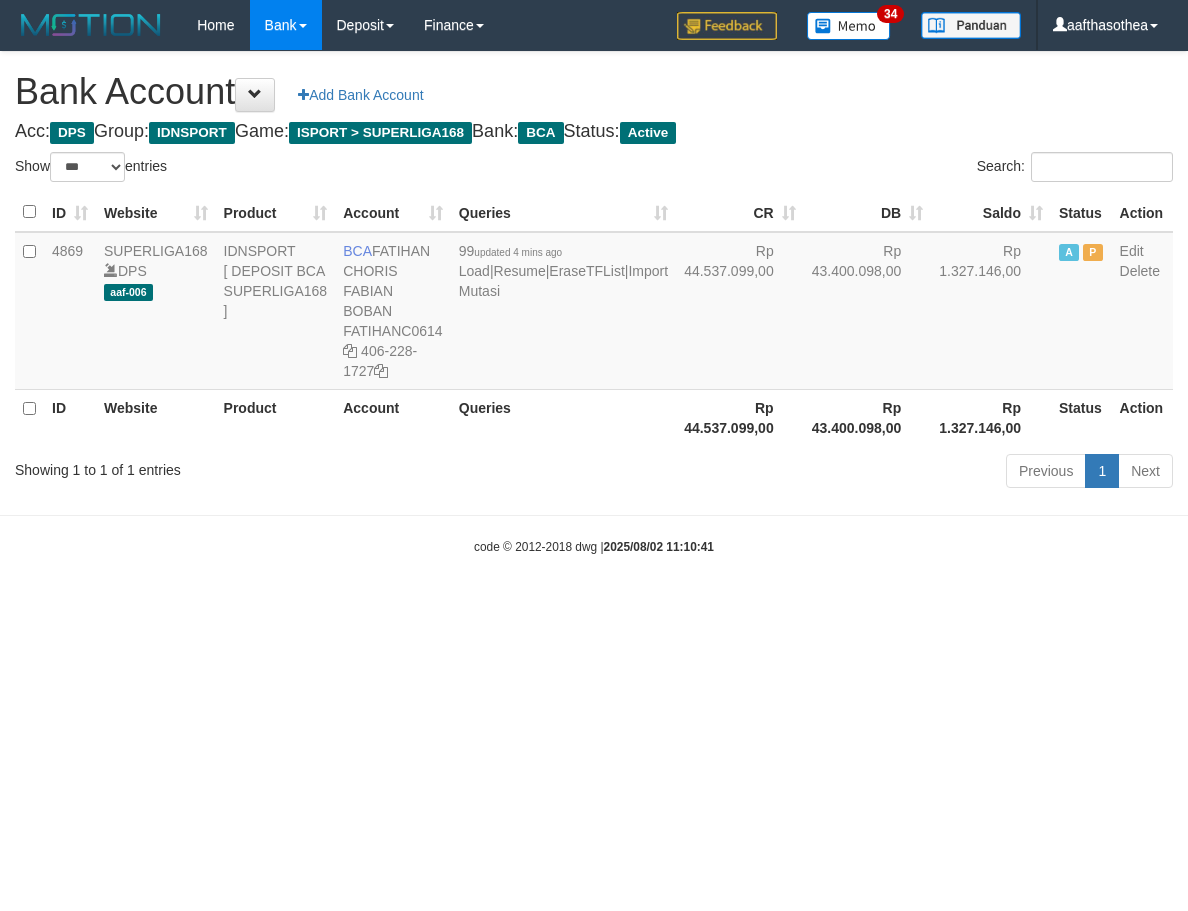 select on "***" 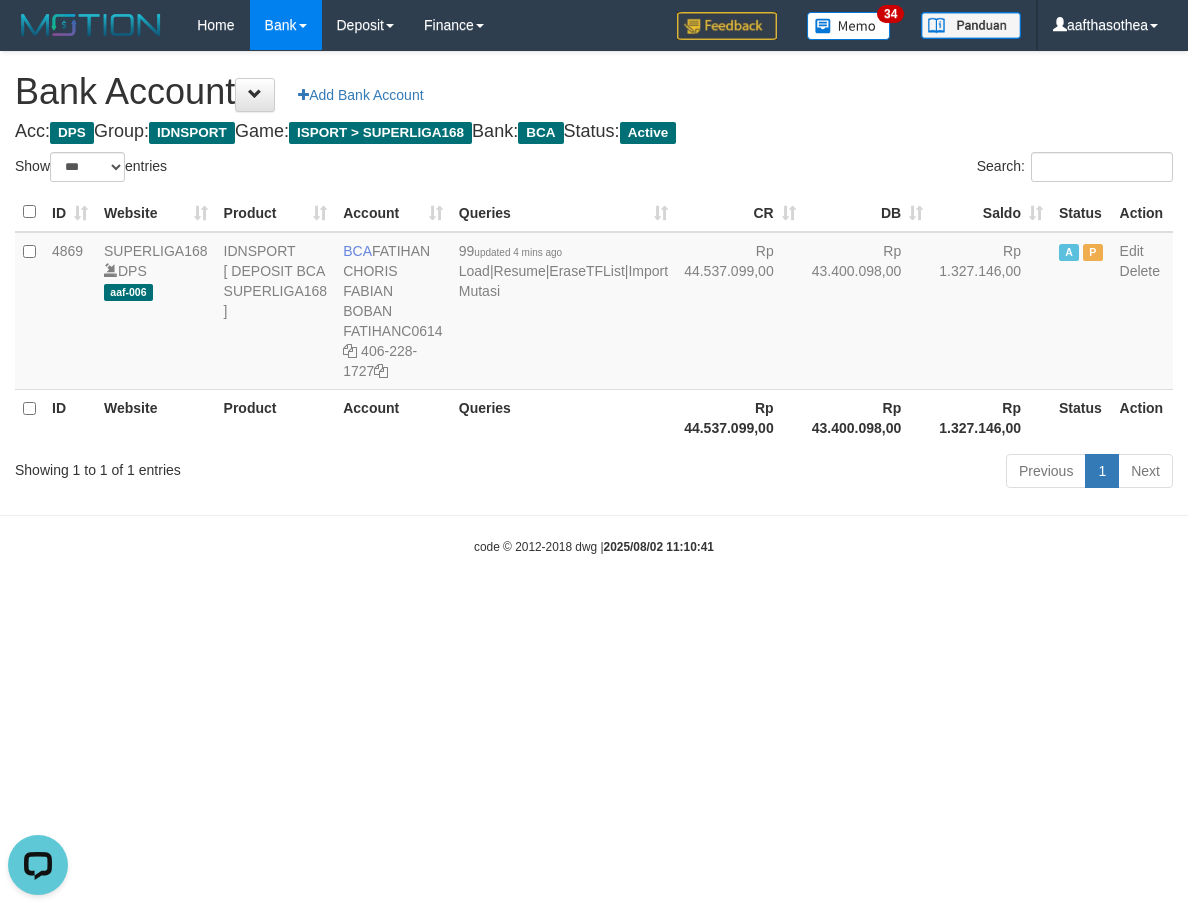 scroll, scrollTop: 0, scrollLeft: 0, axis: both 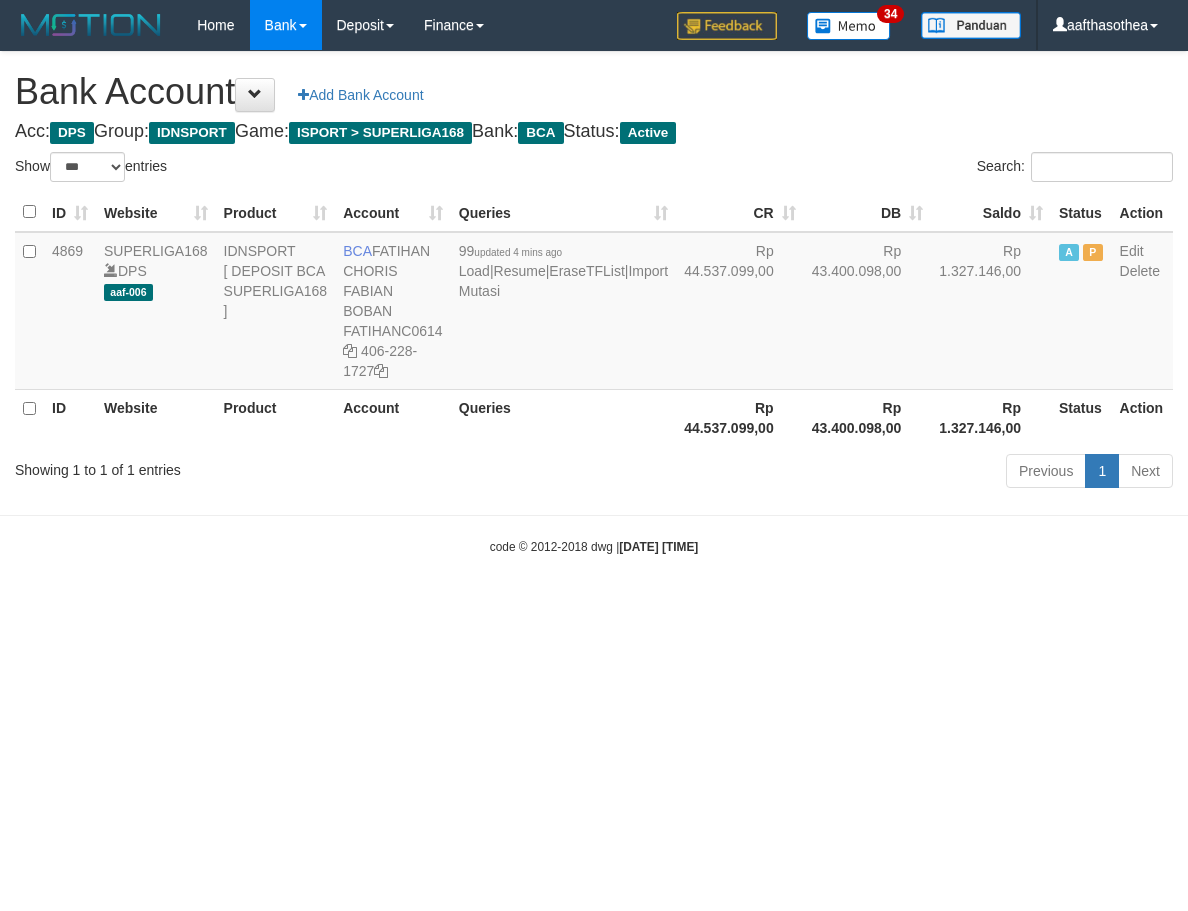 select on "***" 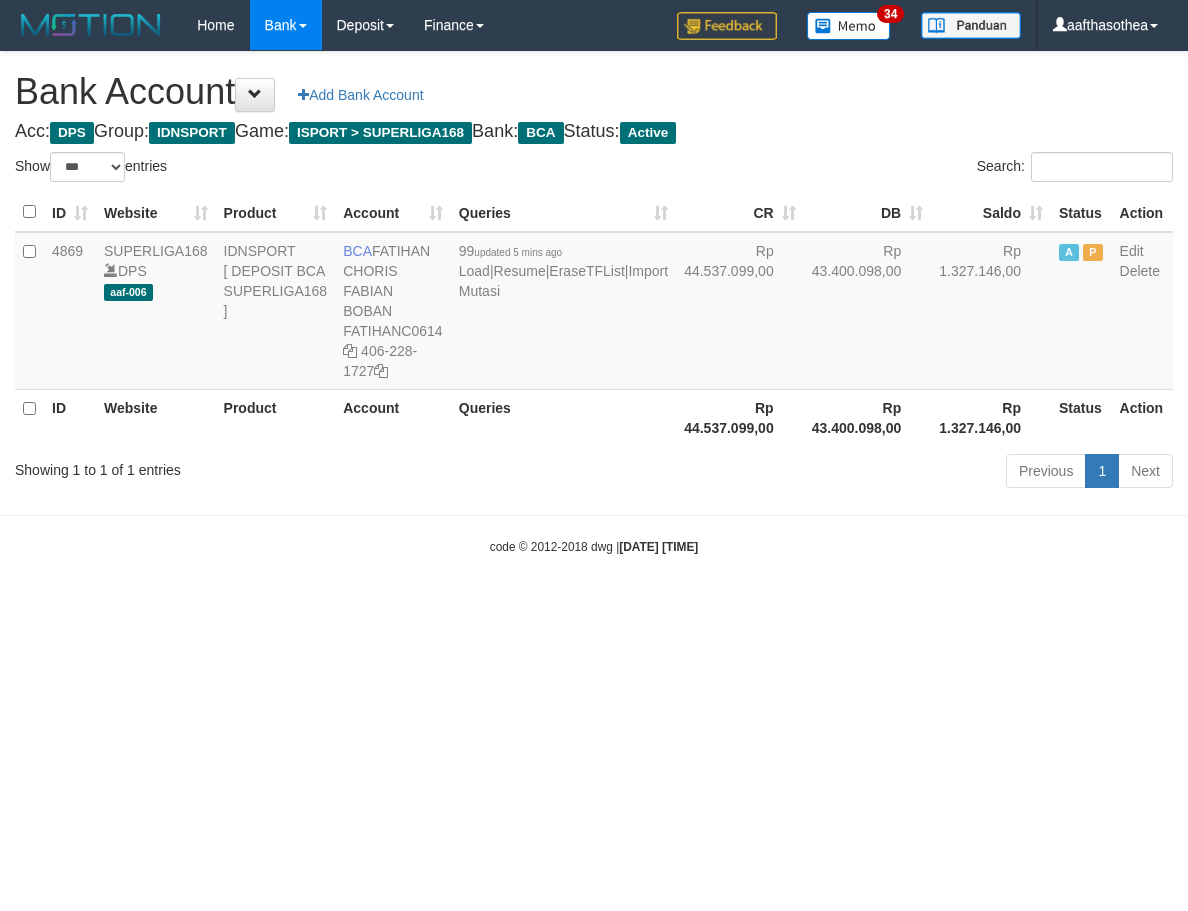 select on "***" 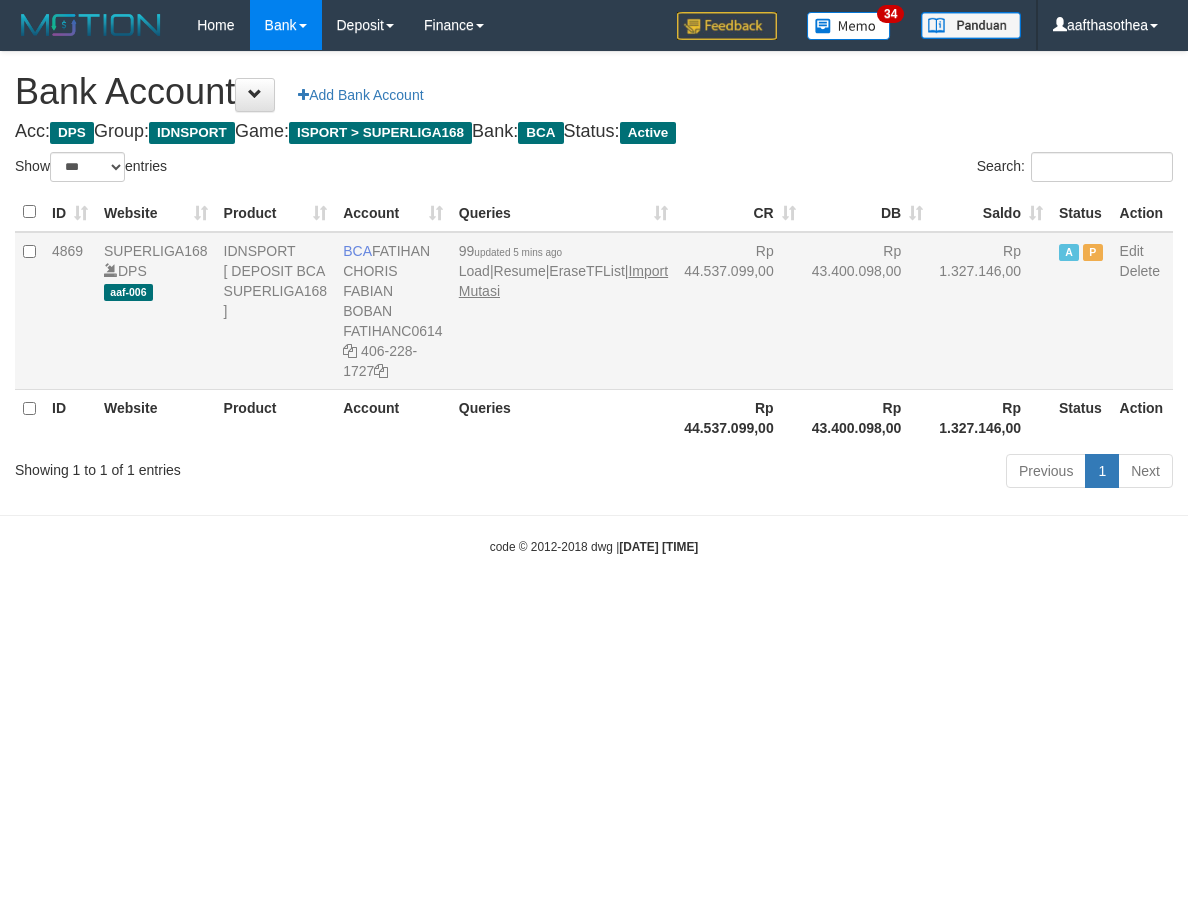 scroll, scrollTop: 0, scrollLeft: 0, axis: both 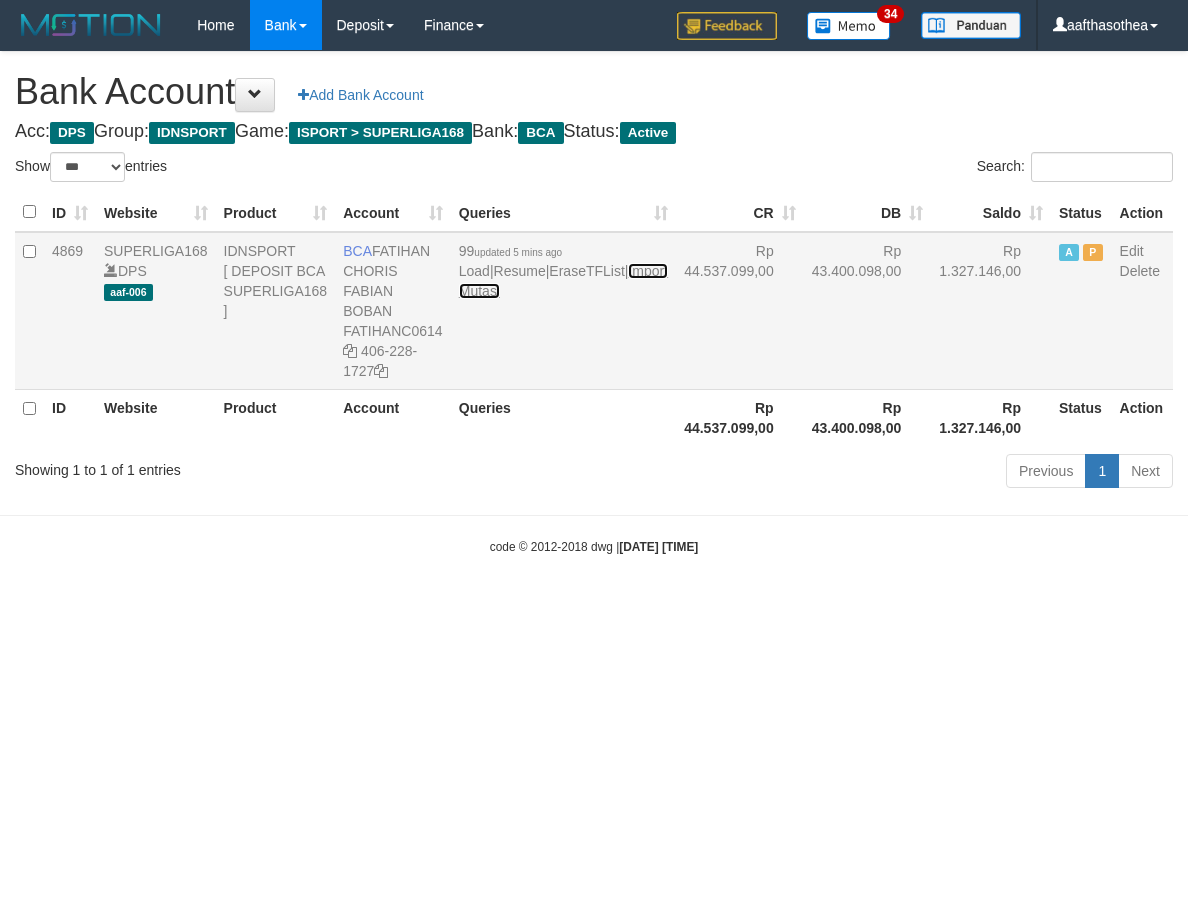 click on "Import Mutasi" at bounding box center (563, 281) 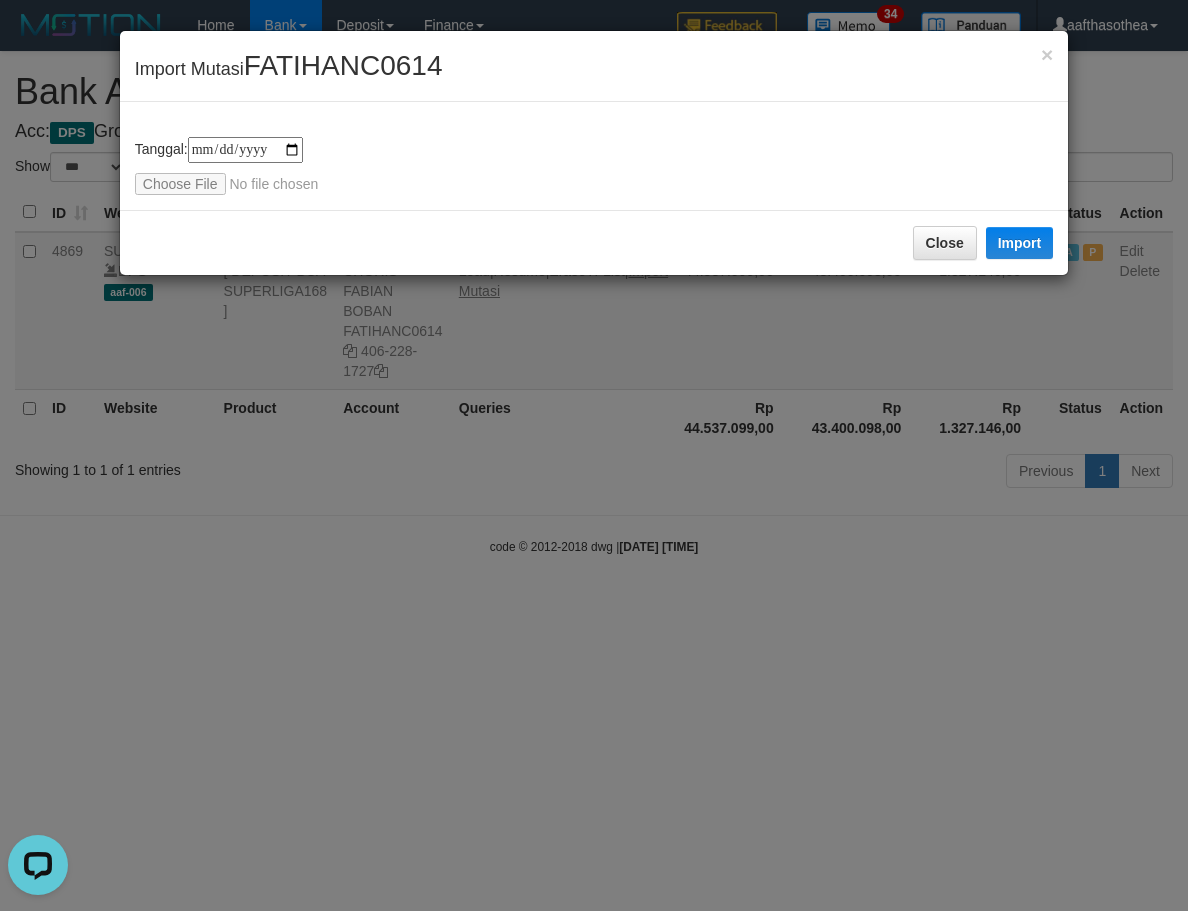 scroll, scrollTop: 0, scrollLeft: 0, axis: both 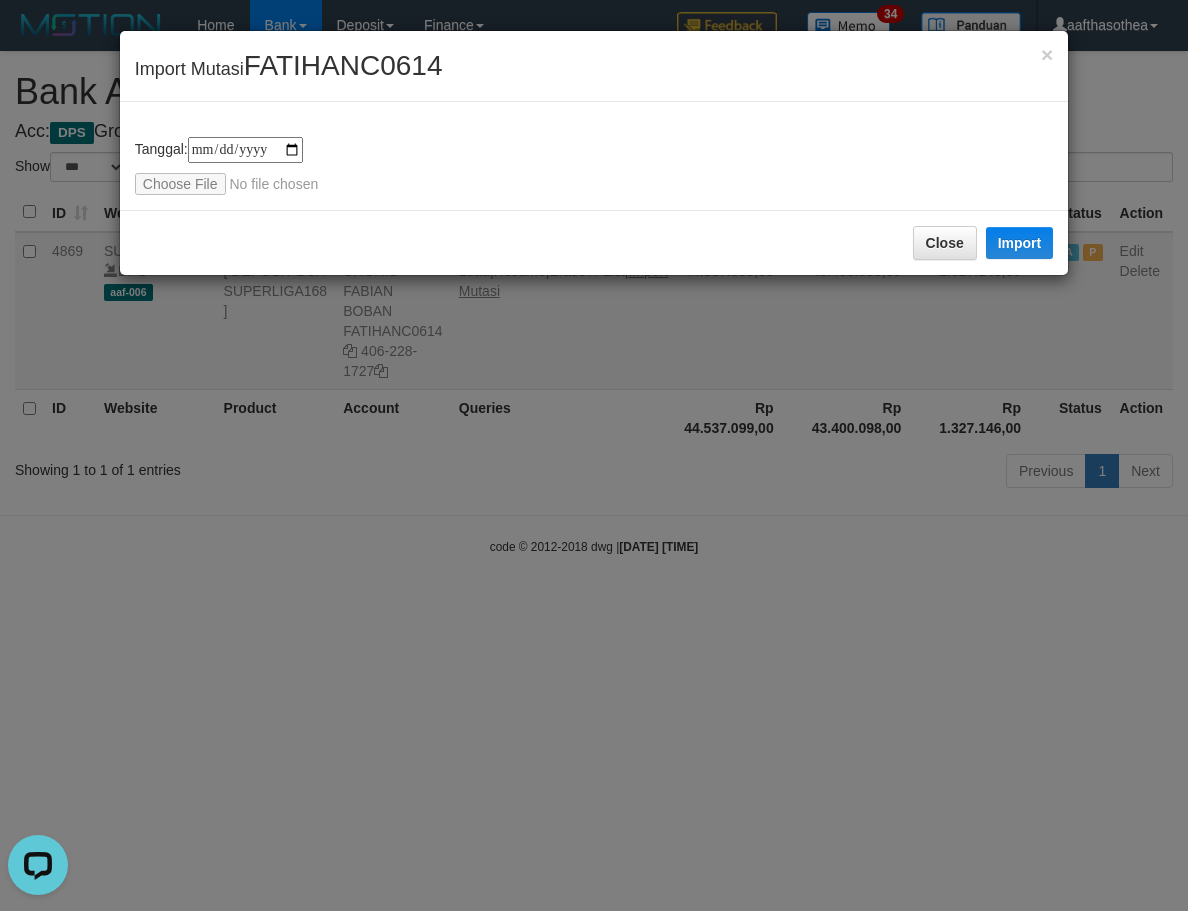 type on "**********" 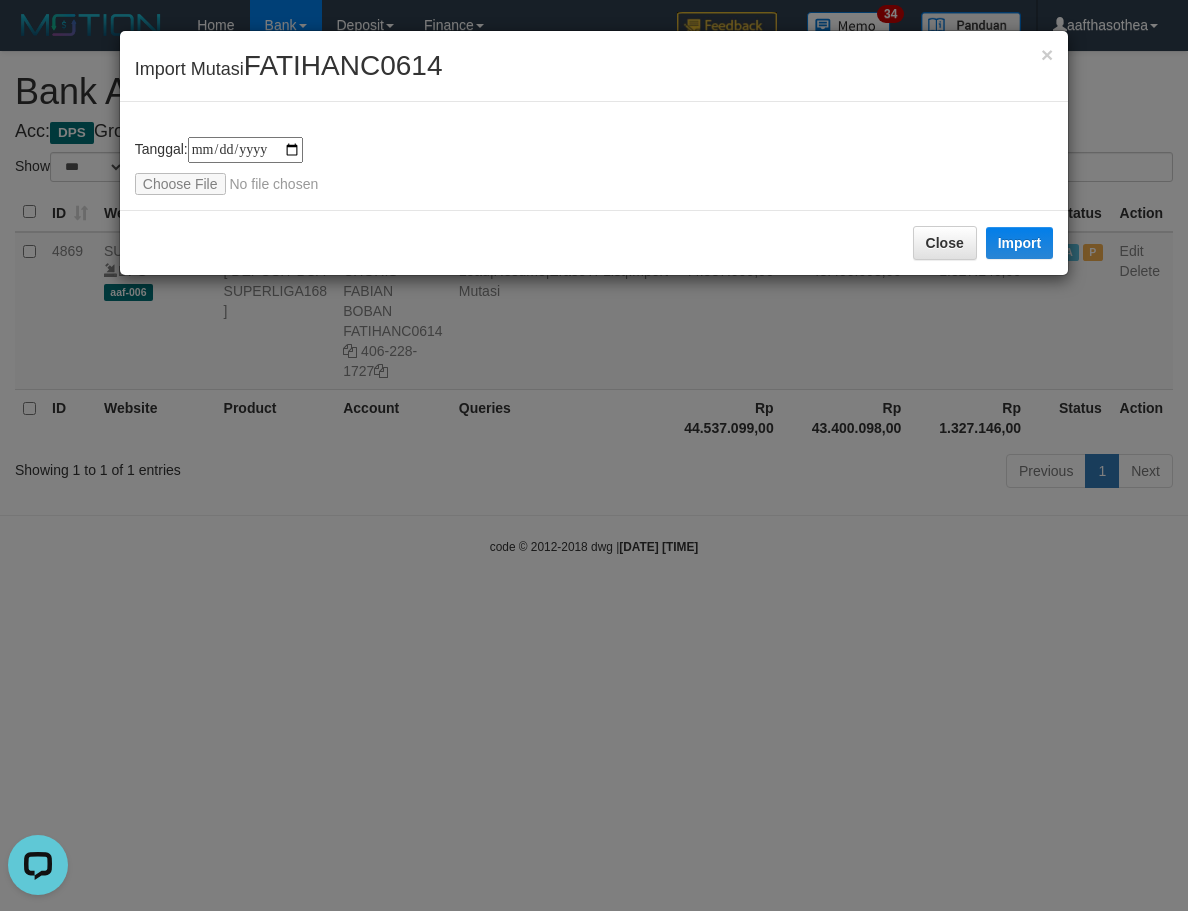 click on "**********" at bounding box center [594, 166] 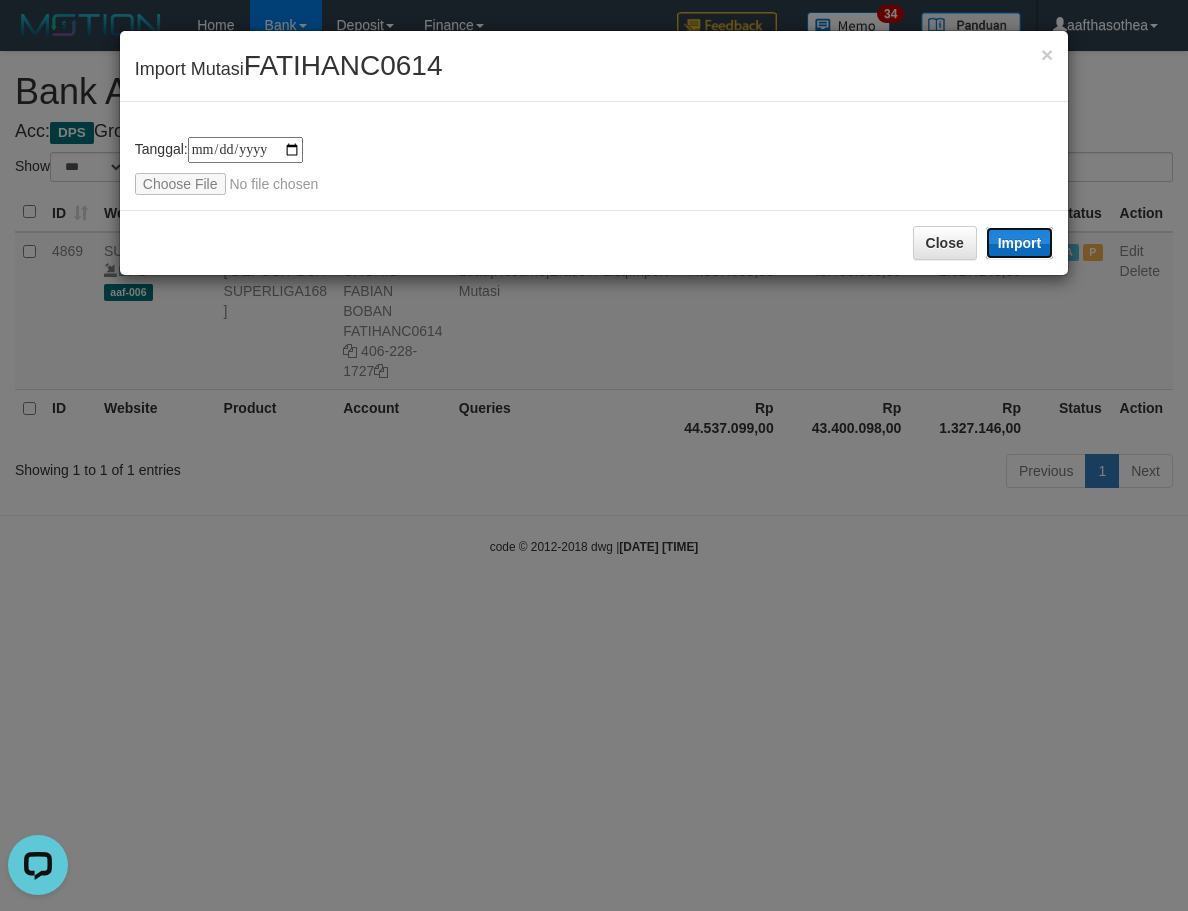 drag, startPoint x: 1035, startPoint y: 250, endPoint x: 551, endPoint y: 376, distance: 500.132 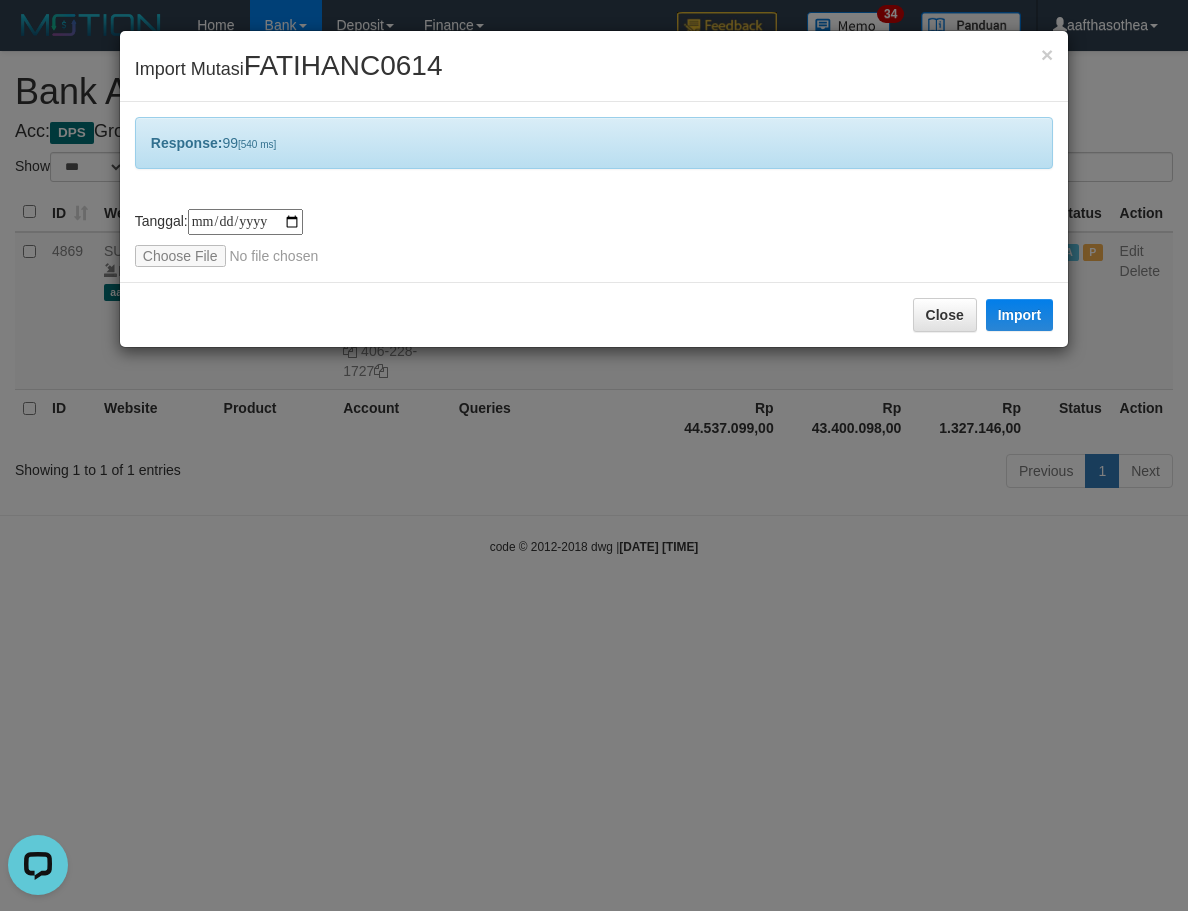 click on "**********" at bounding box center [594, 455] 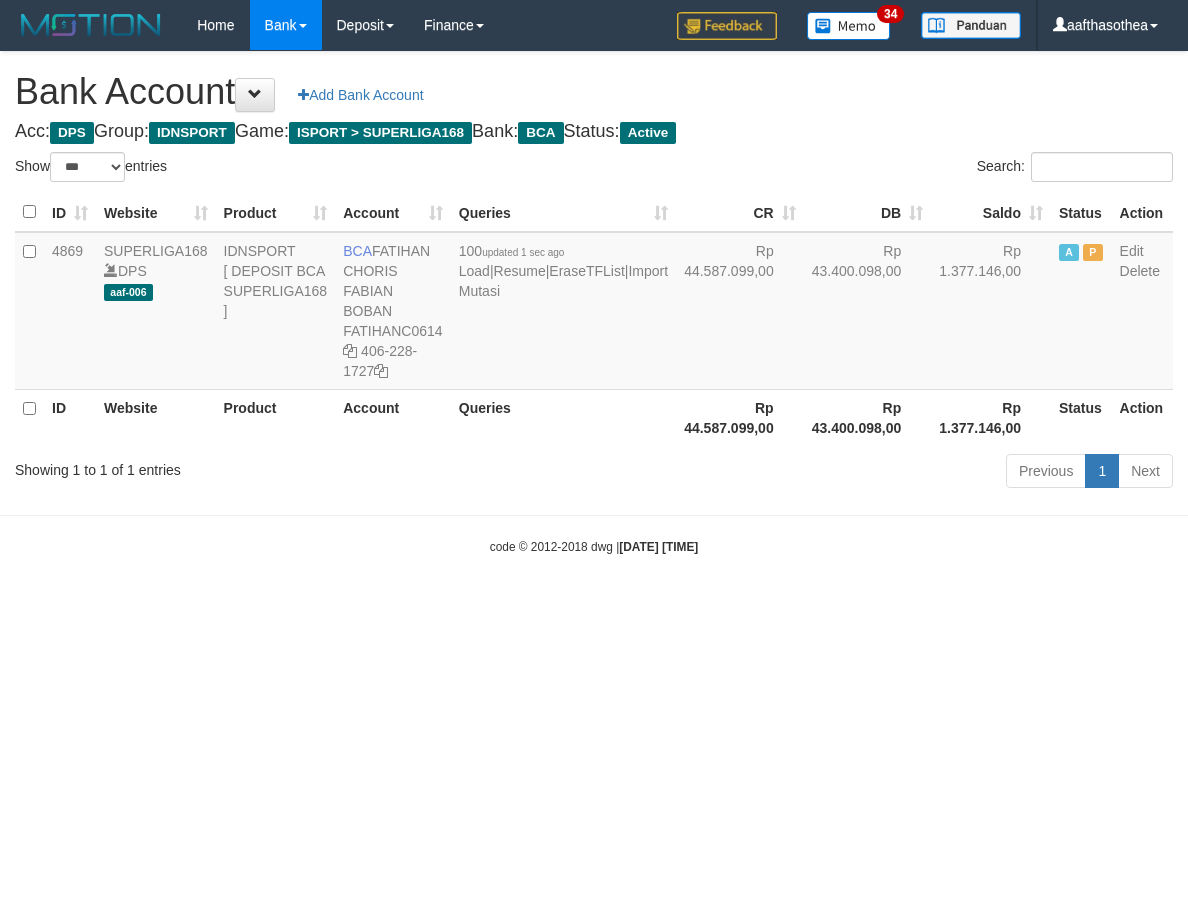 select on "***" 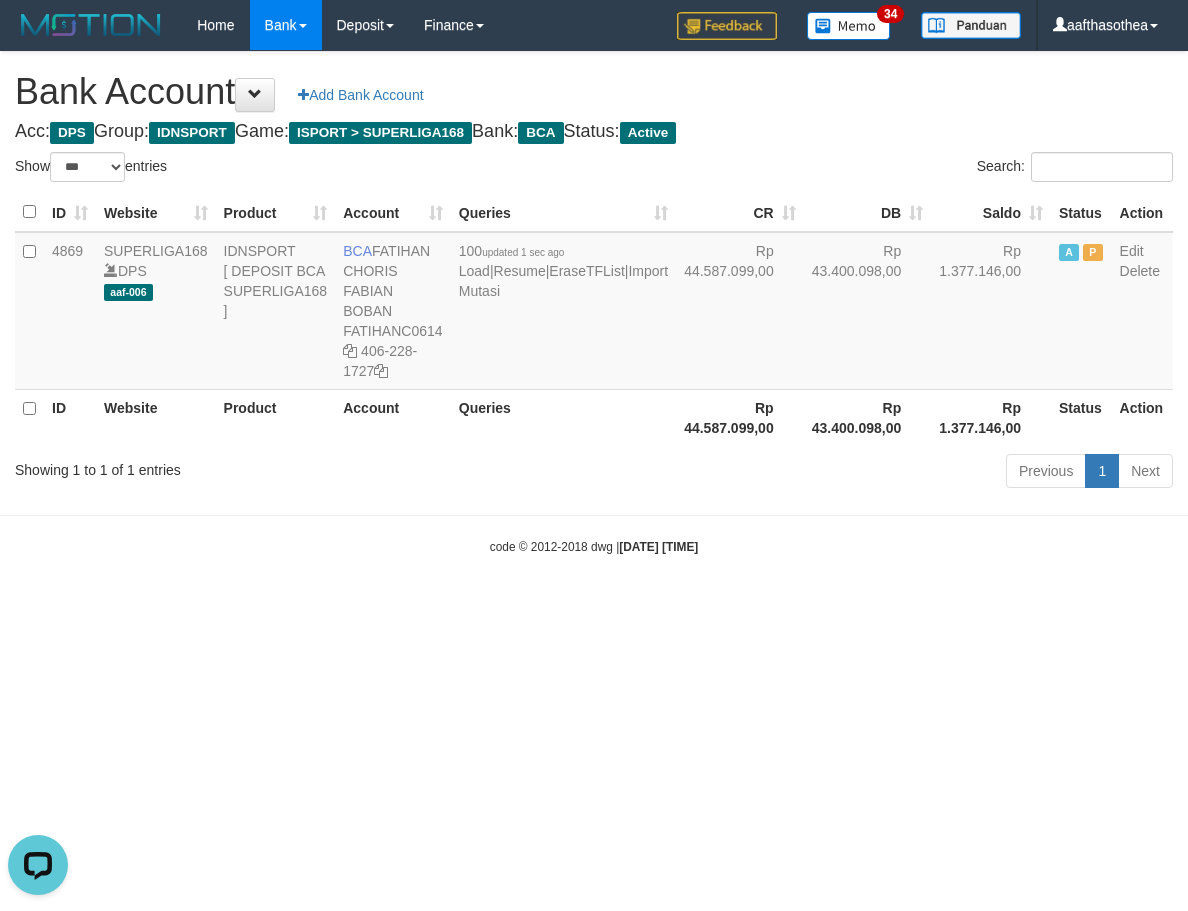 scroll, scrollTop: 0, scrollLeft: 0, axis: both 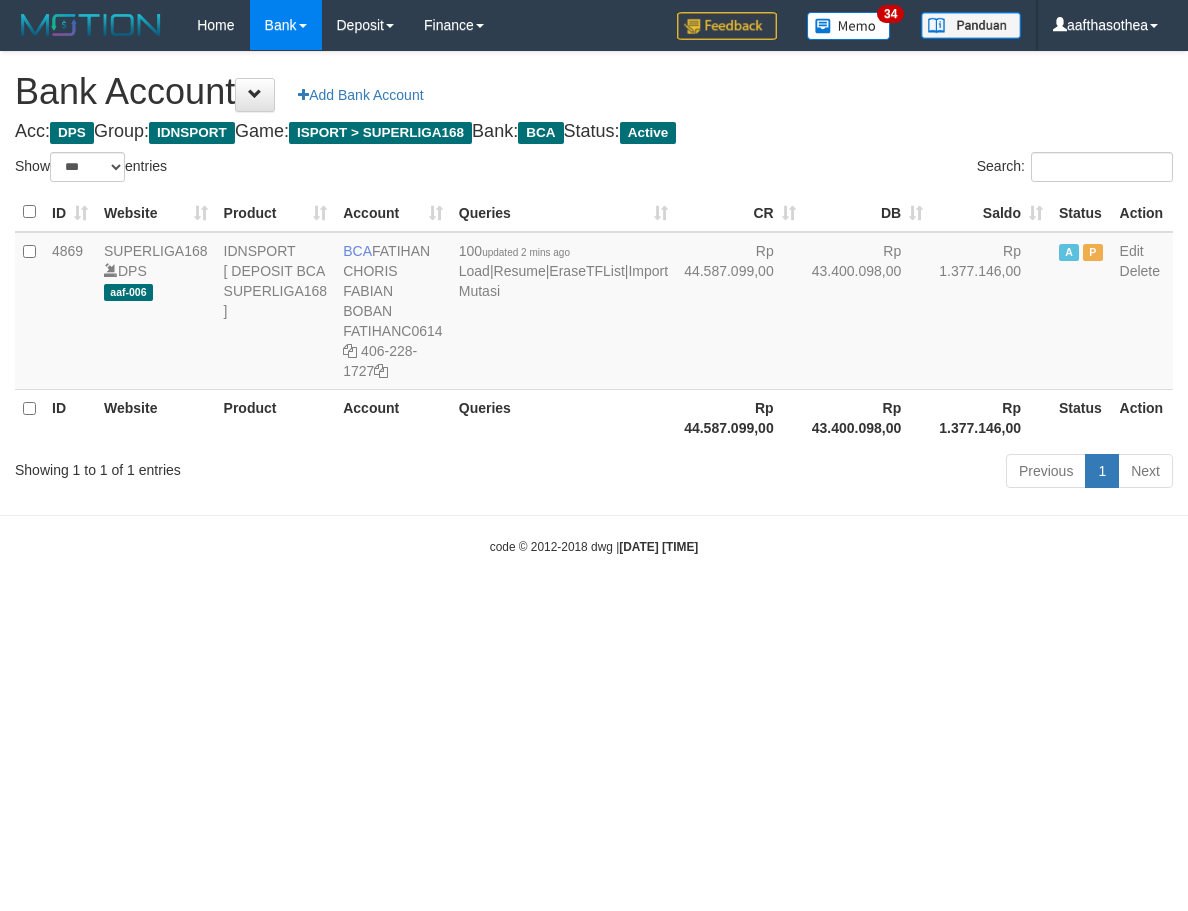 select on "***" 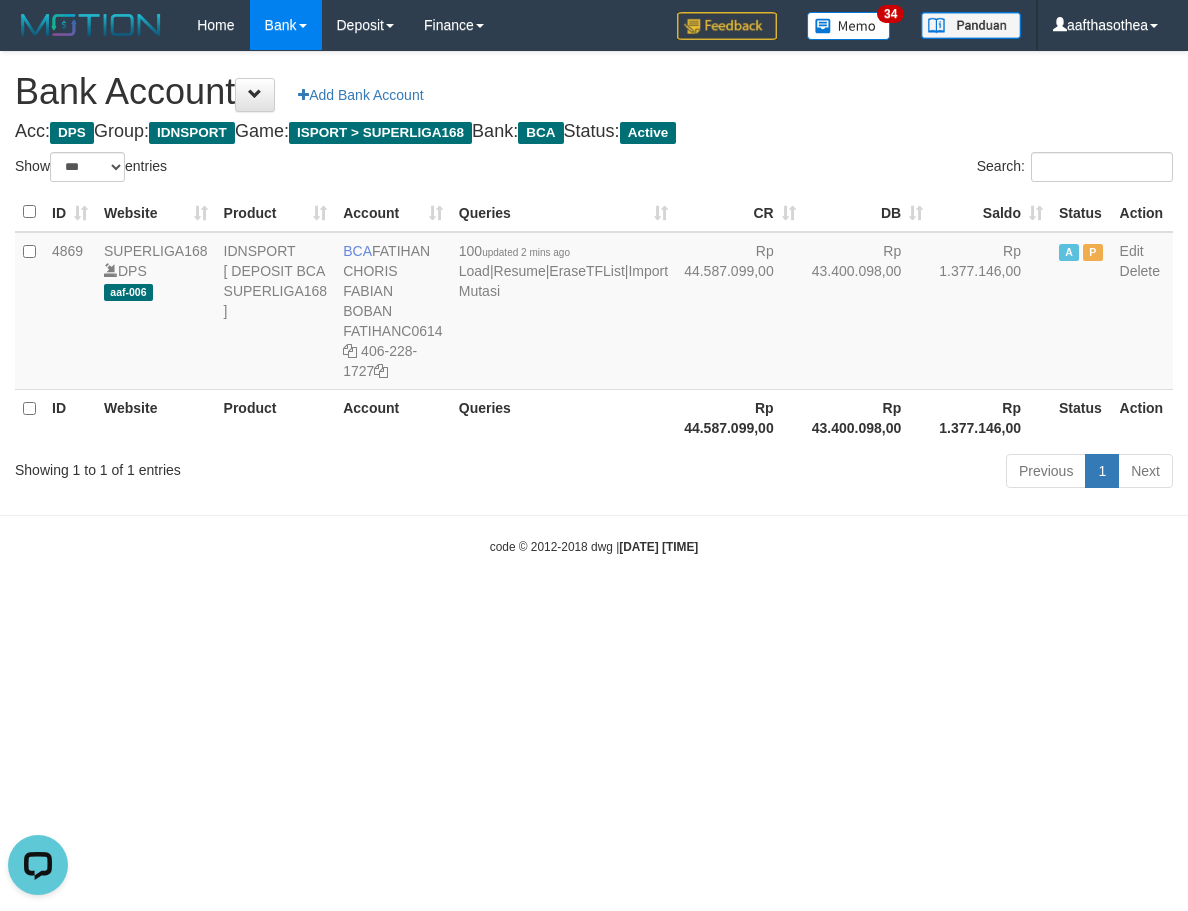 scroll, scrollTop: 0, scrollLeft: 0, axis: both 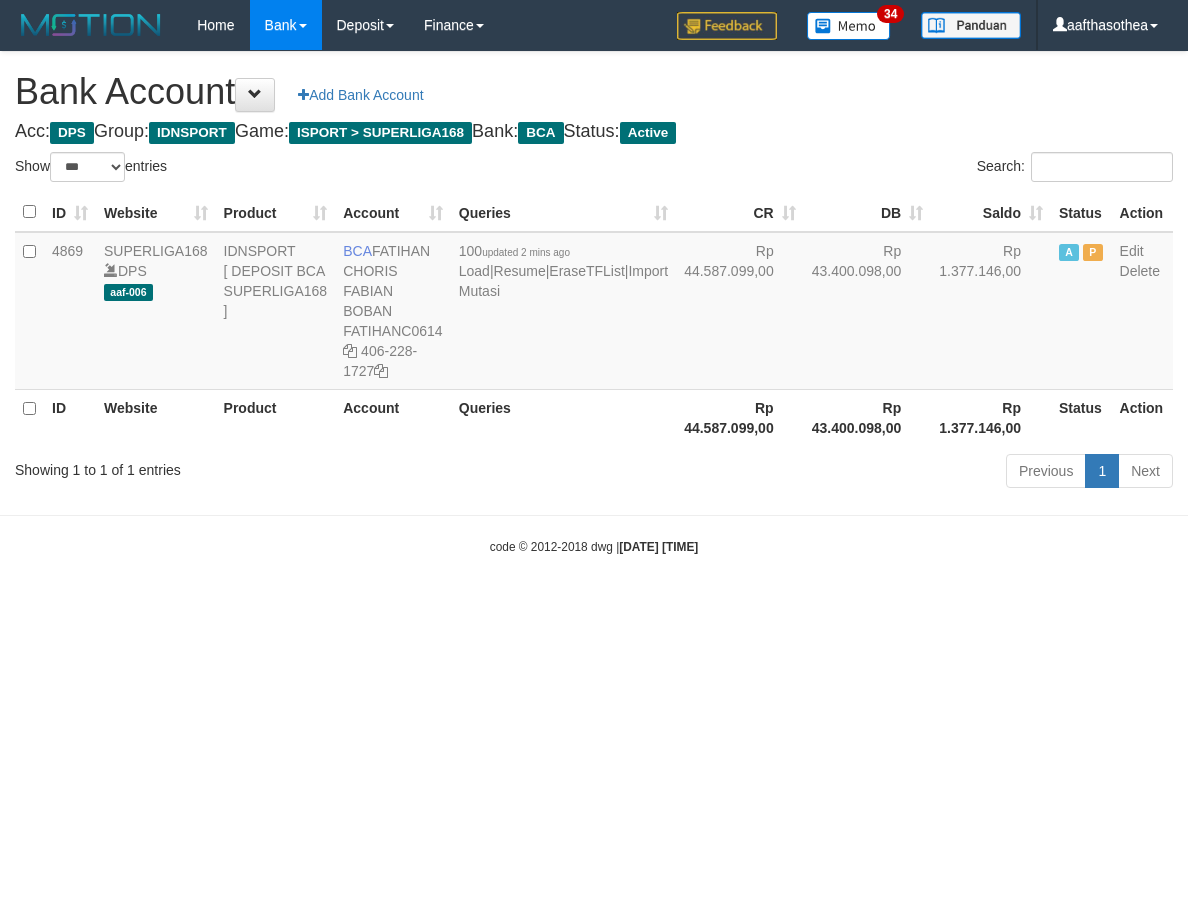 select on "***" 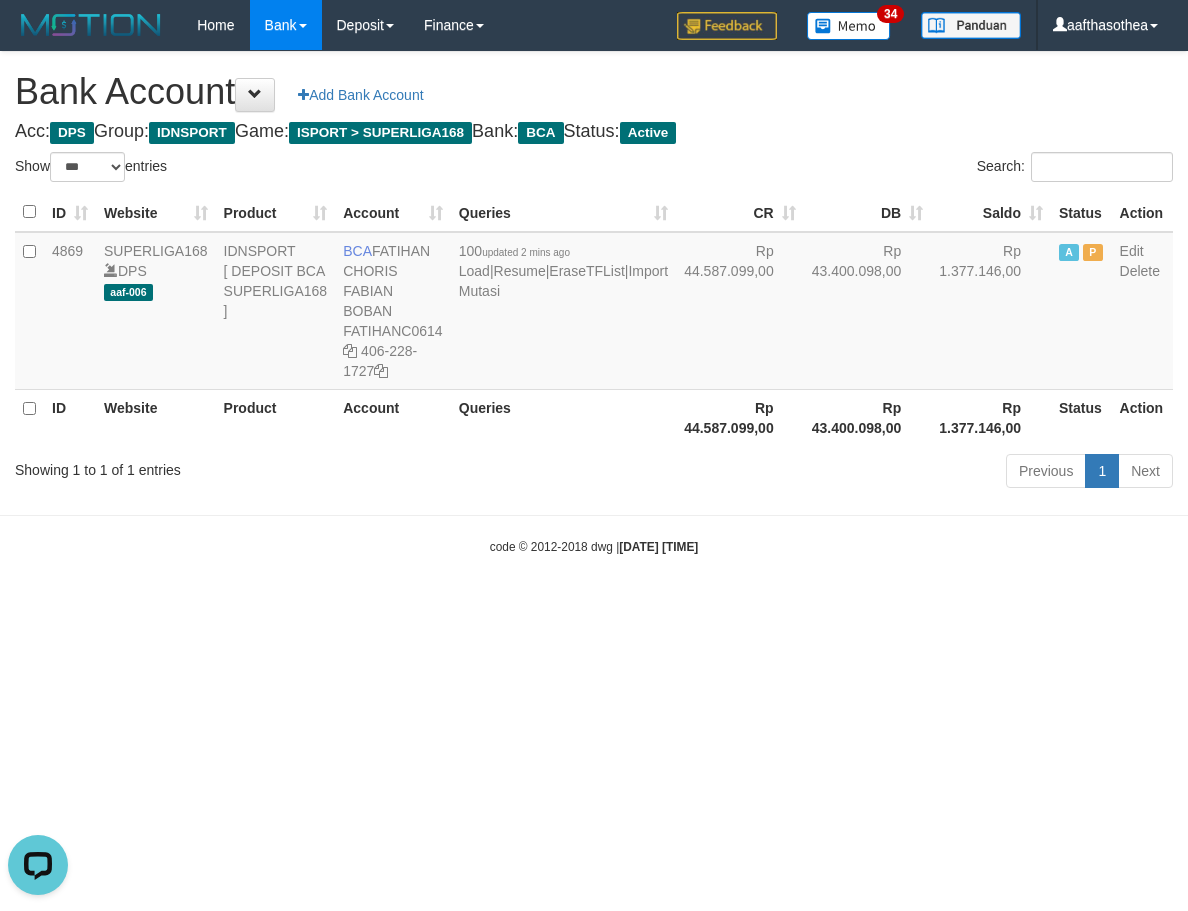 scroll, scrollTop: 0, scrollLeft: 0, axis: both 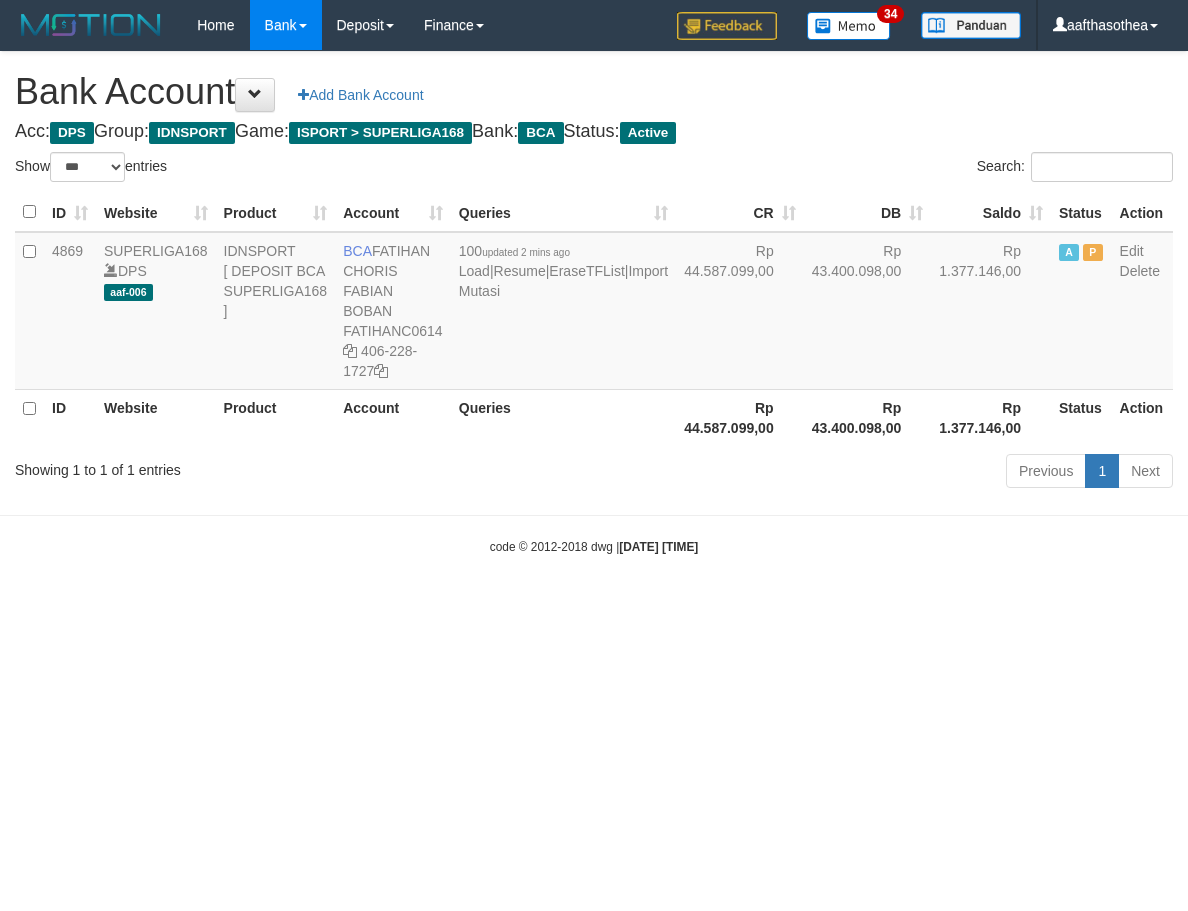 select on "***" 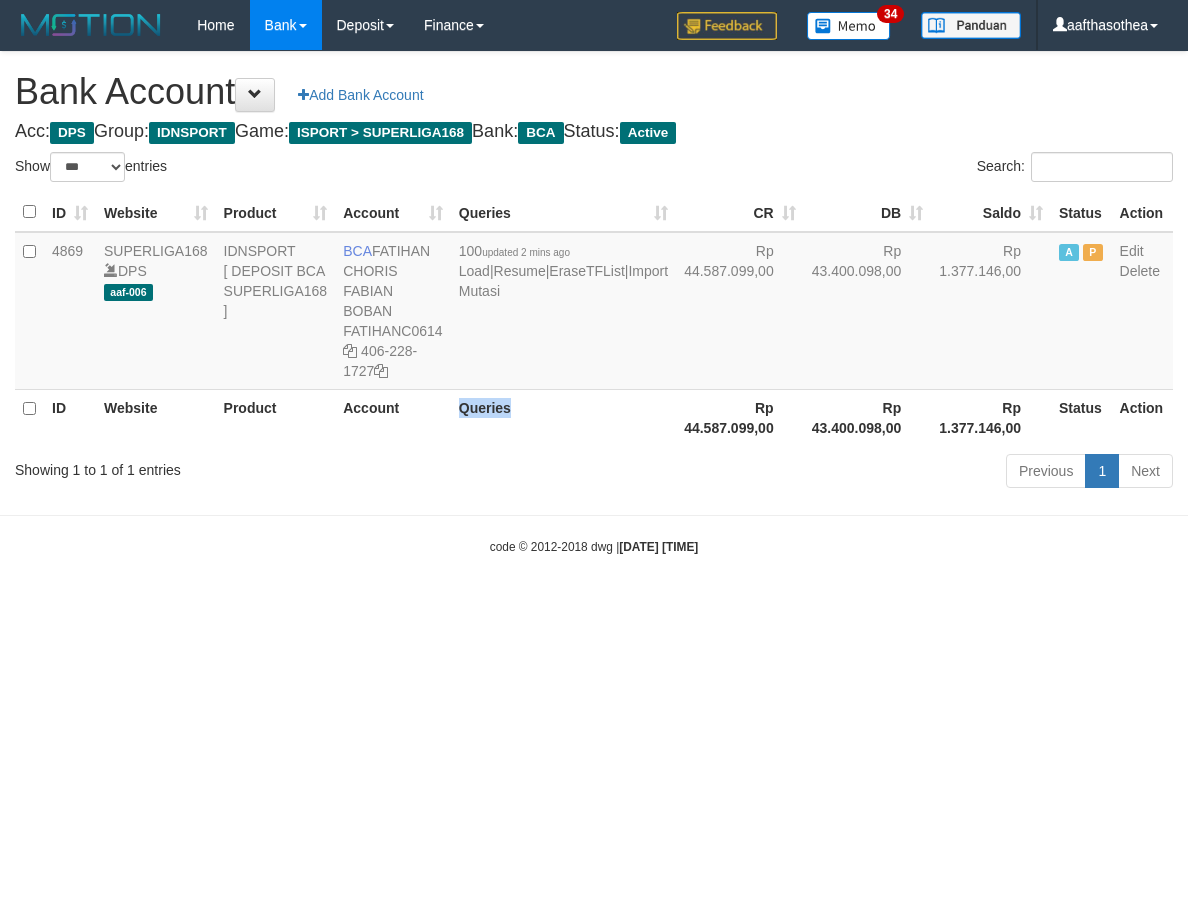 click on "Queries" at bounding box center [563, 417] 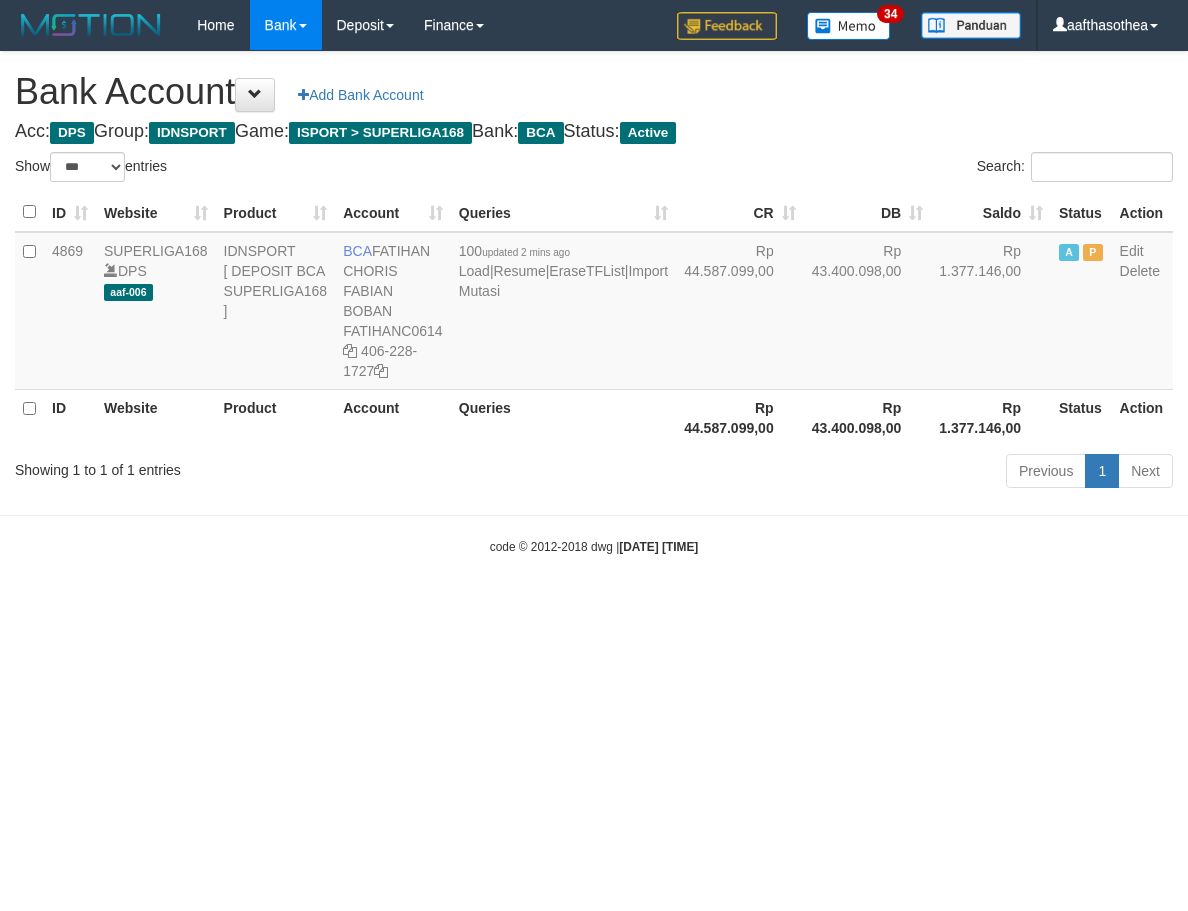 select on "***" 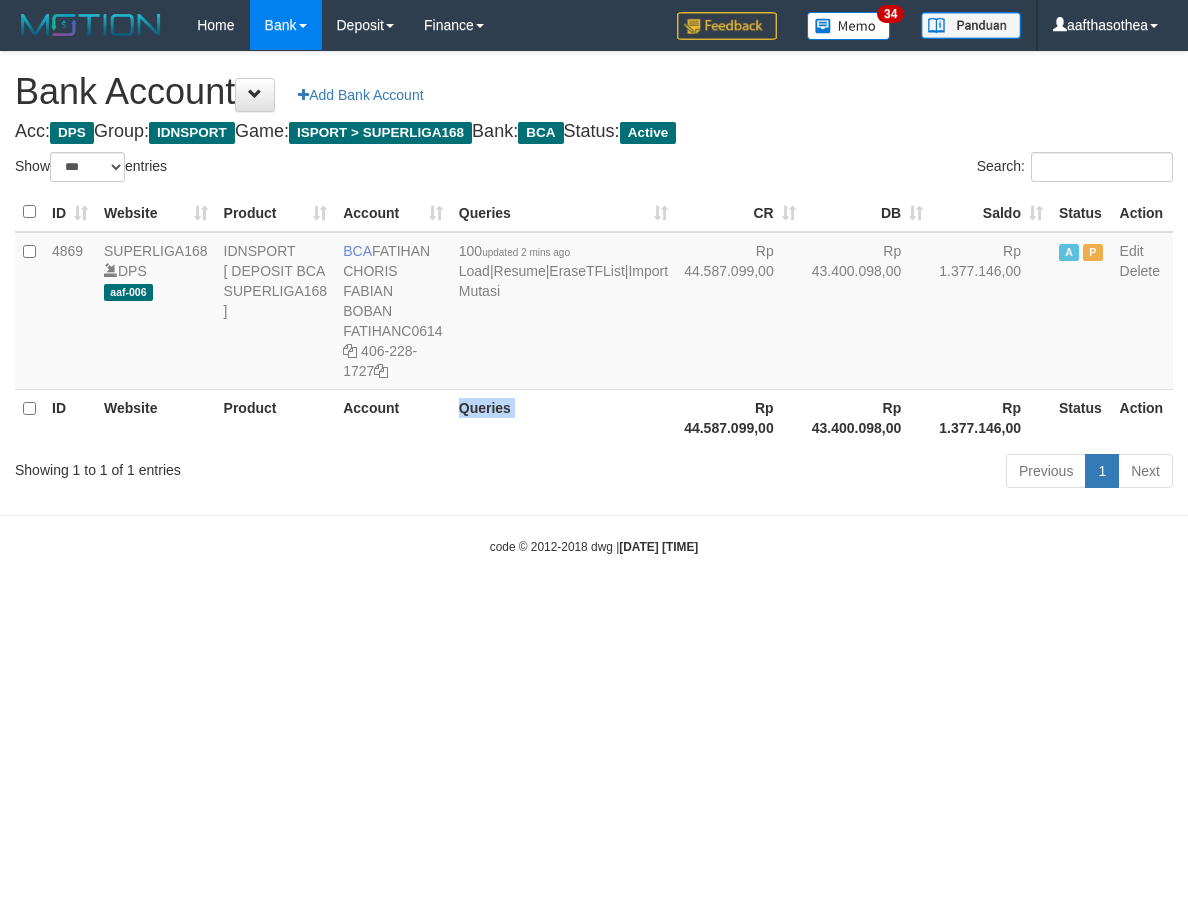 click on "Queries" at bounding box center [563, 417] 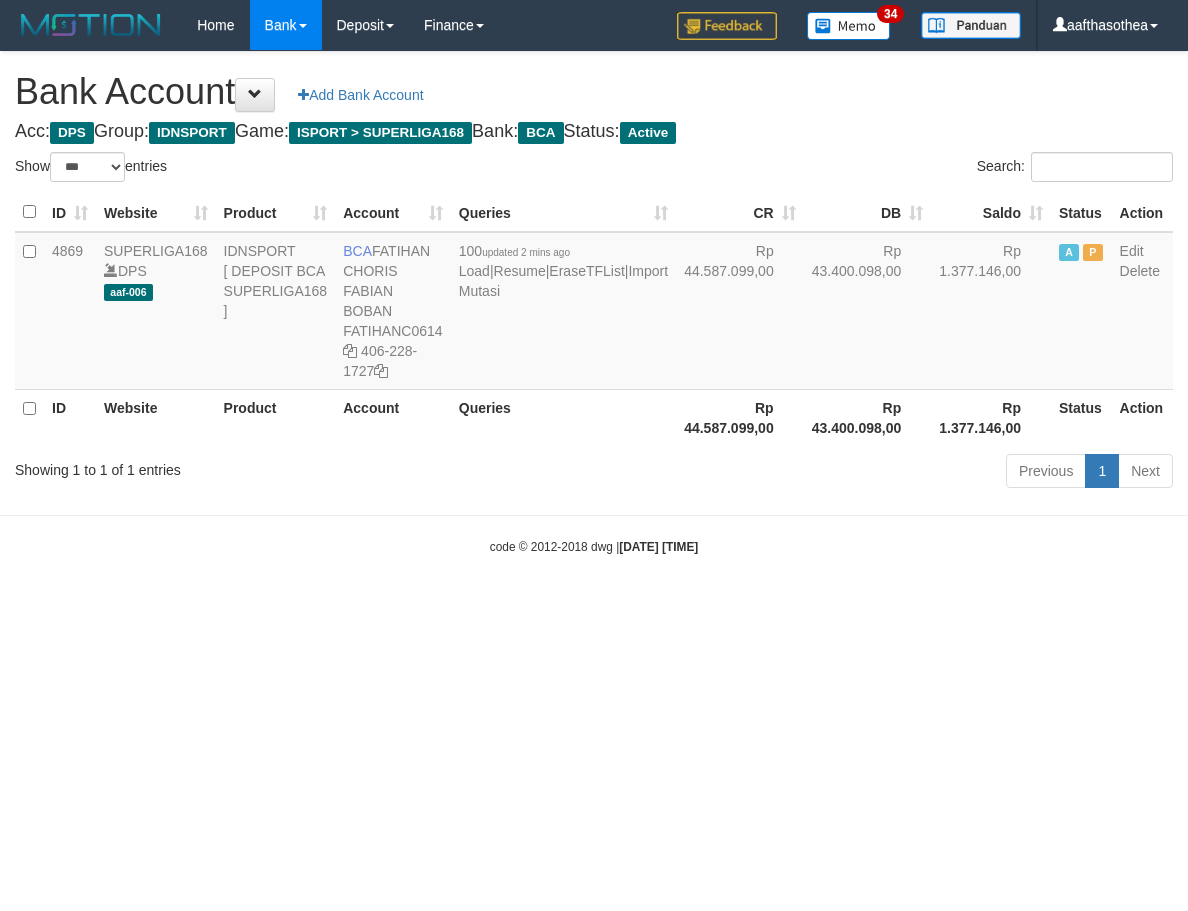 select on "***" 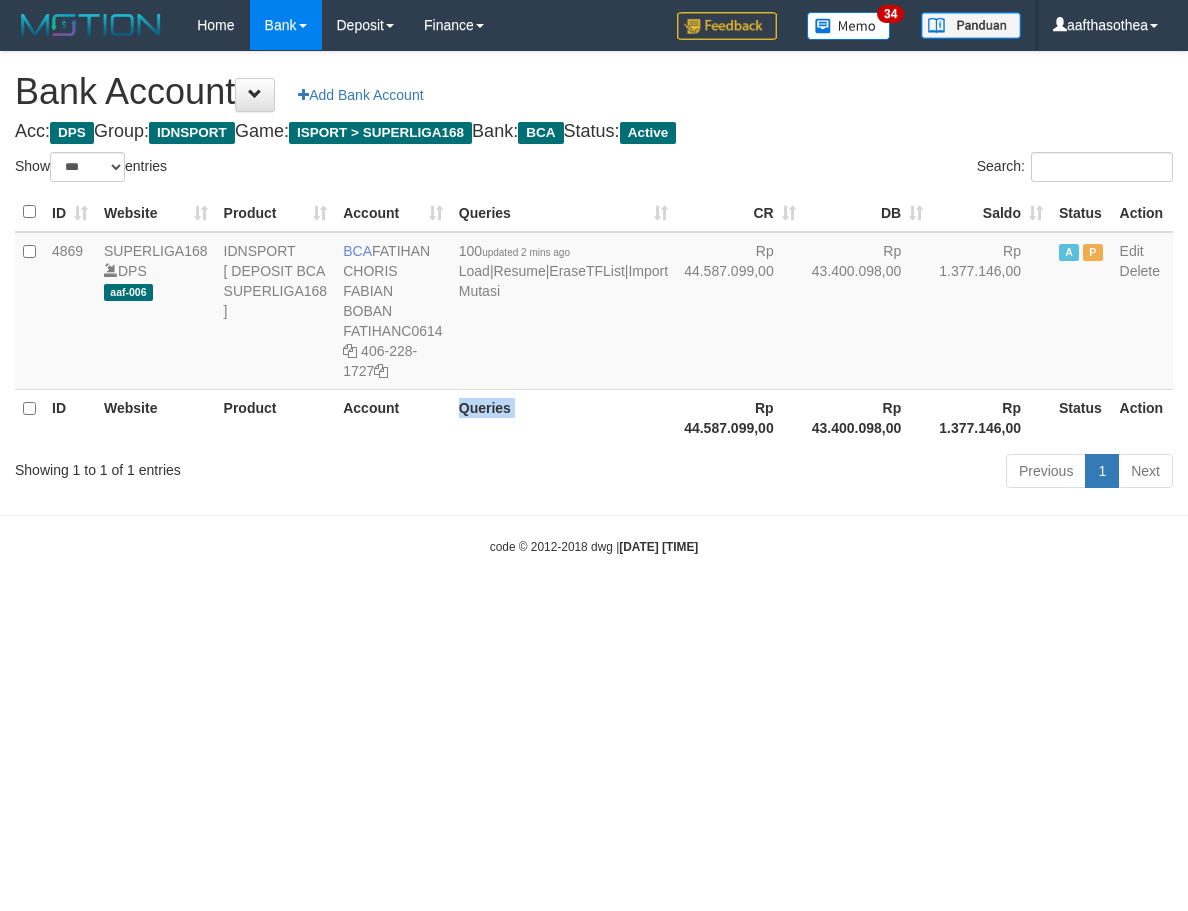 click on "Queries" at bounding box center (563, 417) 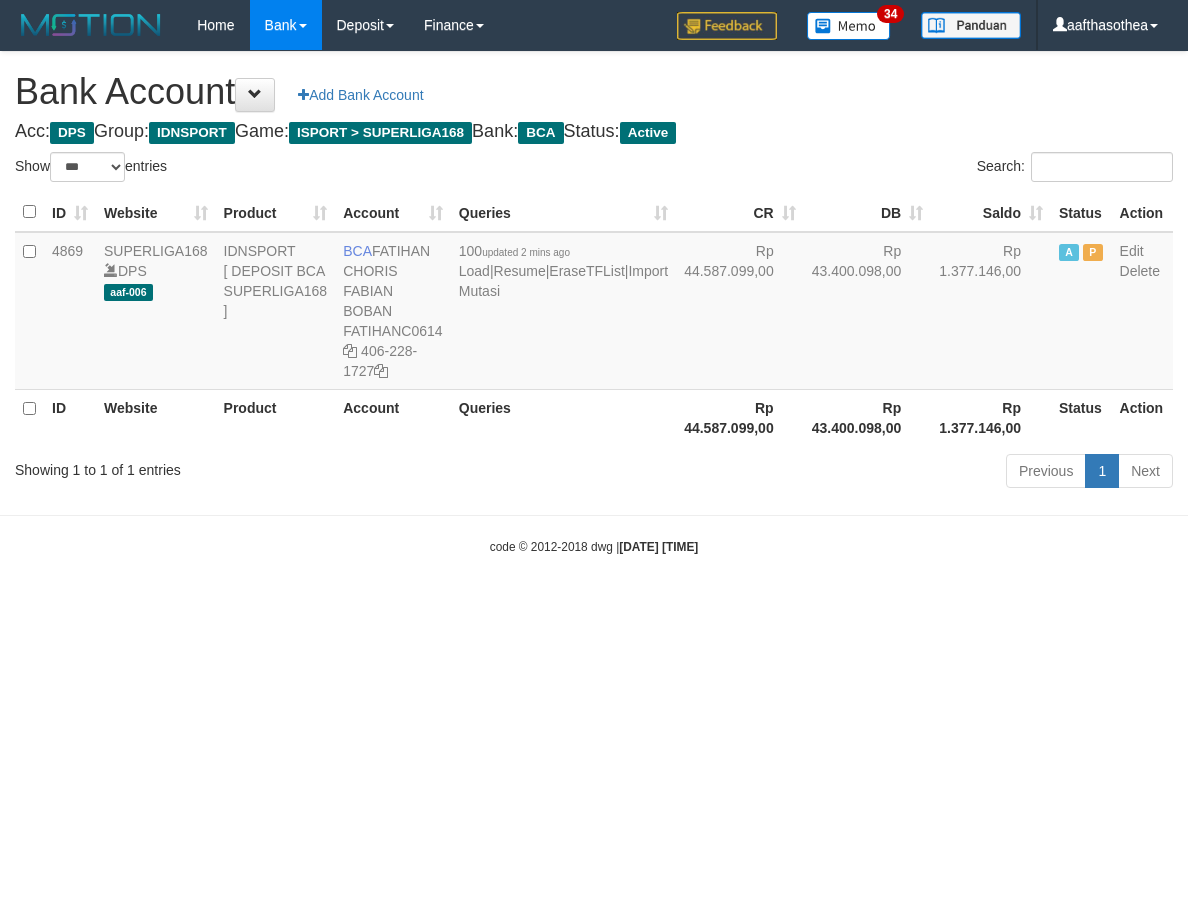 select on "***" 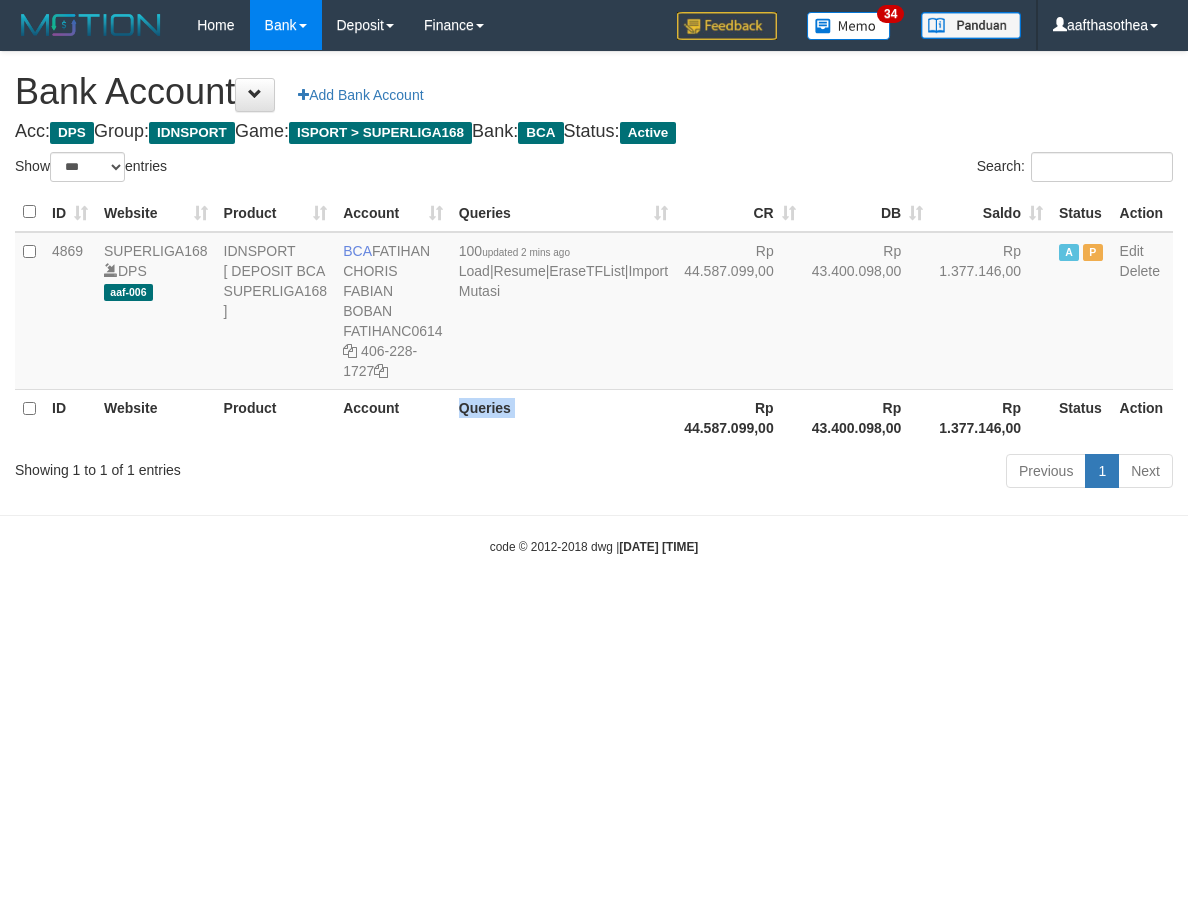 click on "Queries" at bounding box center (563, 417) 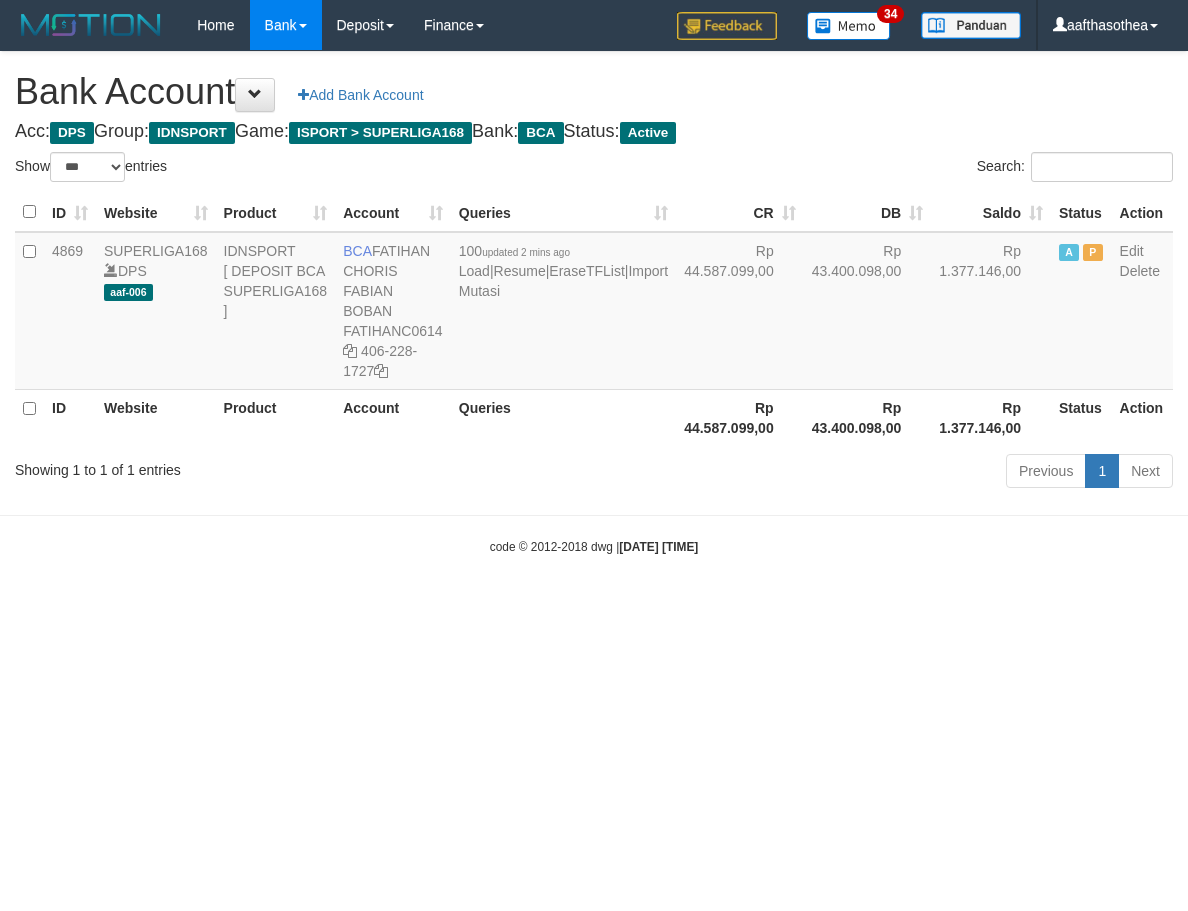 select on "***" 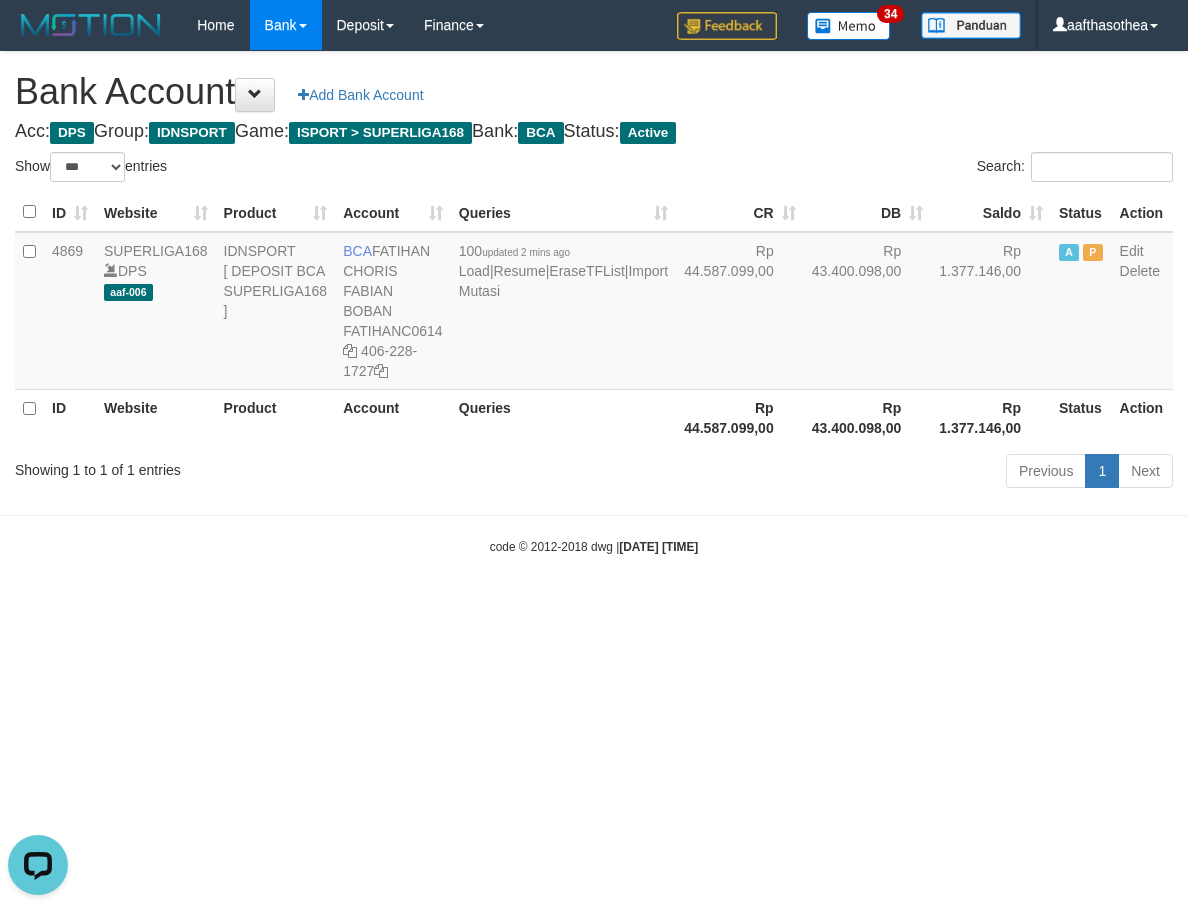 scroll, scrollTop: 0, scrollLeft: 0, axis: both 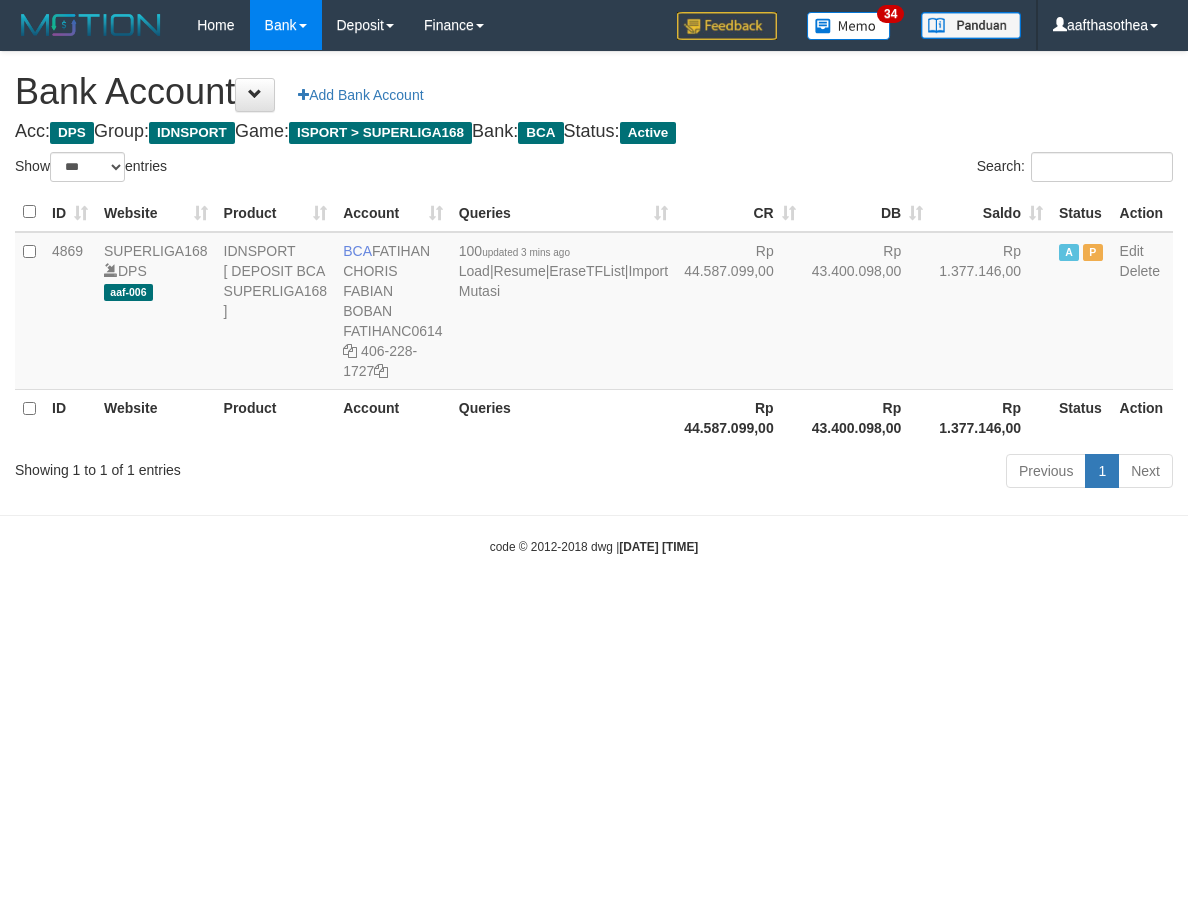 select on "***" 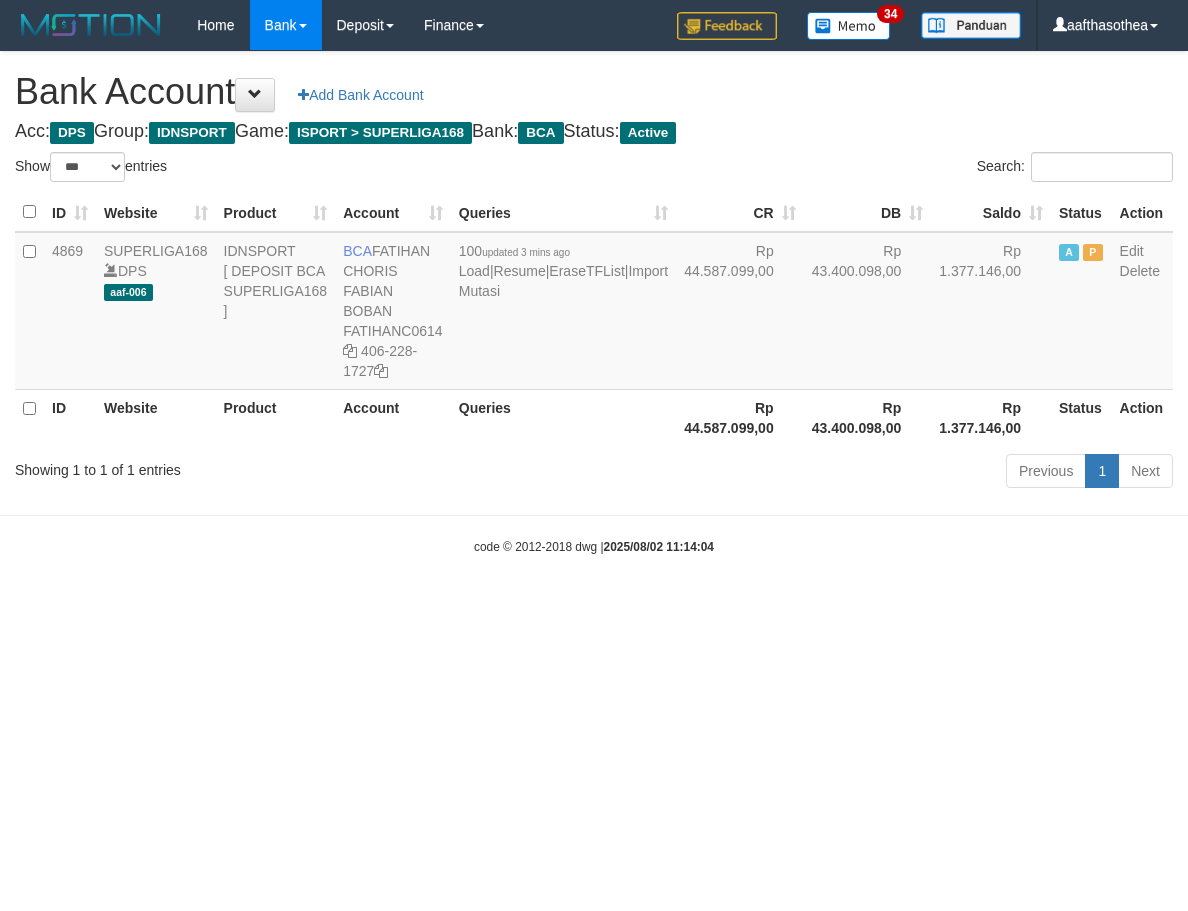 select on "***" 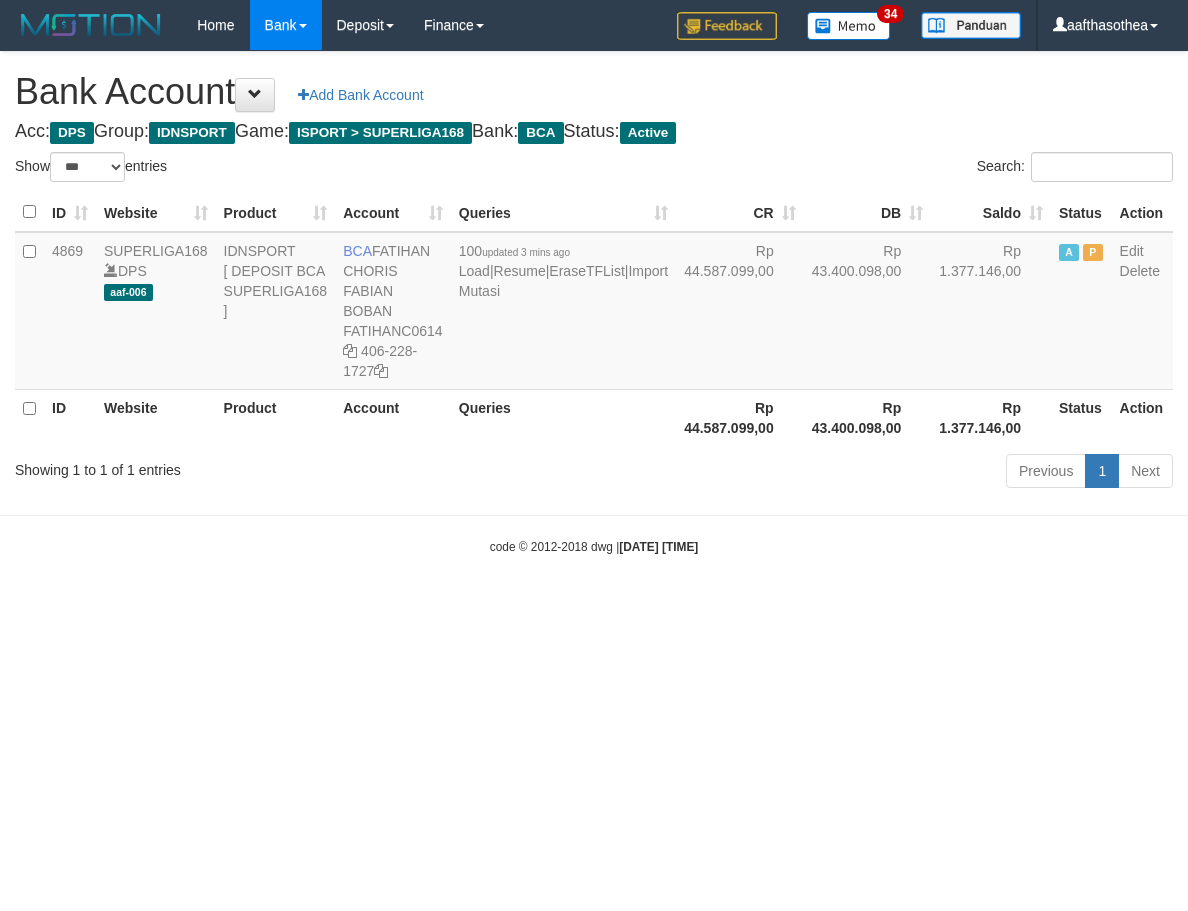 select on "***" 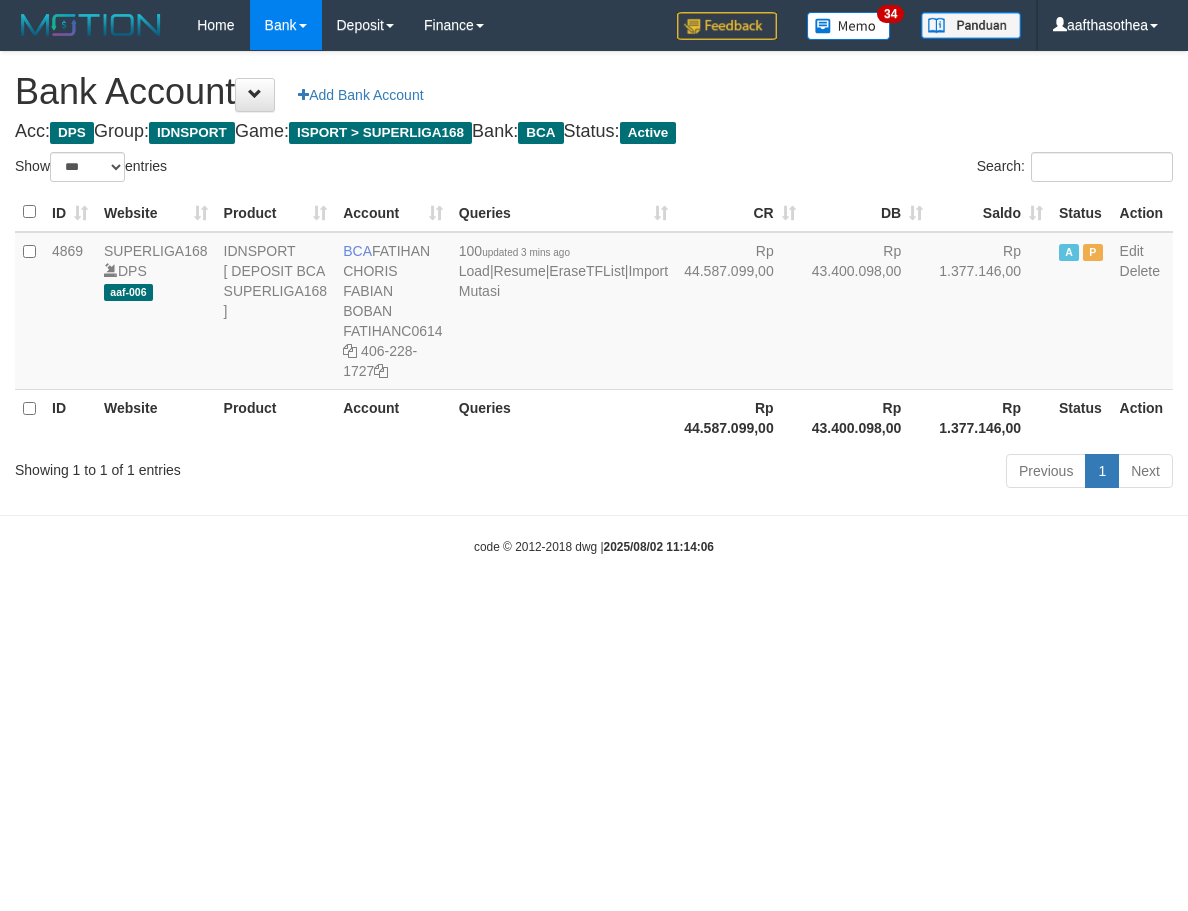 select on "***" 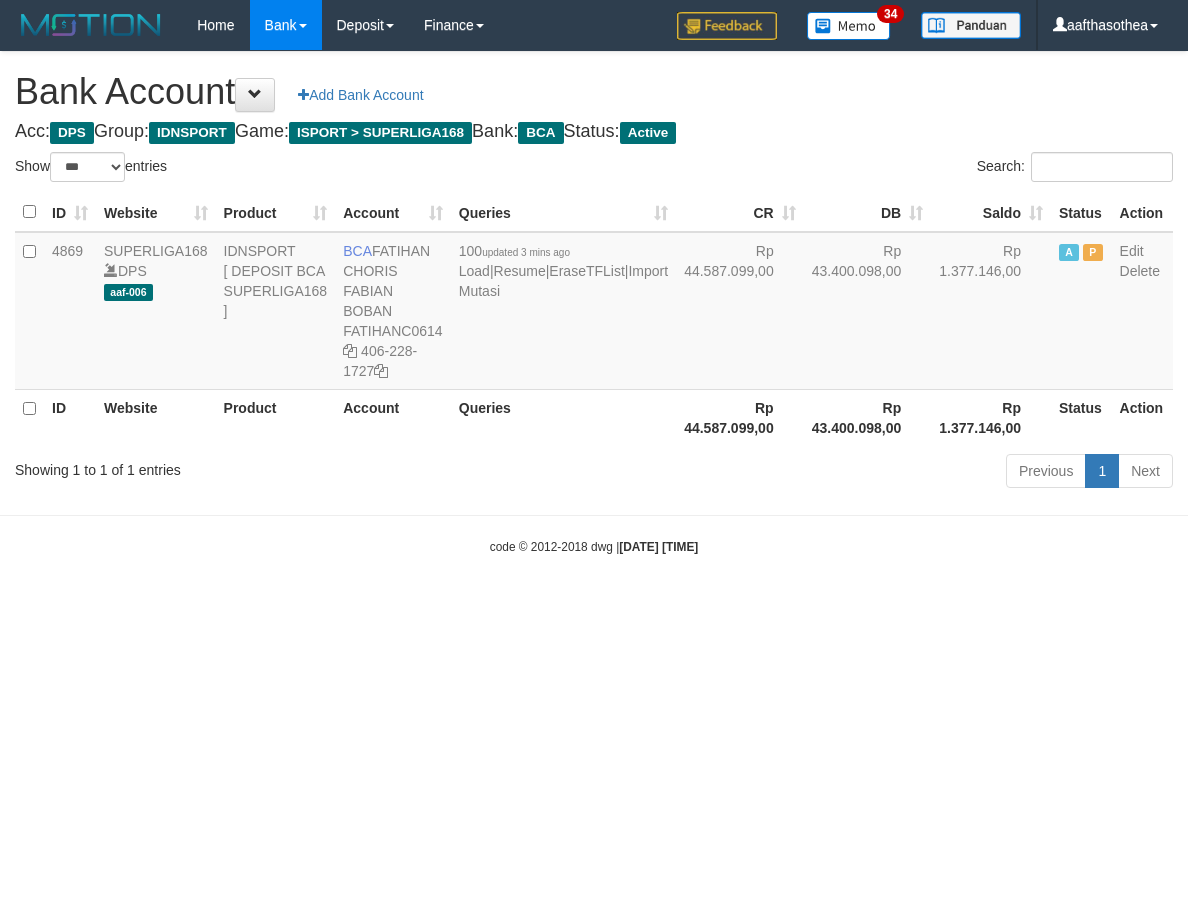 select on "***" 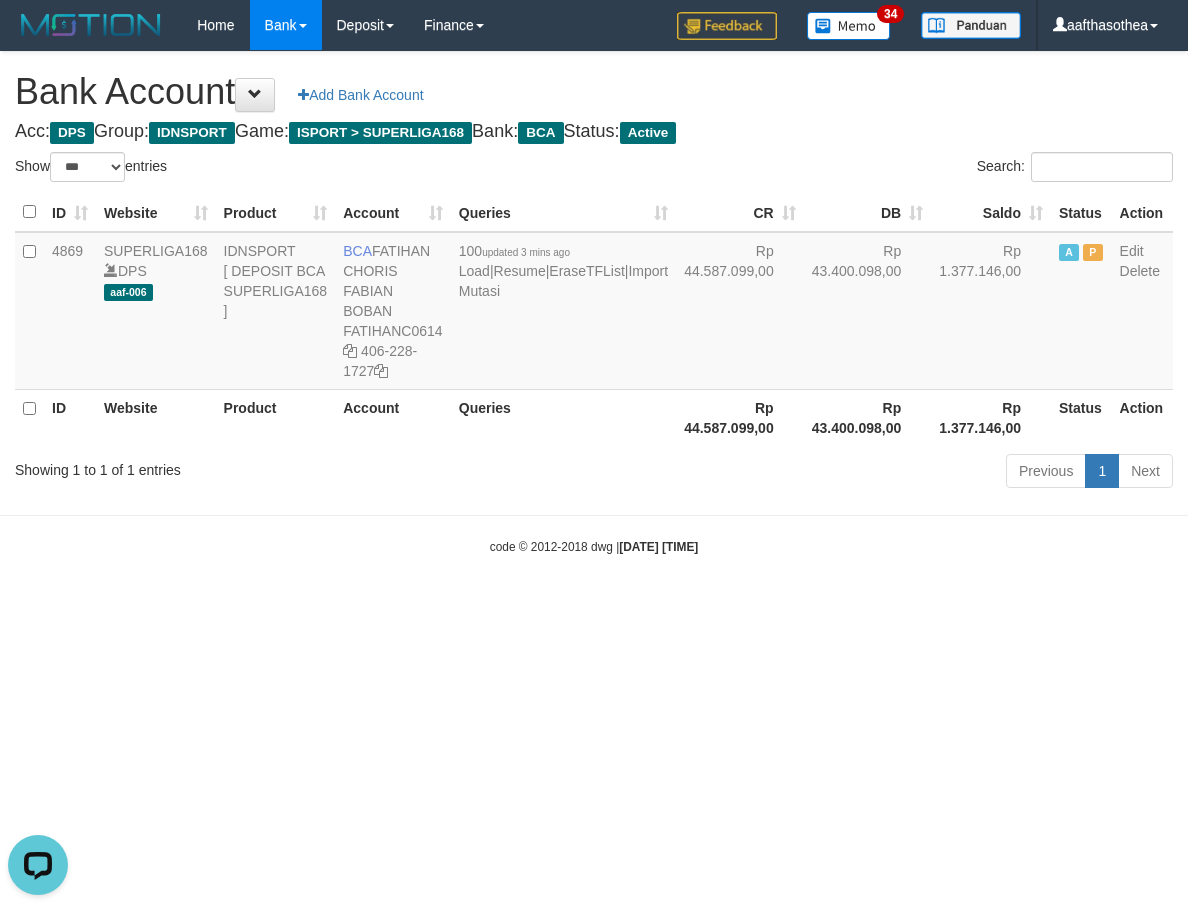 scroll, scrollTop: 0, scrollLeft: 0, axis: both 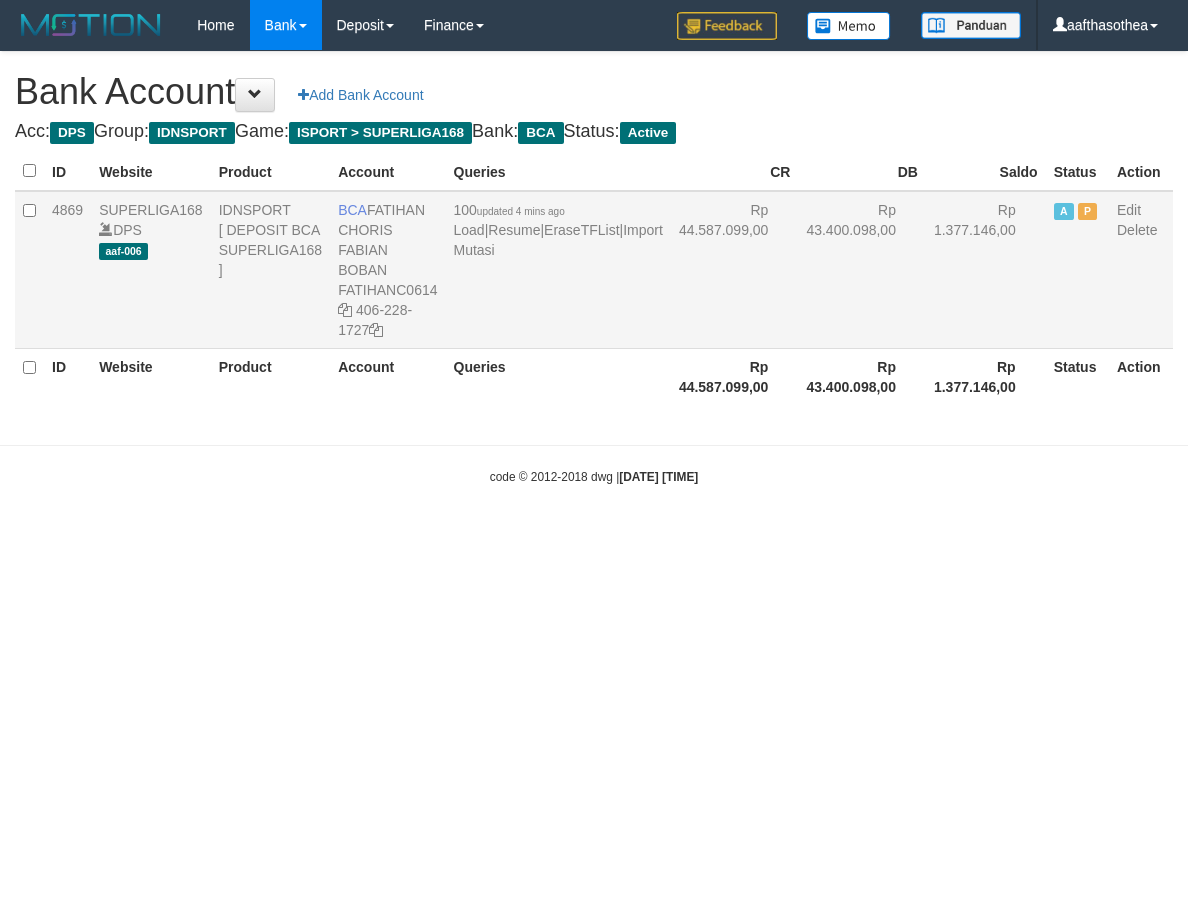 select on "***" 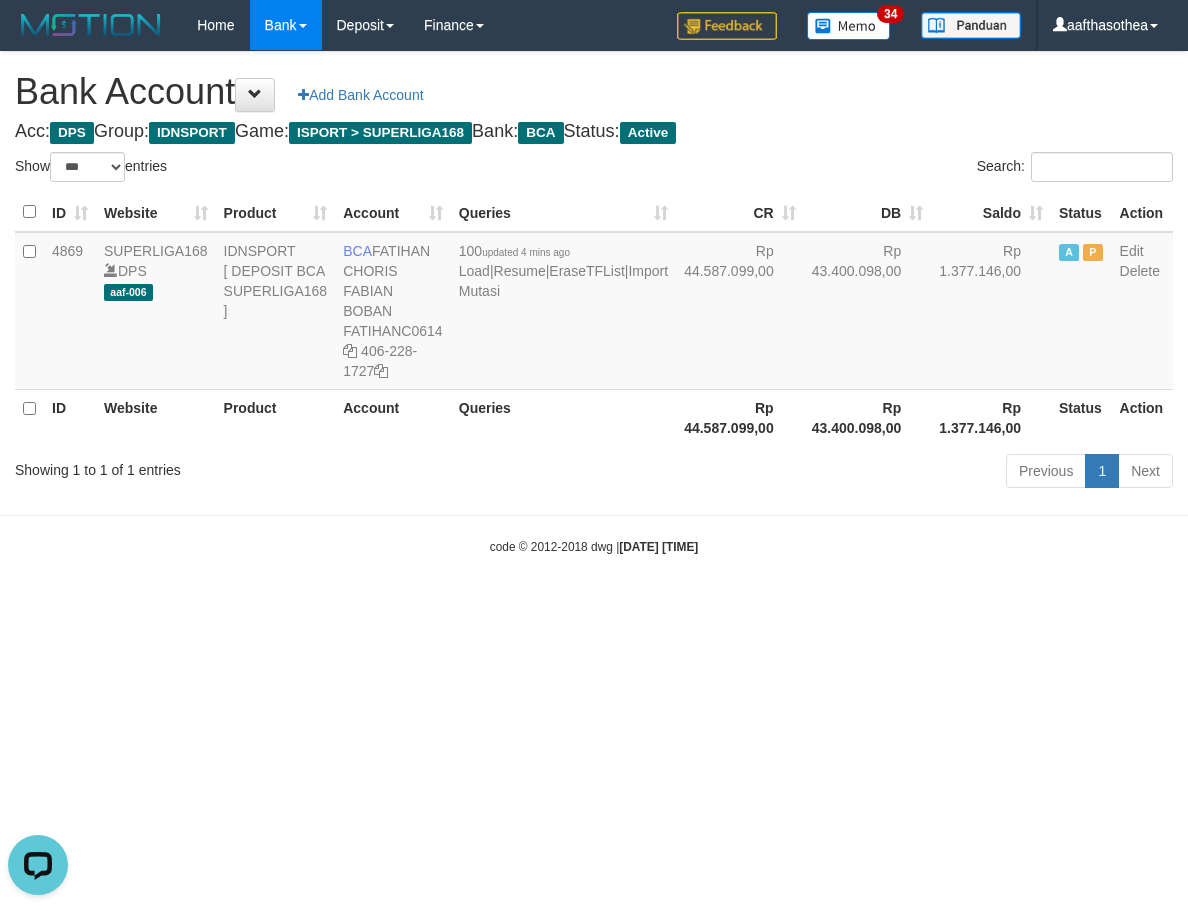scroll, scrollTop: 0, scrollLeft: 0, axis: both 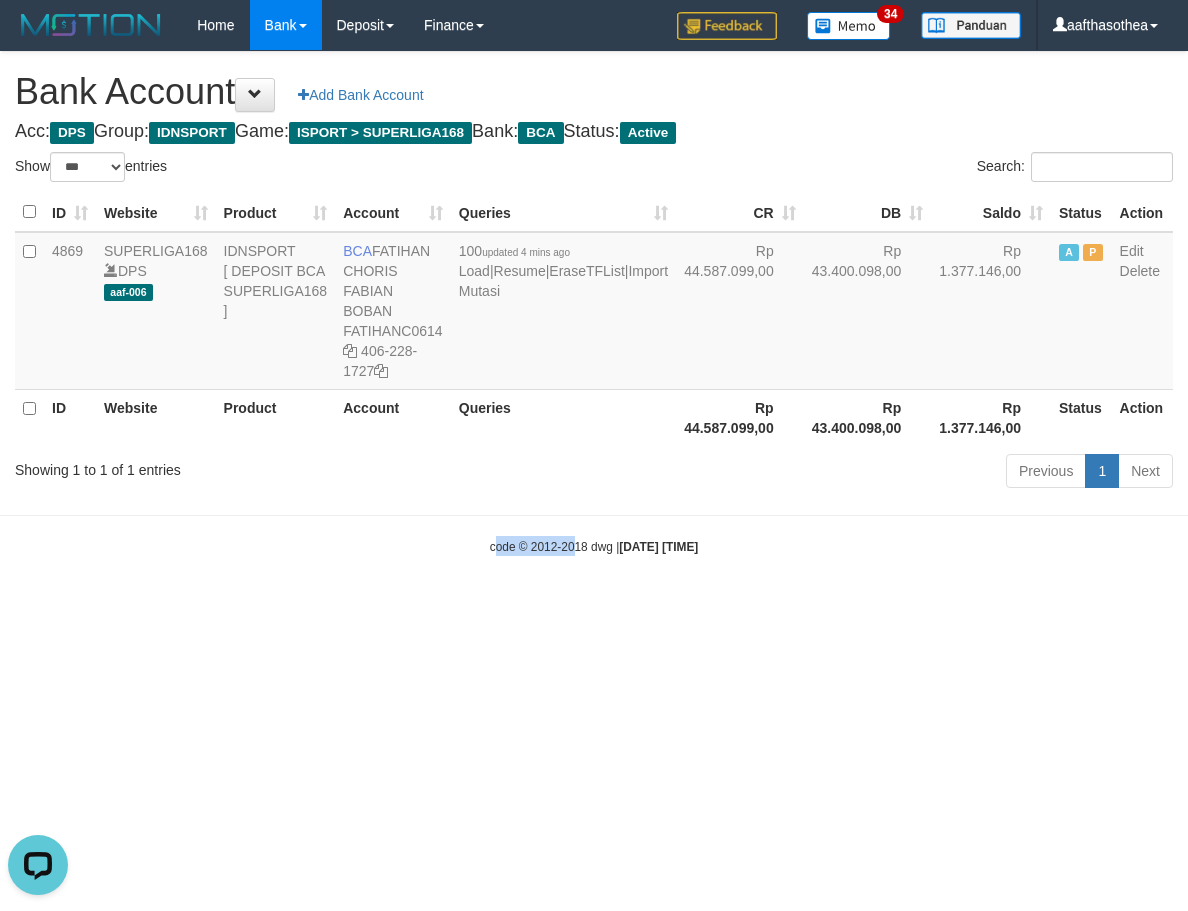 drag, startPoint x: 514, startPoint y: 646, endPoint x: 477, endPoint y: 641, distance: 37.336308 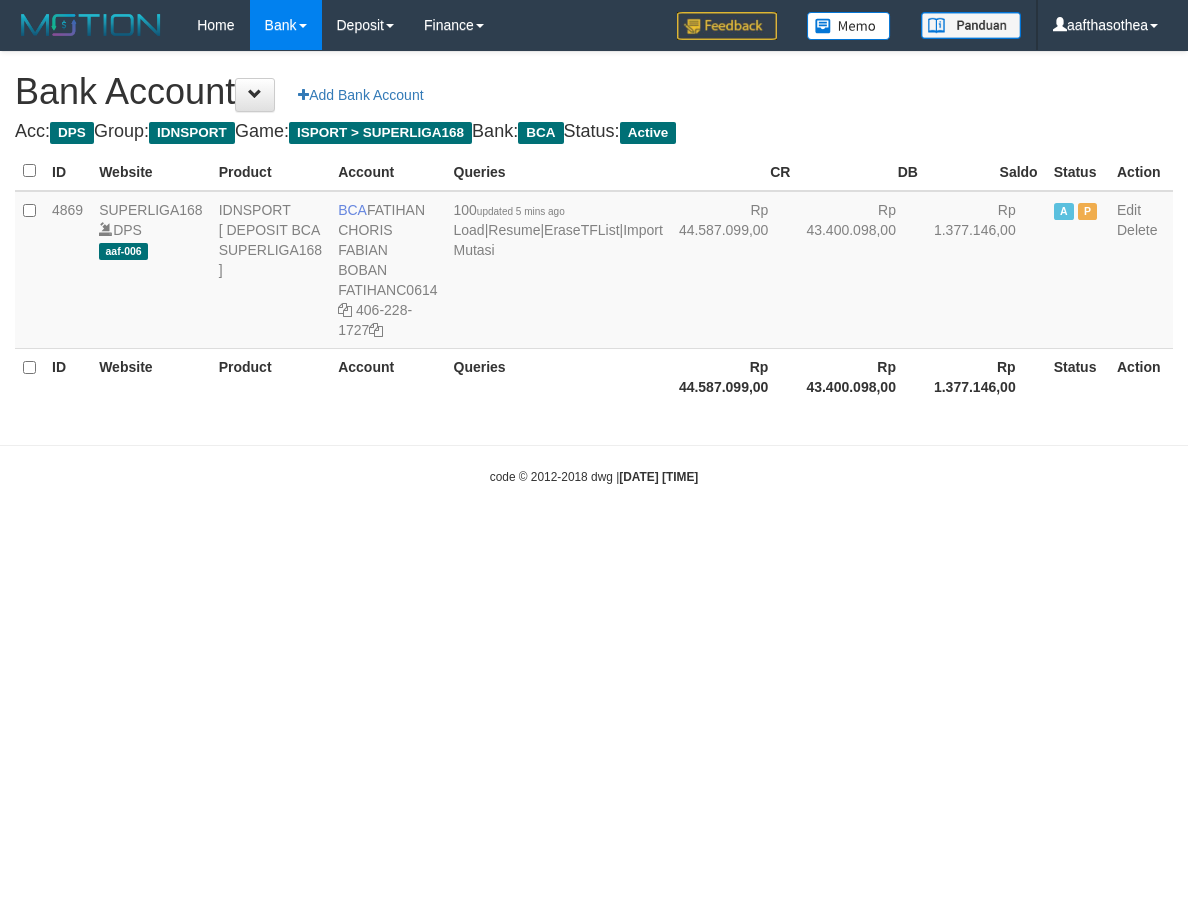 scroll, scrollTop: 0, scrollLeft: 0, axis: both 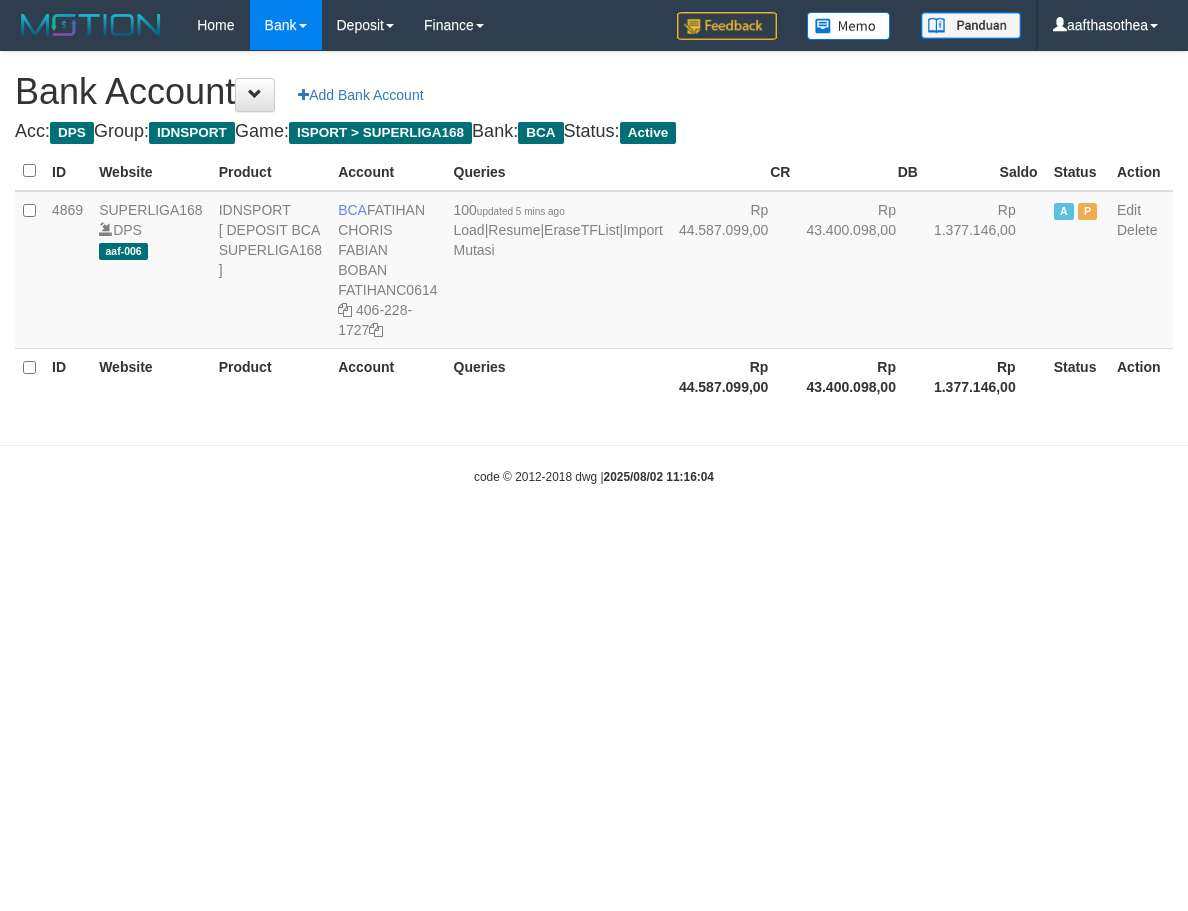 select on "***" 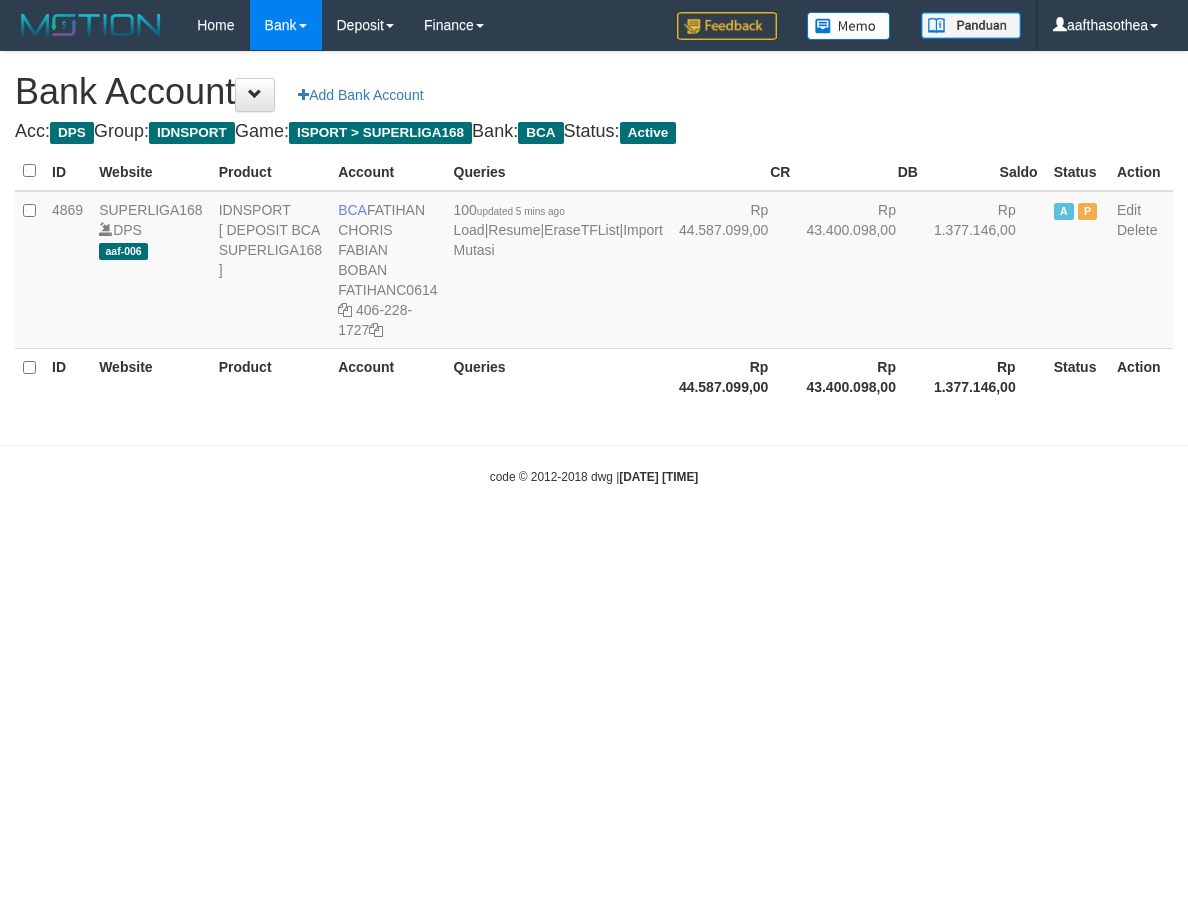 scroll, scrollTop: 0, scrollLeft: 0, axis: both 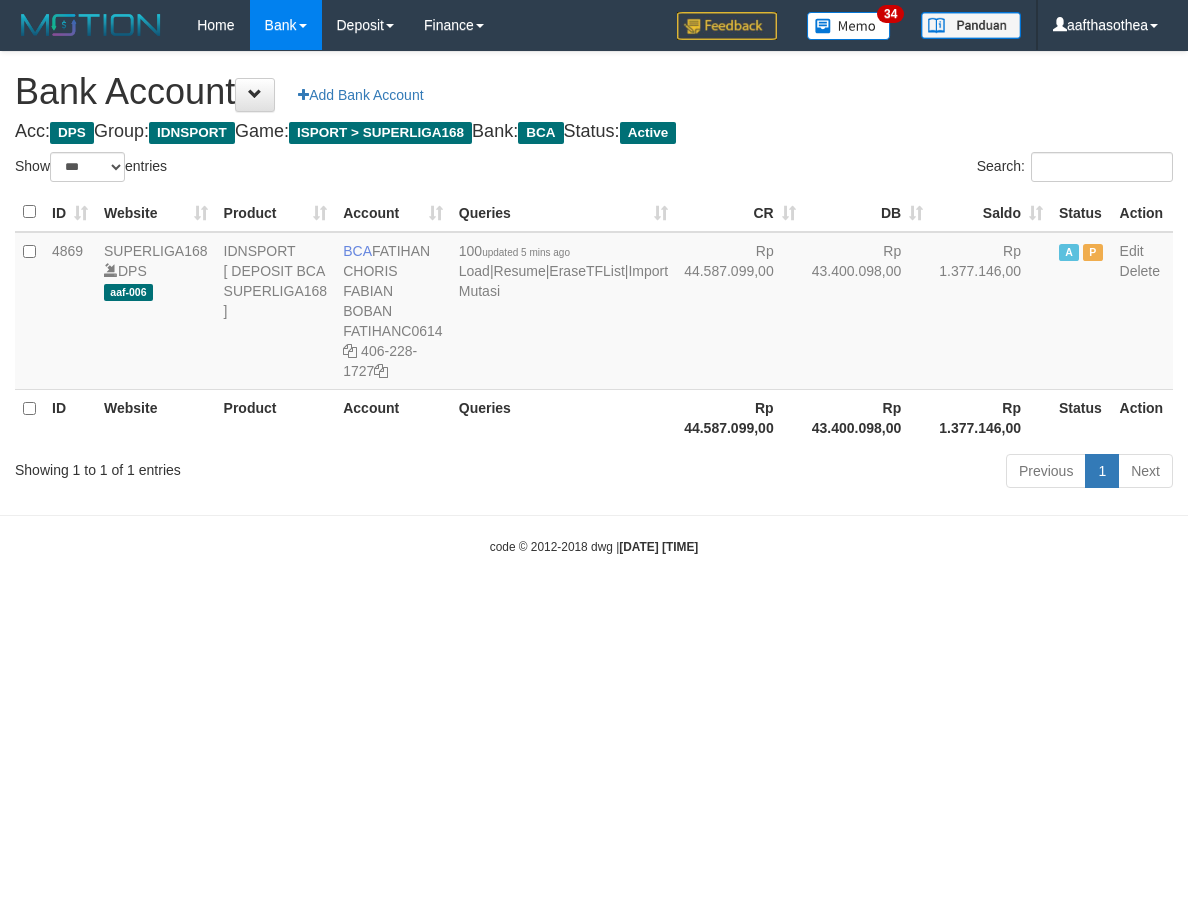 click on "Toggle navigation
Home
Bank
Account List
Load
By Website
Group
[ISPORT]													SUPERLIGA168
By Load Group (DPS)" at bounding box center [594, 303] 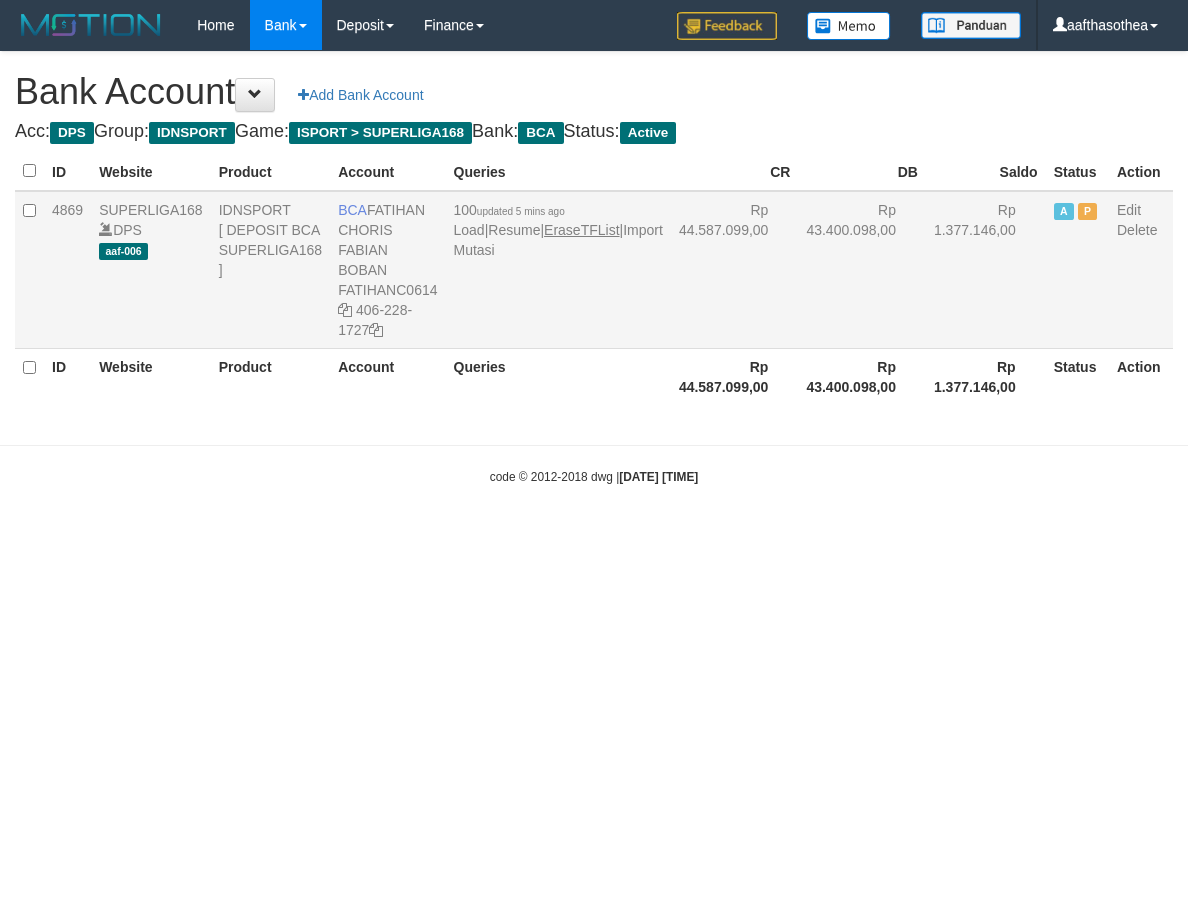 scroll, scrollTop: 0, scrollLeft: 0, axis: both 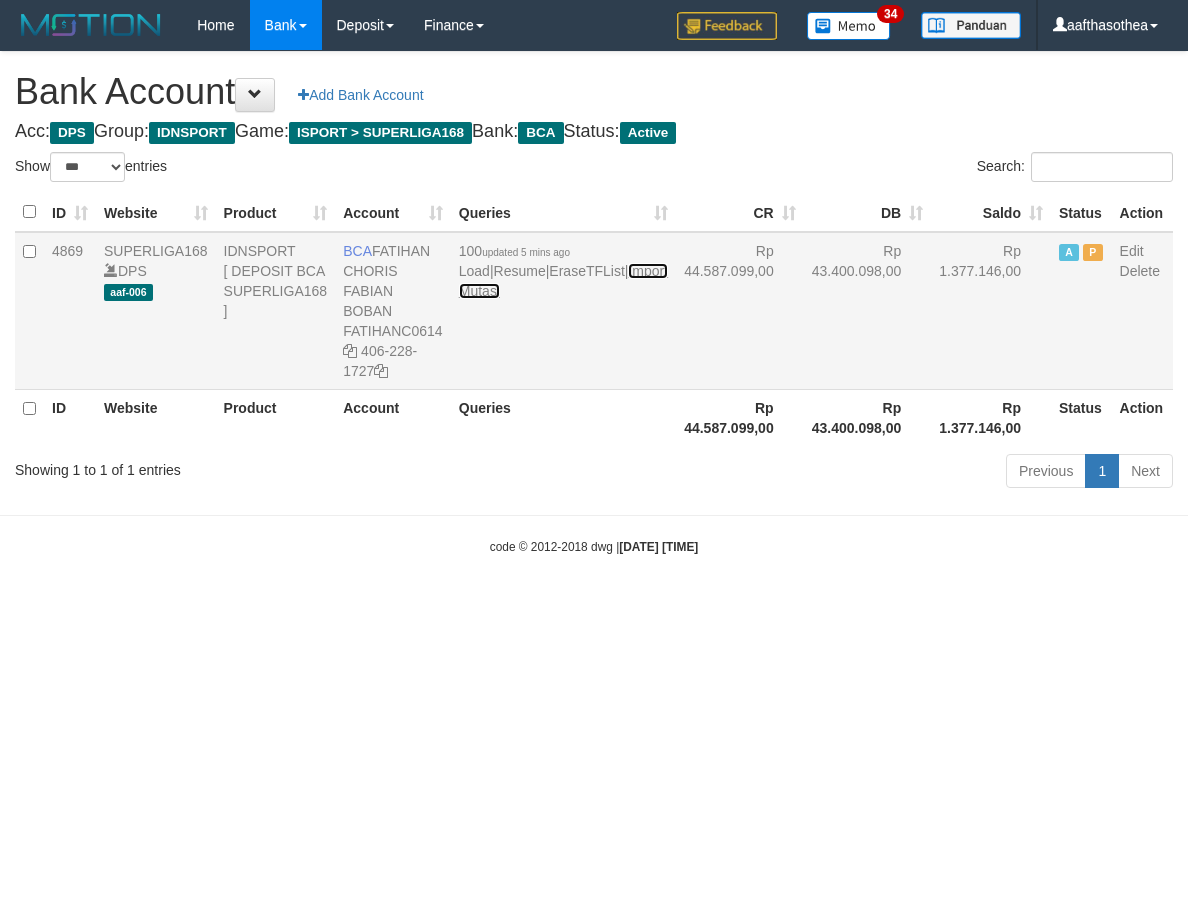 click on "Import Mutasi" at bounding box center [563, 281] 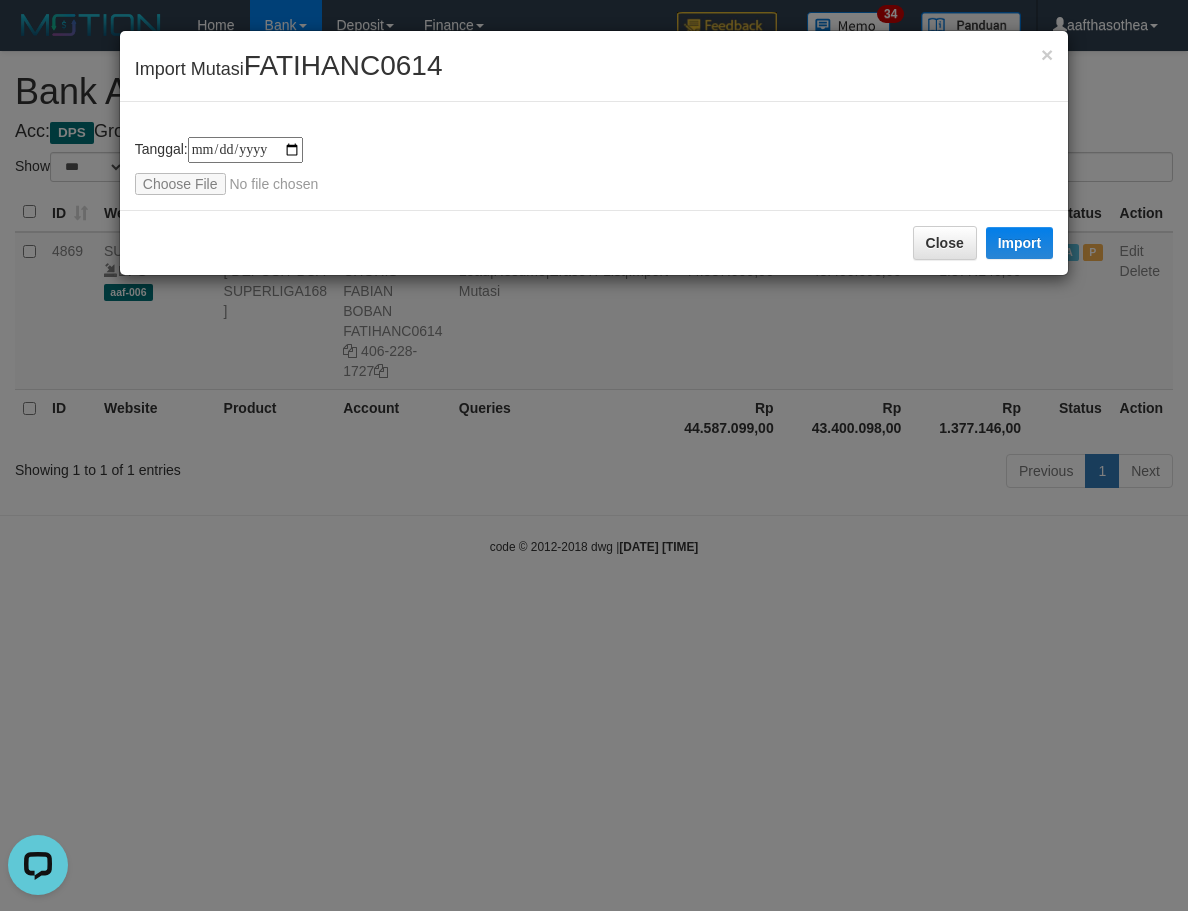scroll, scrollTop: 0, scrollLeft: 0, axis: both 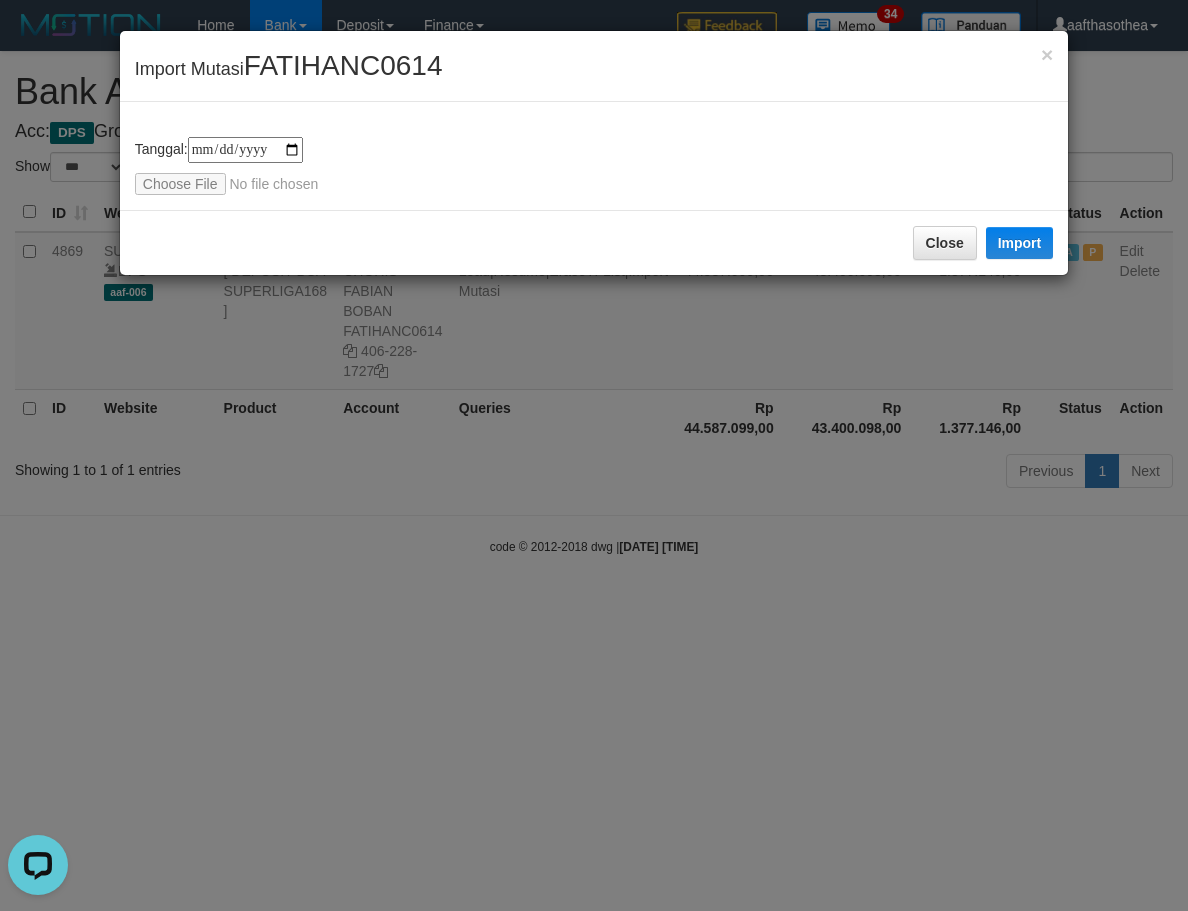 type on "**********" 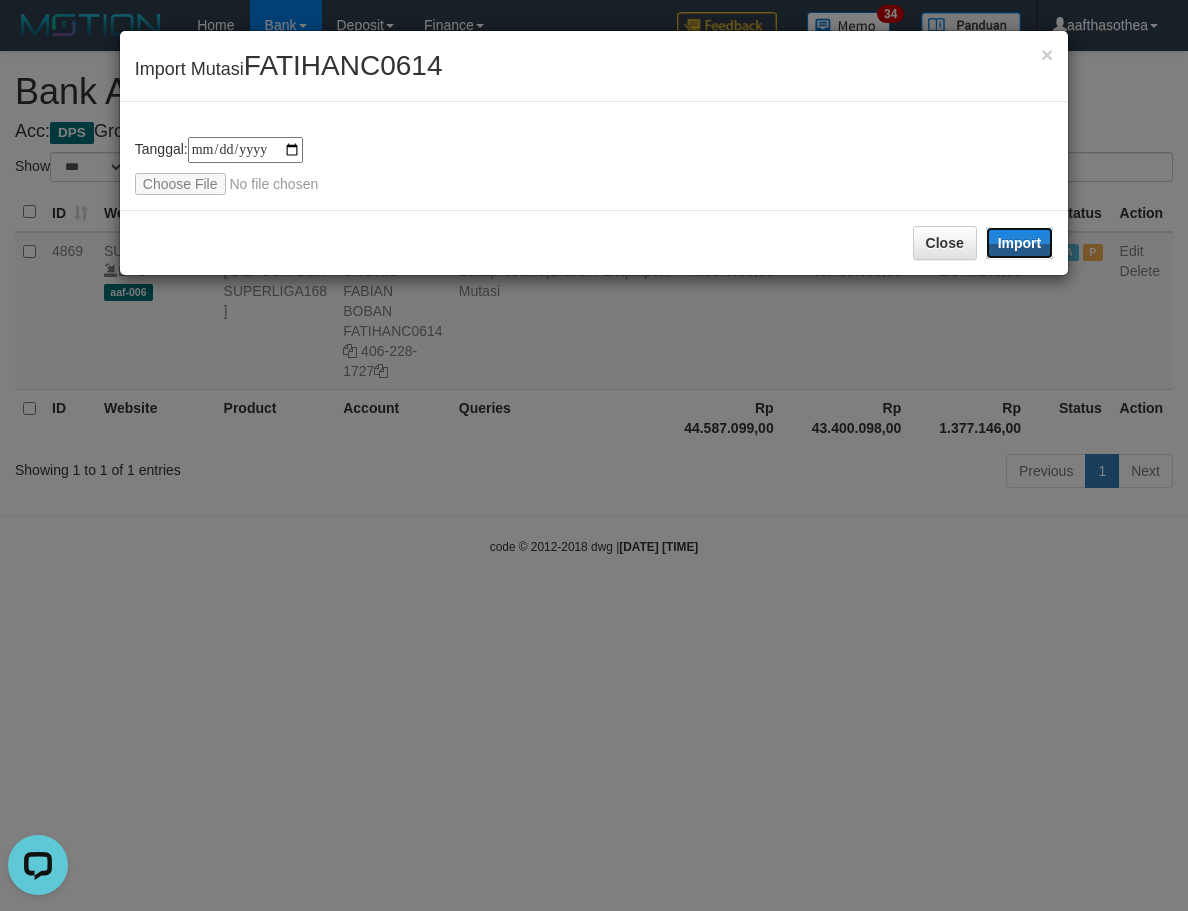 drag, startPoint x: 1008, startPoint y: 239, endPoint x: 597, endPoint y: 367, distance: 430.47067 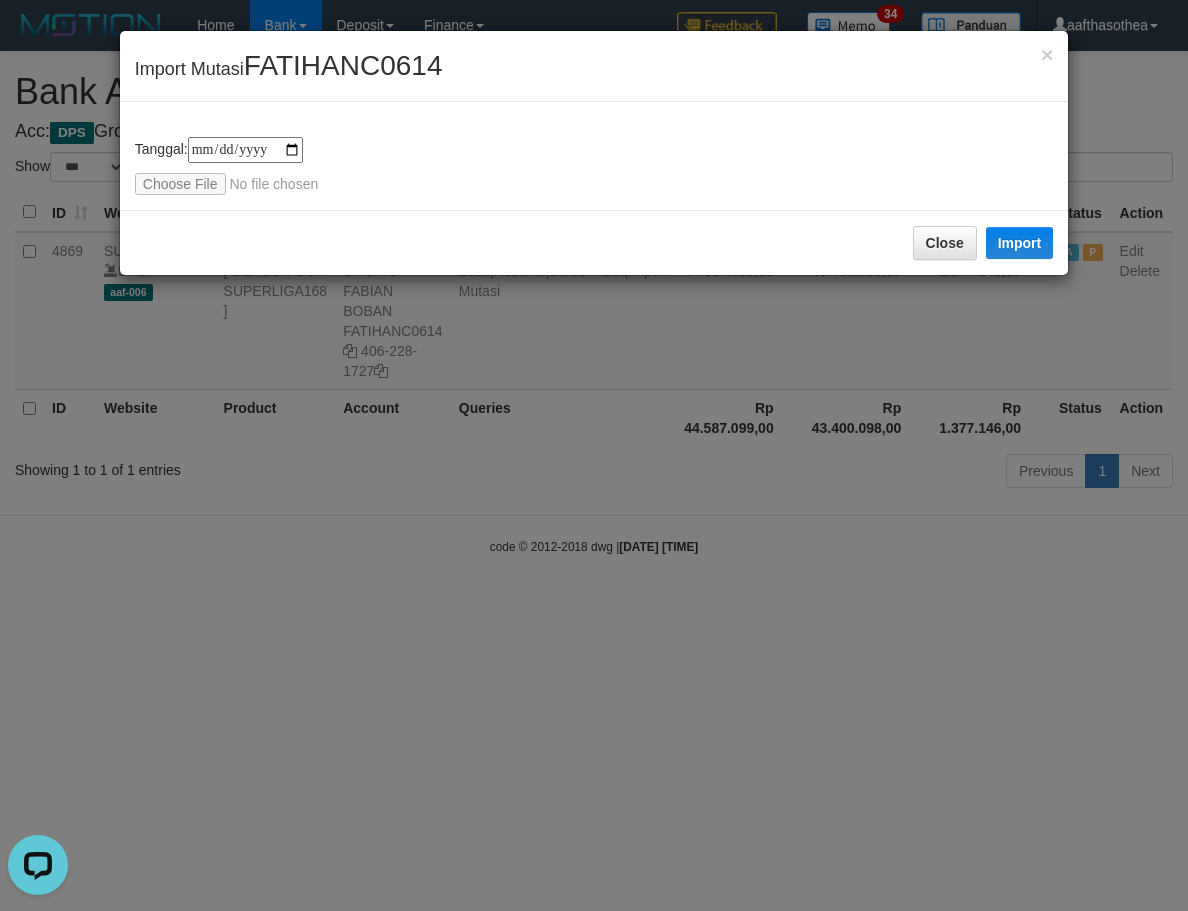click on "Close
Import" at bounding box center (594, 242) 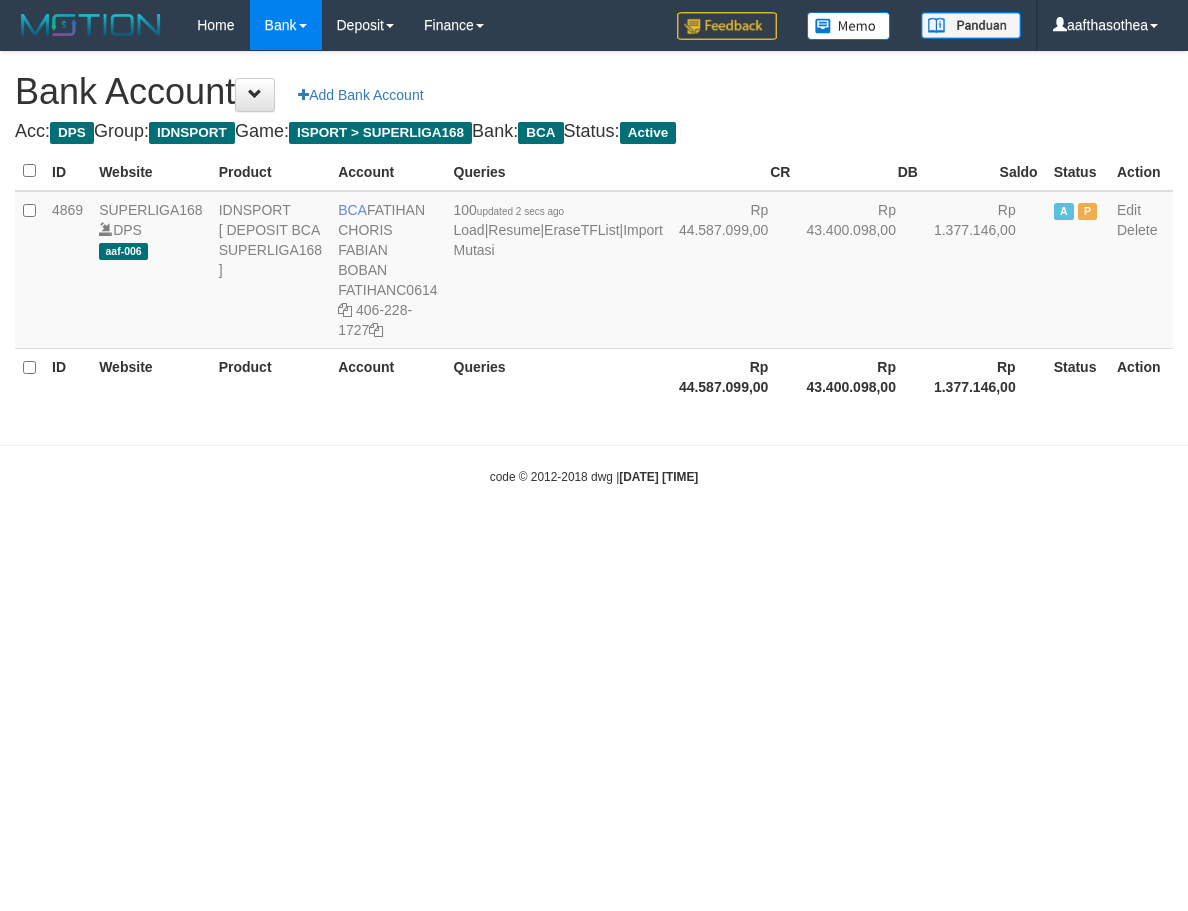 scroll, scrollTop: 0, scrollLeft: 0, axis: both 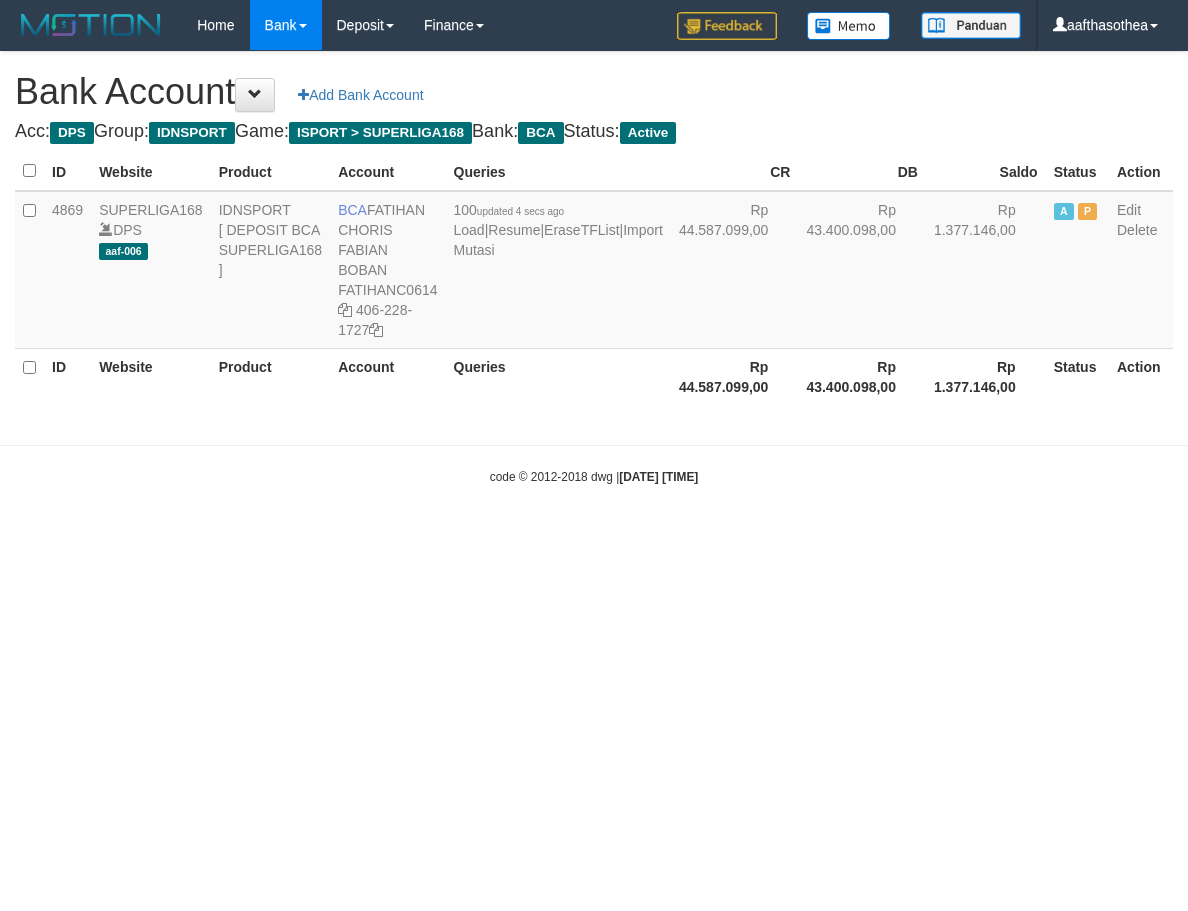 select on "***" 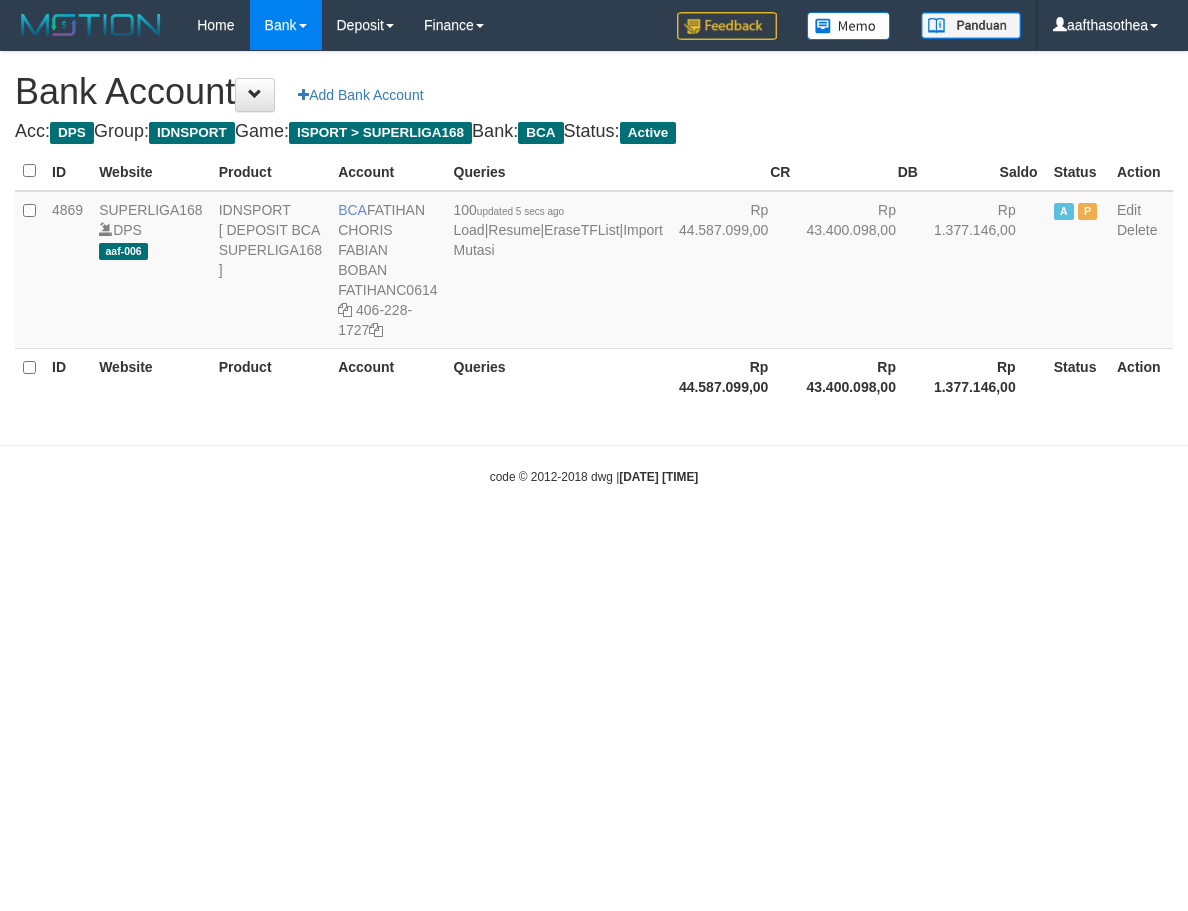 scroll, scrollTop: 0, scrollLeft: 0, axis: both 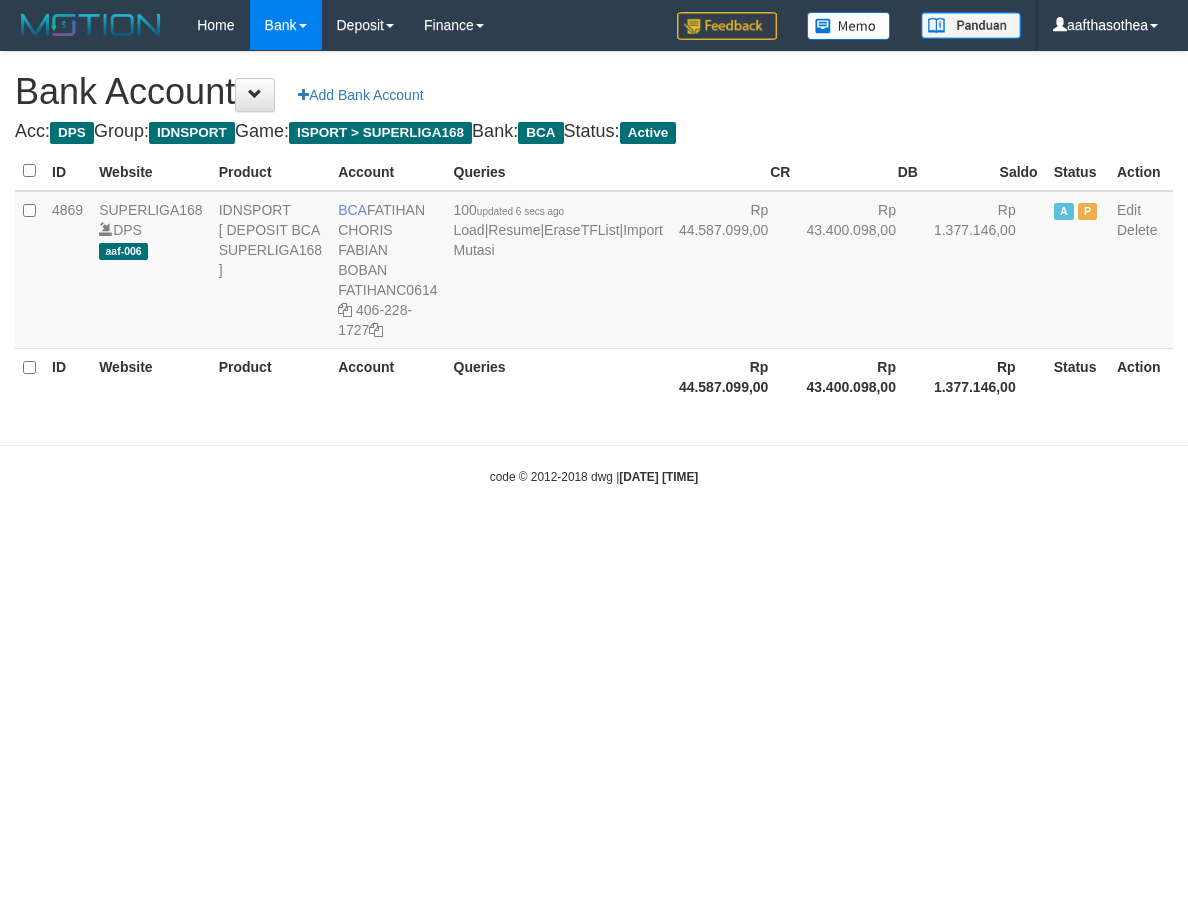 select on "***" 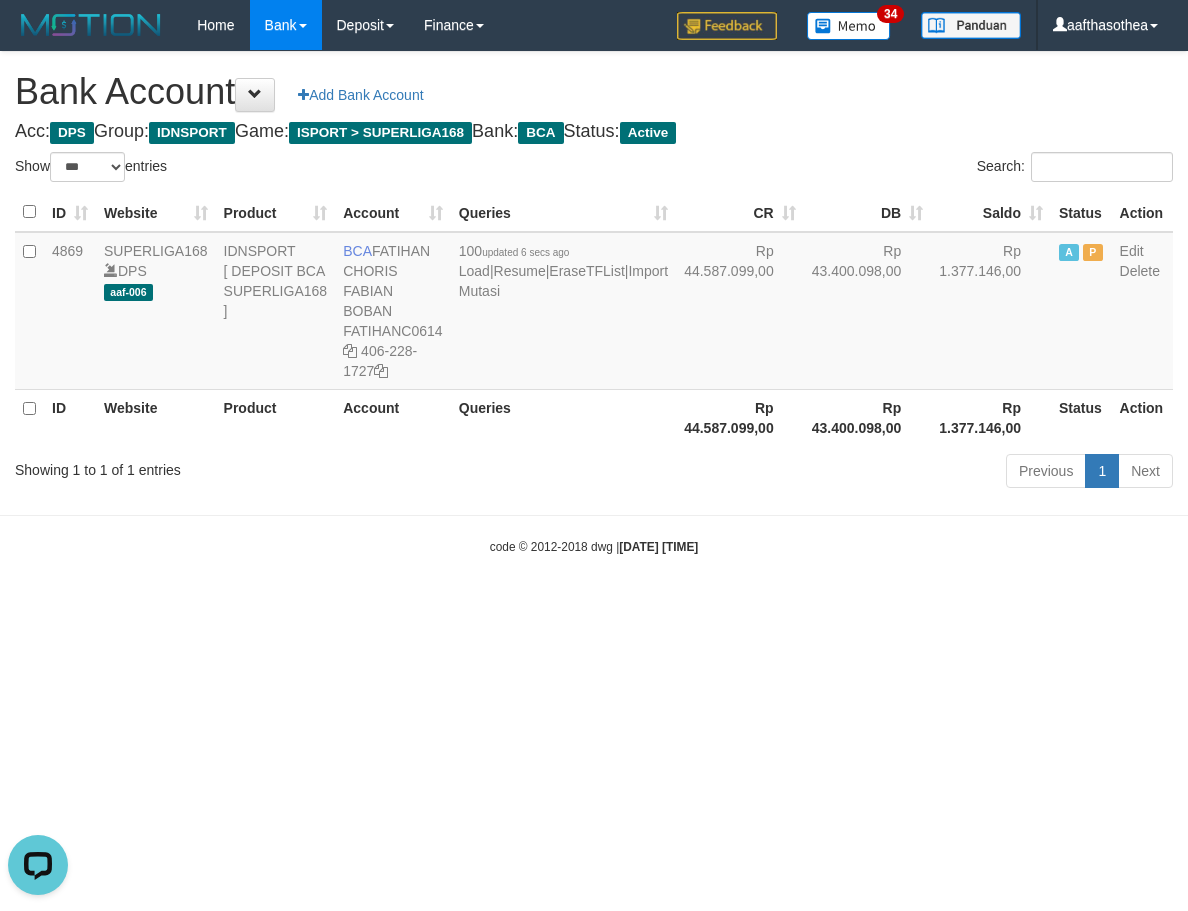 scroll, scrollTop: 0, scrollLeft: 0, axis: both 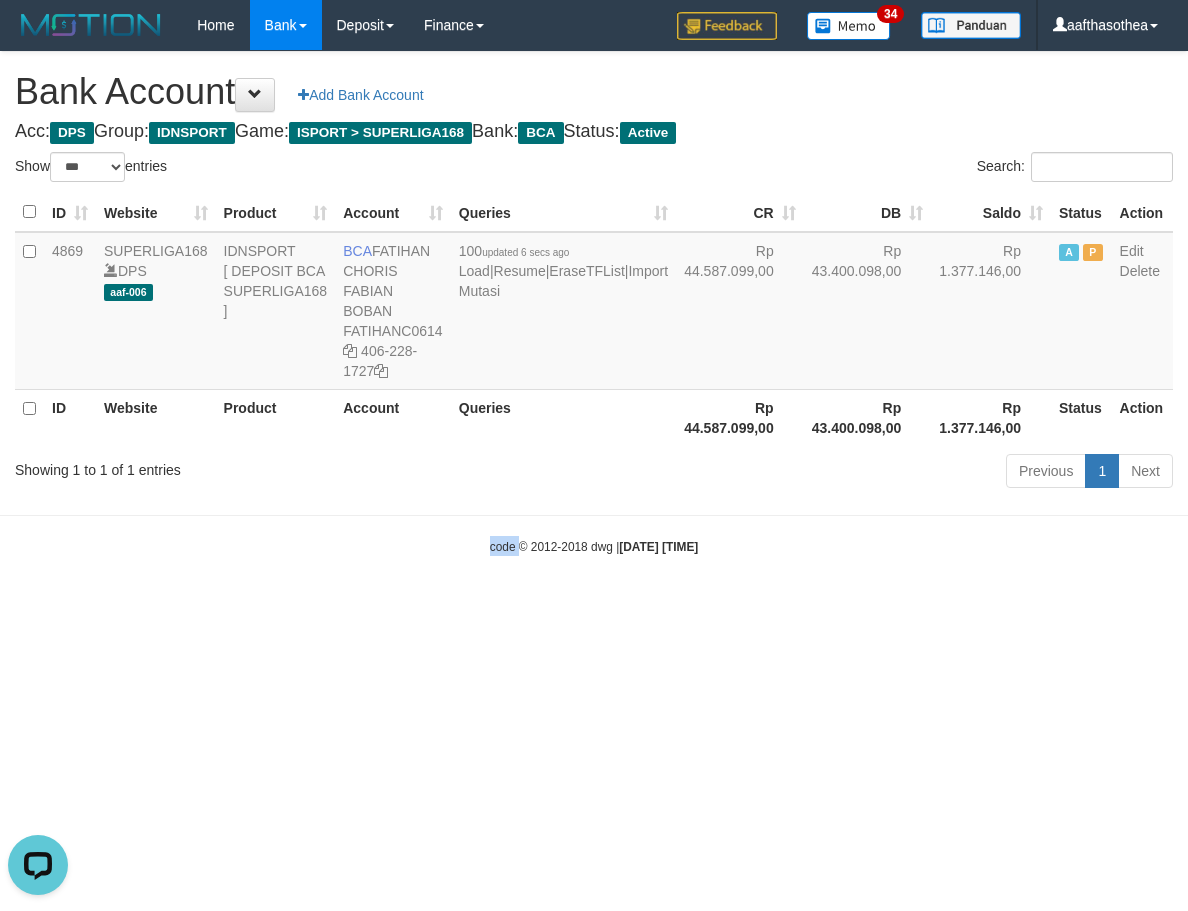 click on "Toggle navigation
Home
Bank
Account List
Load
By Website
Group
[ISPORT]													SUPERLIGA168
By Load Group (DPS)" at bounding box center [594, 303] 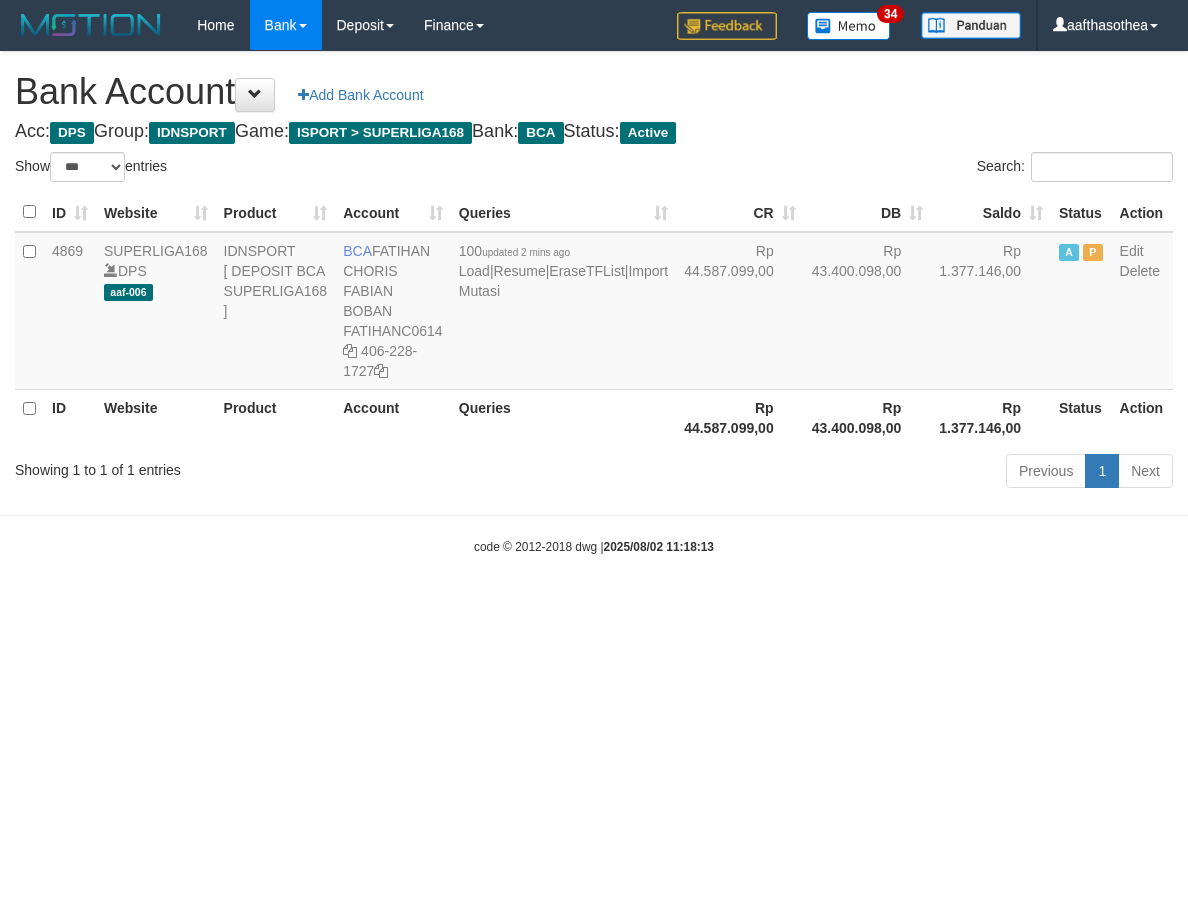 select on "***" 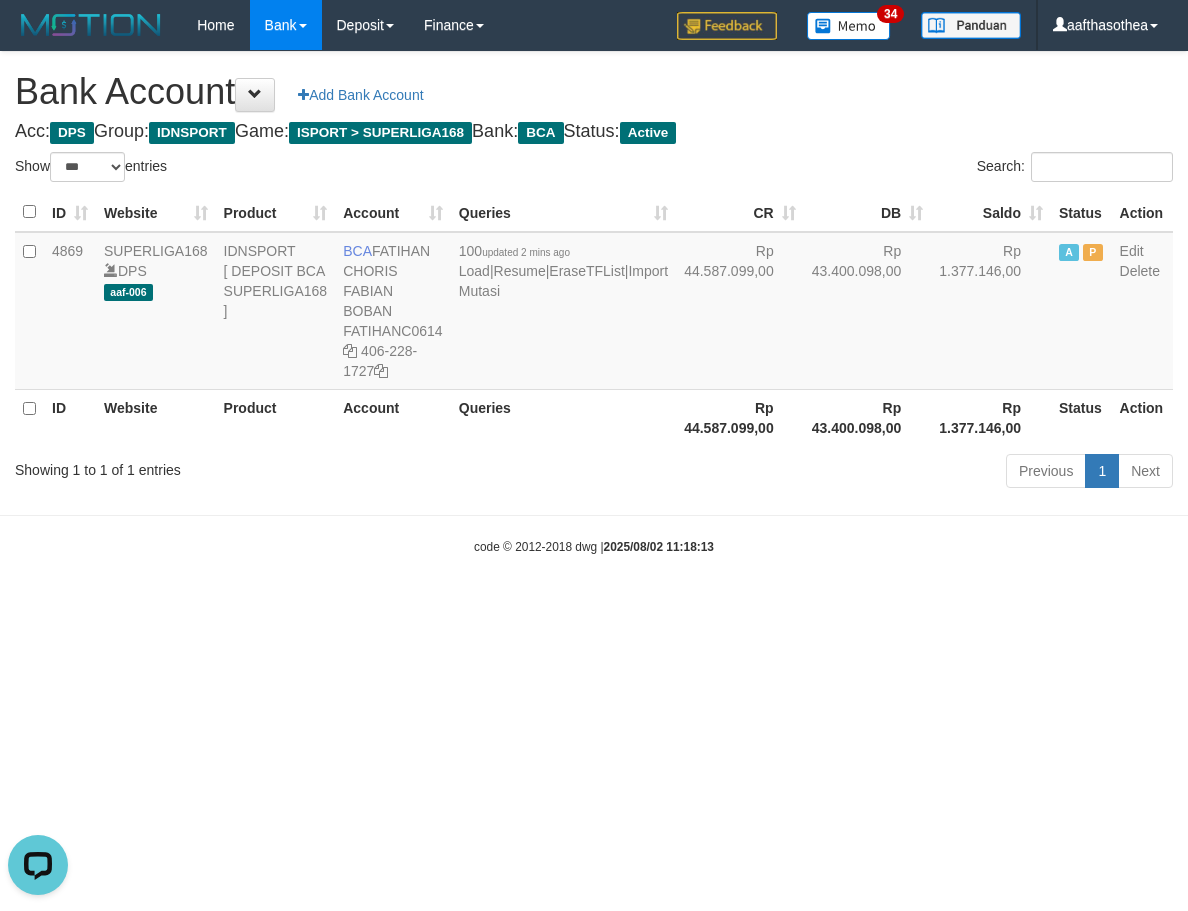 scroll, scrollTop: 0, scrollLeft: 0, axis: both 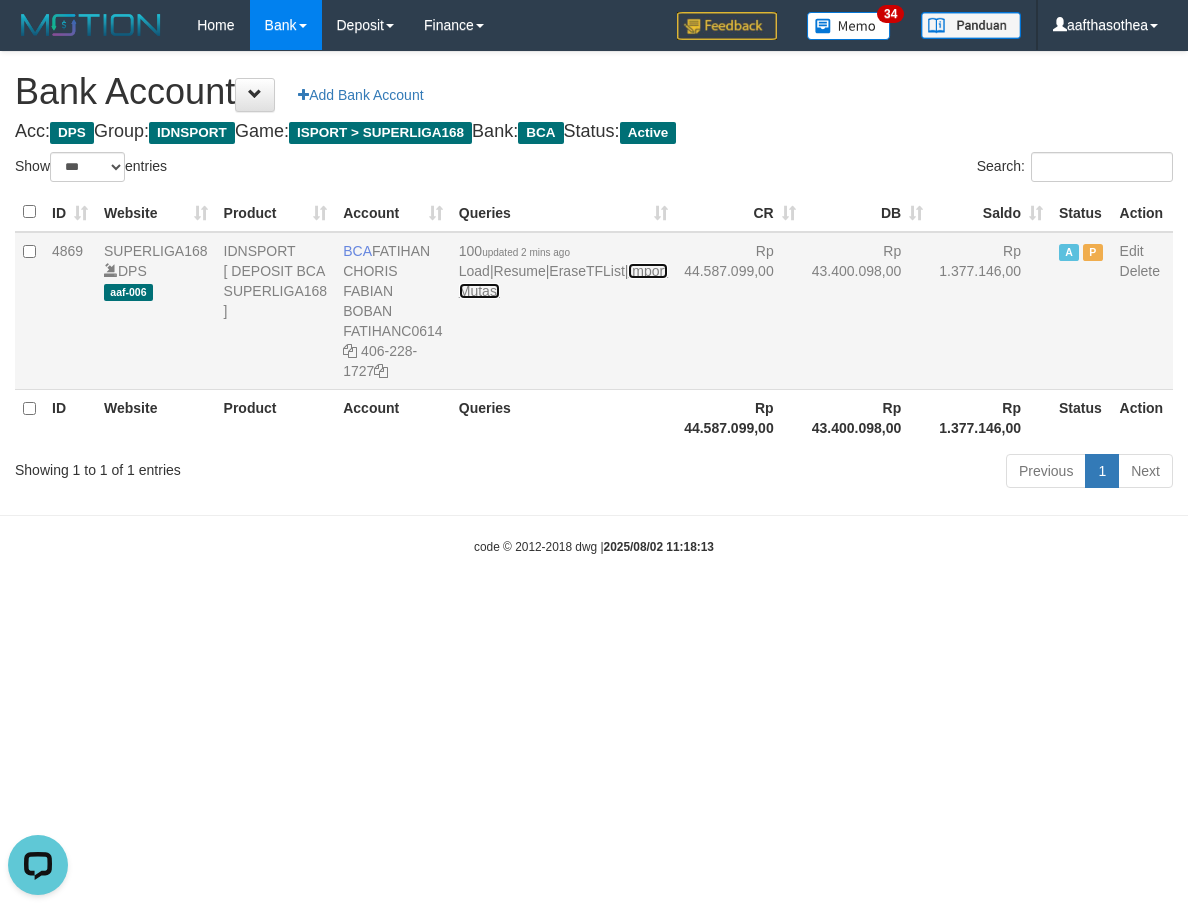 click on "Import Mutasi" at bounding box center [563, 281] 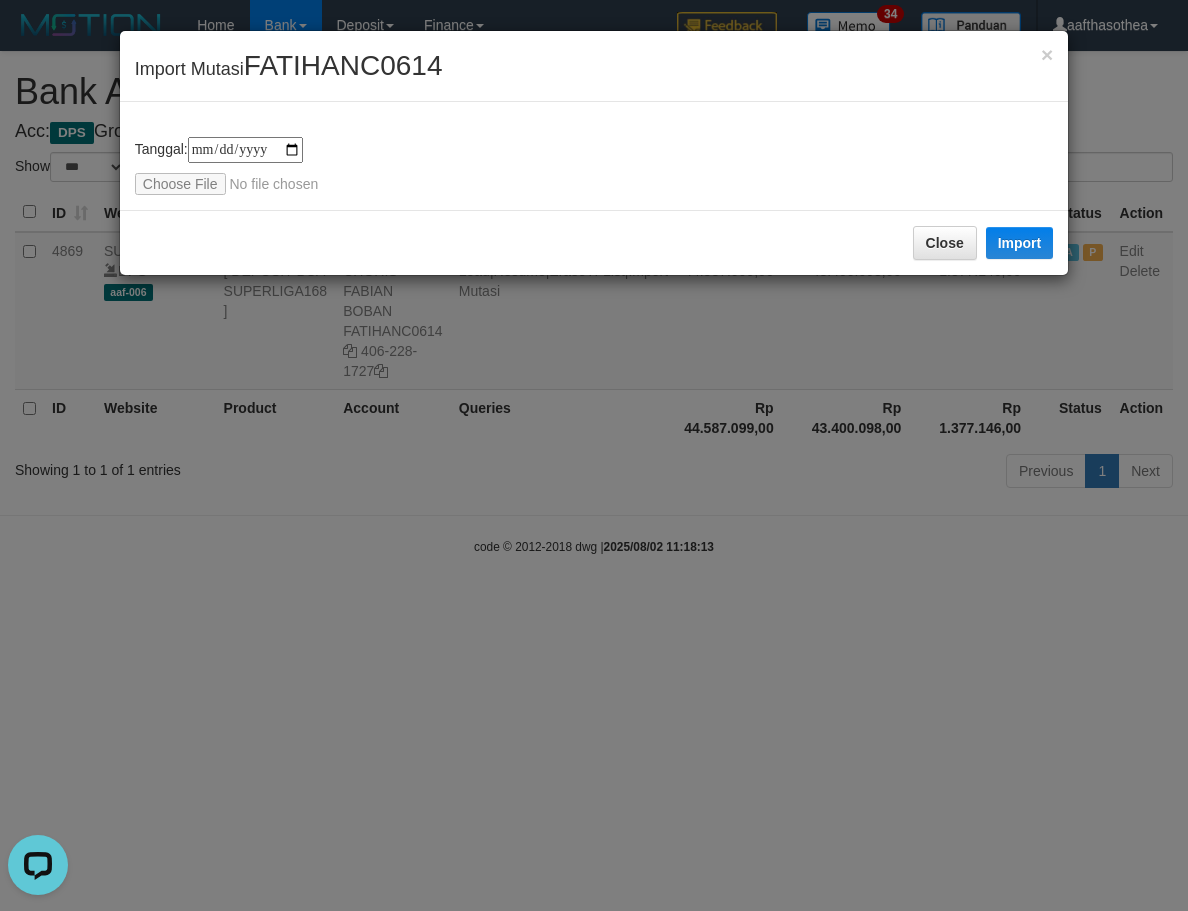type on "**********" 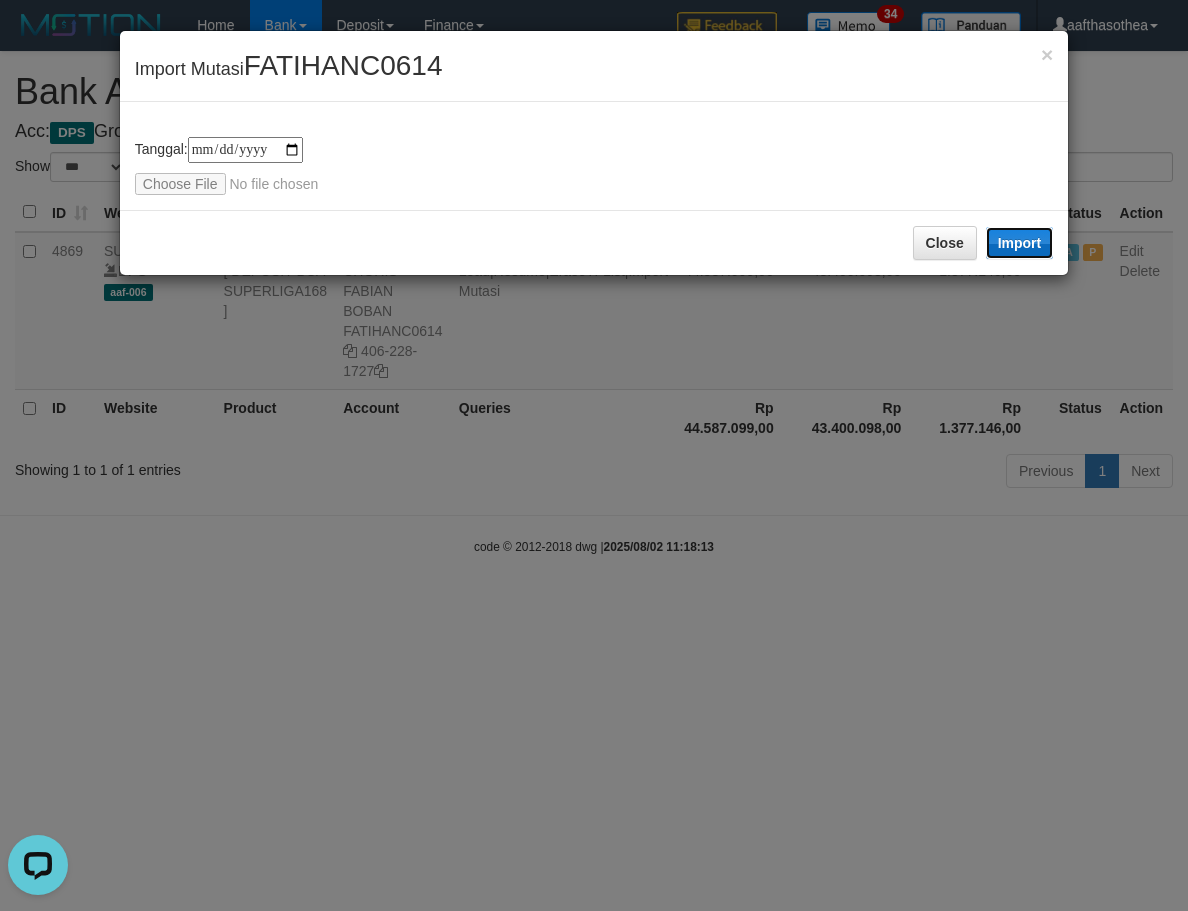 click on "Import" at bounding box center (1020, 243) 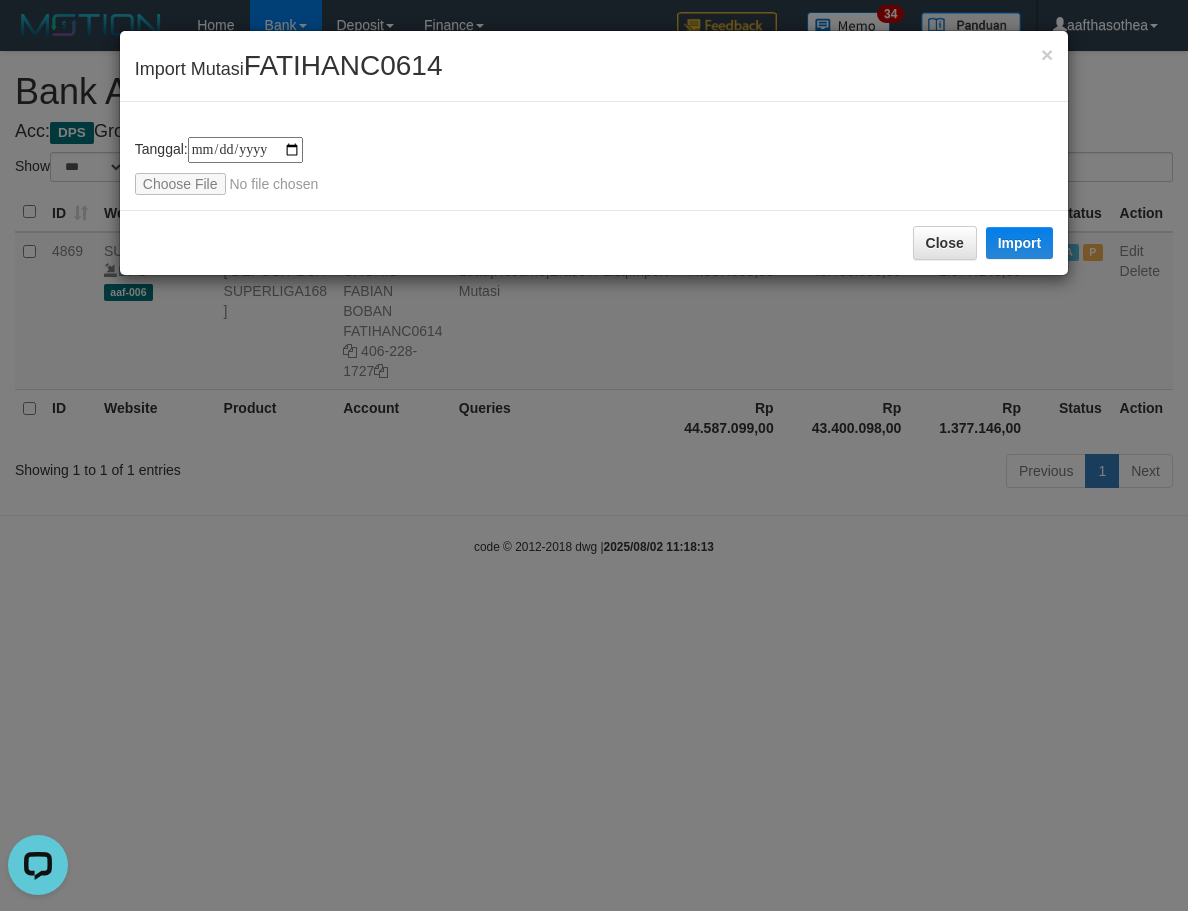 drag, startPoint x: 658, startPoint y: 400, endPoint x: 684, endPoint y: 403, distance: 26.172504 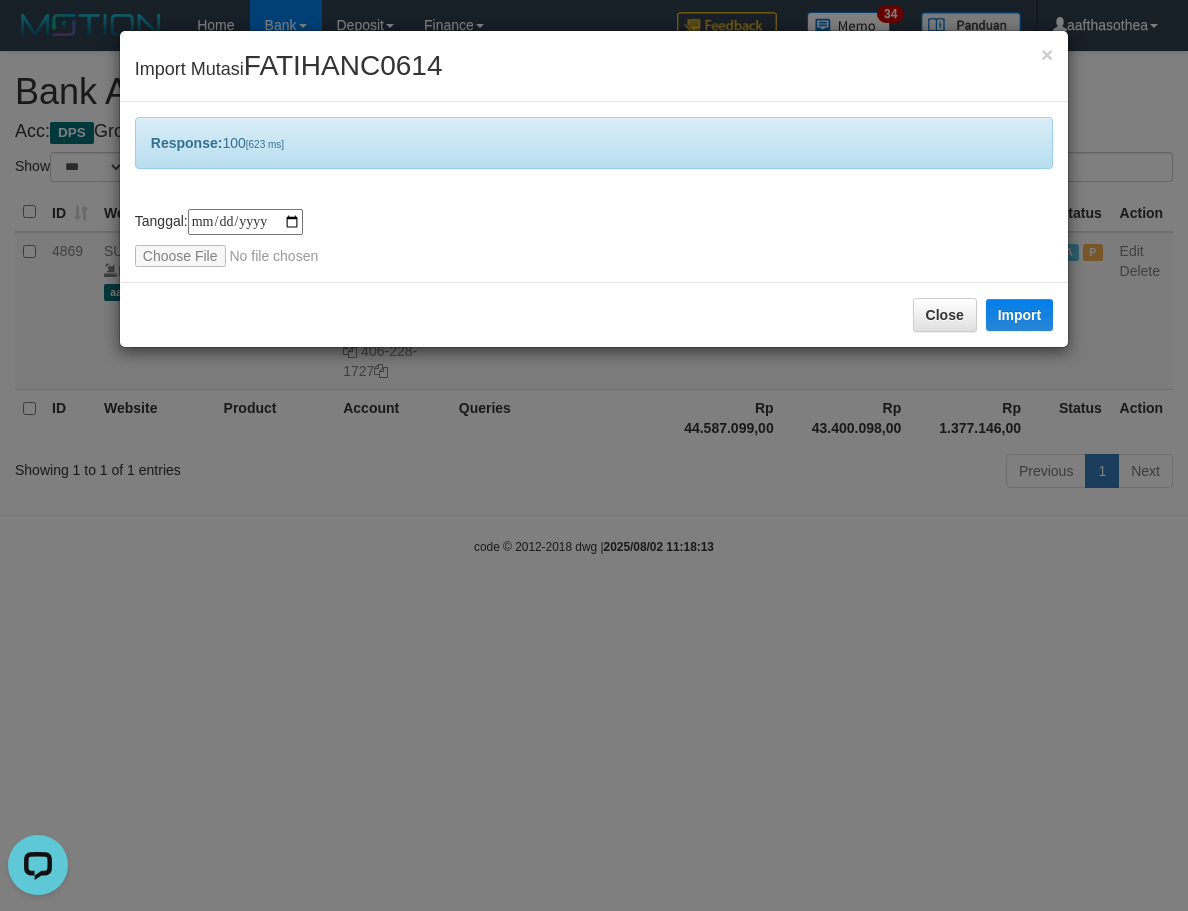 click on "**********" at bounding box center [594, 455] 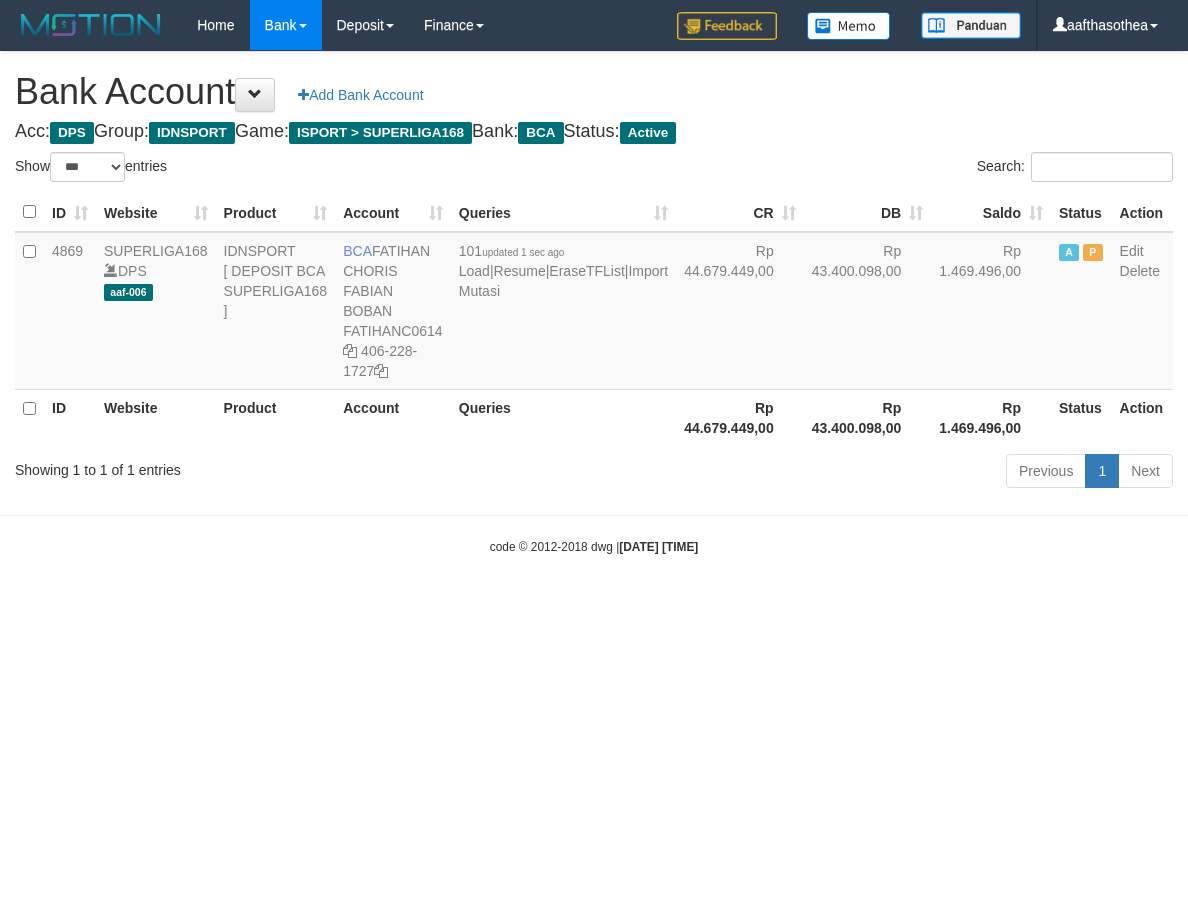 select on "***" 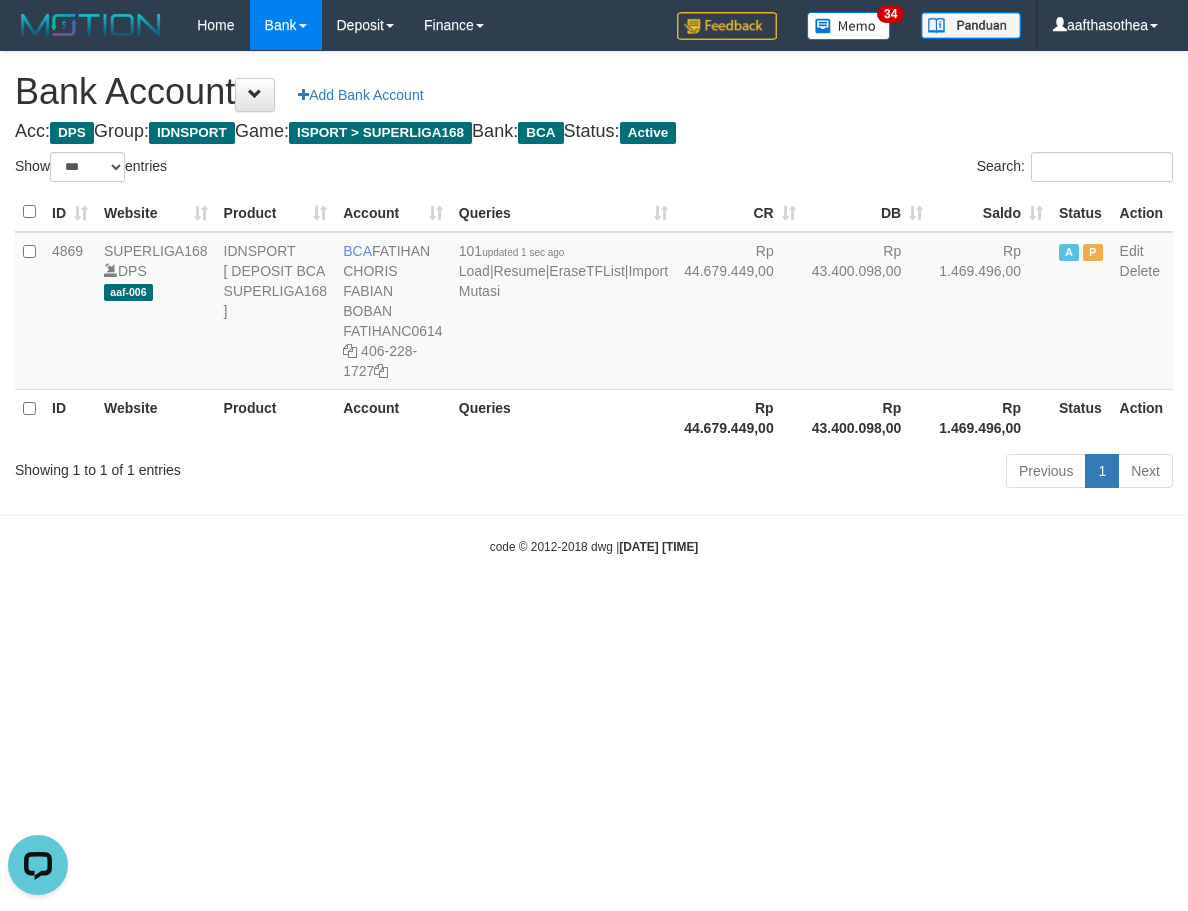 scroll, scrollTop: 0, scrollLeft: 0, axis: both 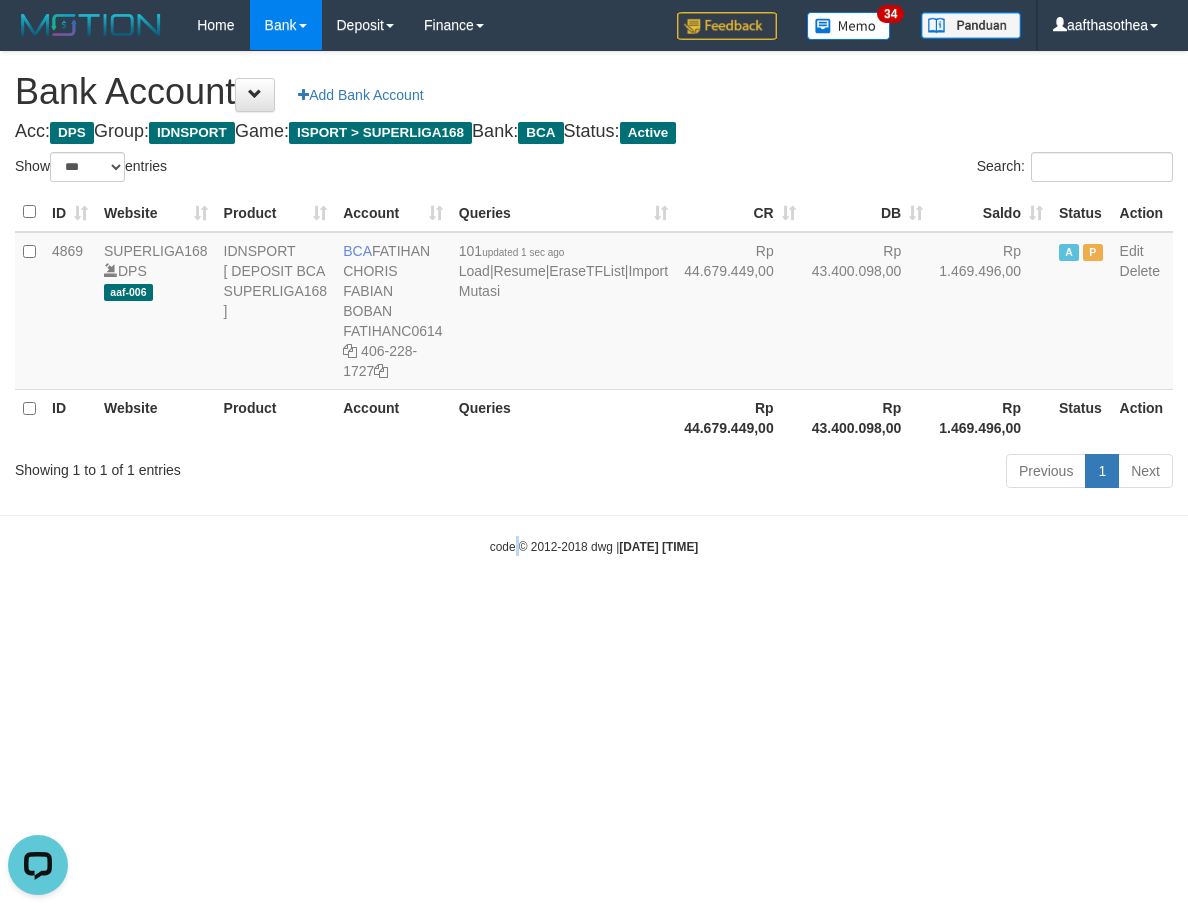 click on "Toggle navigation
Home
Bank
Account List
Load
By Website
Group
[ISPORT]													SUPERLIGA168
By Load Group (DPS)
34" at bounding box center (594, 303) 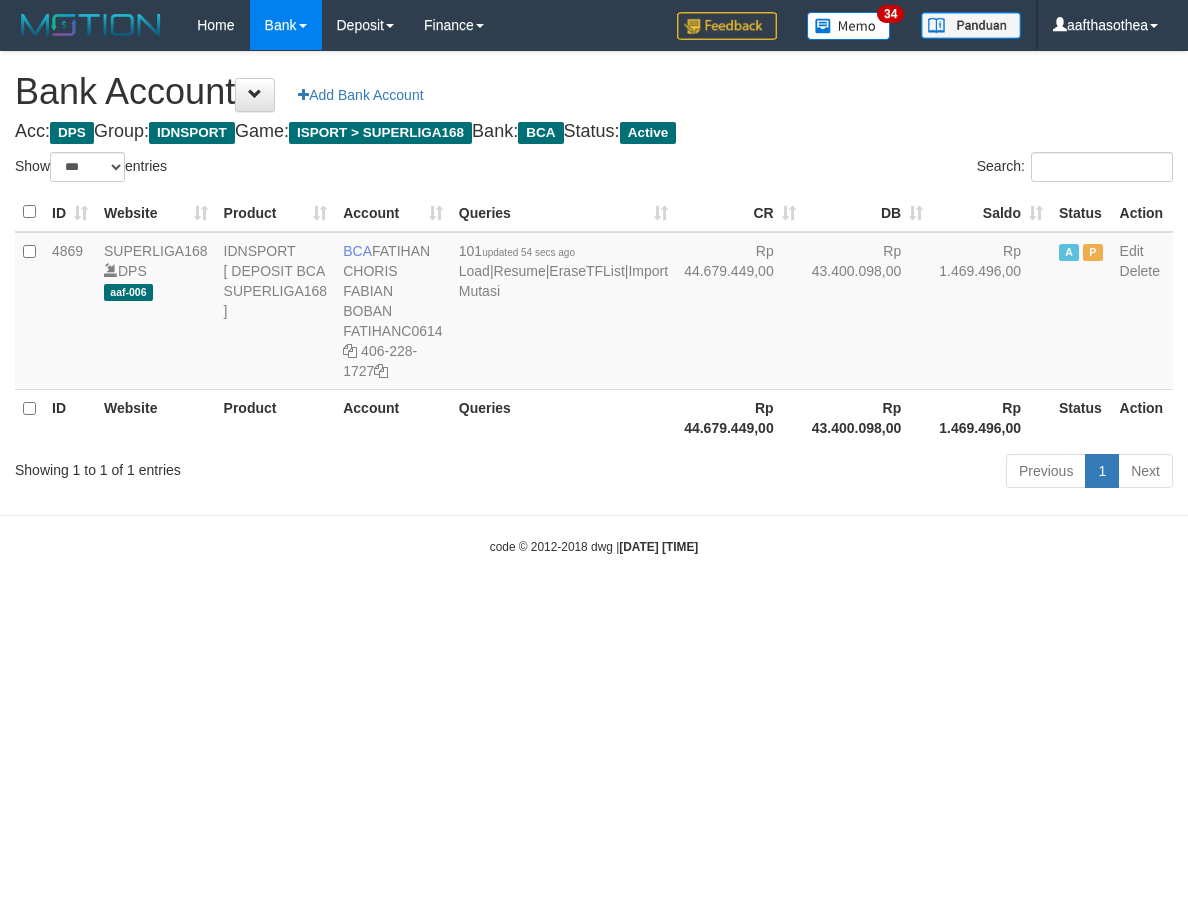 select on "***" 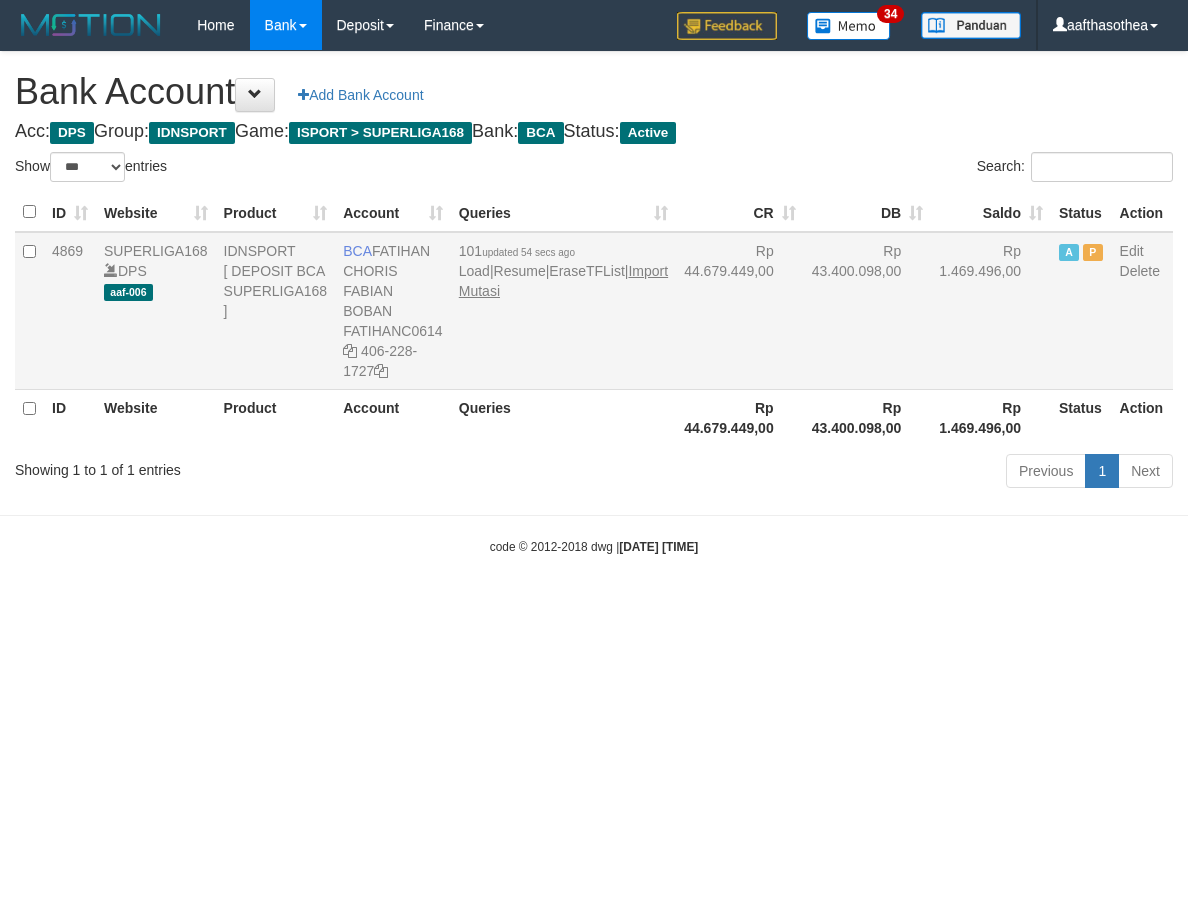 scroll, scrollTop: 0, scrollLeft: 0, axis: both 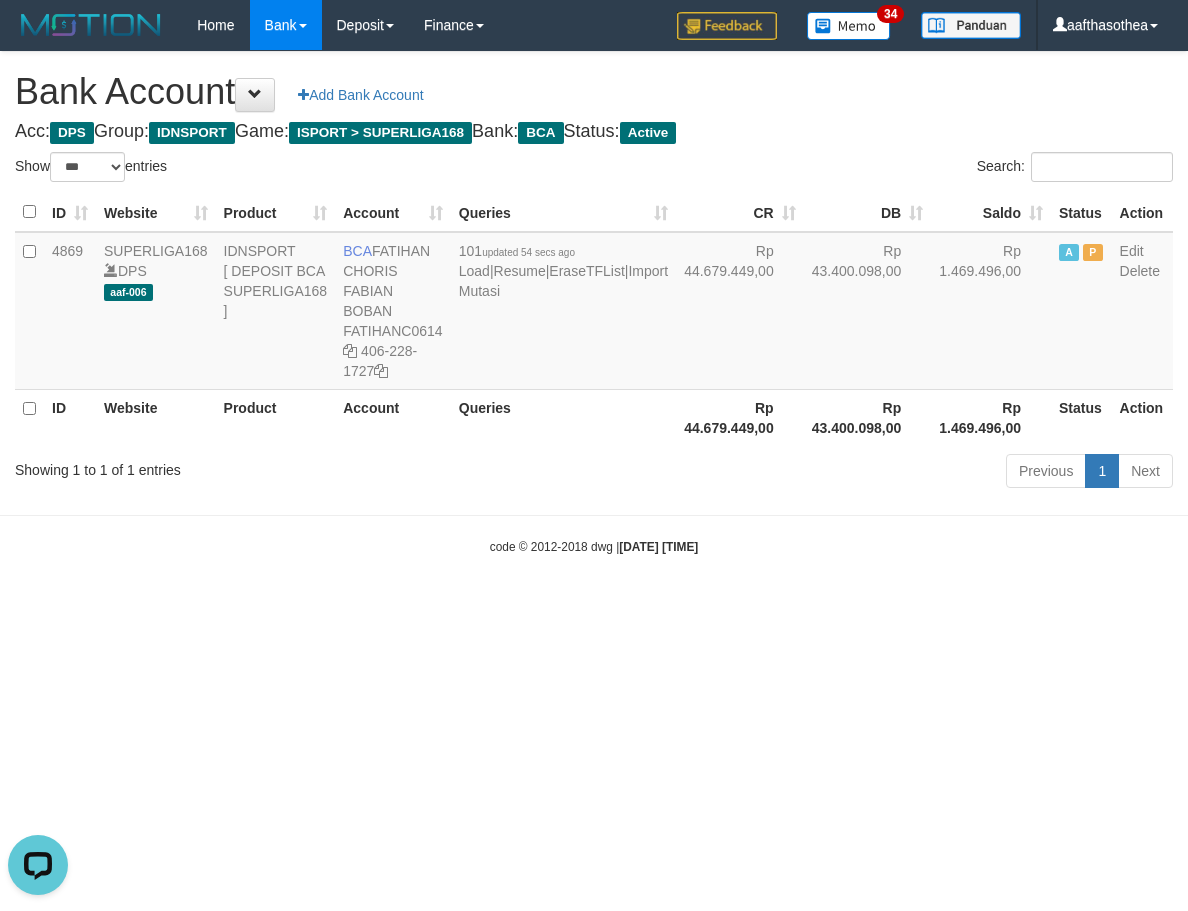 click on "code © 2012-2018 dwg |  2025/08/02 11:23:59" at bounding box center (594, 546) 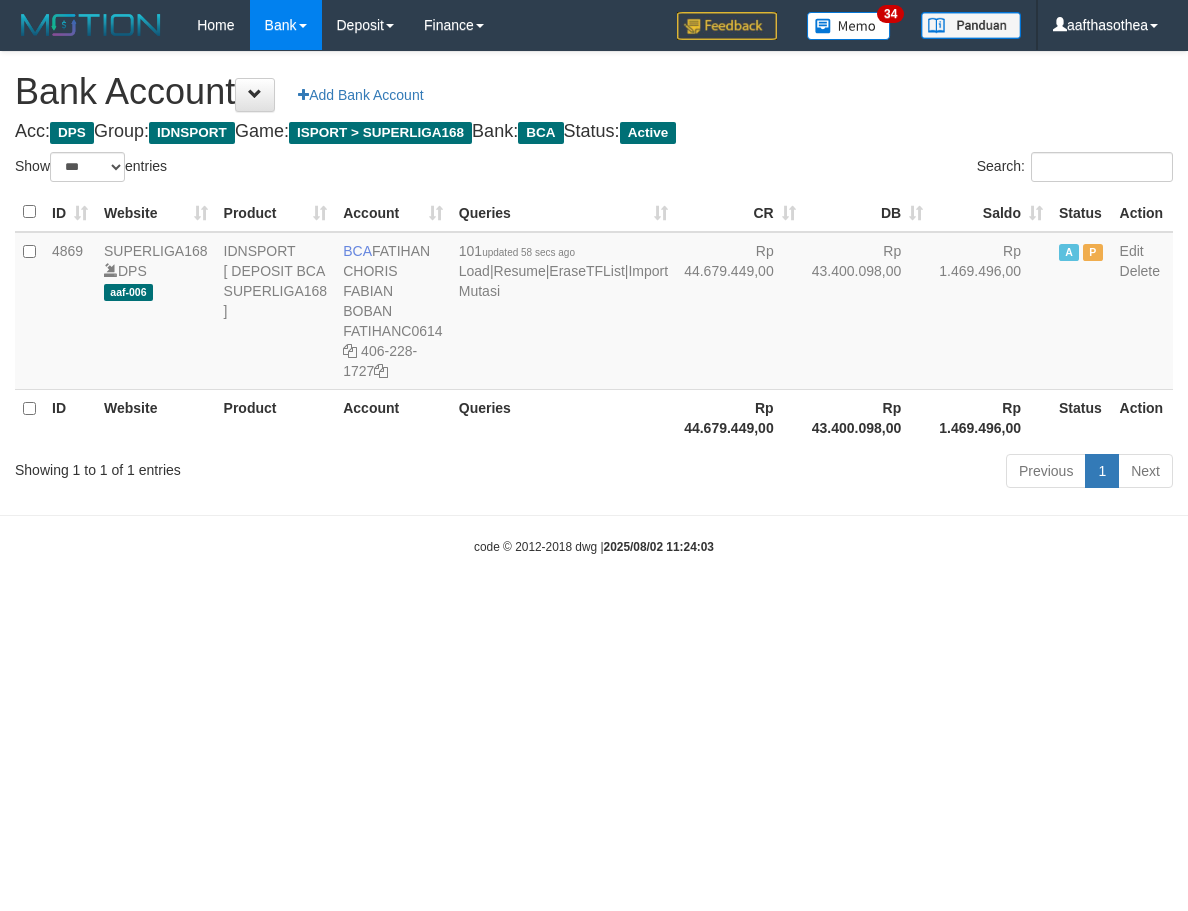select on "***" 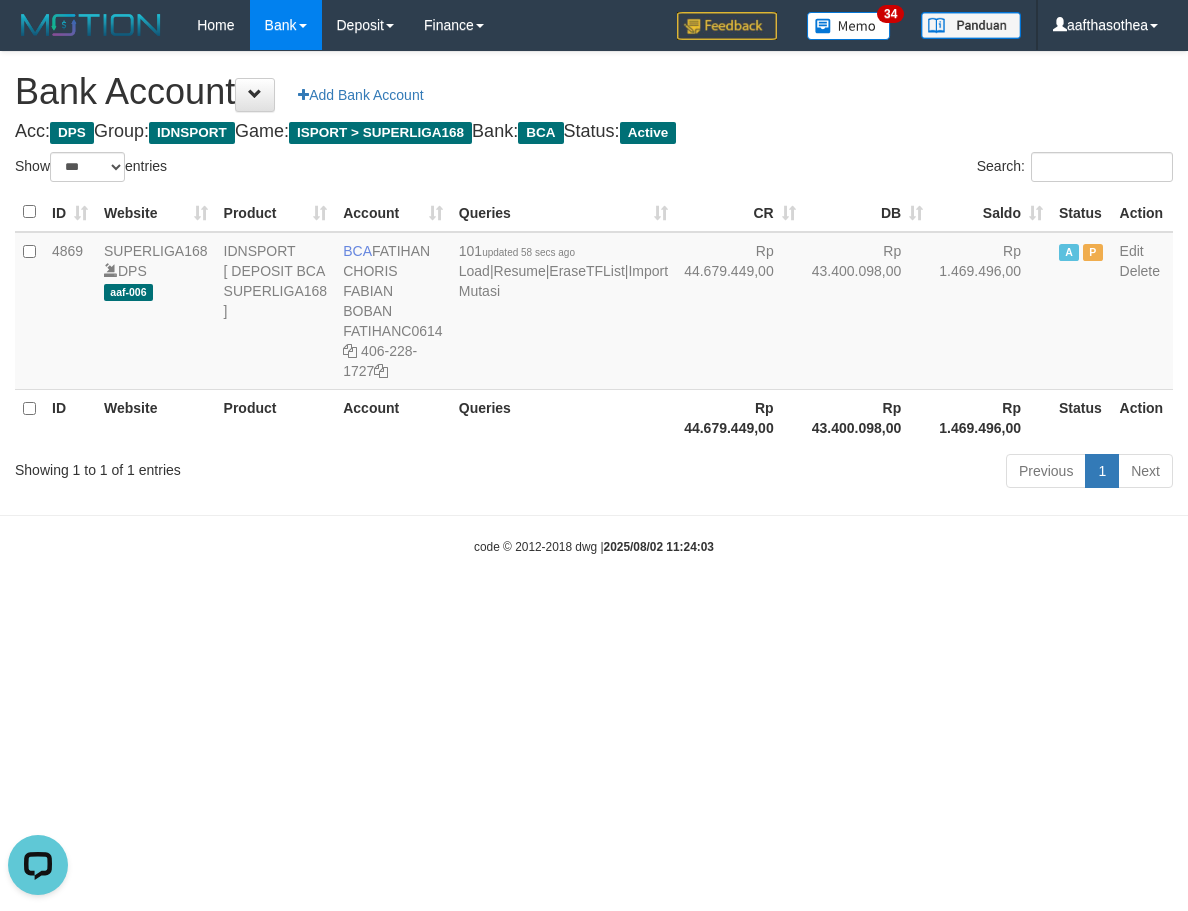 scroll, scrollTop: 0, scrollLeft: 0, axis: both 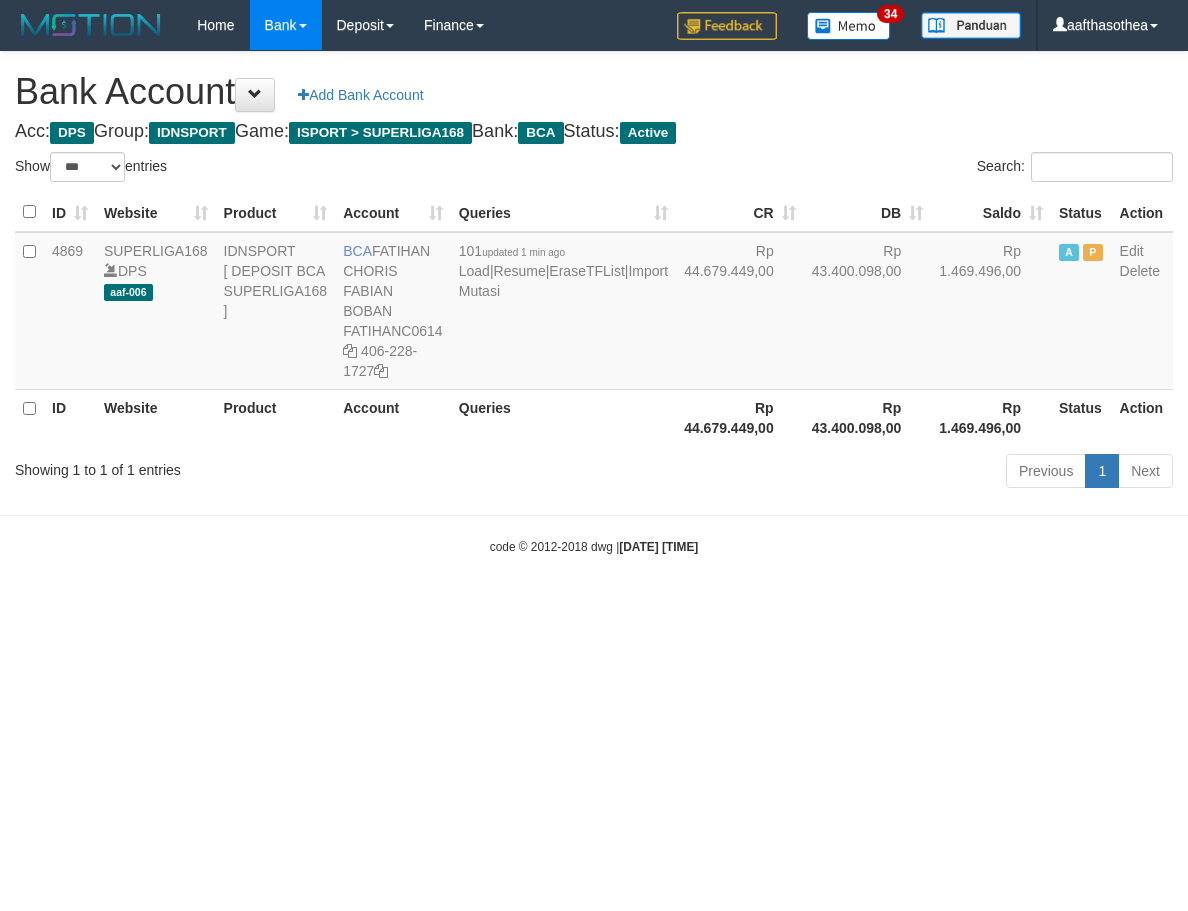 select on "***" 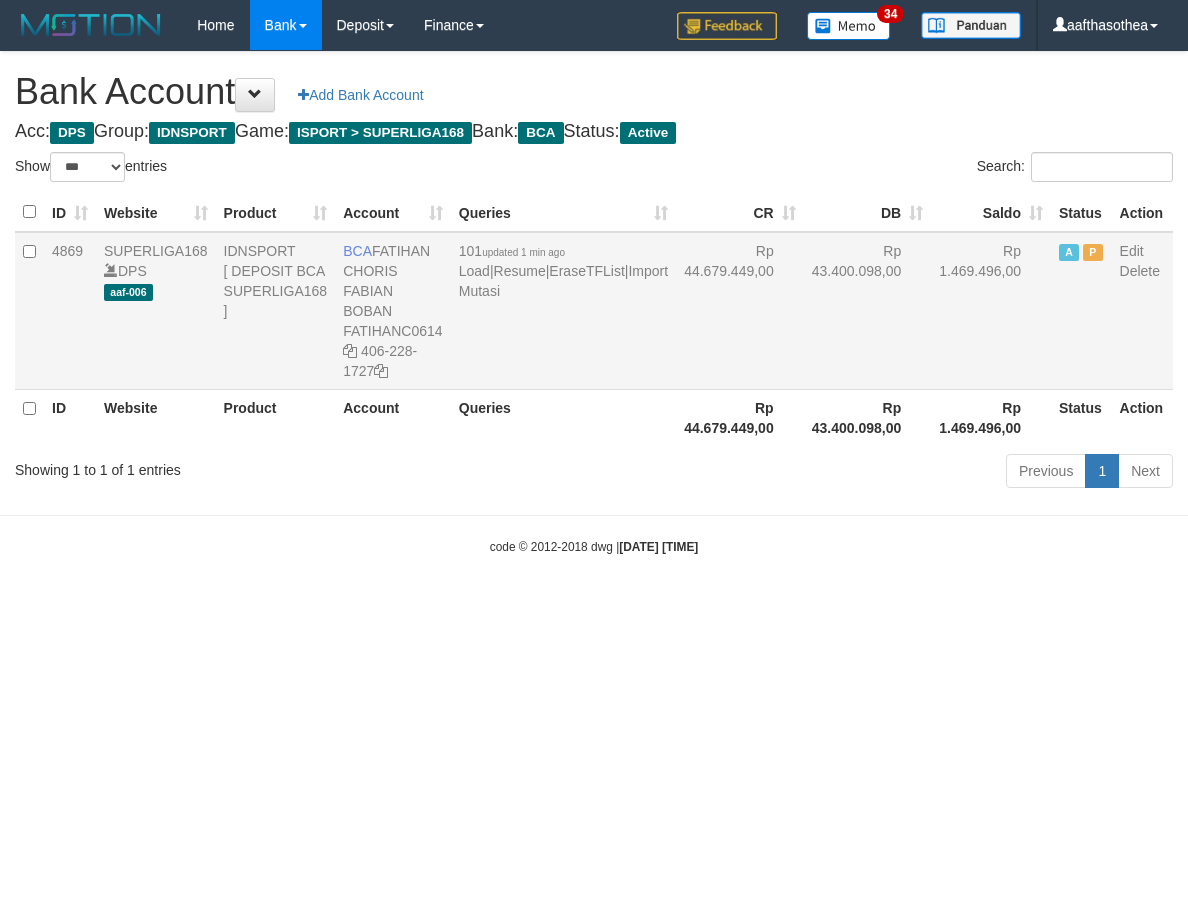 scroll, scrollTop: 0, scrollLeft: 0, axis: both 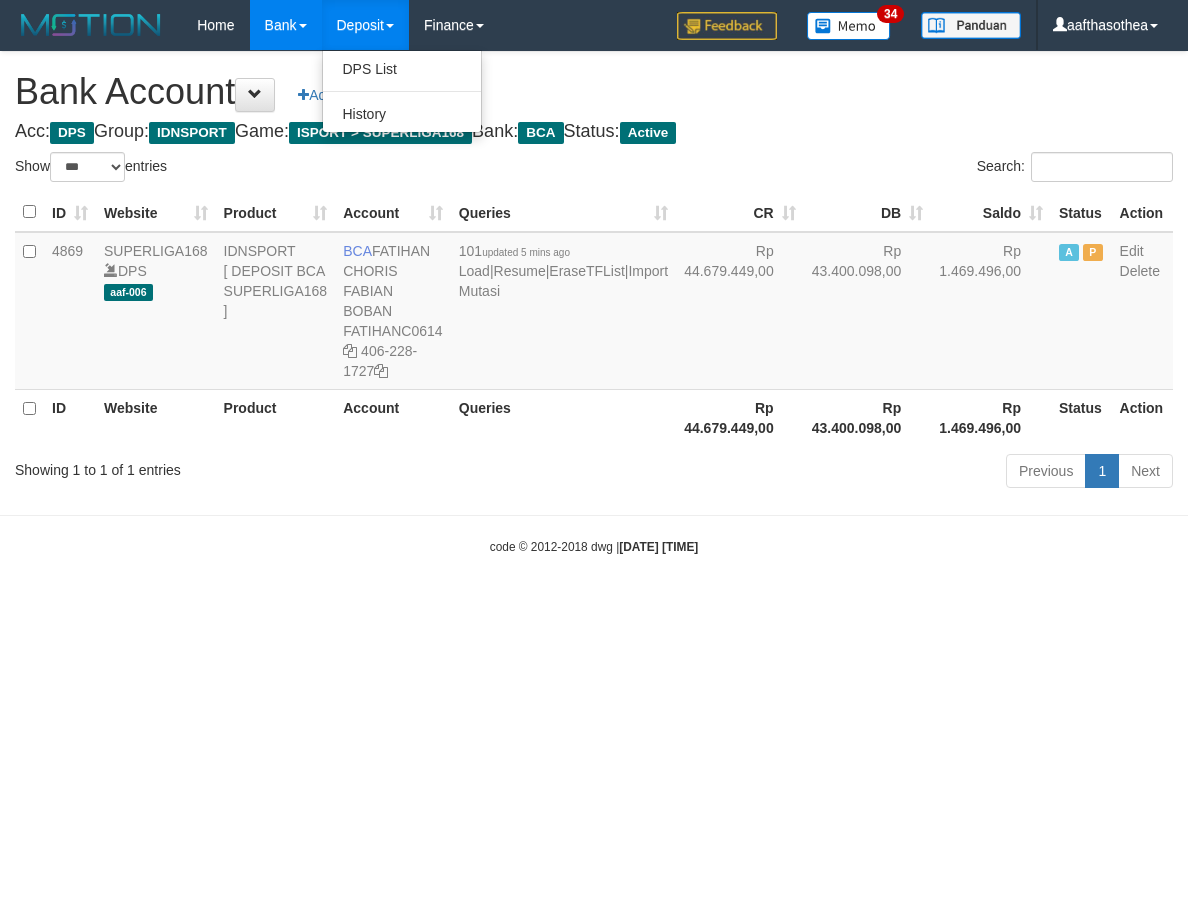 select on "***" 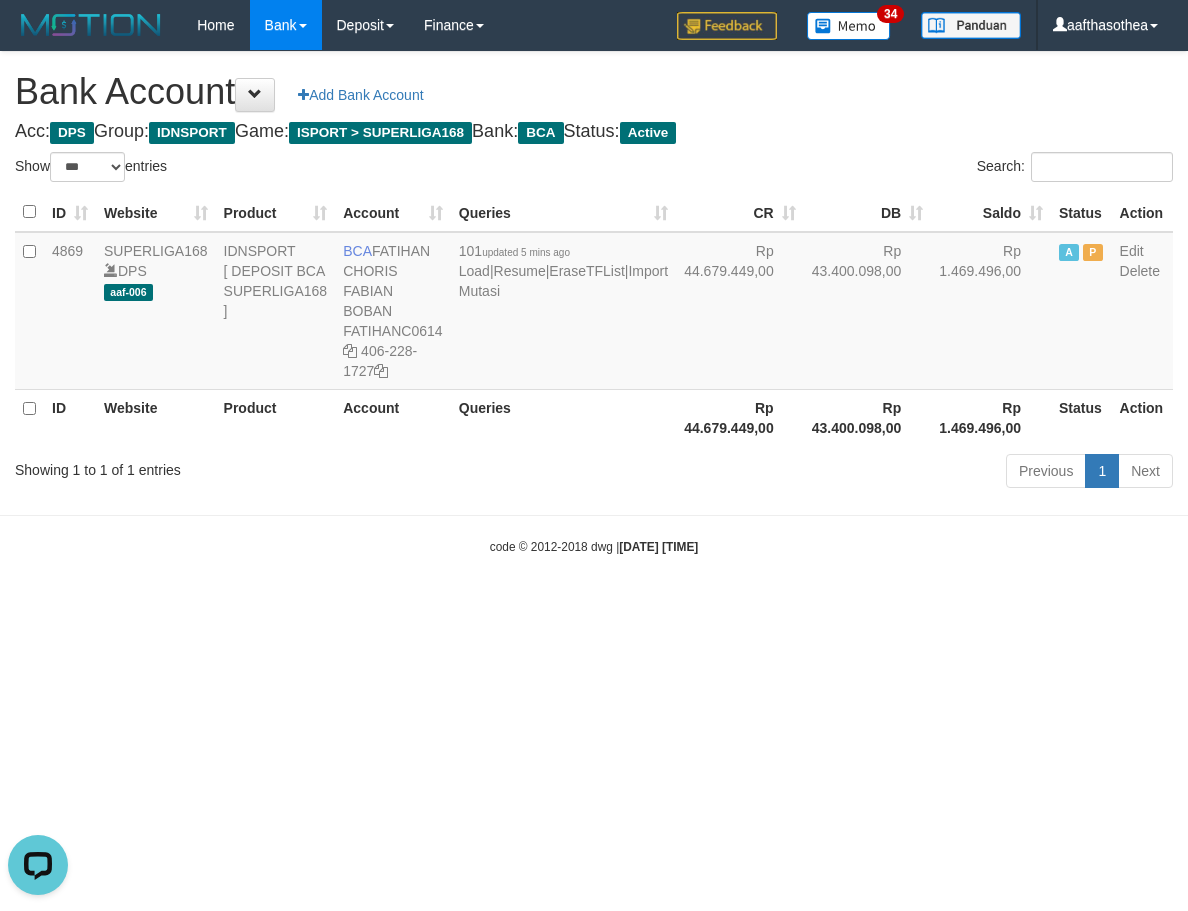 scroll, scrollTop: 0, scrollLeft: 0, axis: both 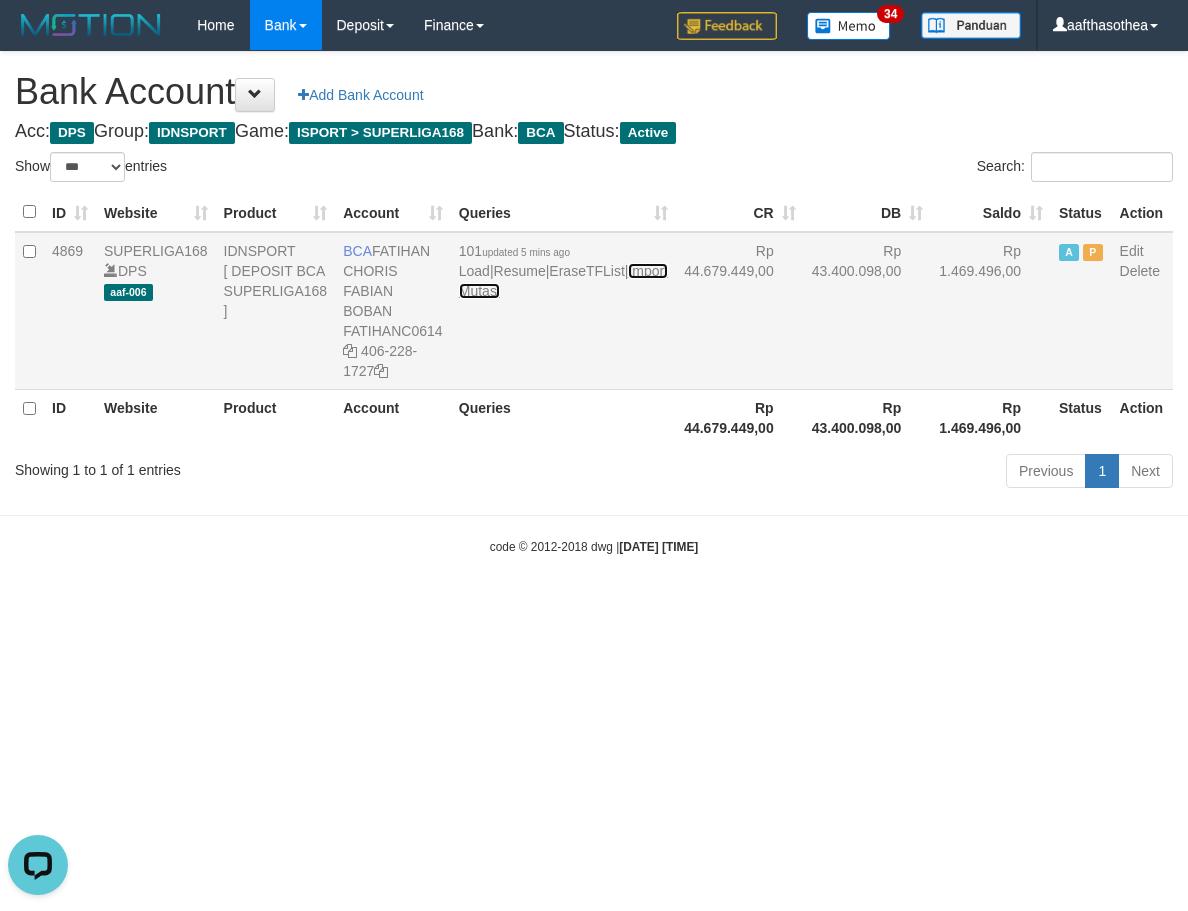 click on "Import Mutasi" at bounding box center (563, 281) 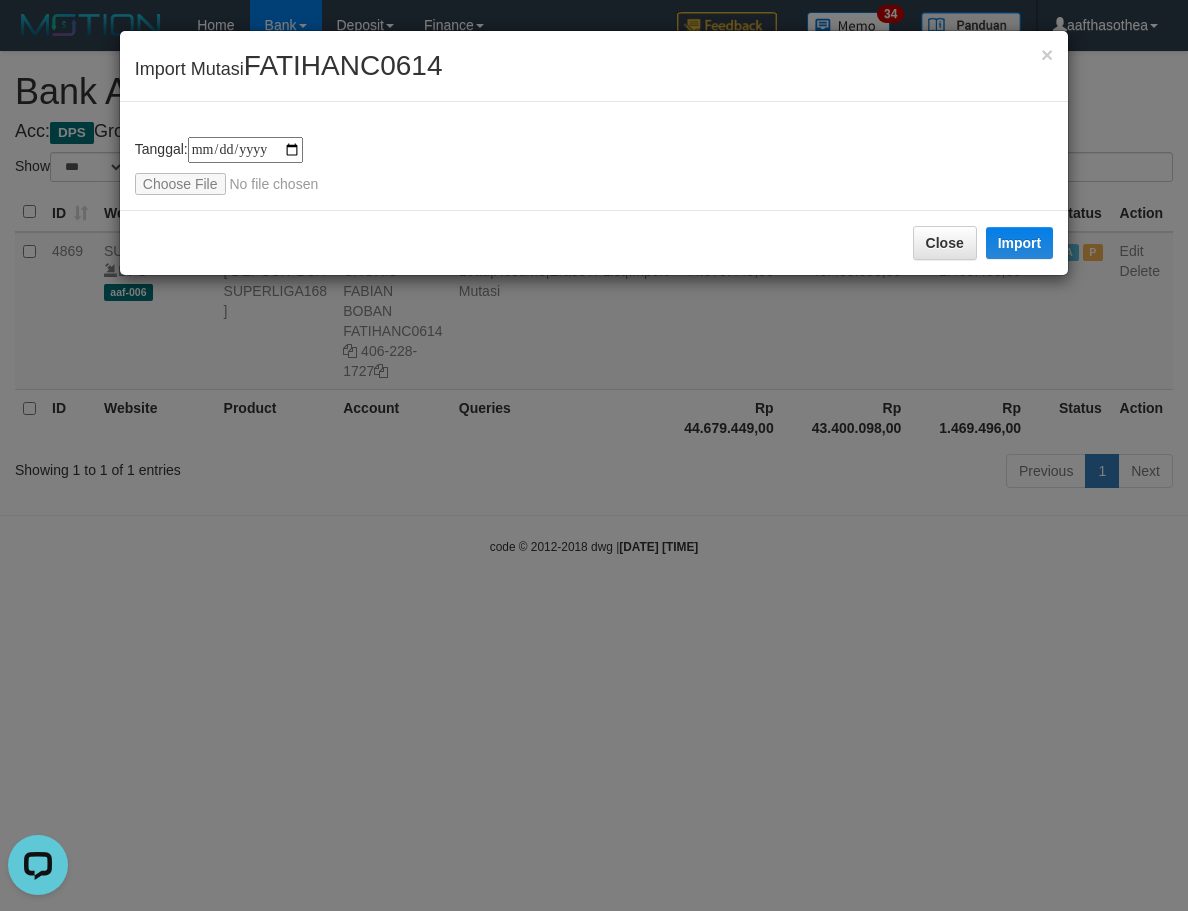 type on "**********" 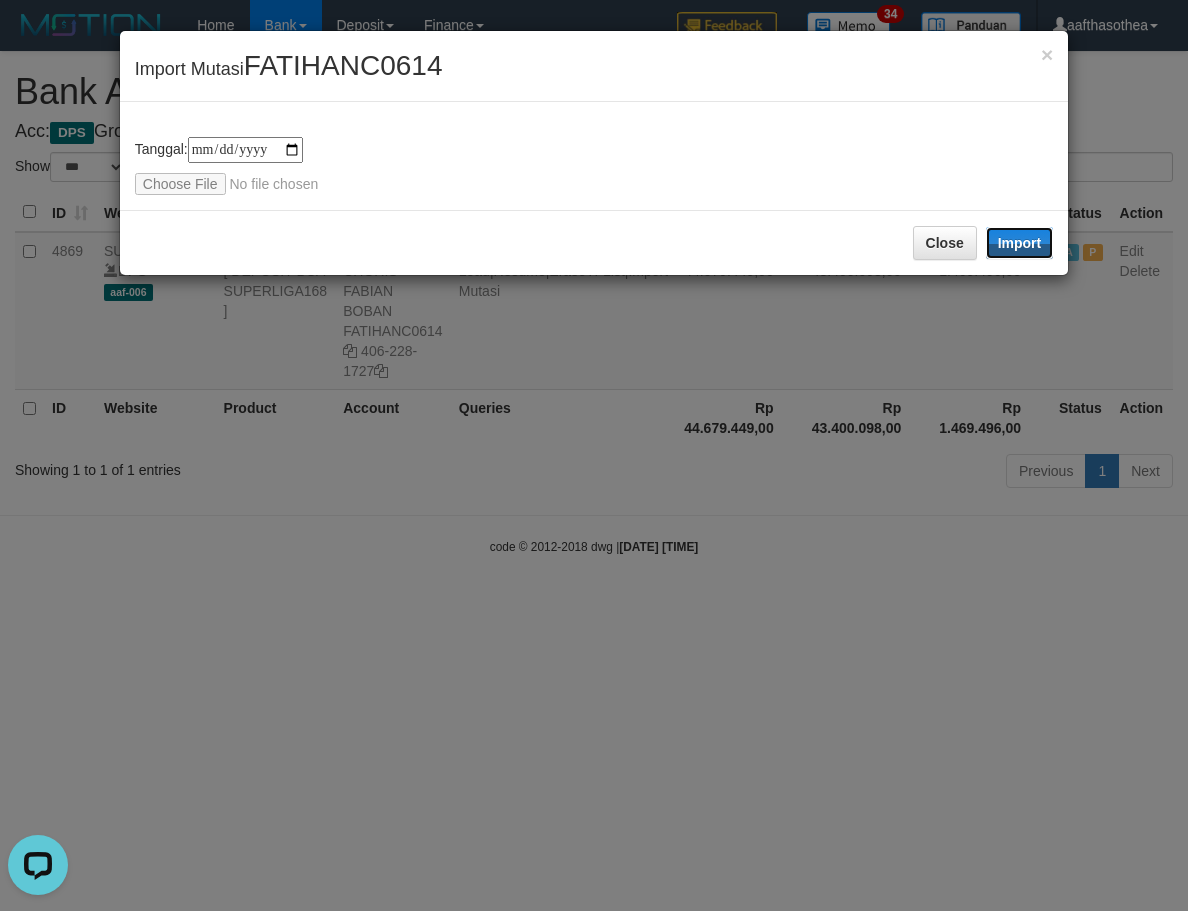 drag, startPoint x: 1035, startPoint y: 243, endPoint x: 304, endPoint y: 216, distance: 731.4985 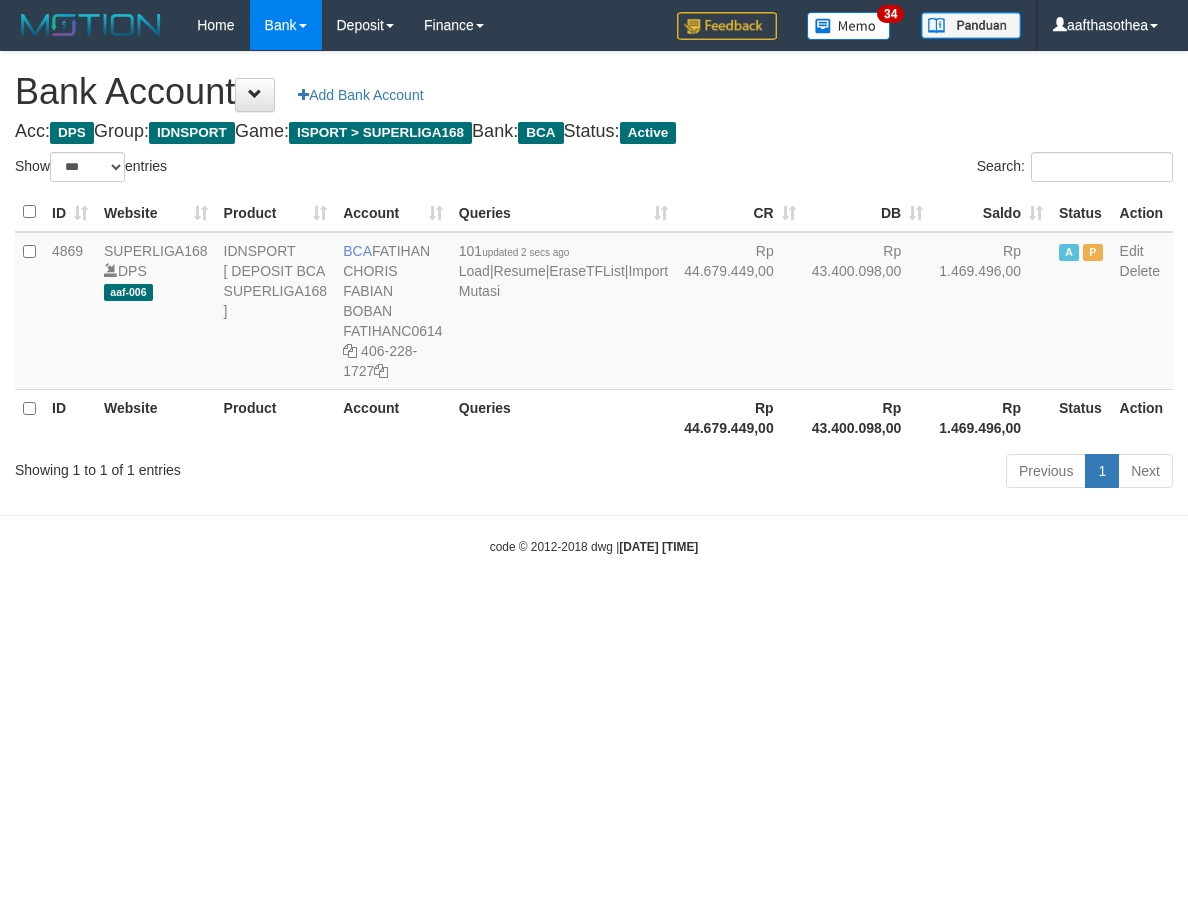 select on "***" 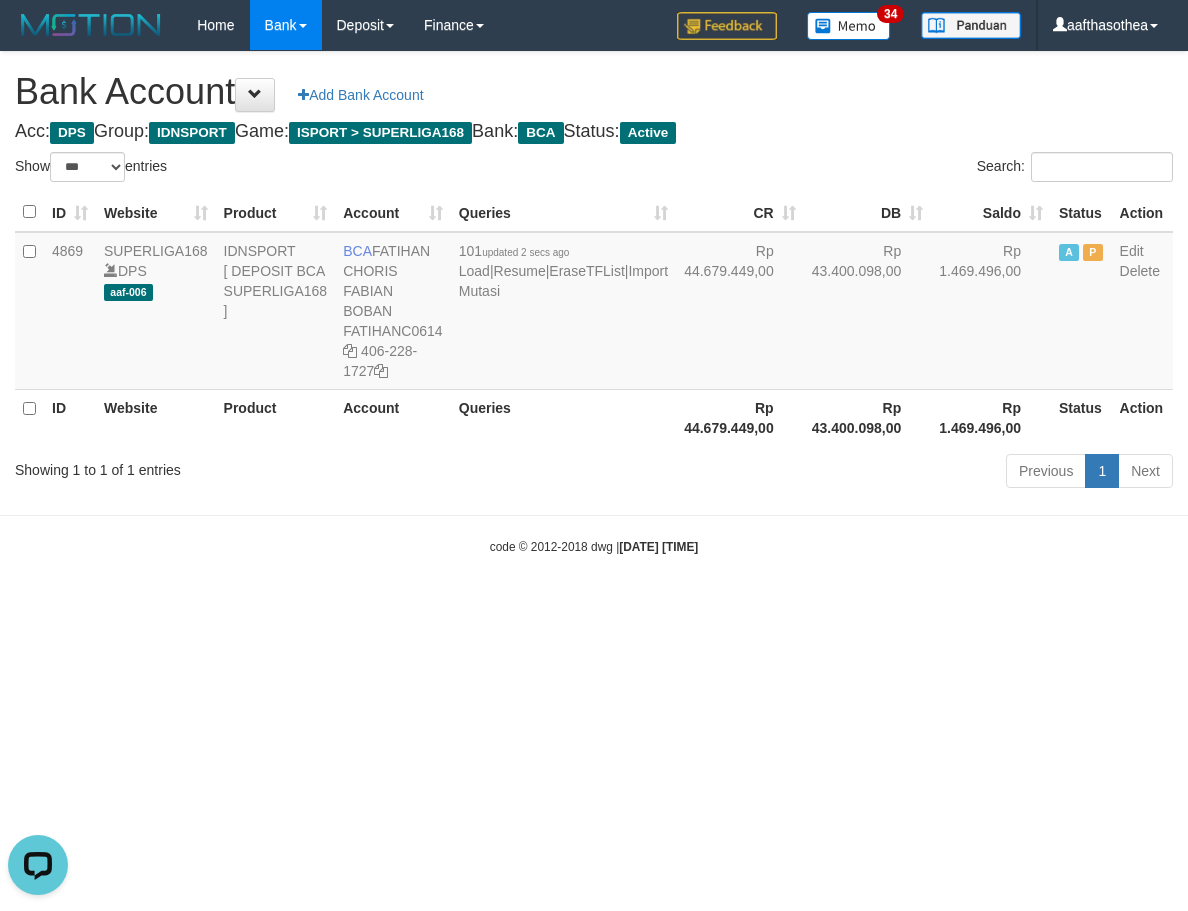 scroll, scrollTop: 0, scrollLeft: 0, axis: both 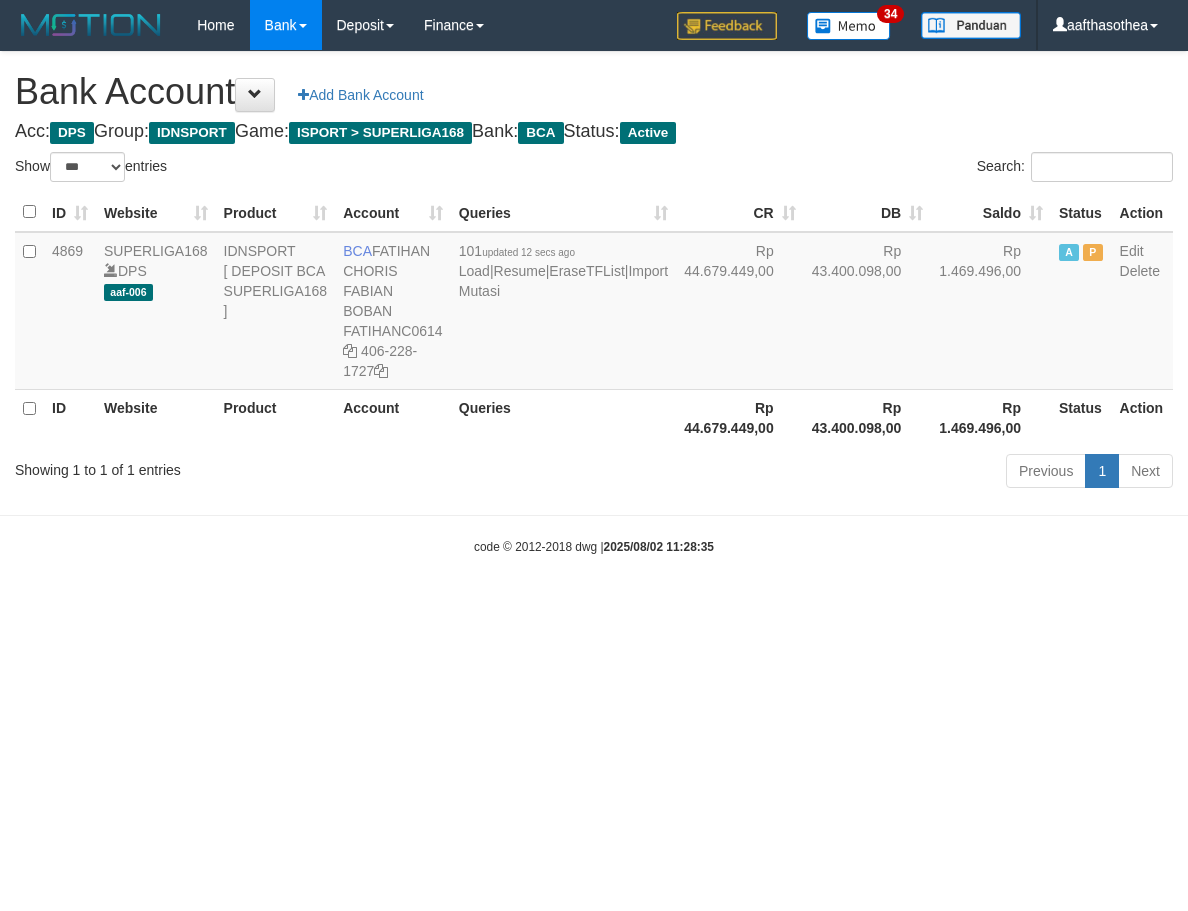select on "***" 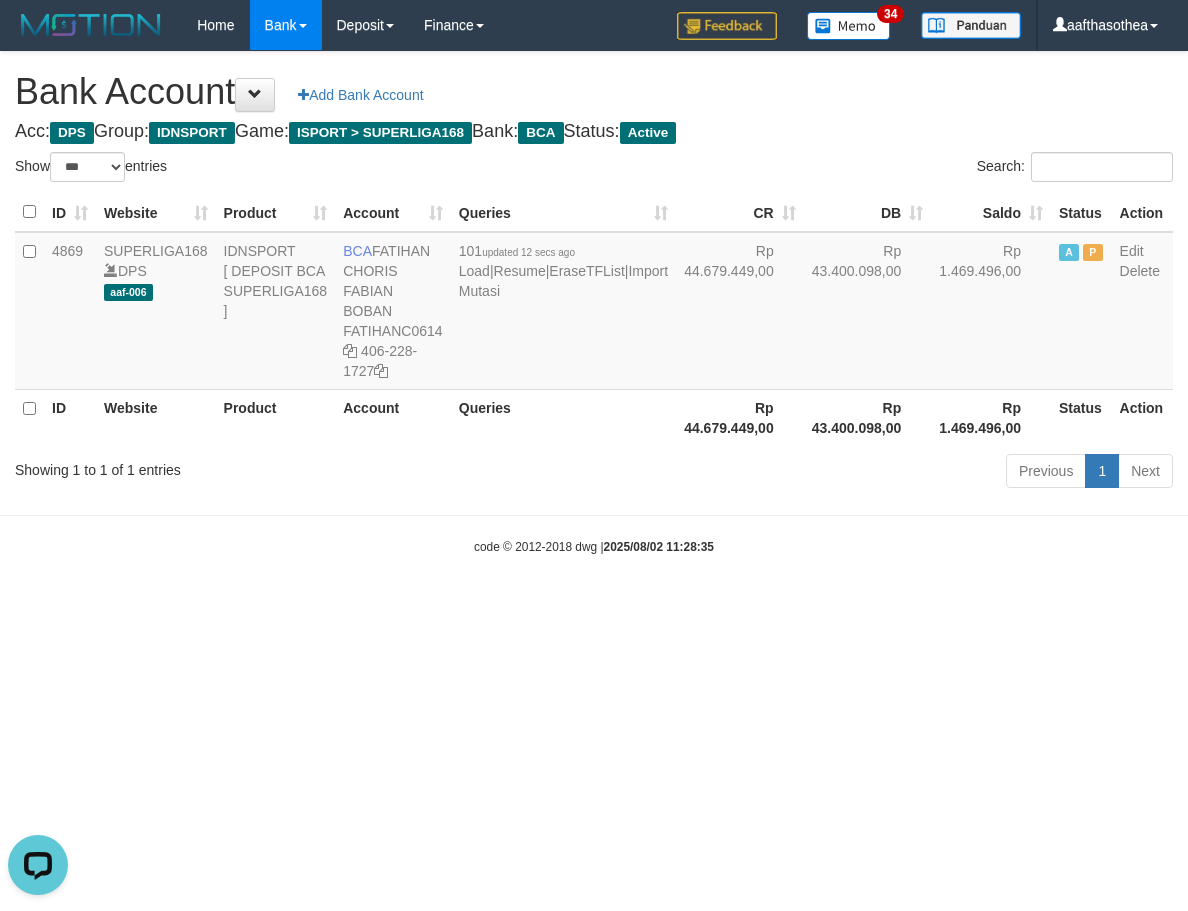 scroll, scrollTop: 0, scrollLeft: 0, axis: both 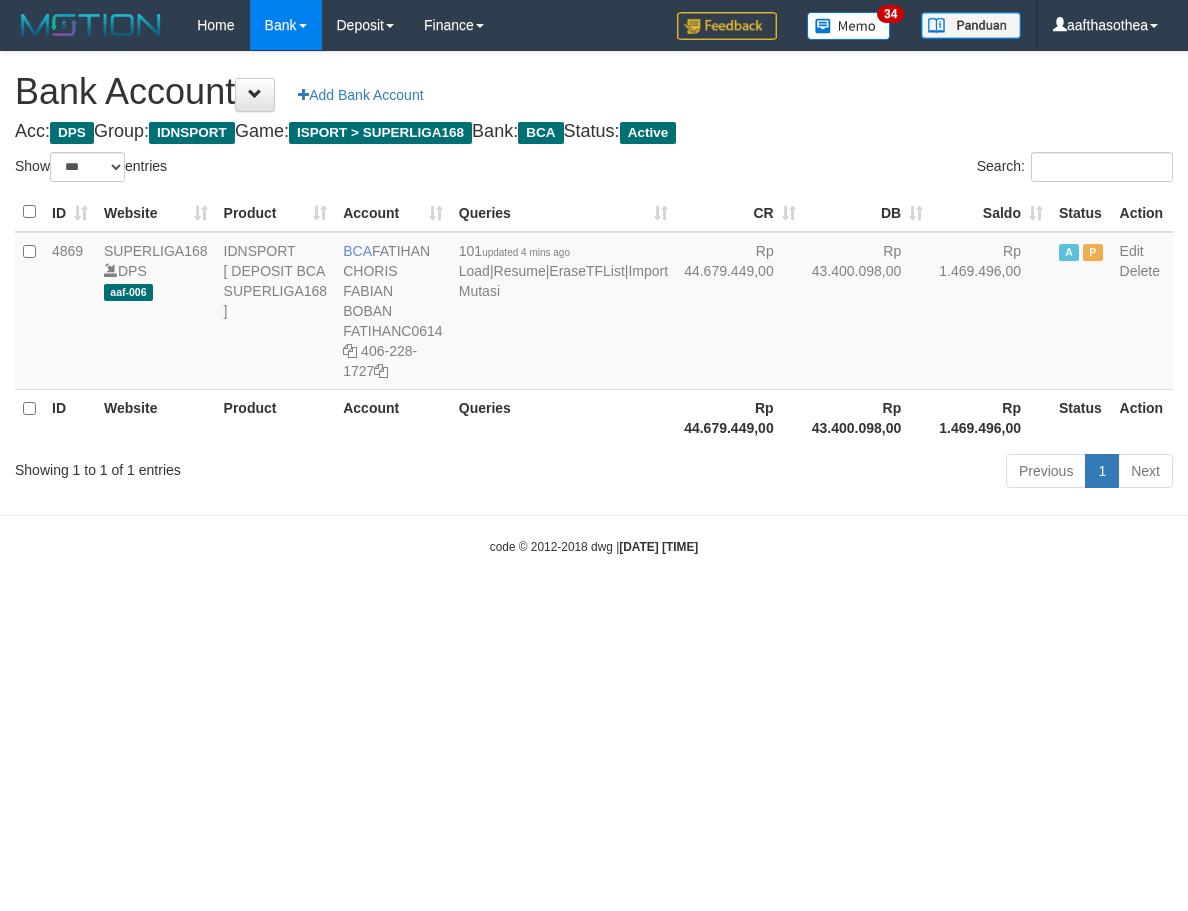 select on "***" 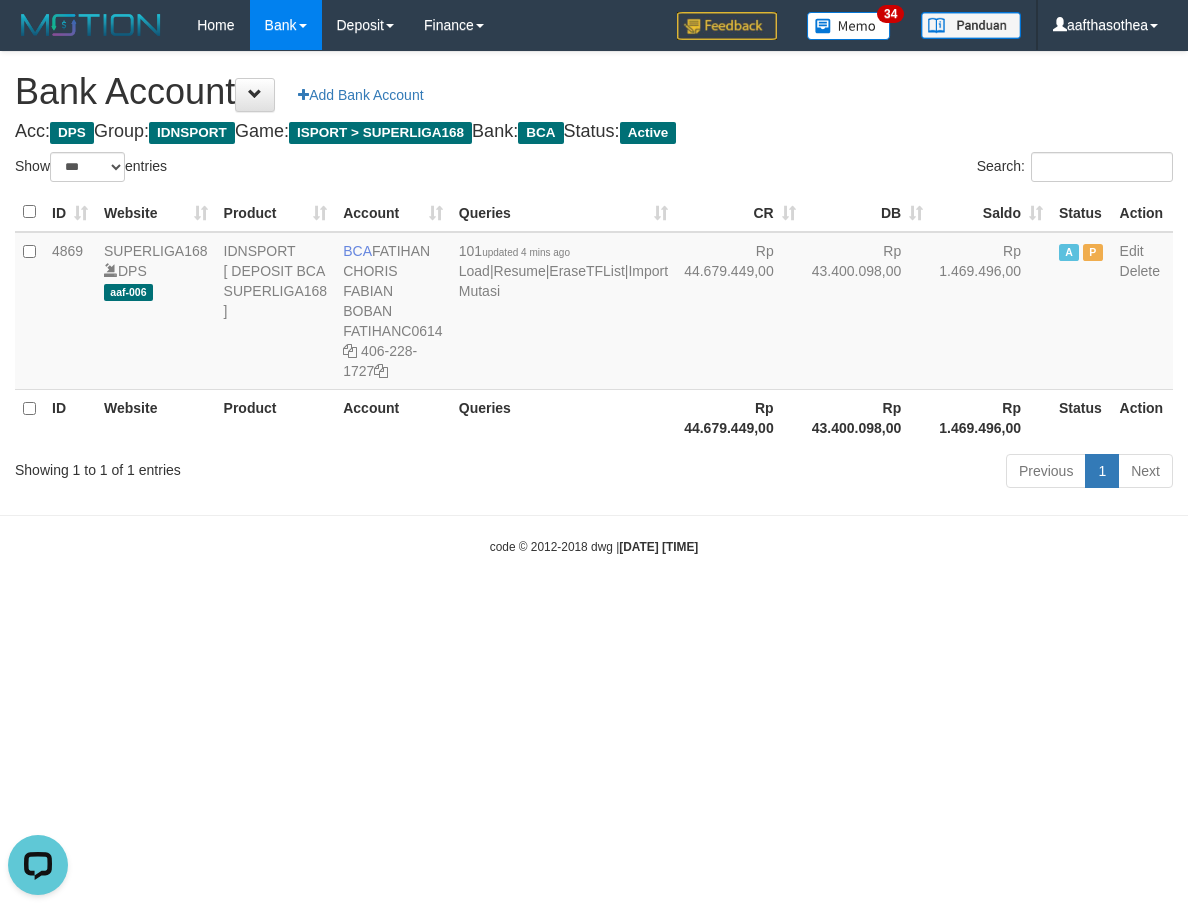 scroll, scrollTop: 0, scrollLeft: 0, axis: both 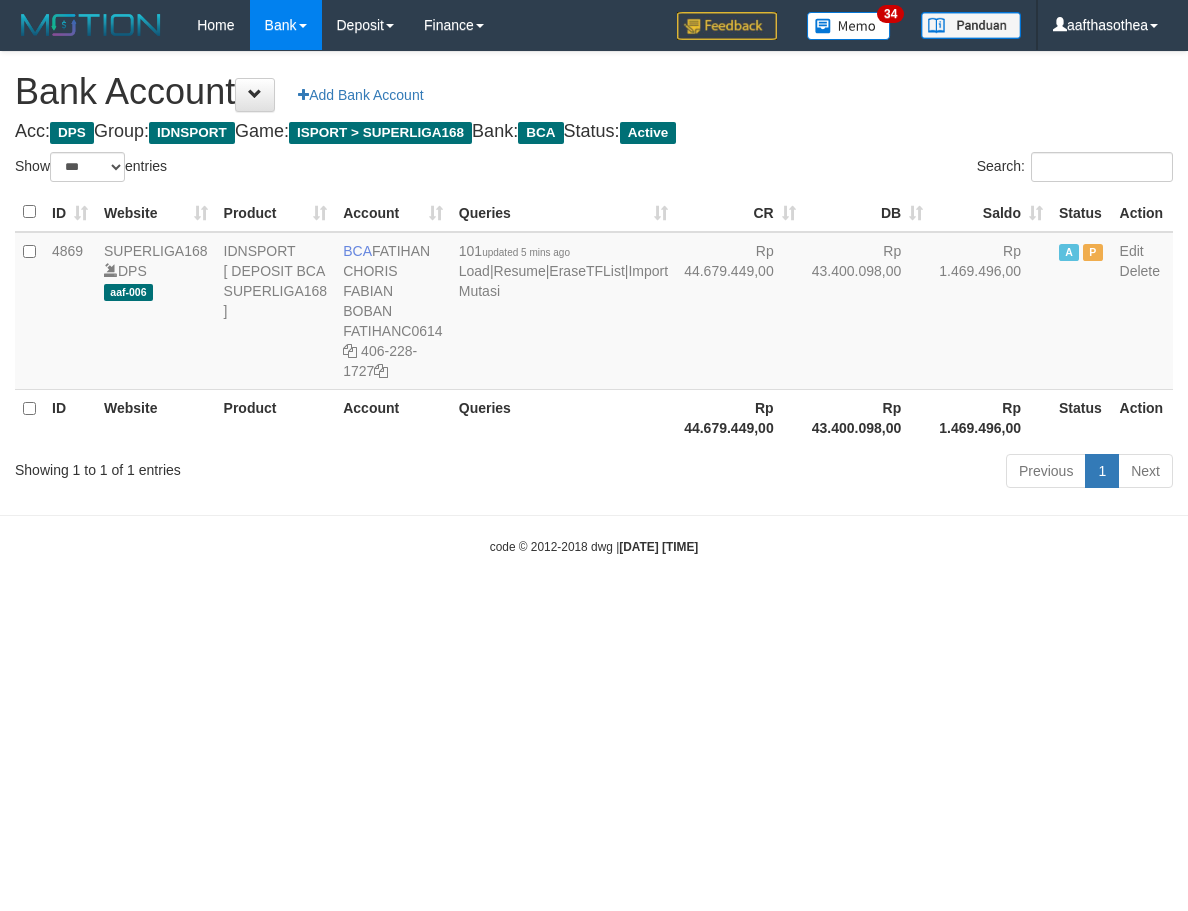 select on "***" 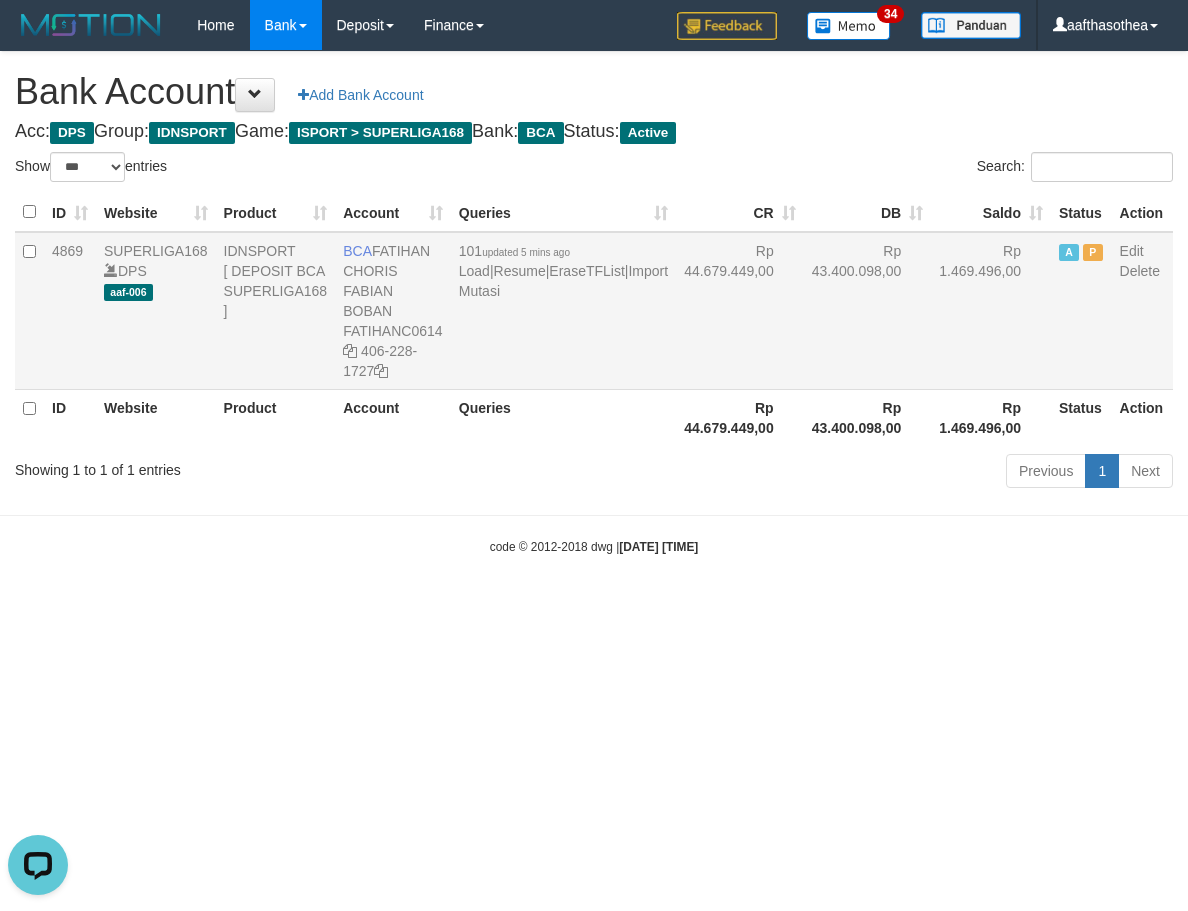 scroll, scrollTop: 0, scrollLeft: 0, axis: both 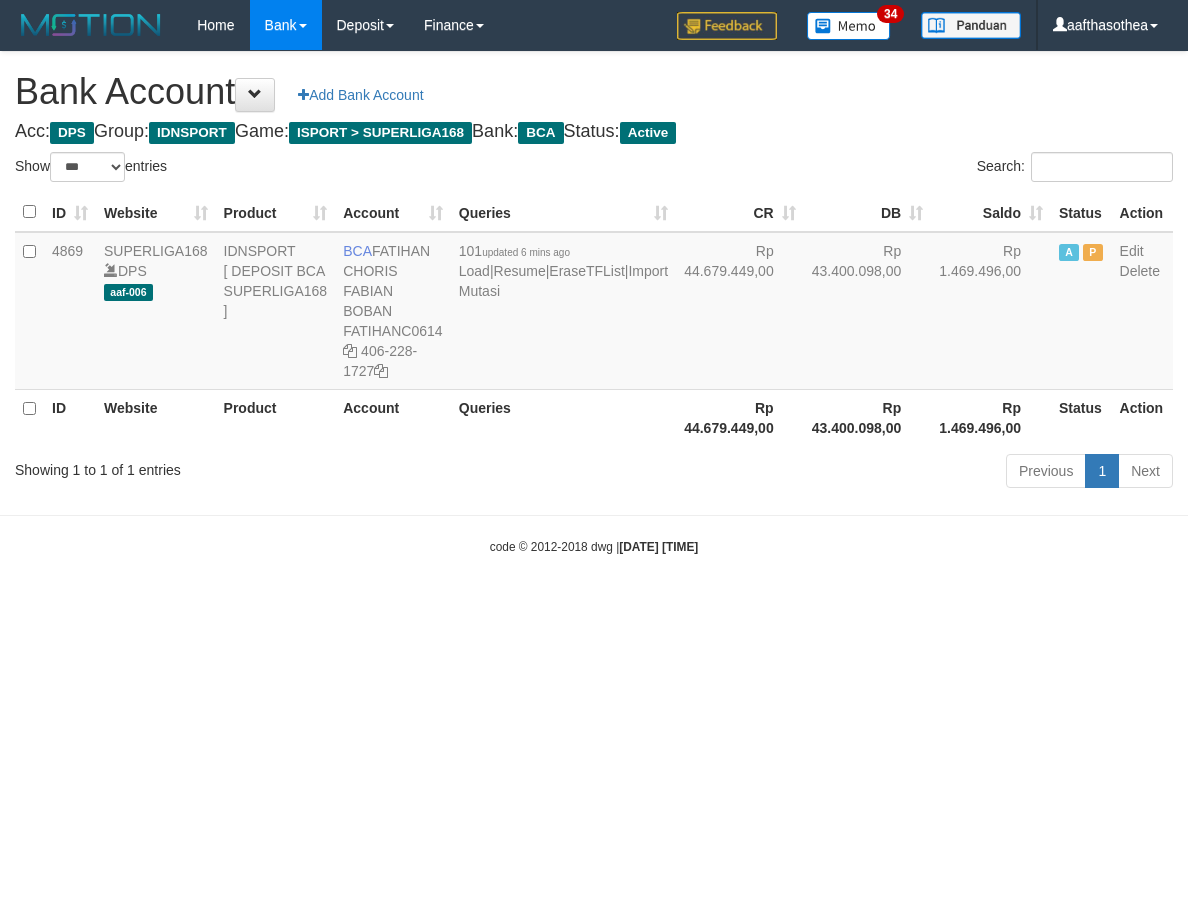 select on "***" 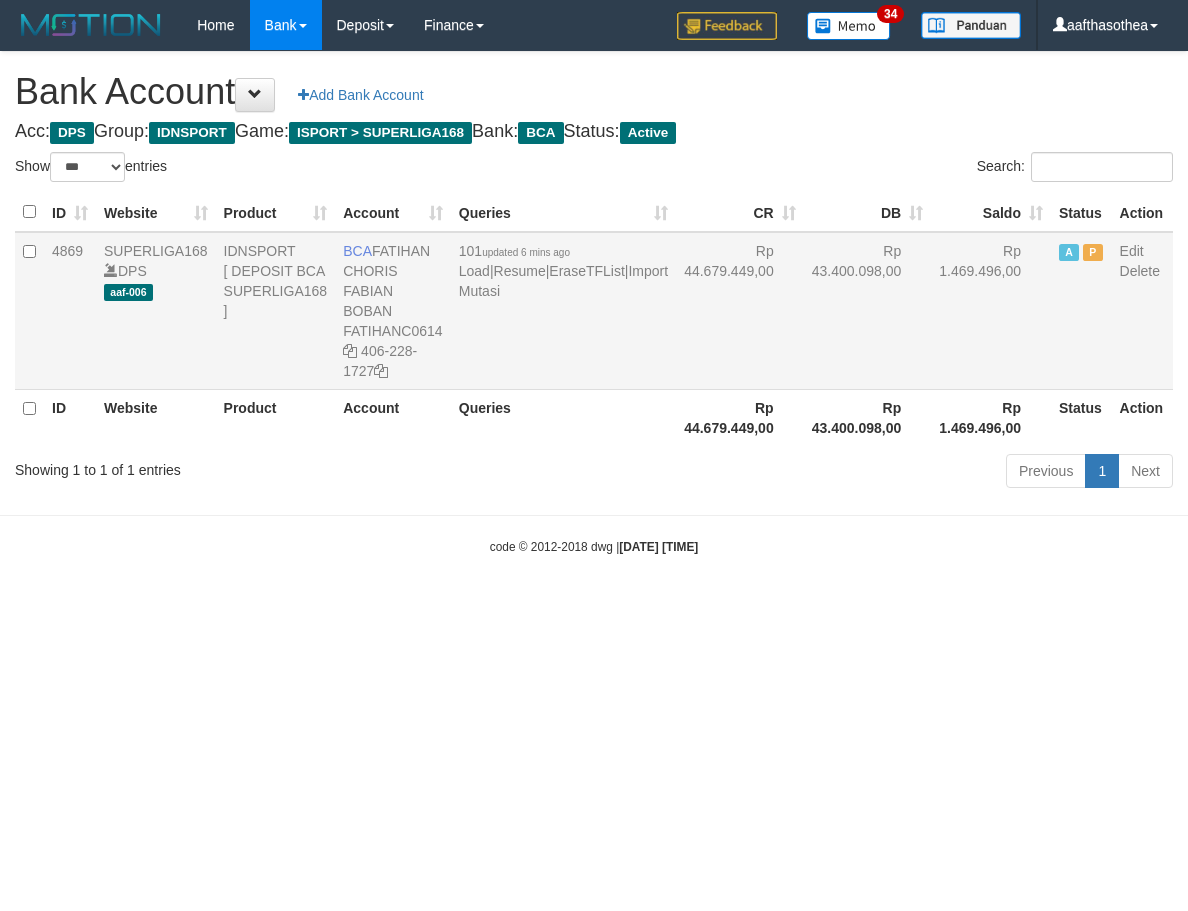 scroll, scrollTop: 0, scrollLeft: 0, axis: both 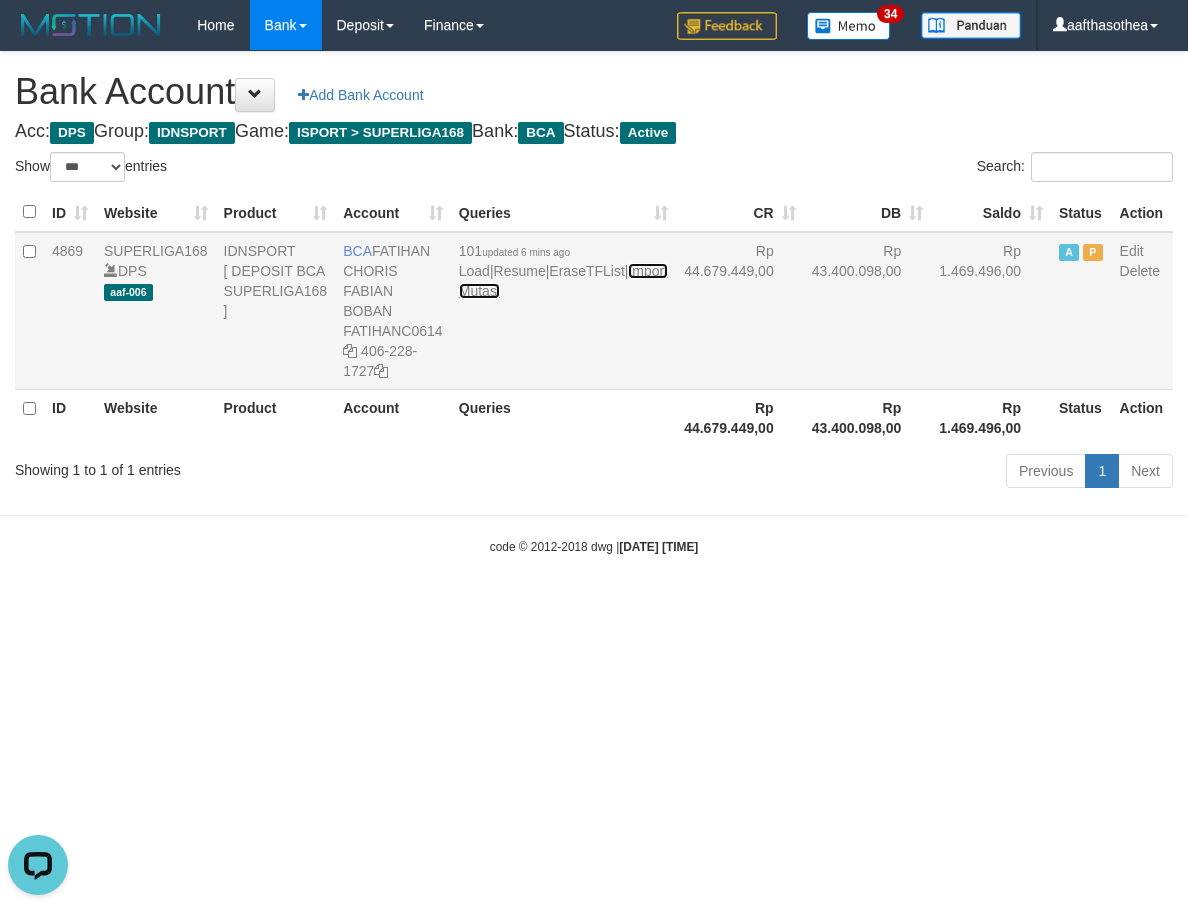 click on "Import Mutasi" at bounding box center (563, 281) 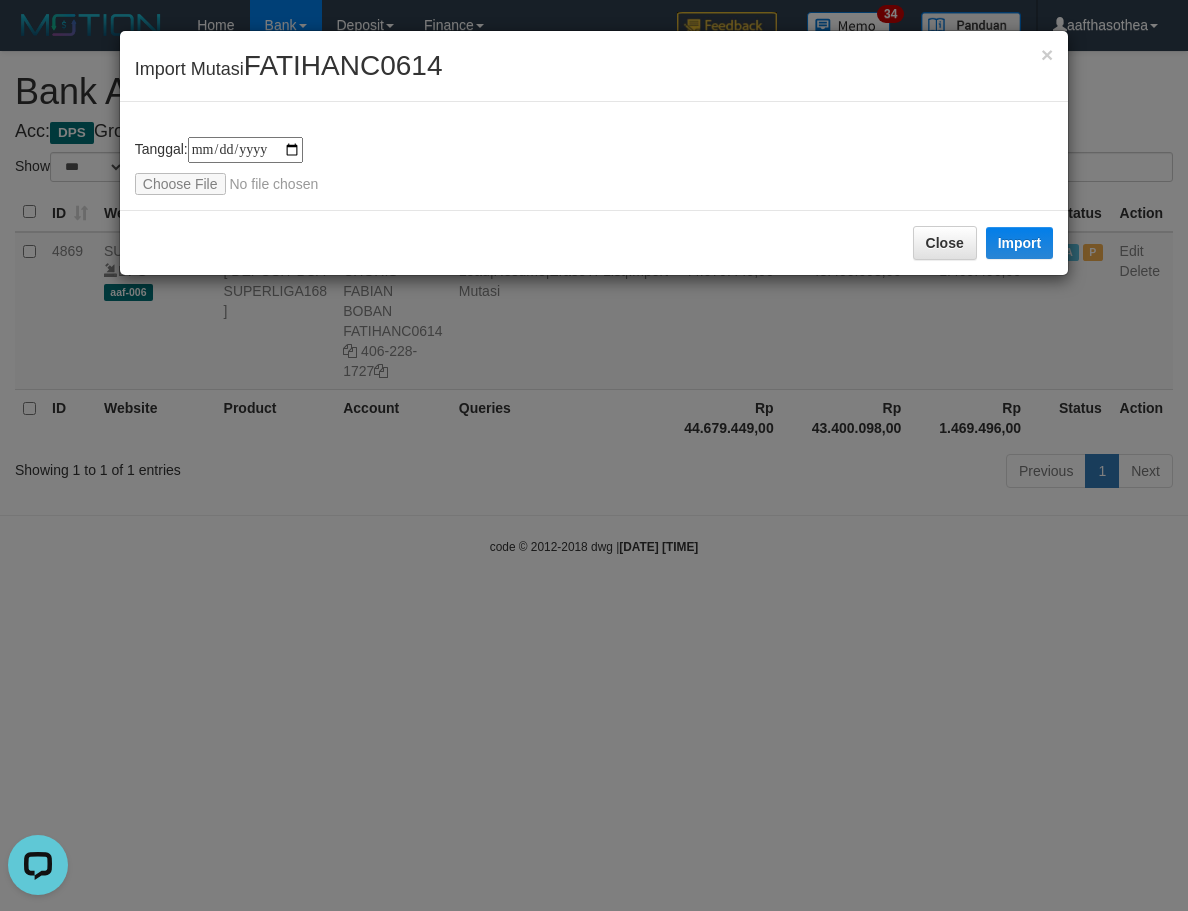 type on "**********" 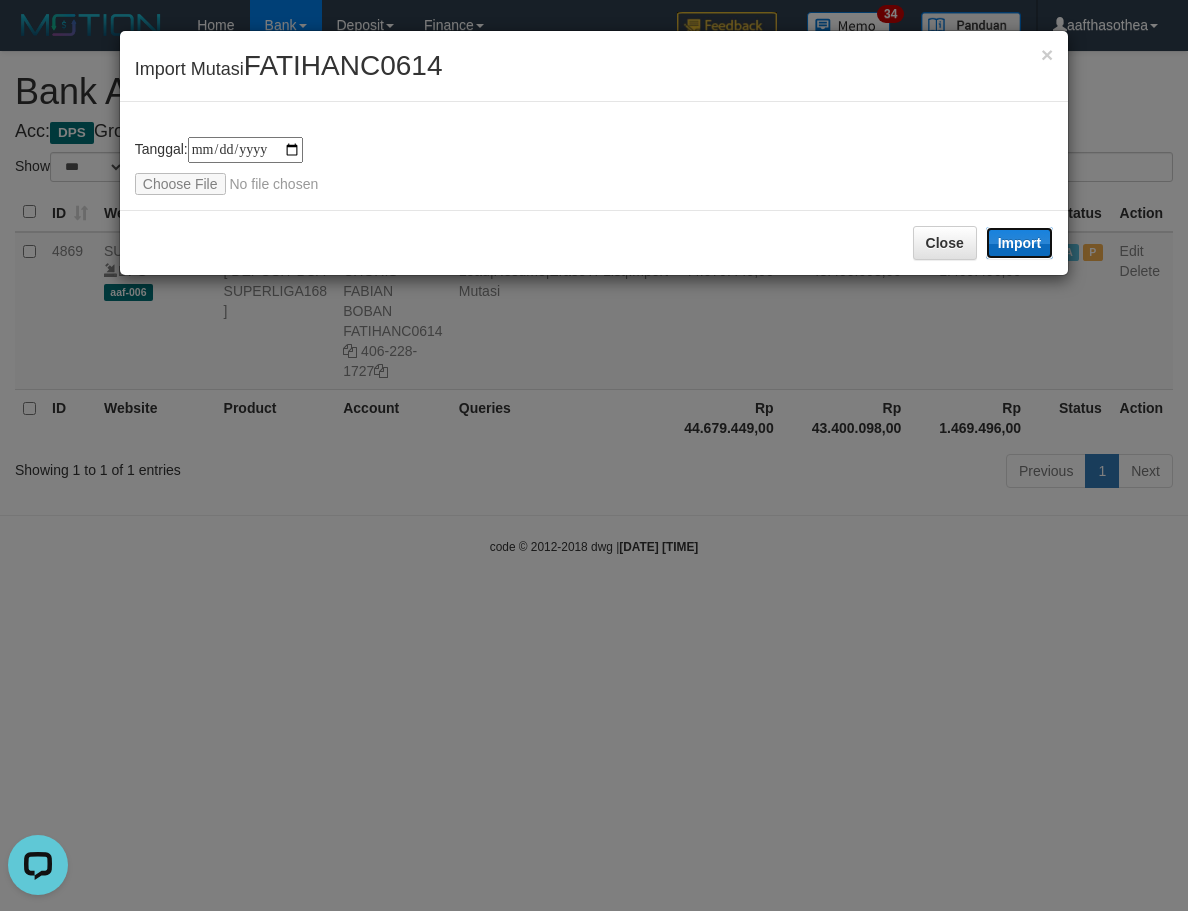 click on "Import" at bounding box center (1020, 243) 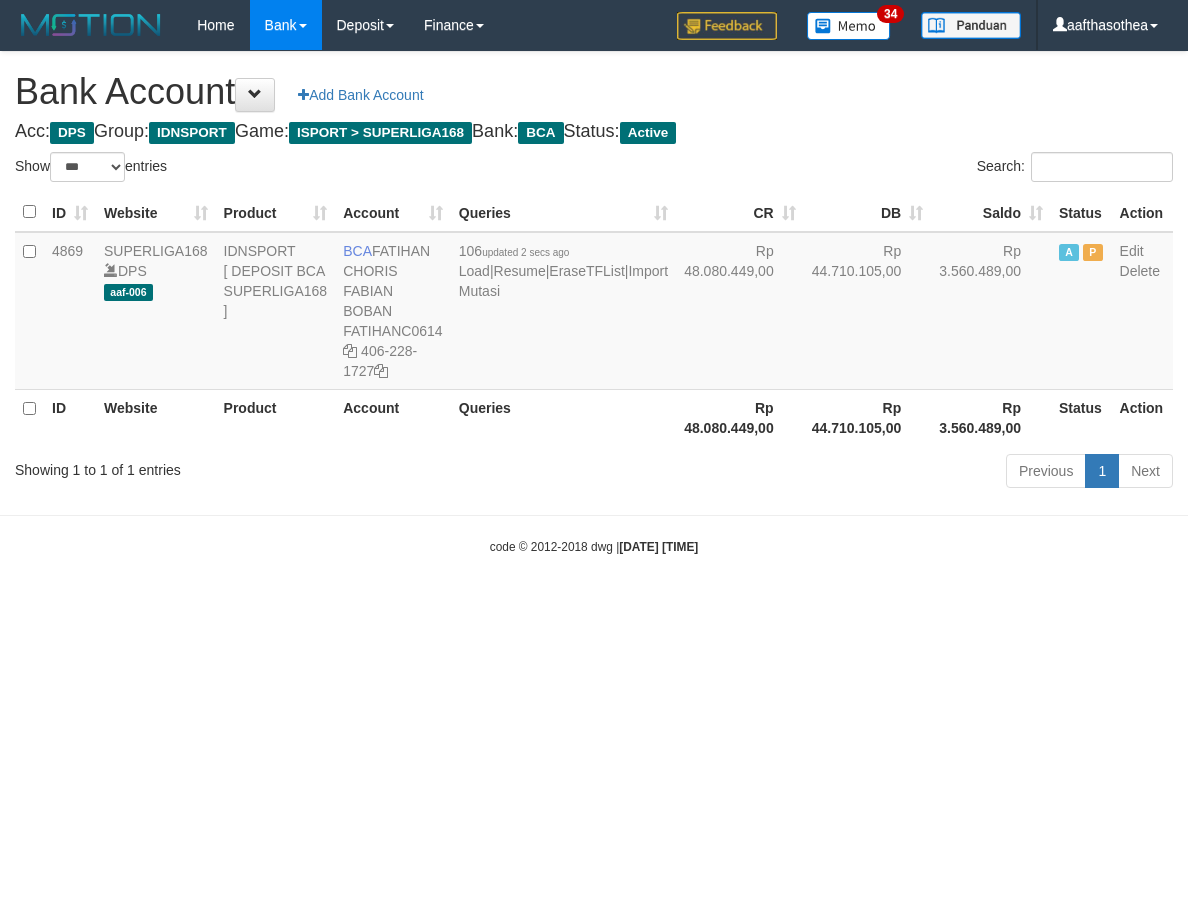 select on "***" 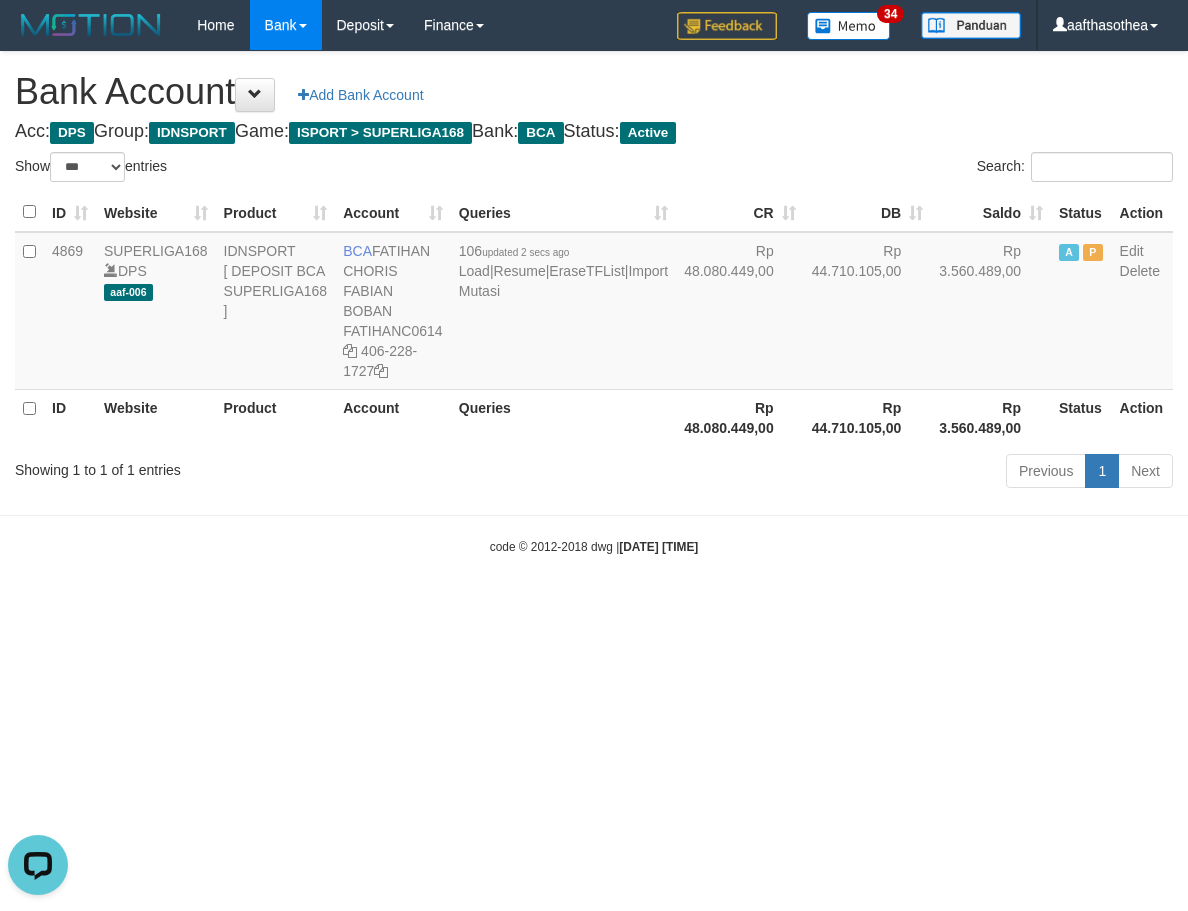 scroll, scrollTop: 0, scrollLeft: 0, axis: both 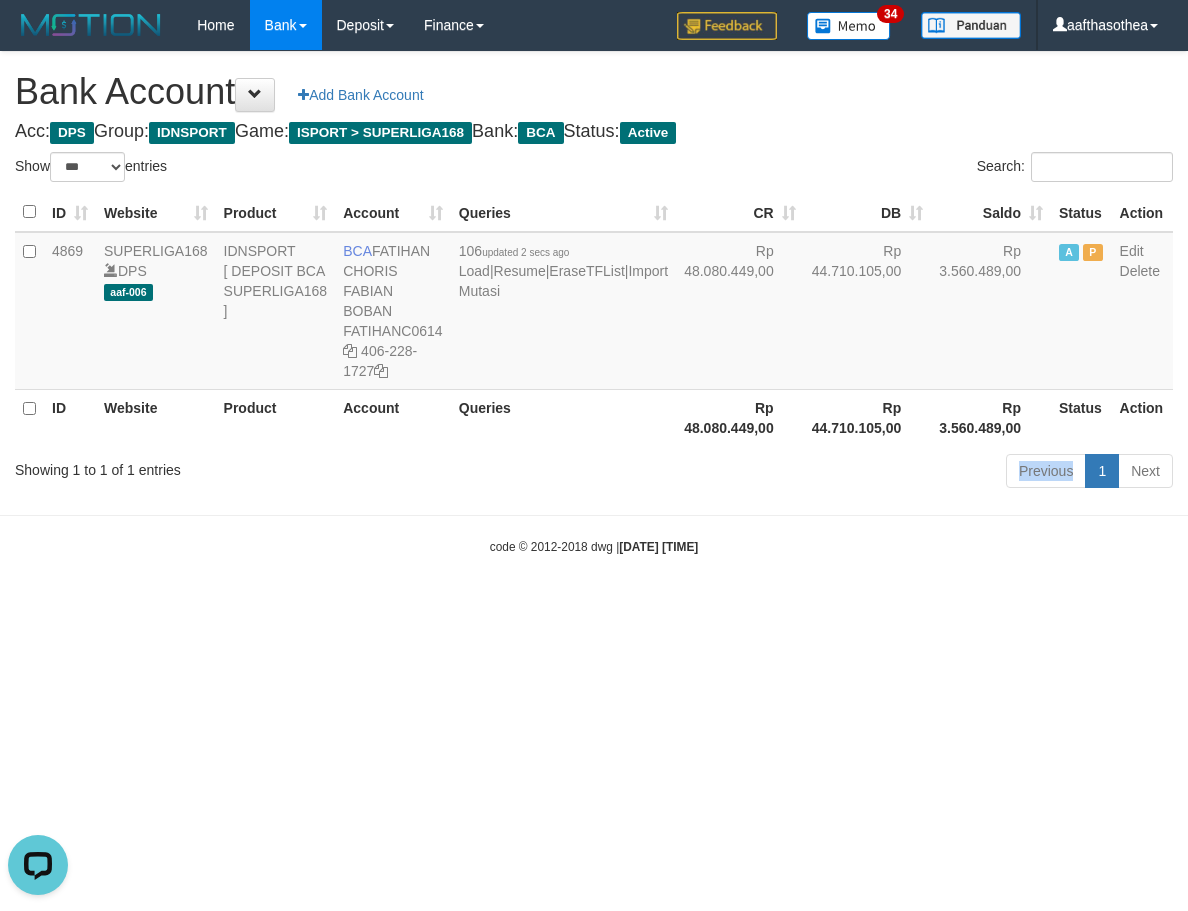click on "Previous 1 Next" at bounding box center (841, 473) 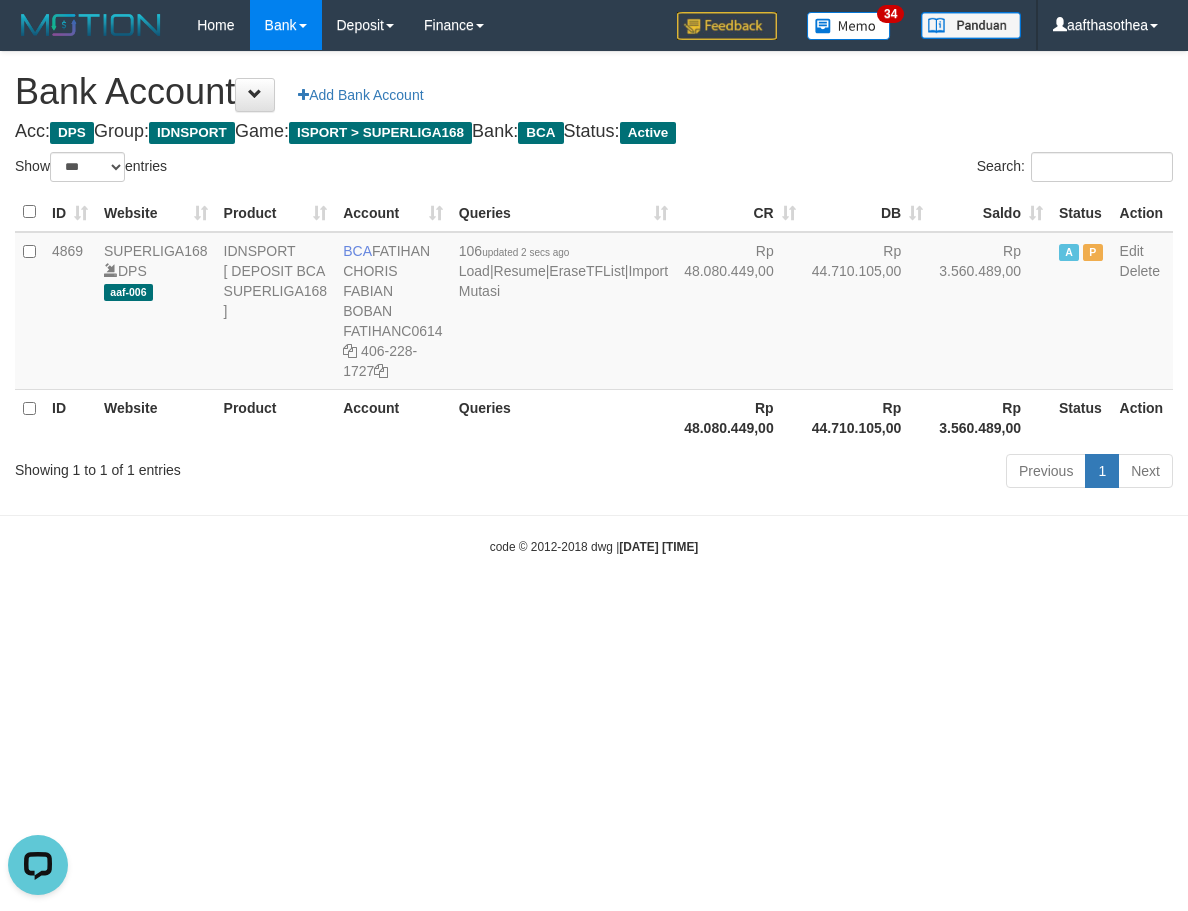 click on "Queries" at bounding box center [563, 417] 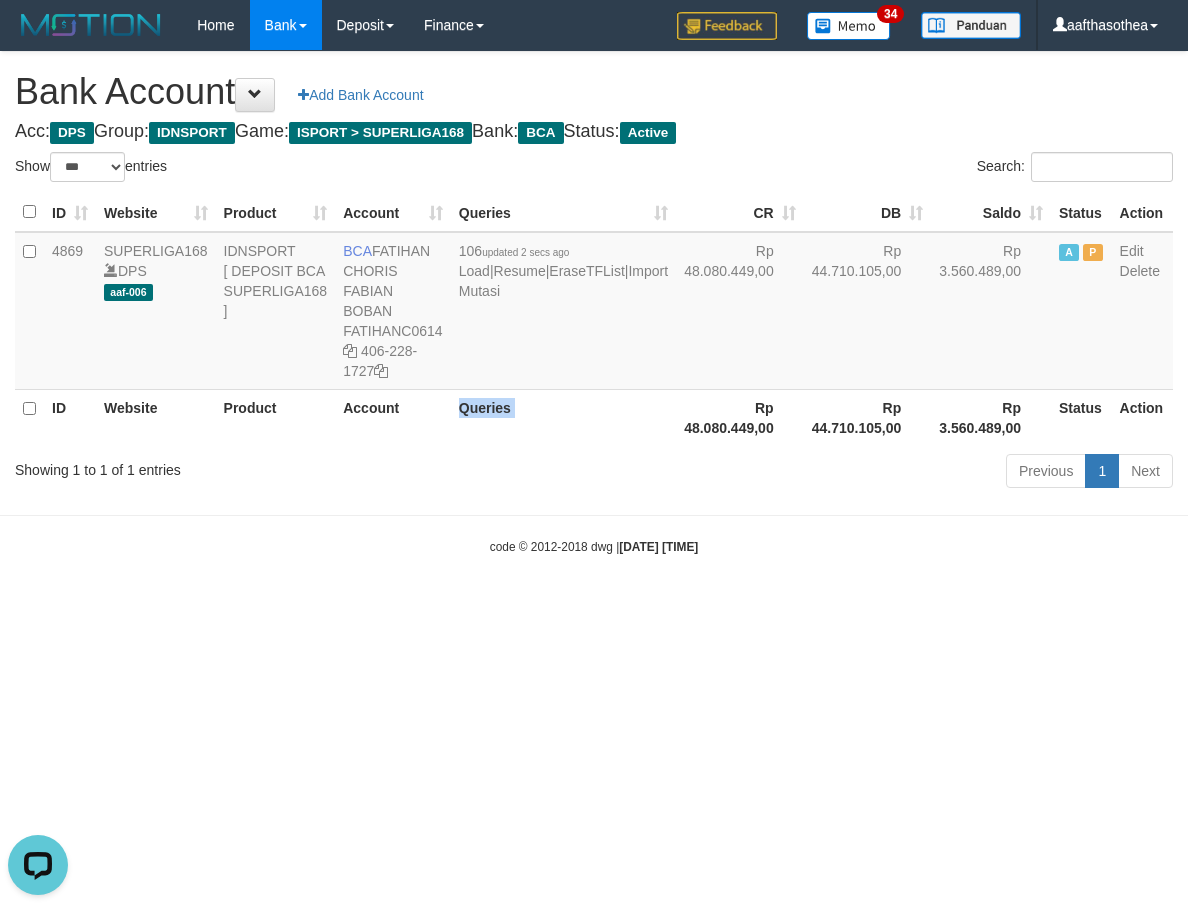 click on "Queries" at bounding box center [563, 417] 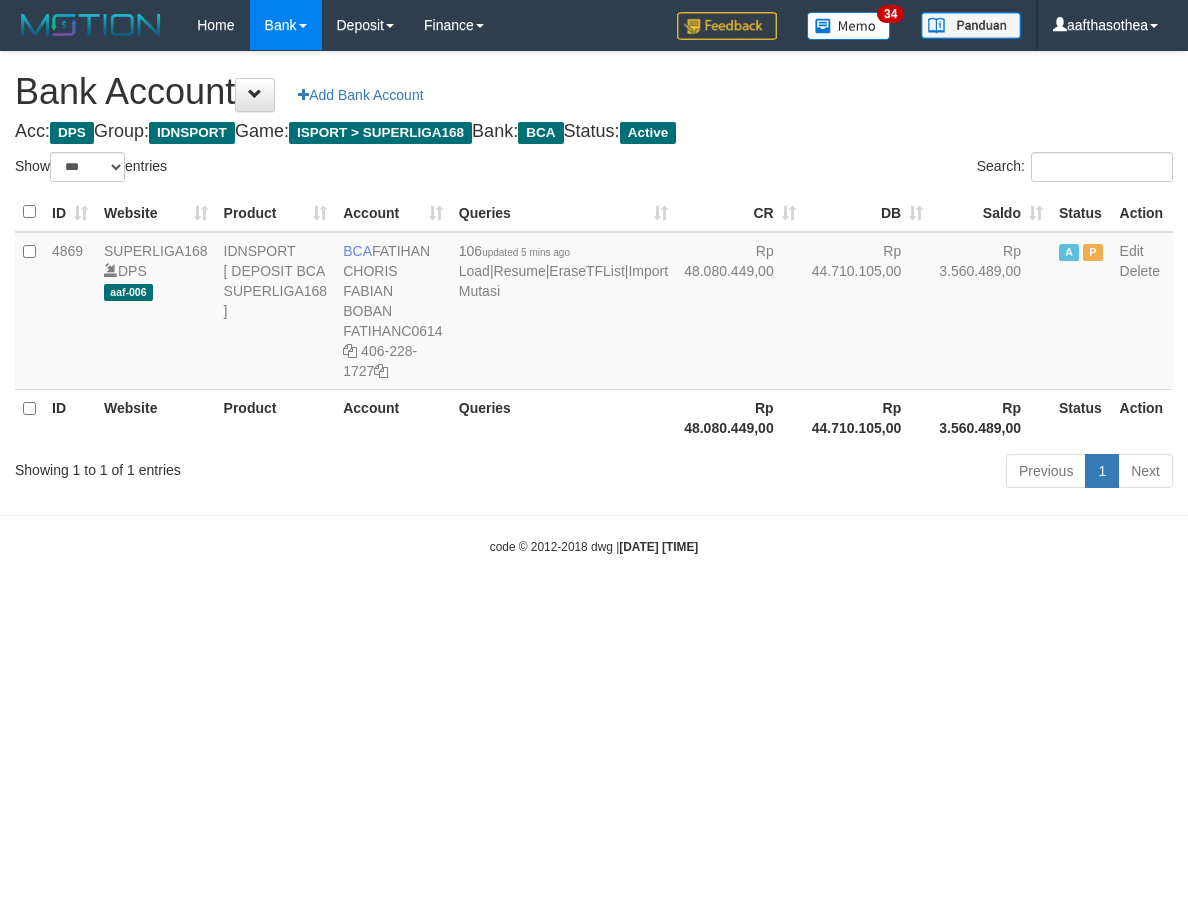 select on "***" 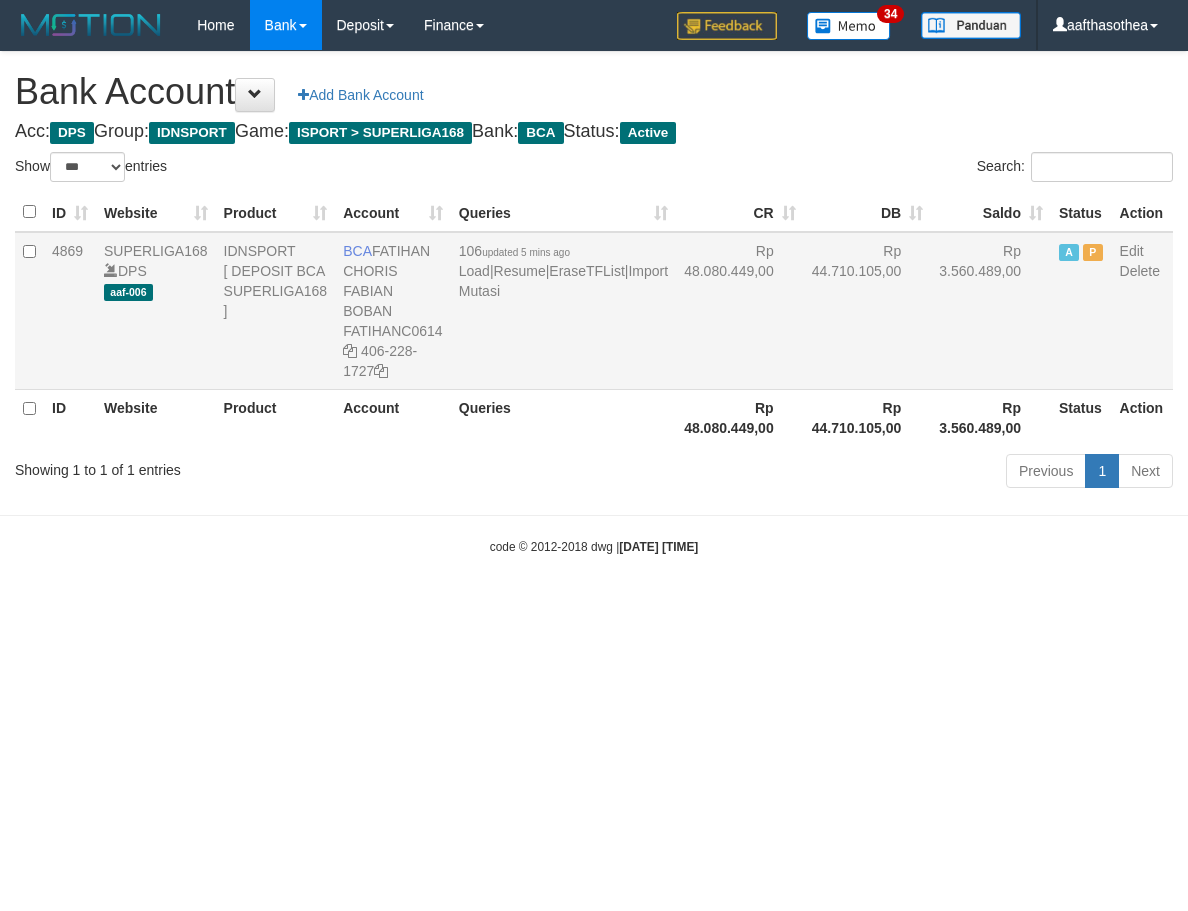 scroll, scrollTop: 0, scrollLeft: 0, axis: both 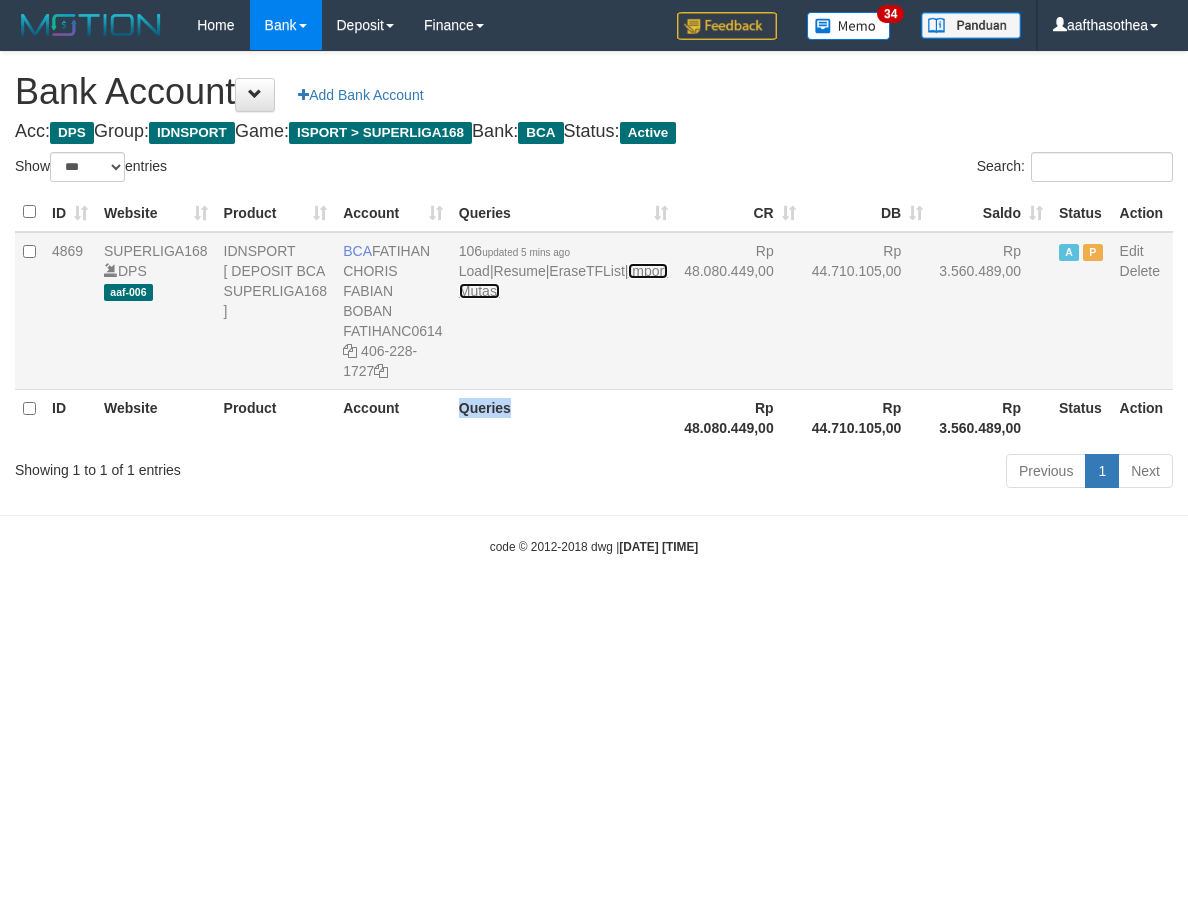 click on "Import Mutasi" at bounding box center (563, 281) 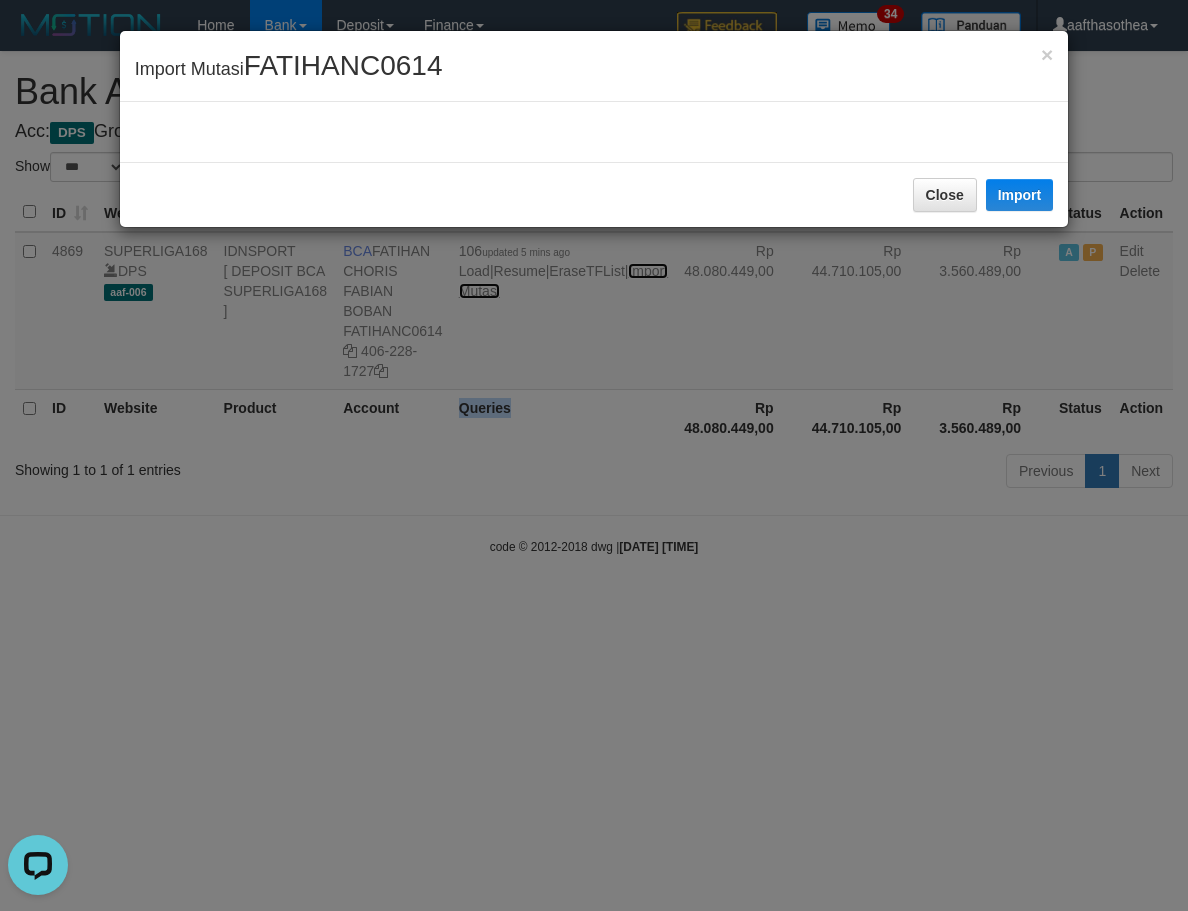 scroll, scrollTop: 0, scrollLeft: 0, axis: both 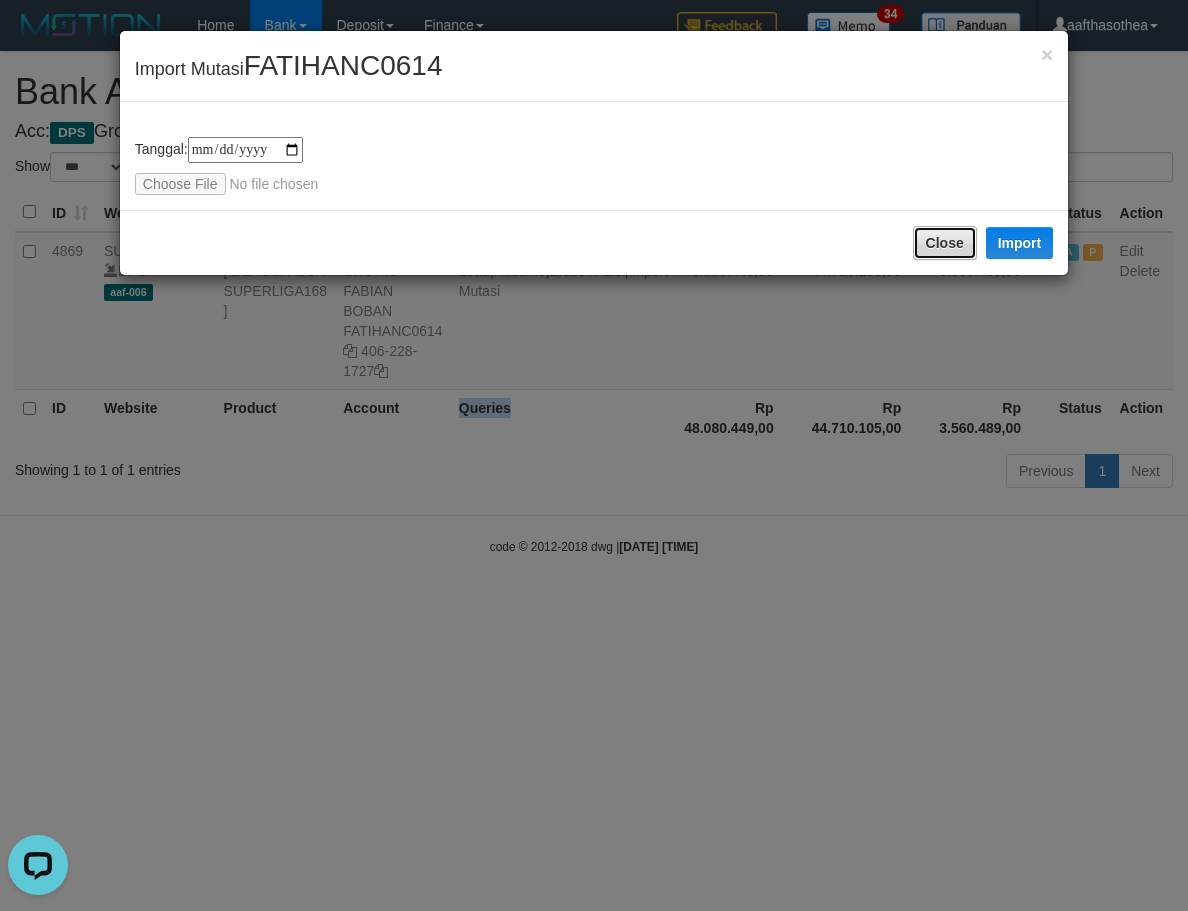 click on "Close" at bounding box center (945, 243) 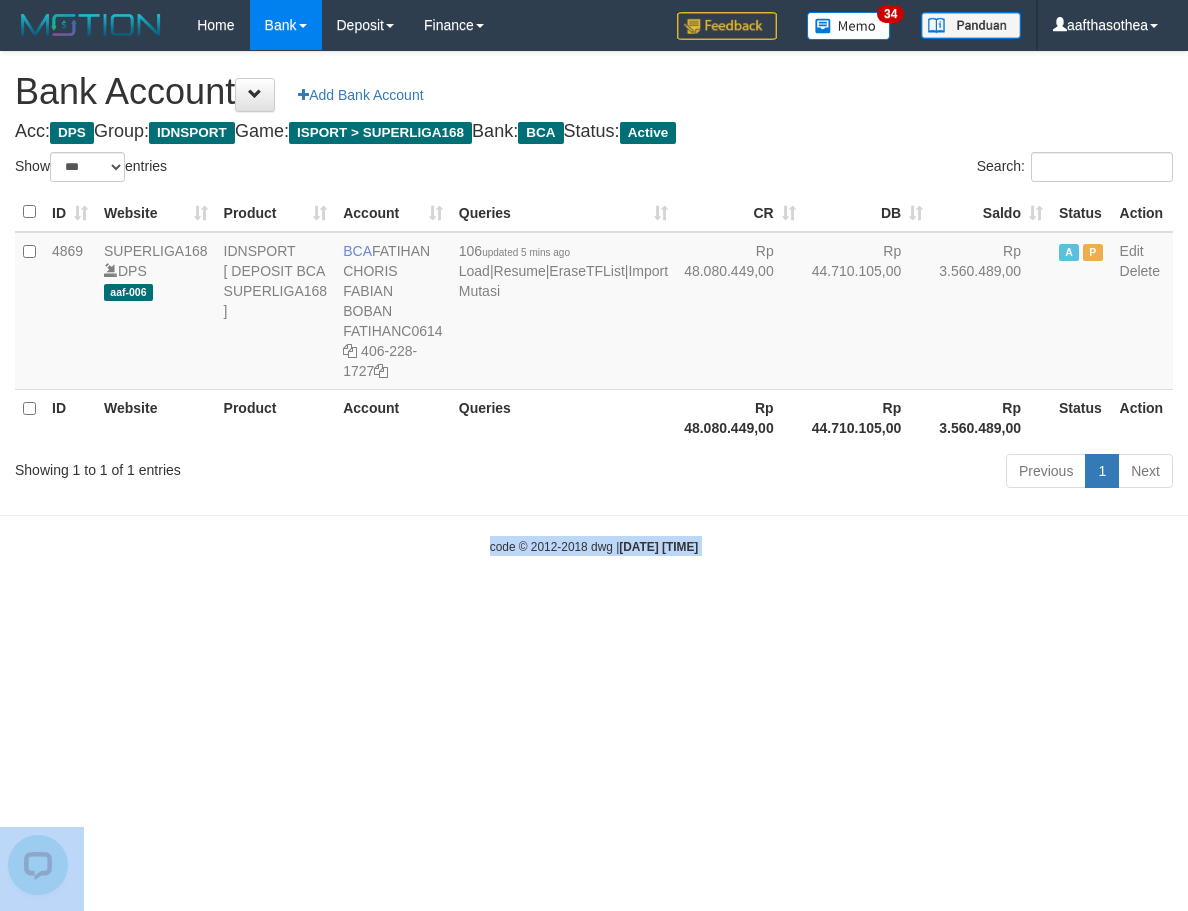 click on "Toggle navigation
Home
Bank
Account List
Load
By Website
Group
[ISPORT]													SUPERLIGA168
By Load Group (DPS)
34" at bounding box center [594, 303] 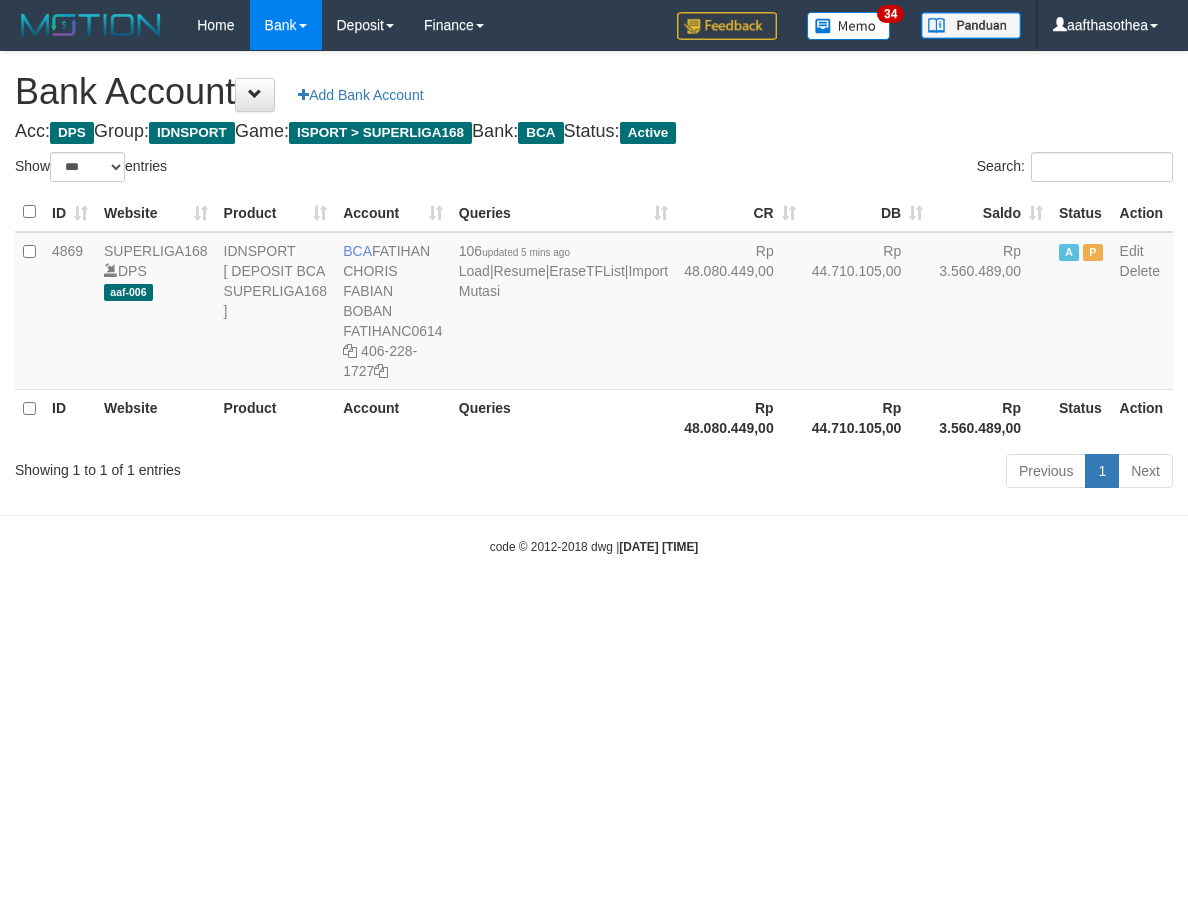 select on "***" 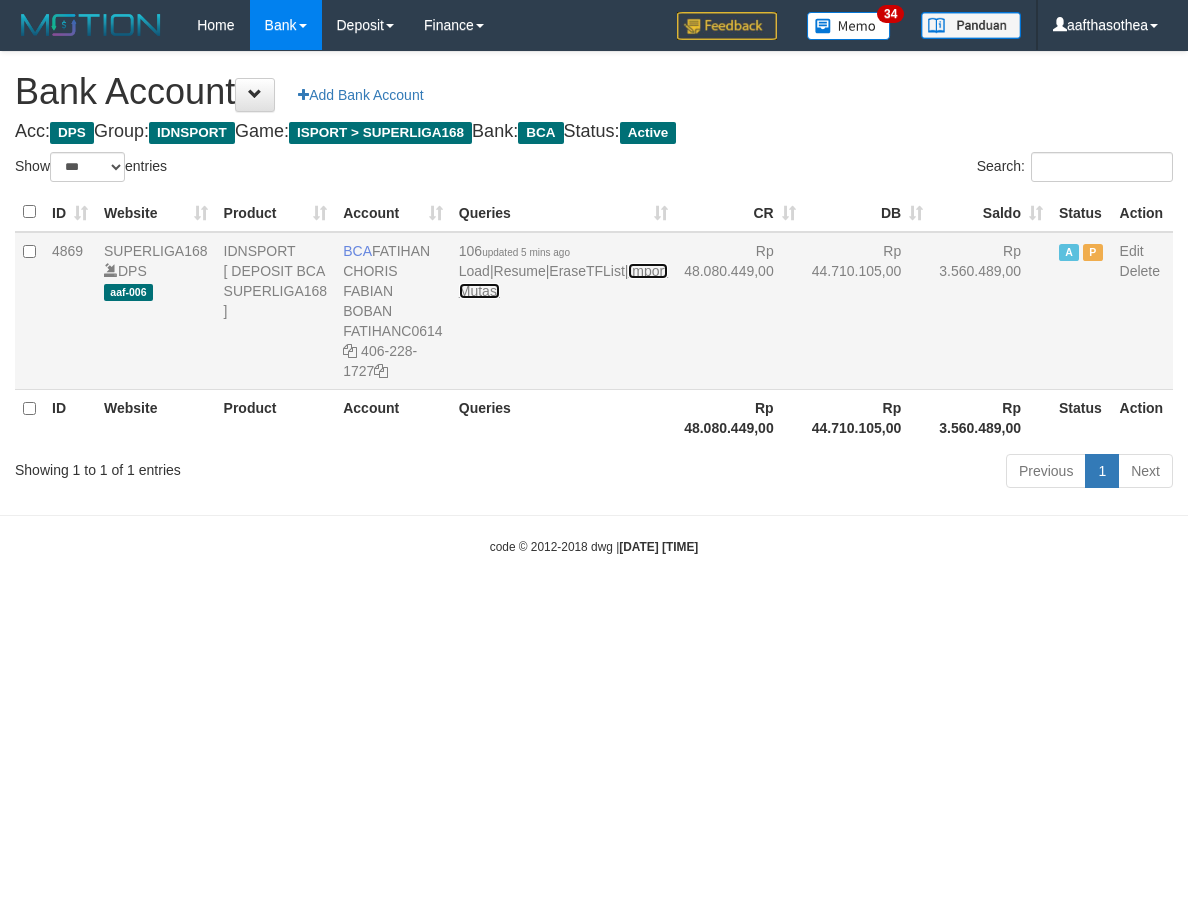 click on "Import Mutasi" at bounding box center [563, 281] 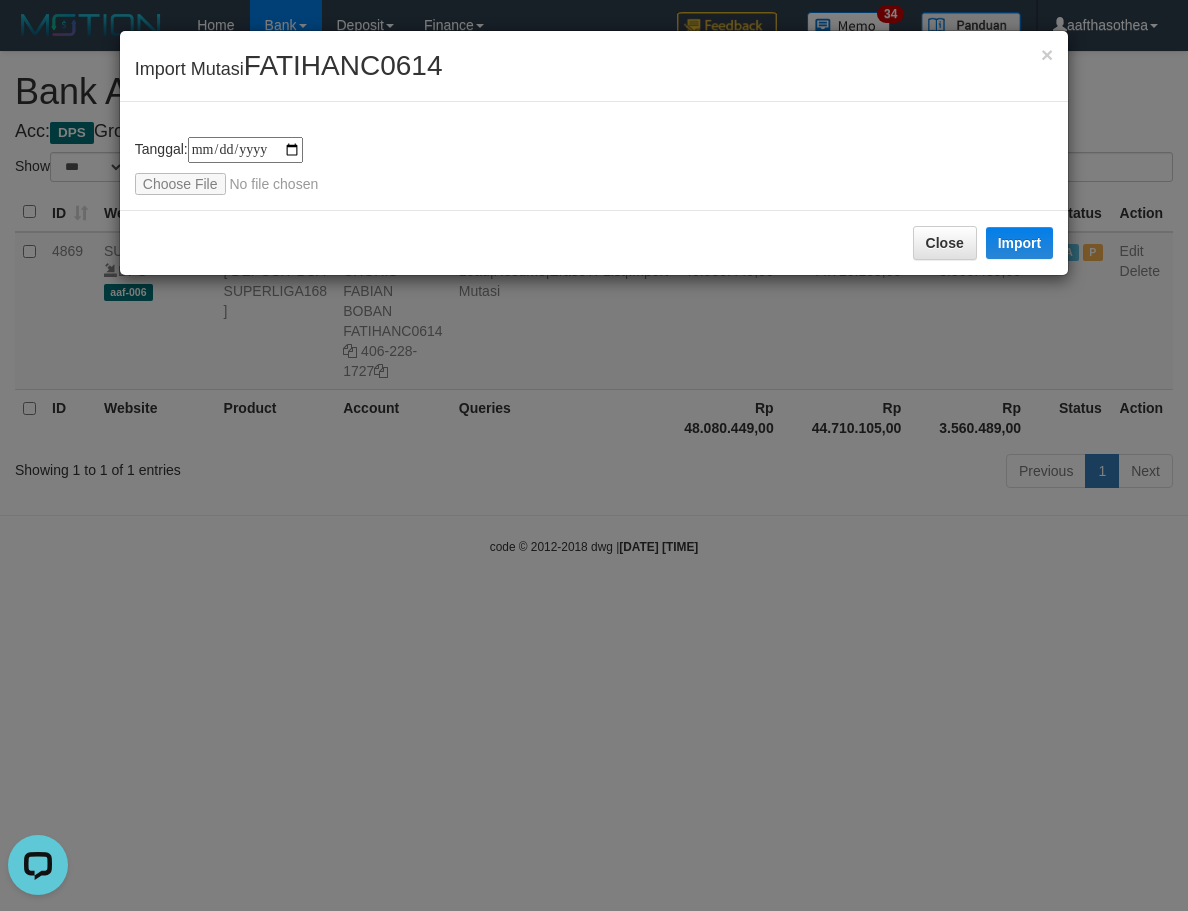 scroll, scrollTop: 0, scrollLeft: 0, axis: both 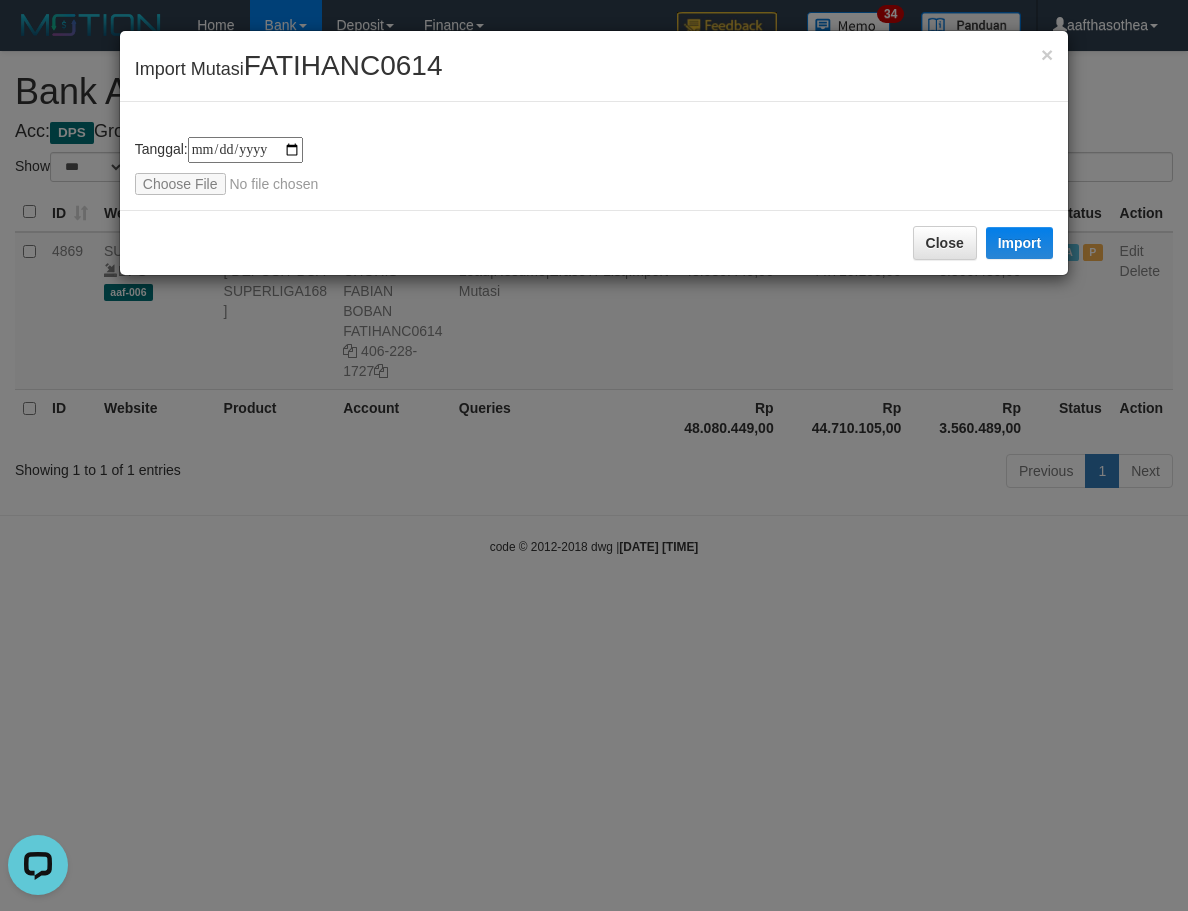 type on "**********" 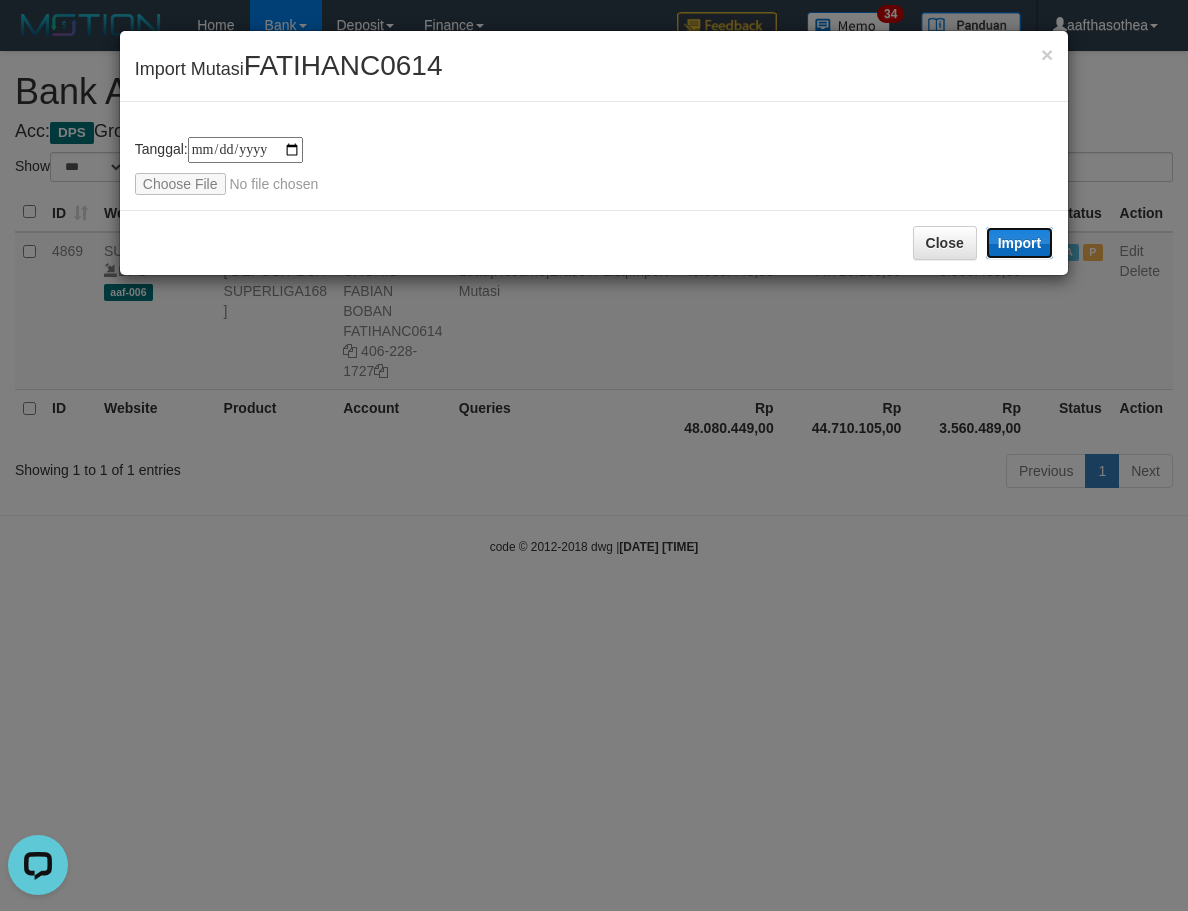 drag, startPoint x: 1013, startPoint y: 251, endPoint x: 635, endPoint y: 429, distance: 417.81335 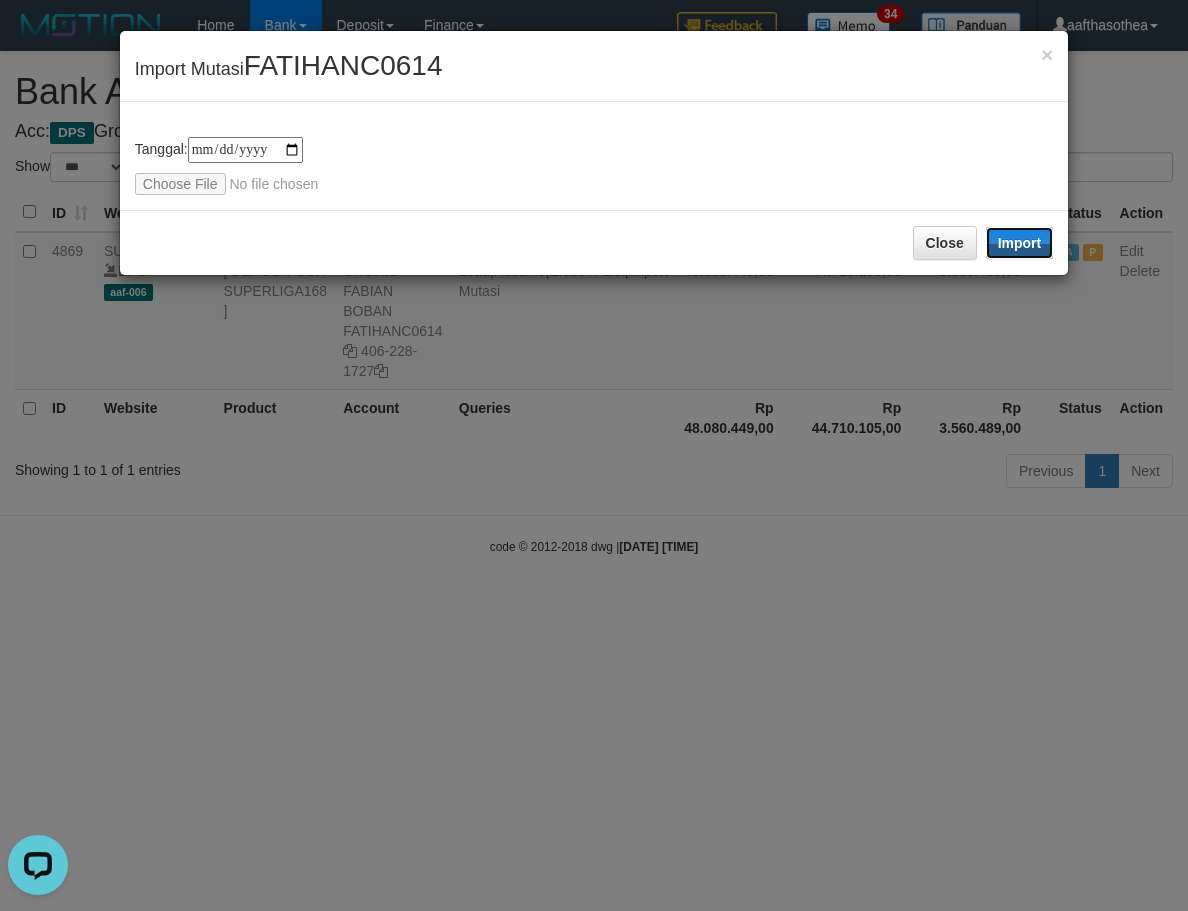 click on "Import" at bounding box center (1020, 243) 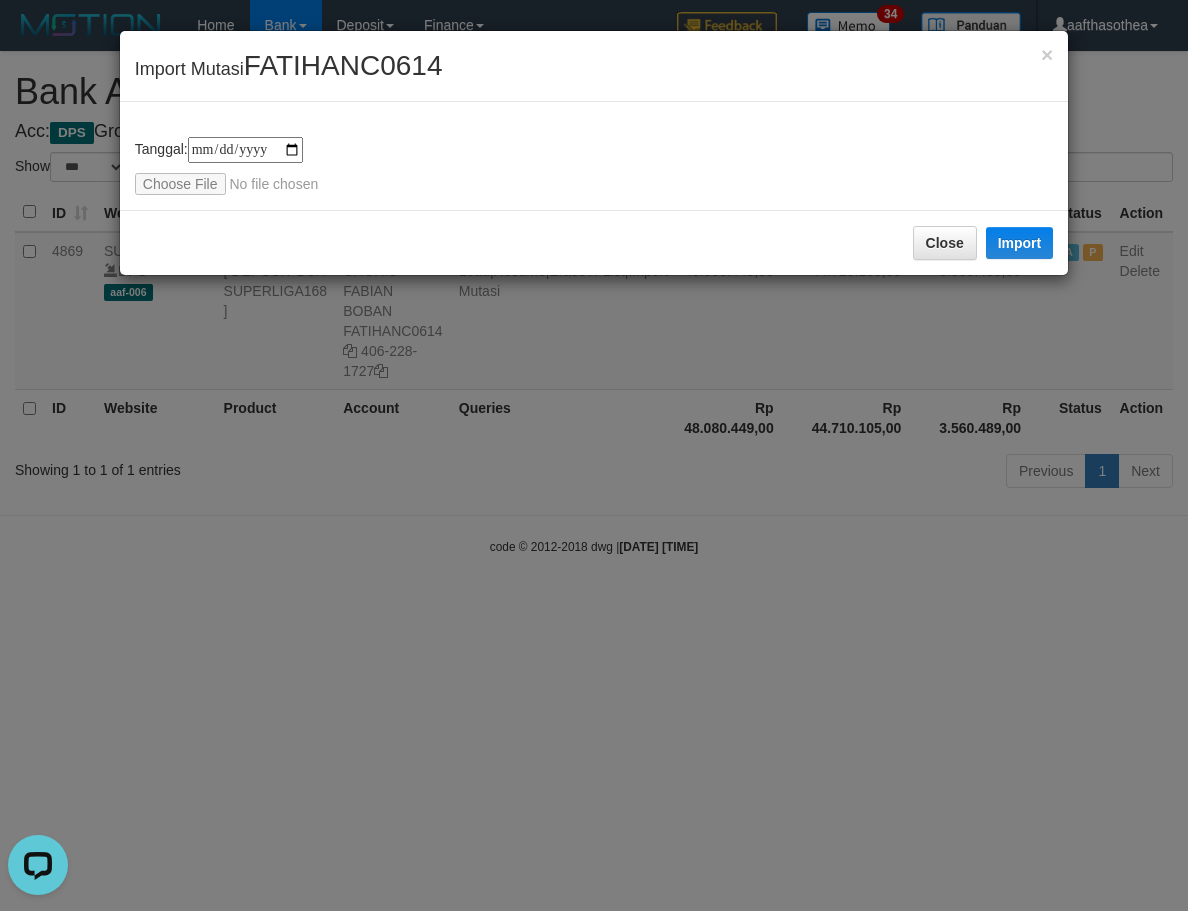 click on "**********" at bounding box center [594, 455] 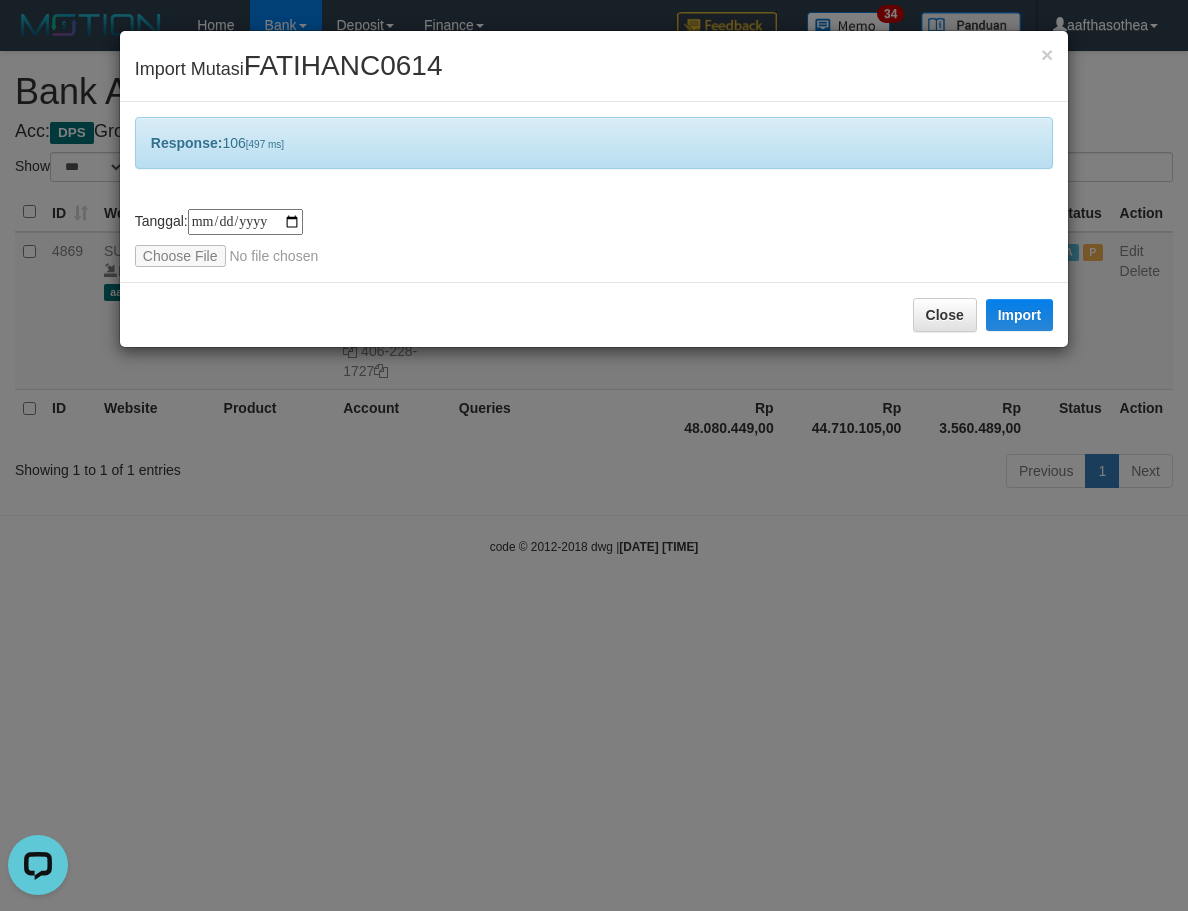 click on "**********" at bounding box center [594, 455] 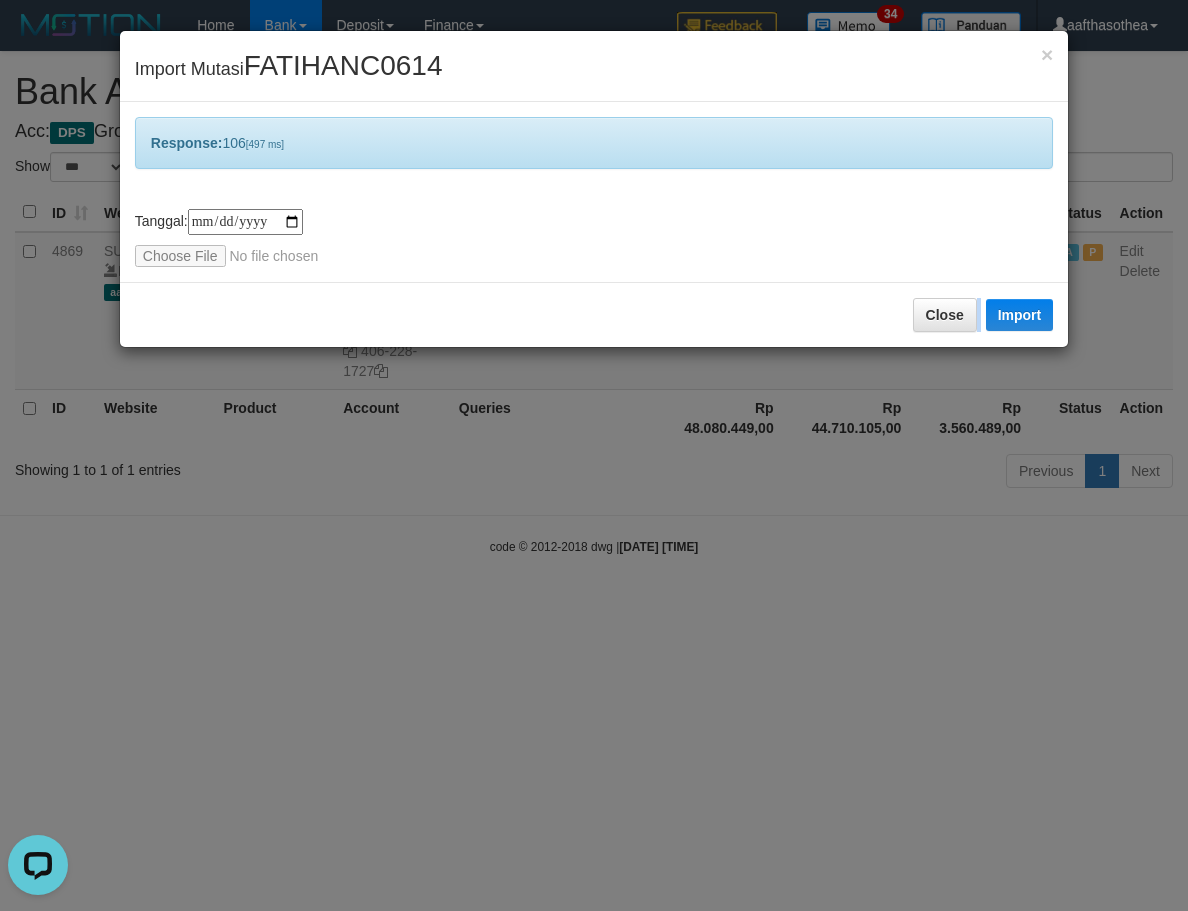 click on "**********" at bounding box center [594, 455] 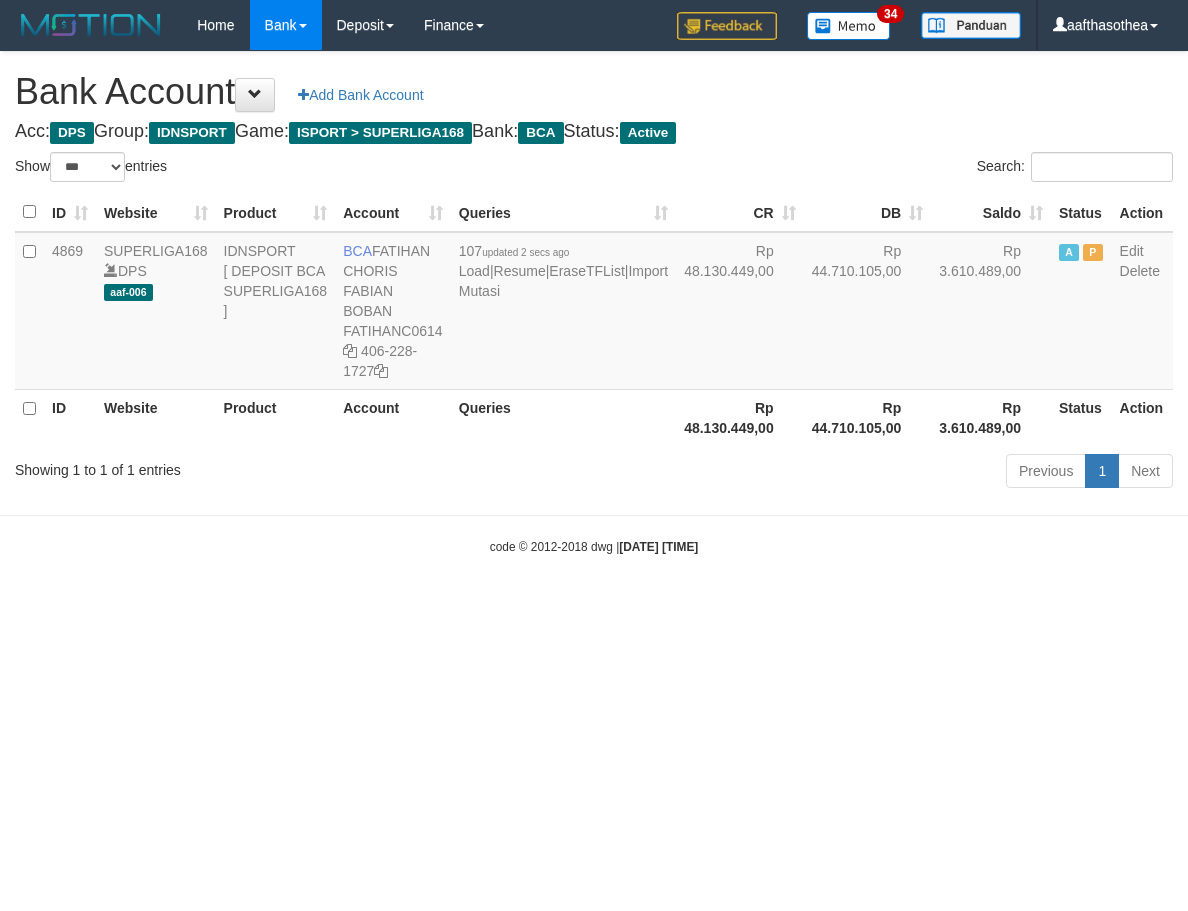 select on "***" 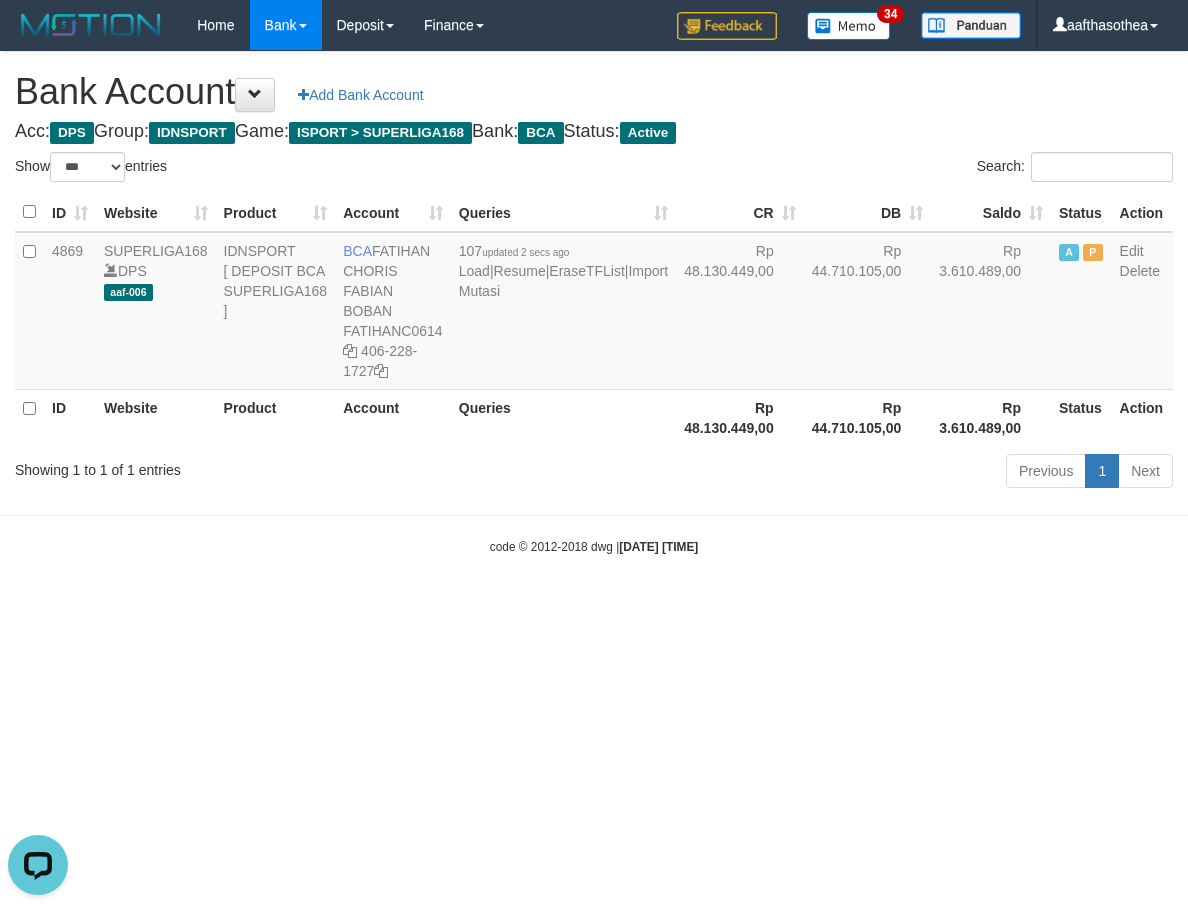 scroll, scrollTop: 0, scrollLeft: 0, axis: both 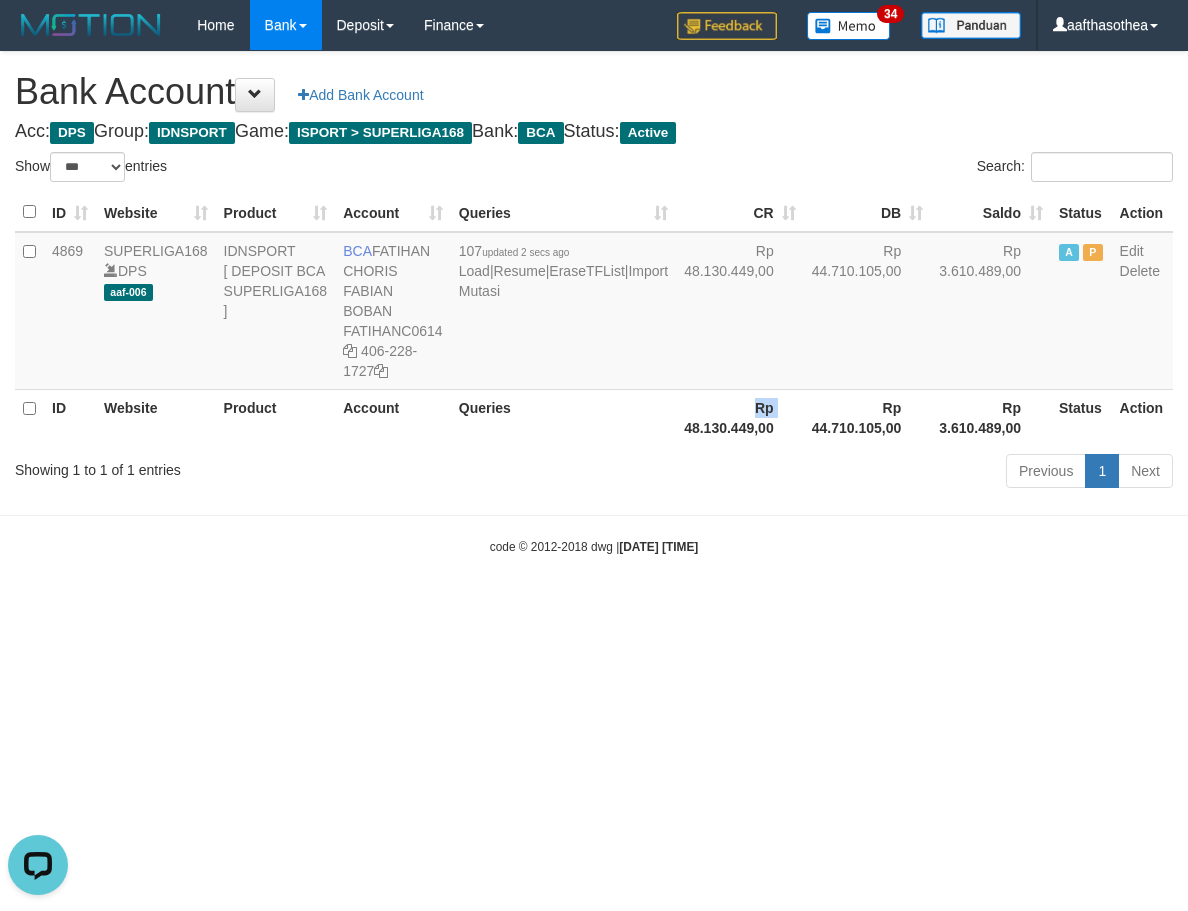 click on "Rp 48.130.449,00" at bounding box center [740, 417] 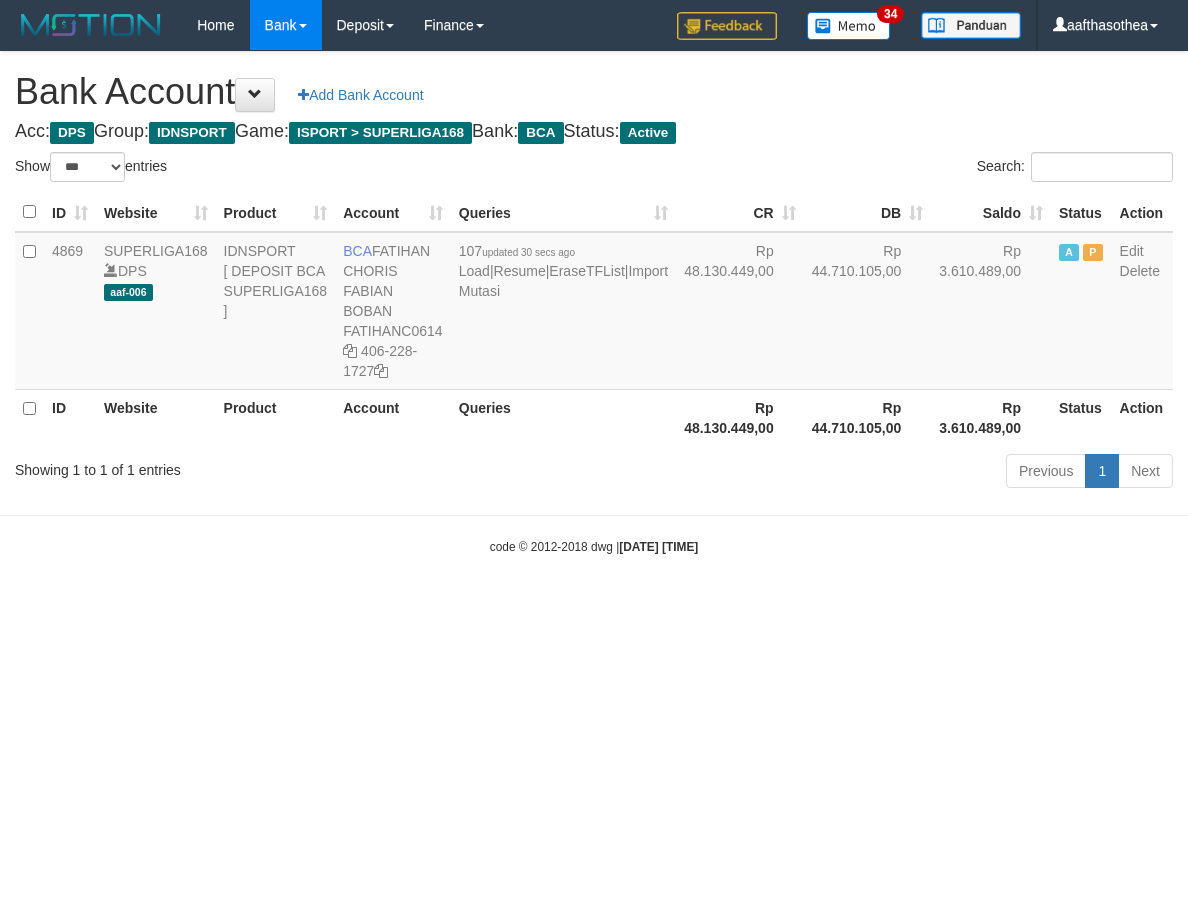 select on "***" 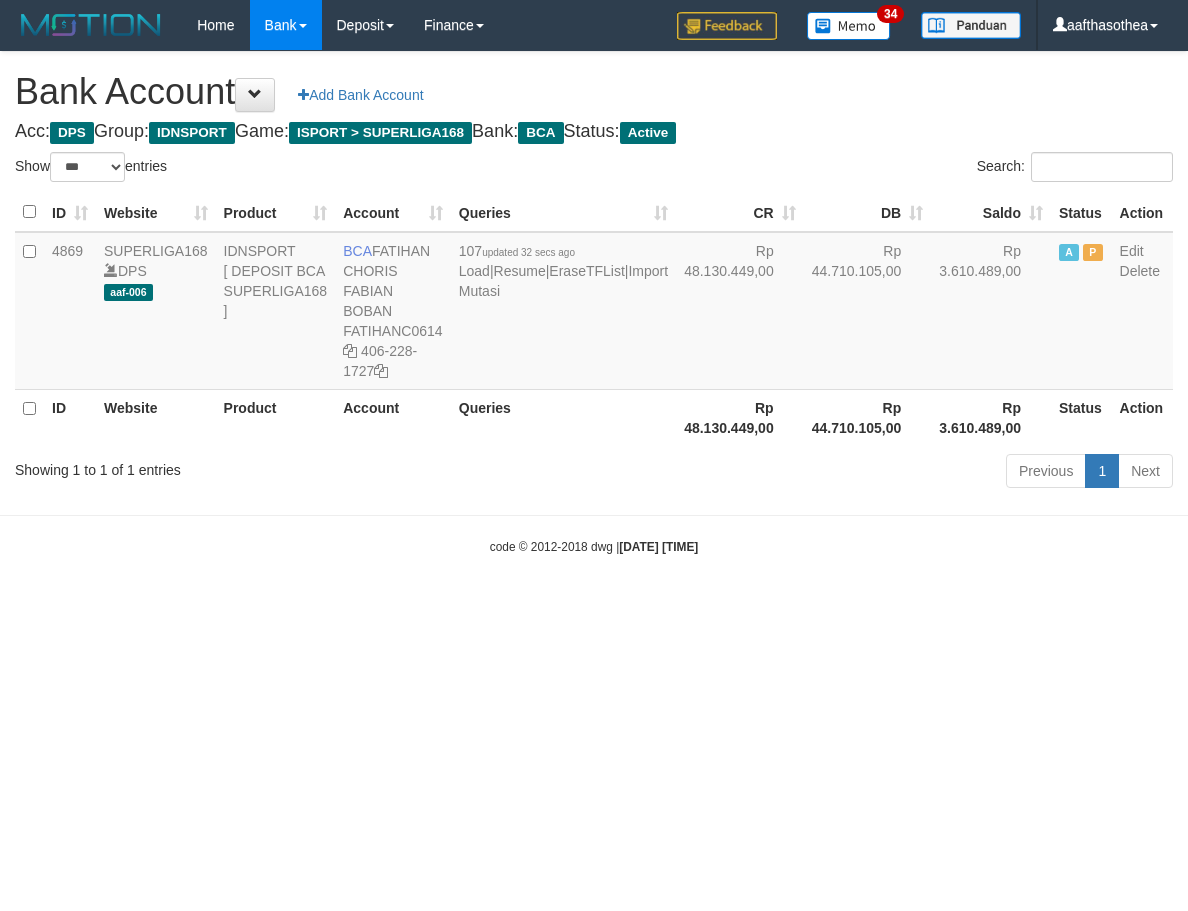 select on "***" 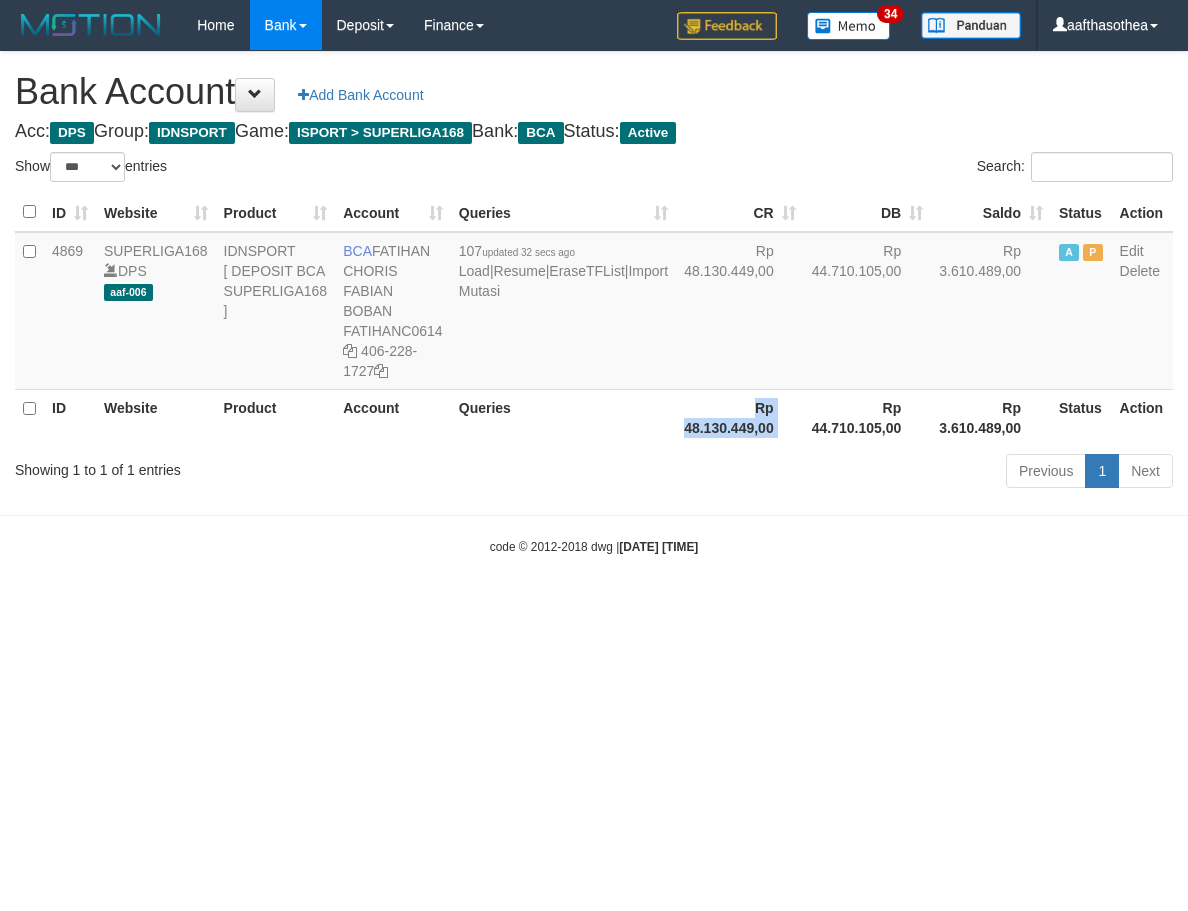 click on "Rp 48.130.449,00" at bounding box center (740, 417) 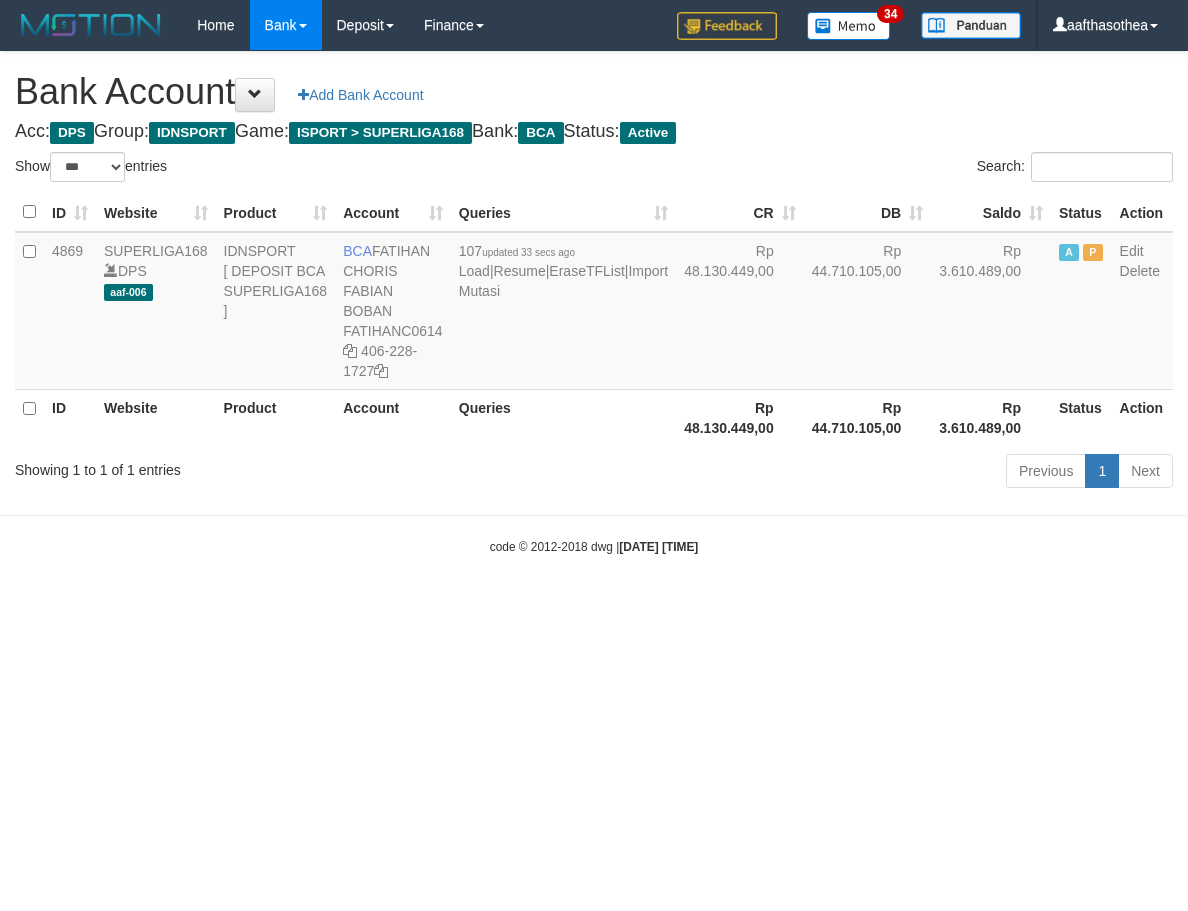 select on "***" 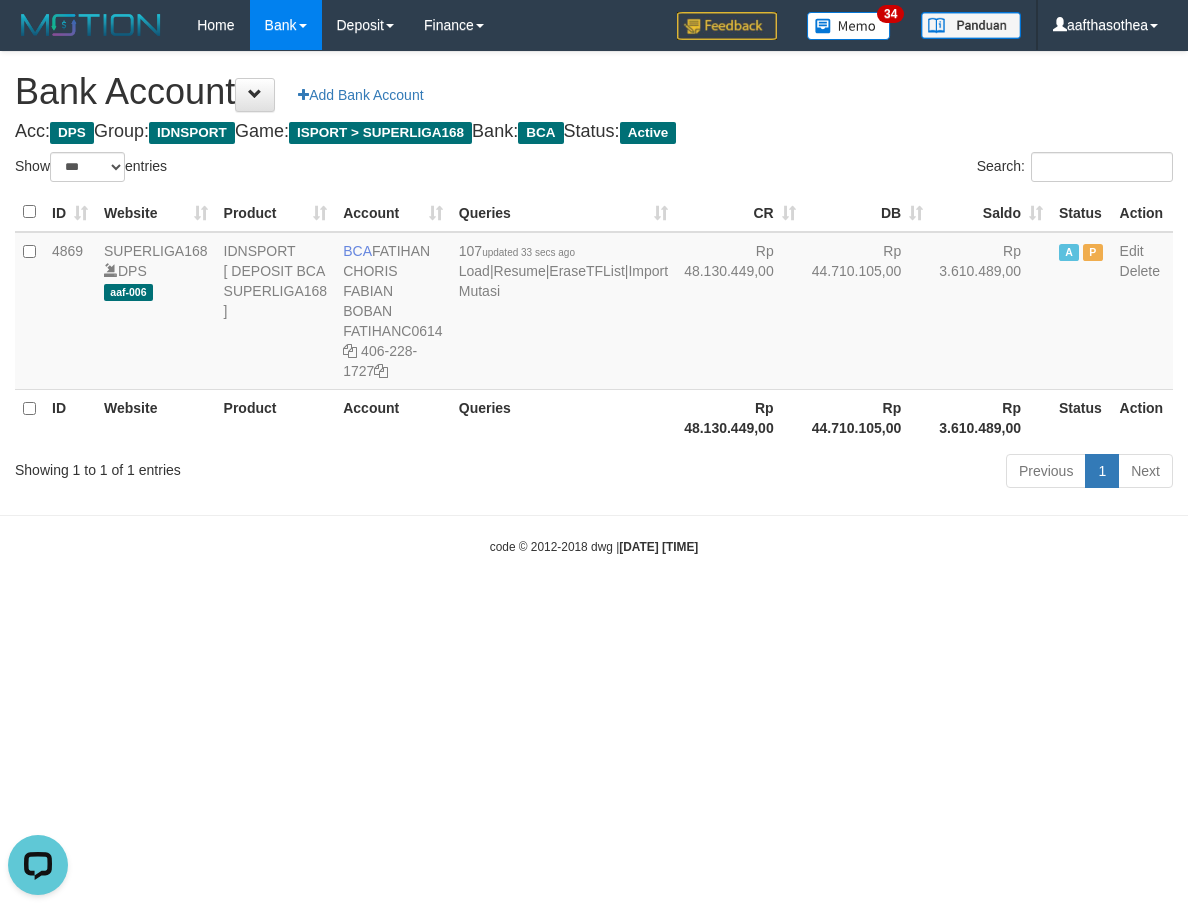scroll, scrollTop: 0, scrollLeft: 0, axis: both 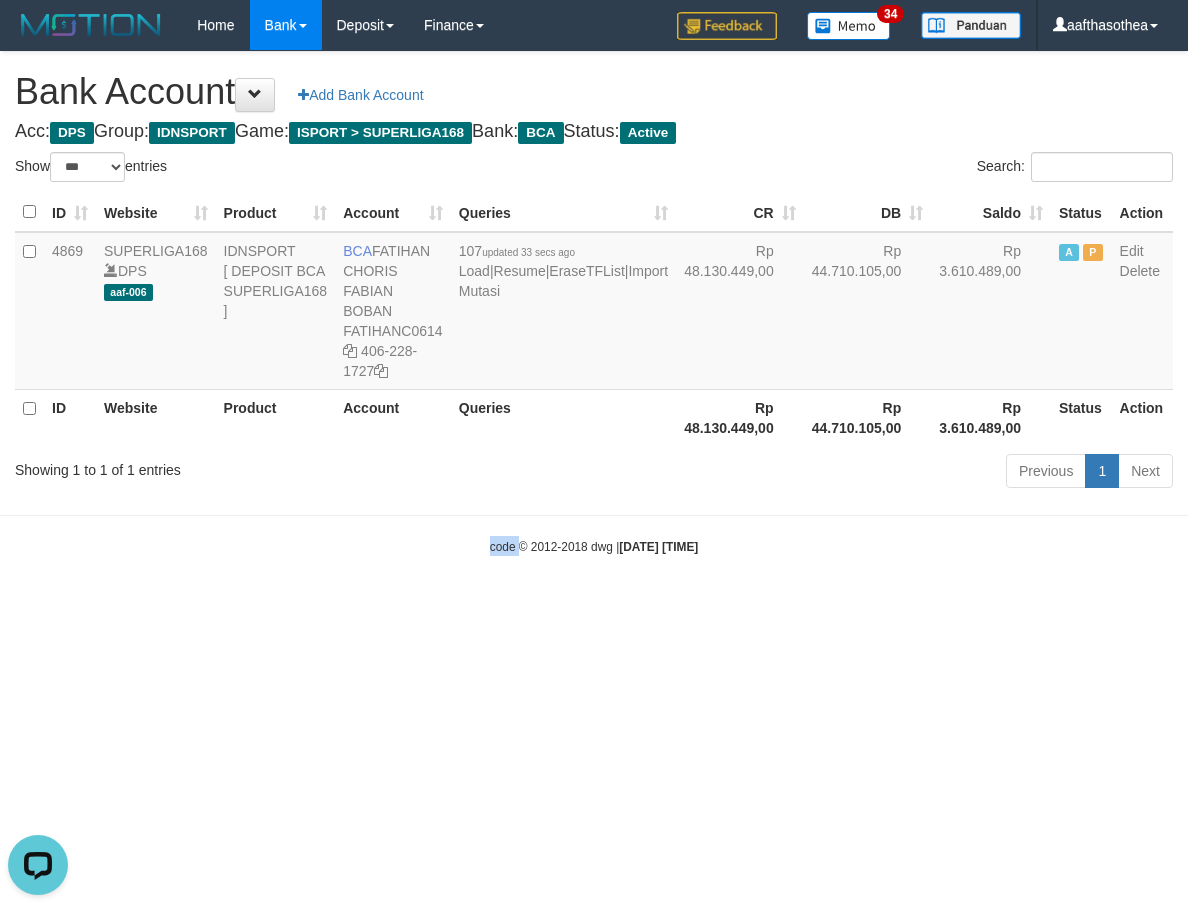 click on "Toggle navigation
Home
Bank
Account List
Load
By Website
Group
[ISPORT]													SUPERLIGA168
By Load Group (DPS)" at bounding box center [594, 303] 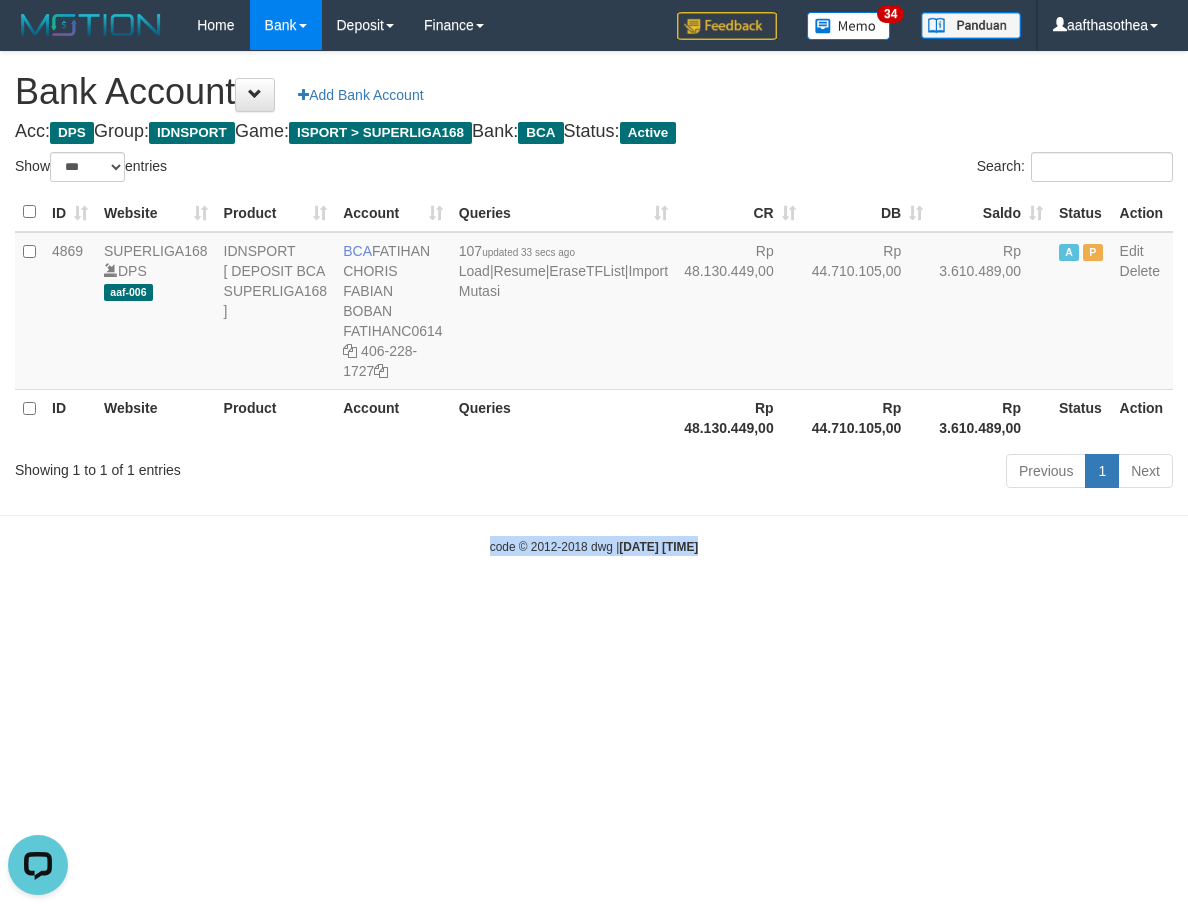 click on "Toggle navigation
Home
Bank
Account List
Load
By Website
Group
[ISPORT]													SUPERLIGA168
By Load Group (DPS)" at bounding box center [594, 303] 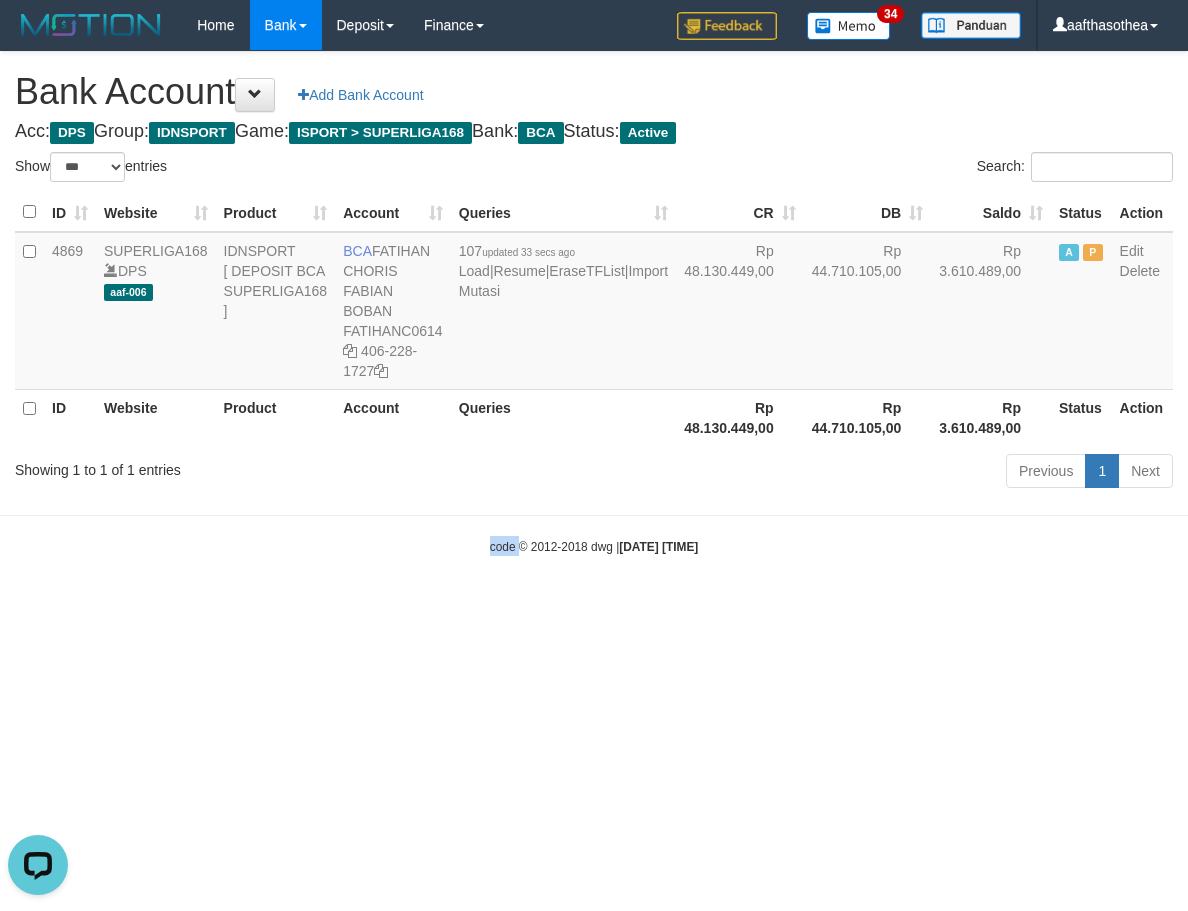 click on "Toggle navigation
Home
Bank
Account List
Load
By Website
Group
[ISPORT]													SUPERLIGA168
By Load Group (DPS)" at bounding box center (594, 303) 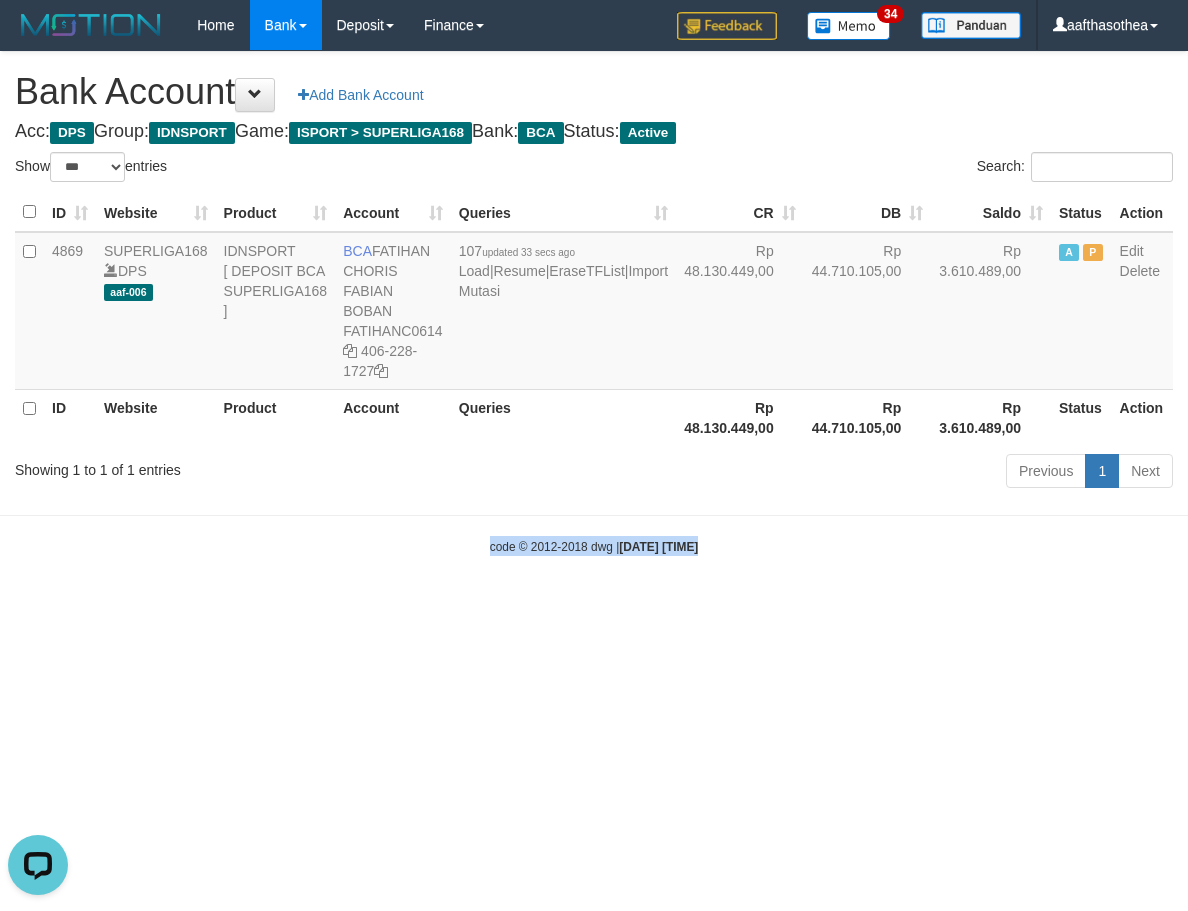 click on "Toggle navigation
Home
Bank
Account List
Load
By Website
Group
[ISPORT]													SUPERLIGA168
By Load Group (DPS)" at bounding box center [594, 303] 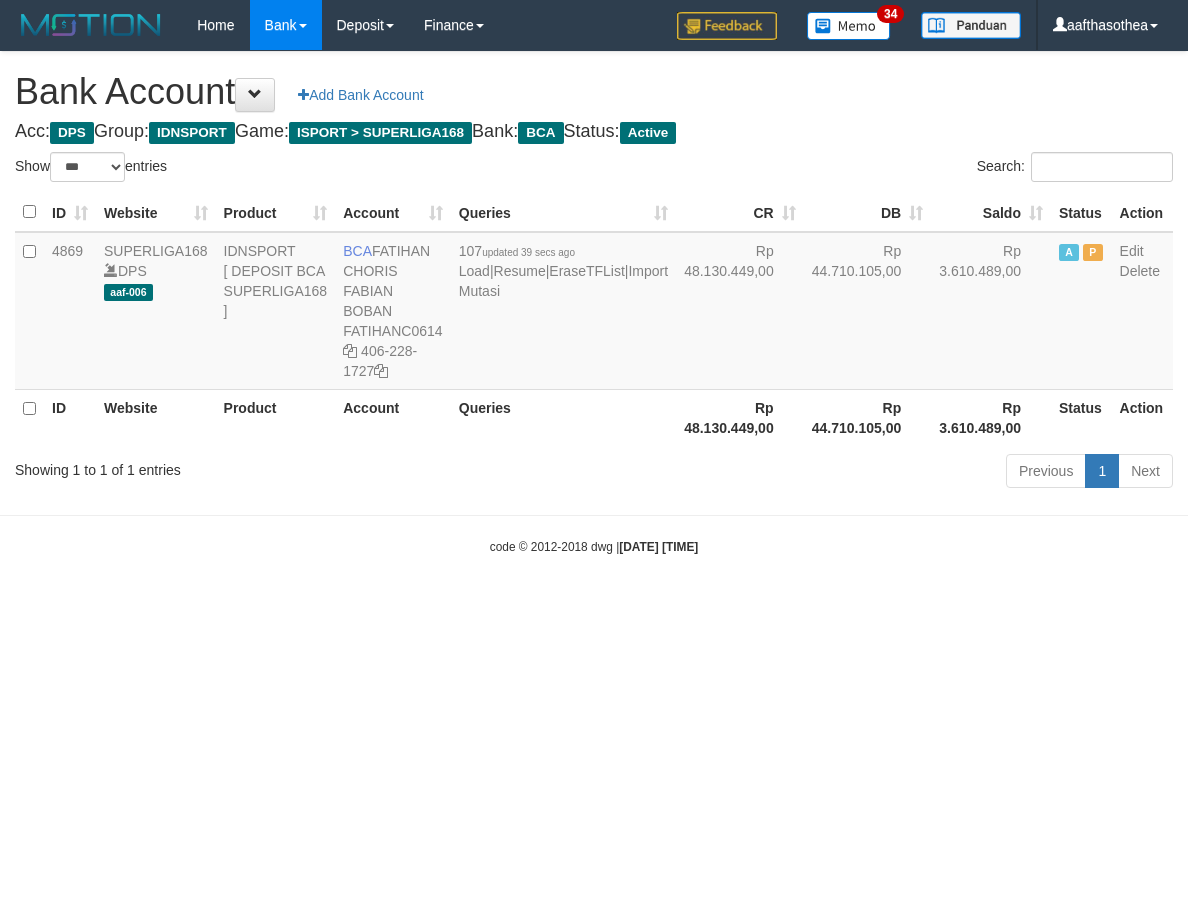 select on "***" 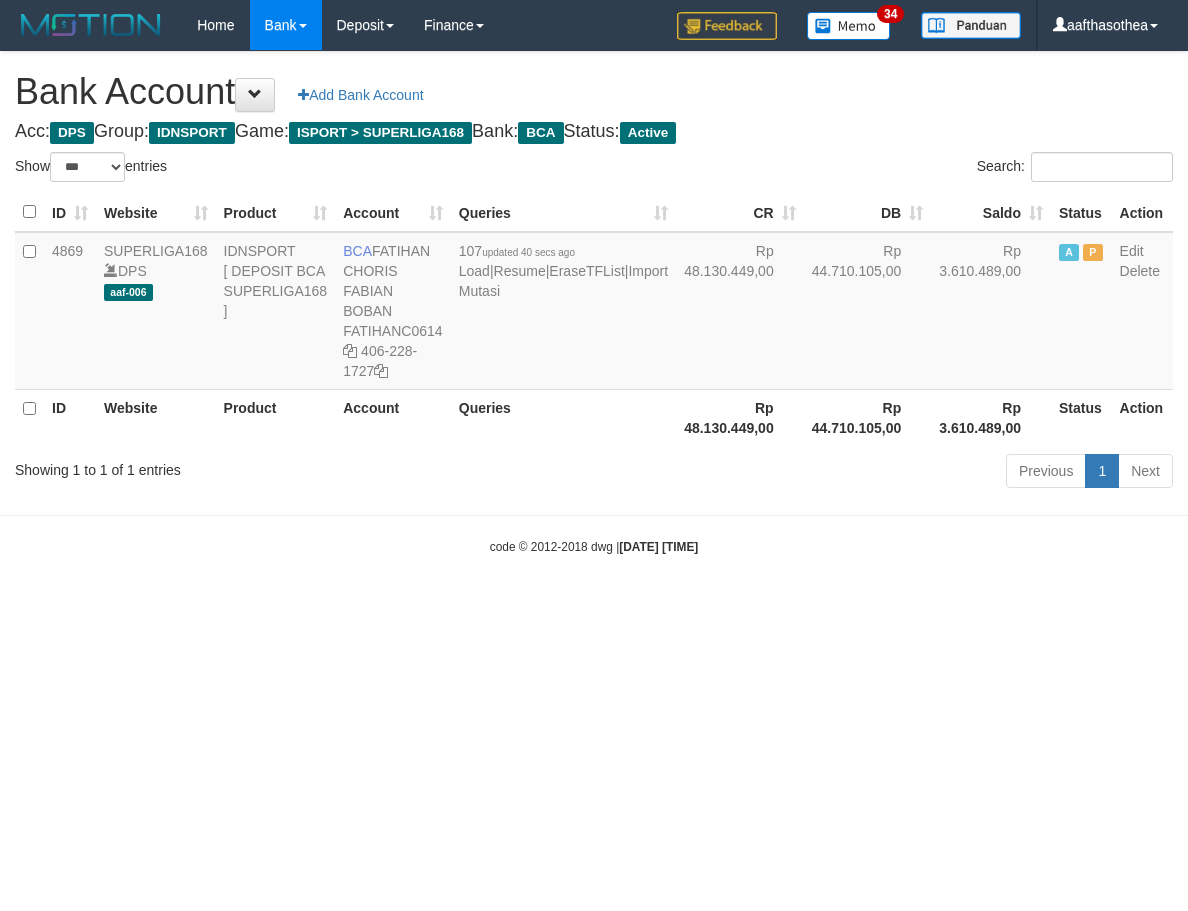 select on "***" 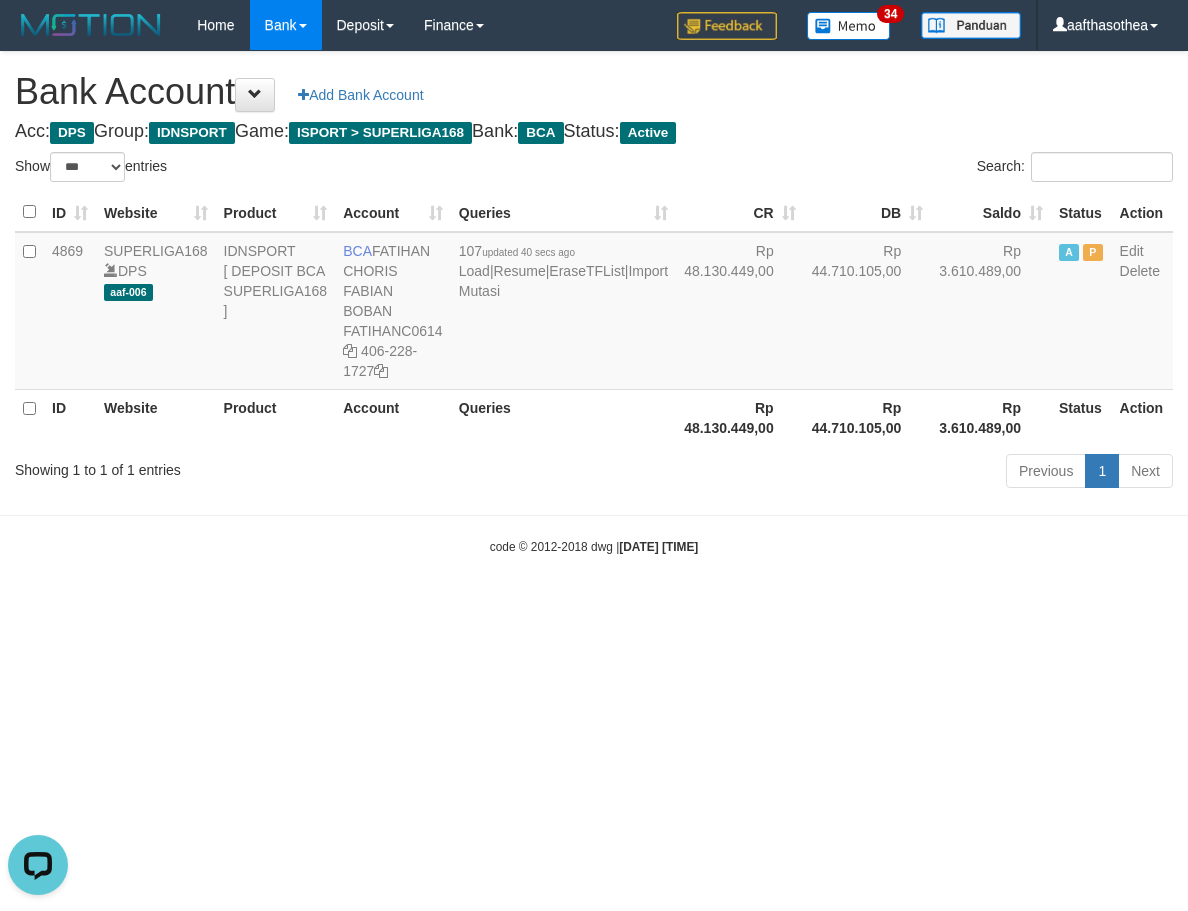 scroll, scrollTop: 0, scrollLeft: 0, axis: both 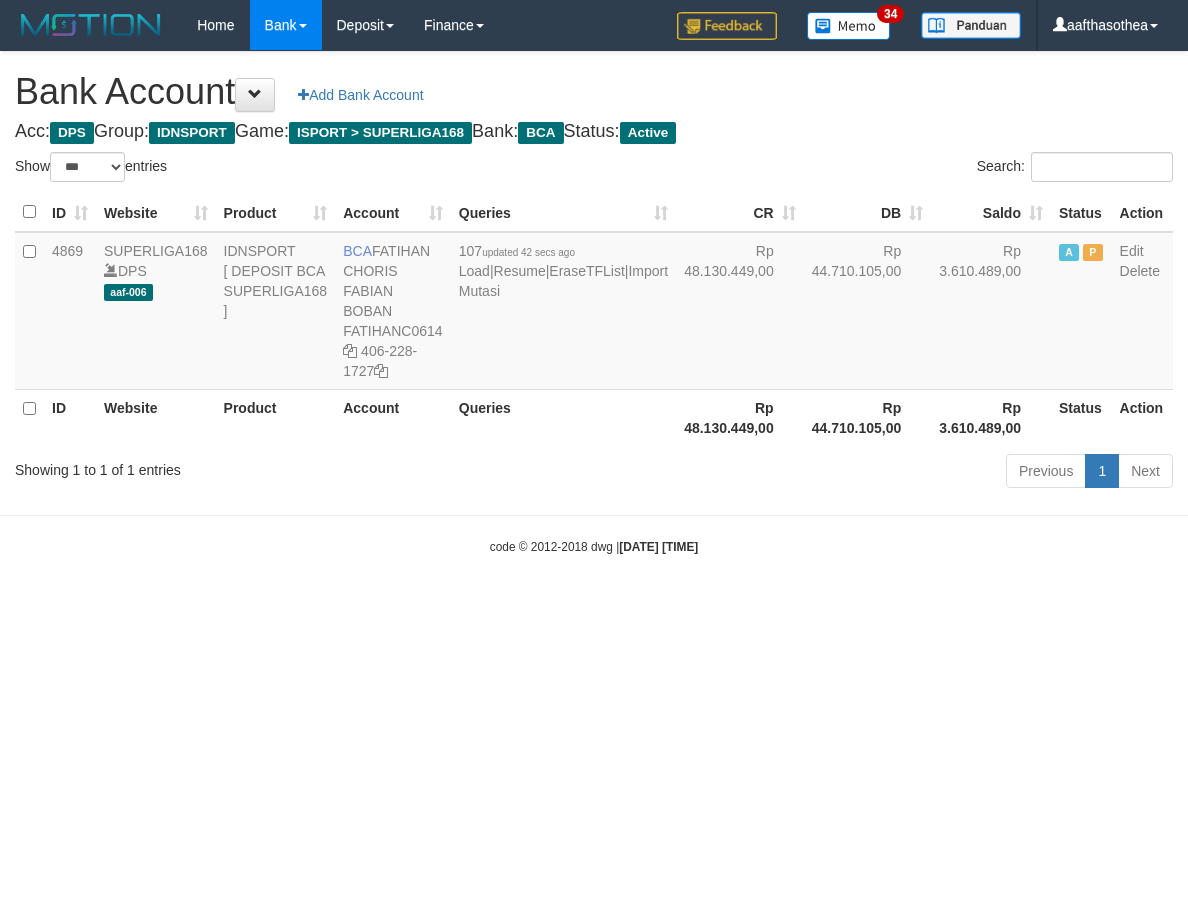 select on "***" 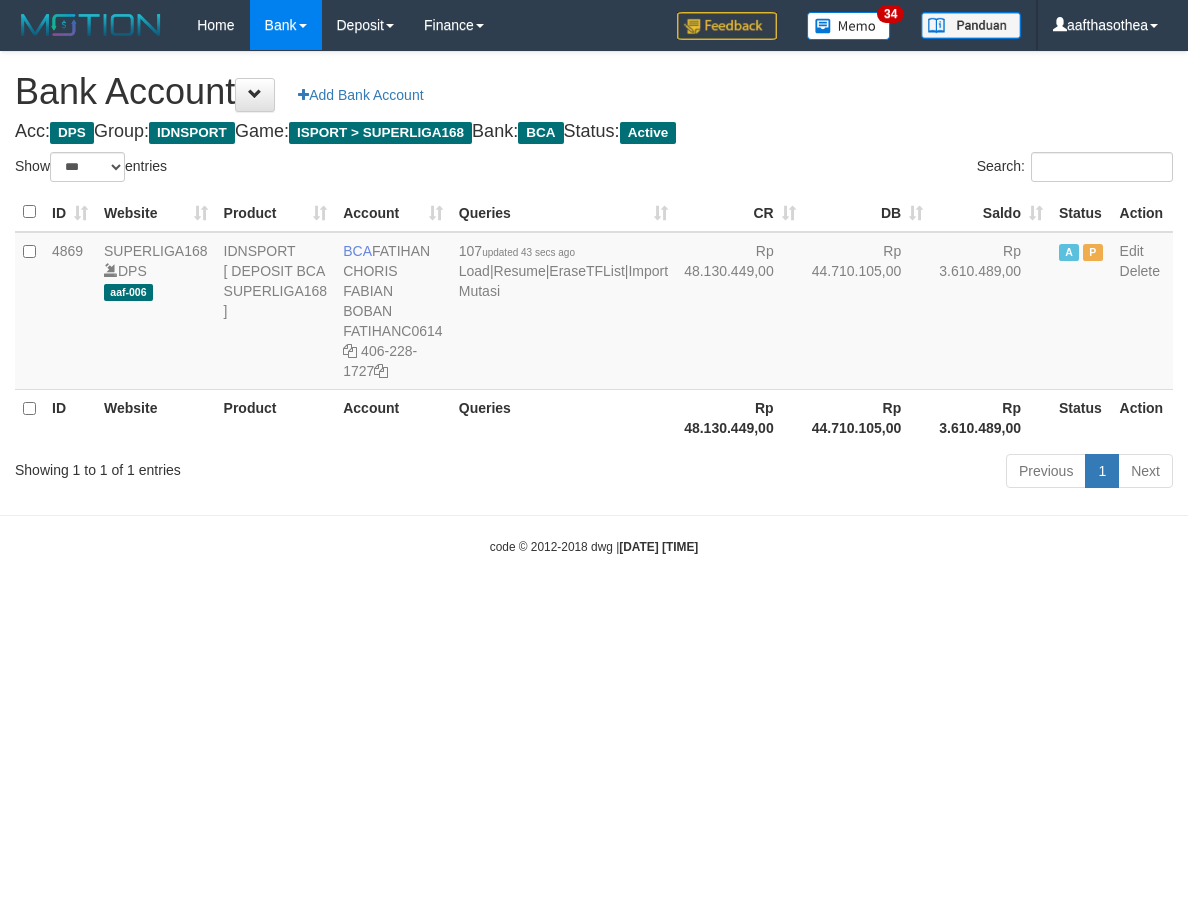 select on "***" 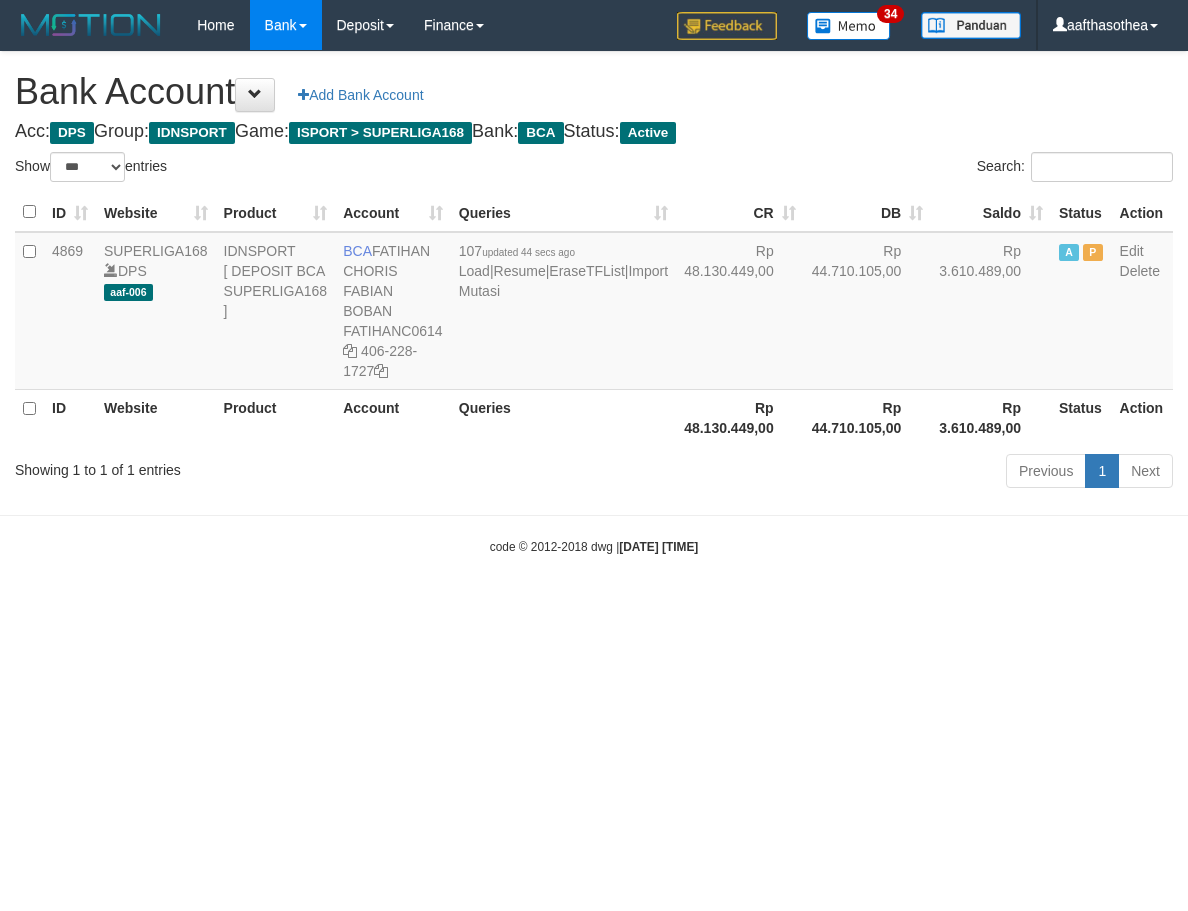 select on "***" 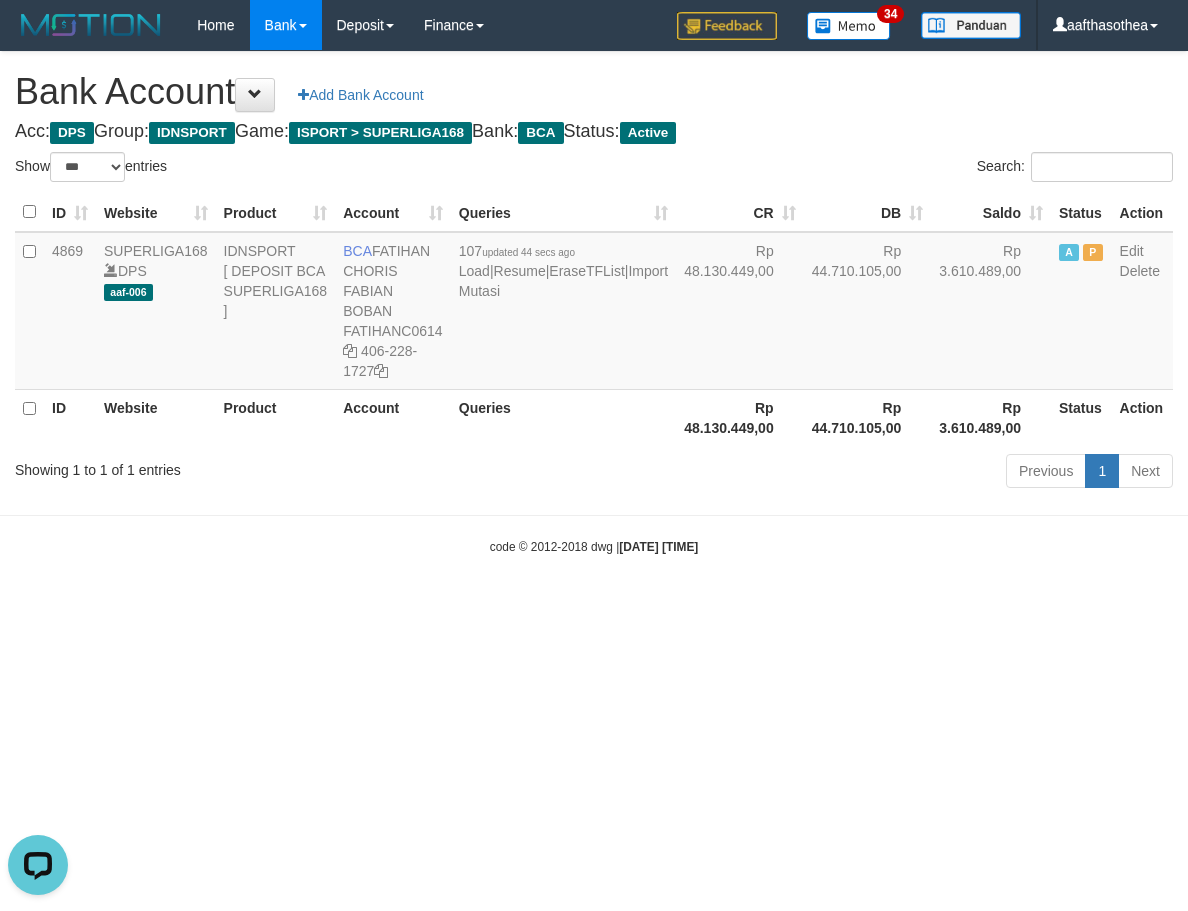 scroll, scrollTop: 0, scrollLeft: 0, axis: both 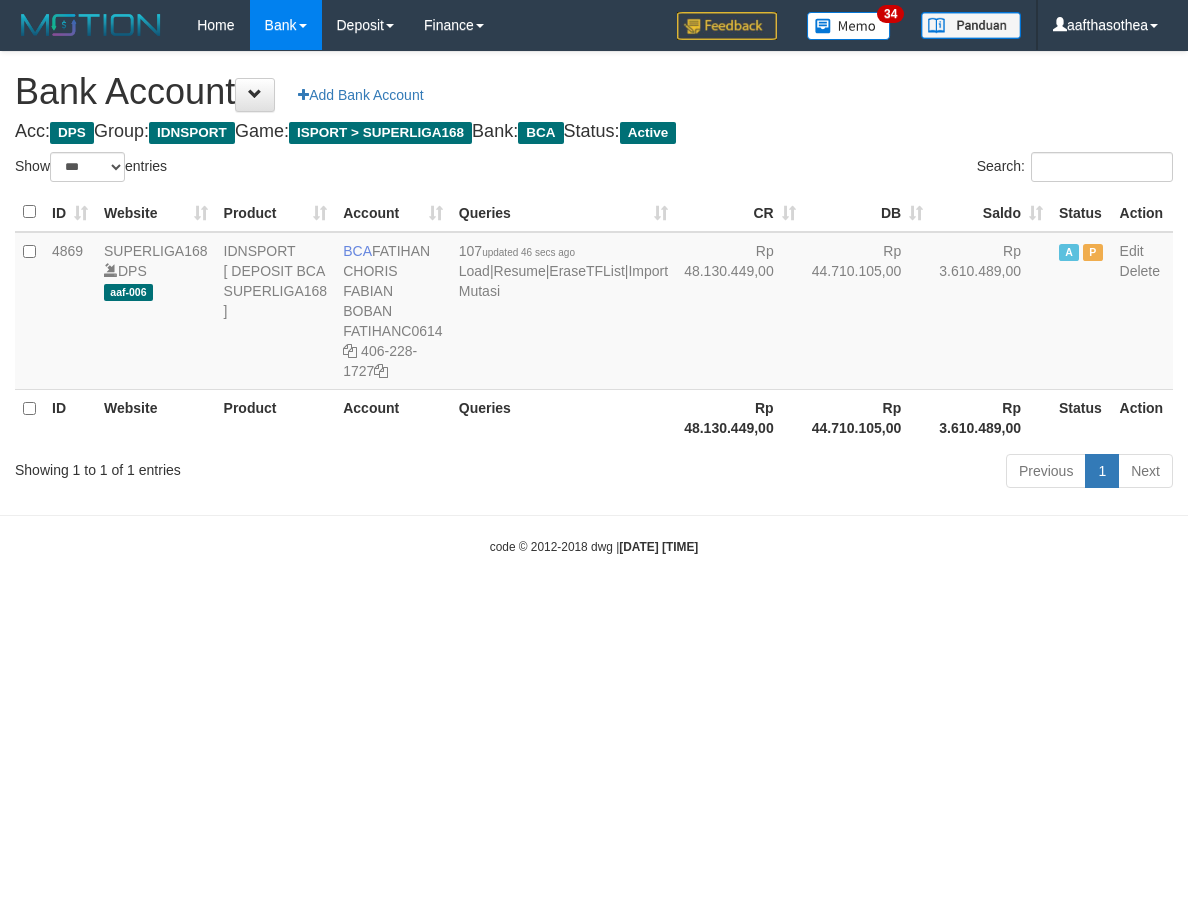 select on "***" 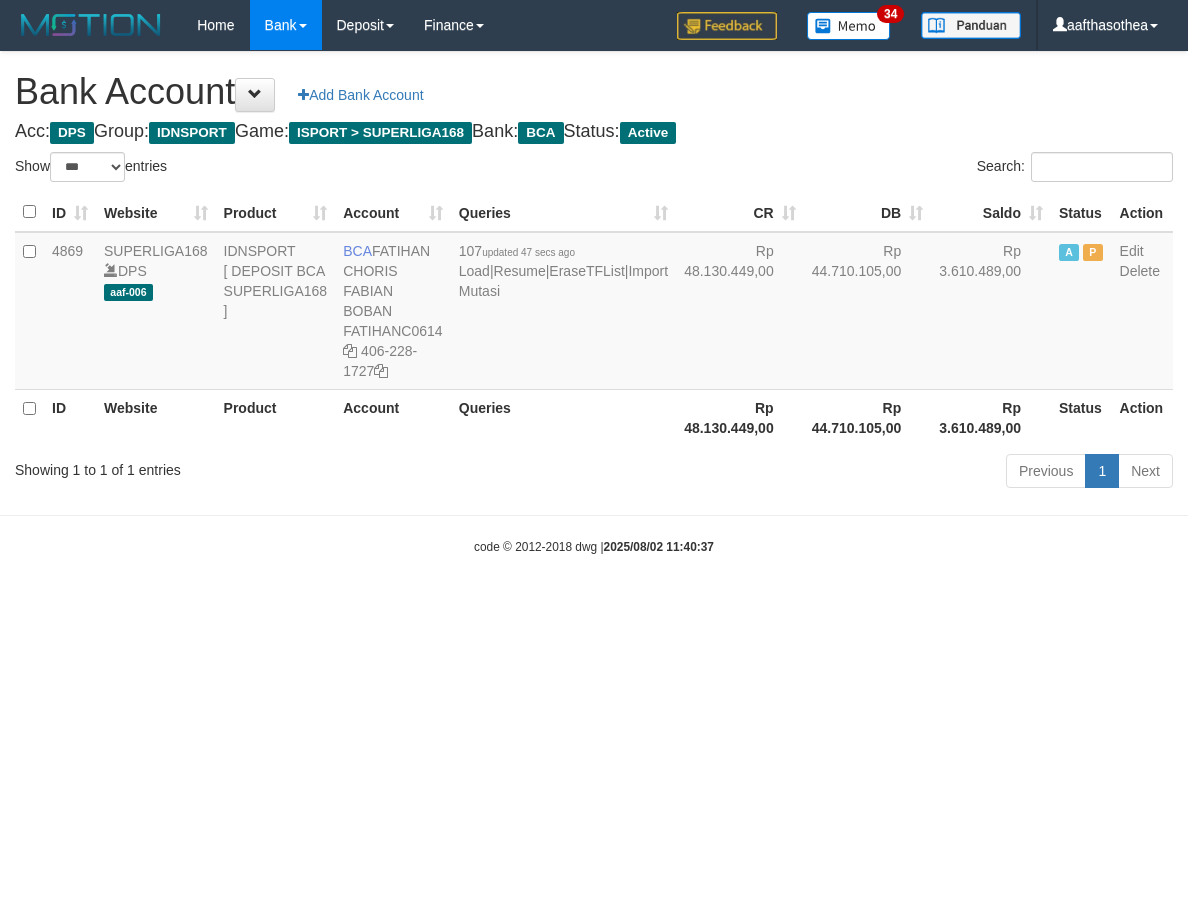 select on "***" 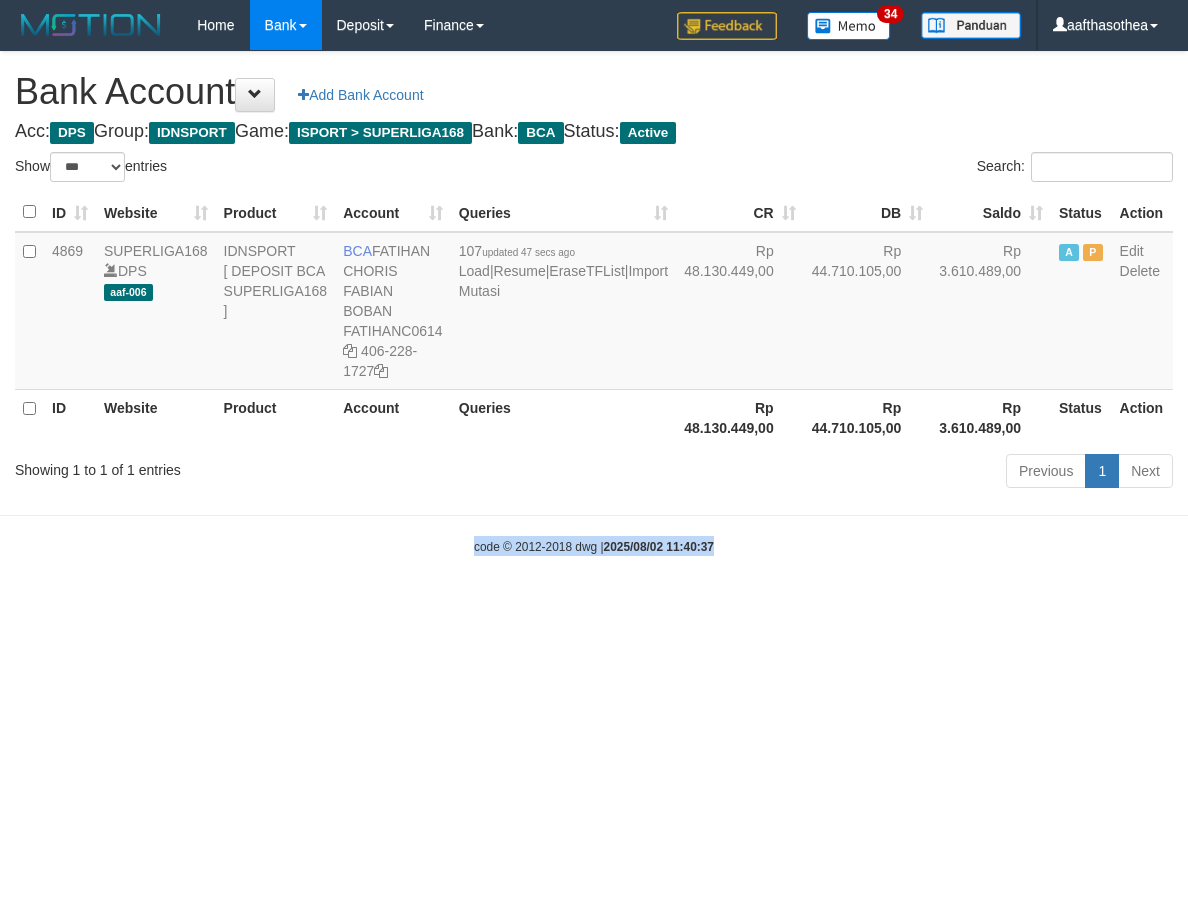 click on "Toggle navigation
Home
Bank
Account List
Load
By Website
Group
[ISPORT]													SUPERLIGA168
By Load Group (DPS)" at bounding box center (594, 303) 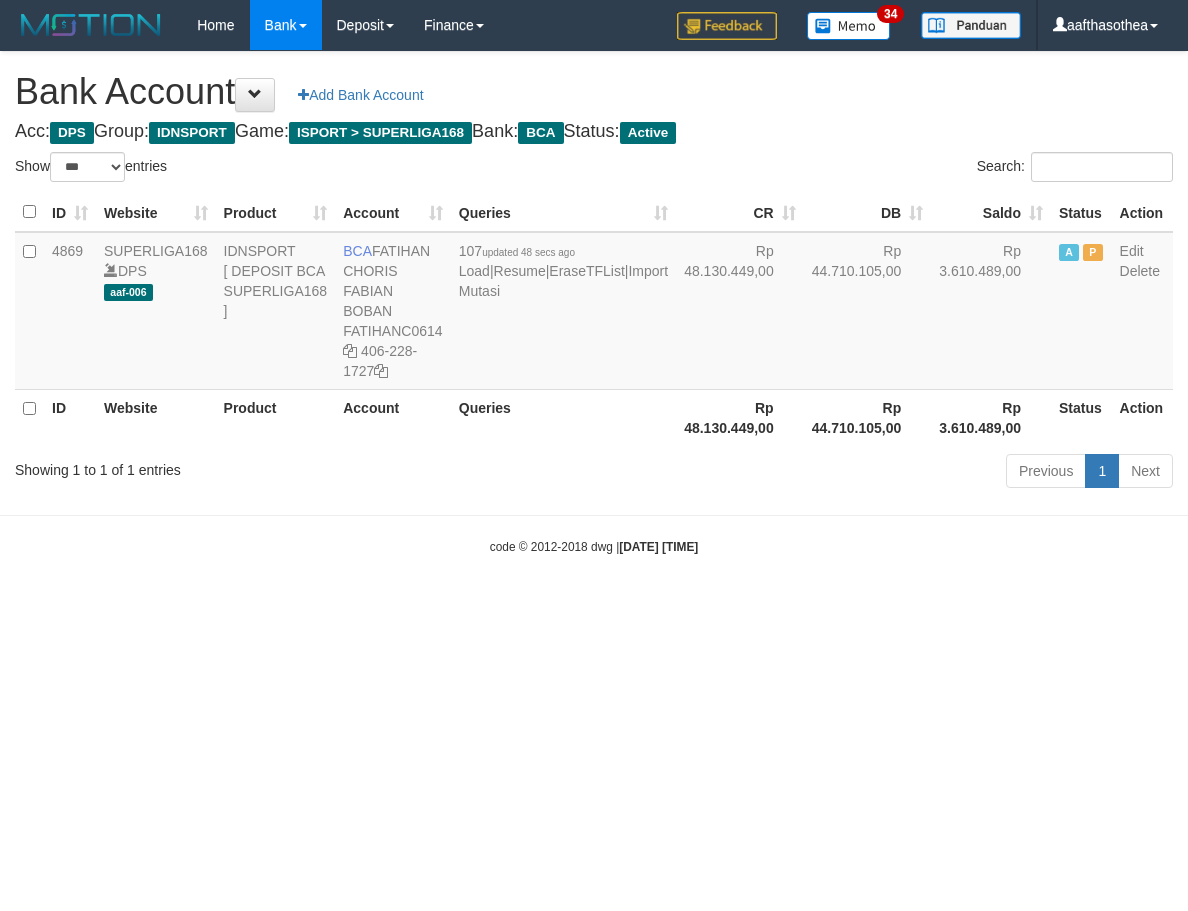 select on "***" 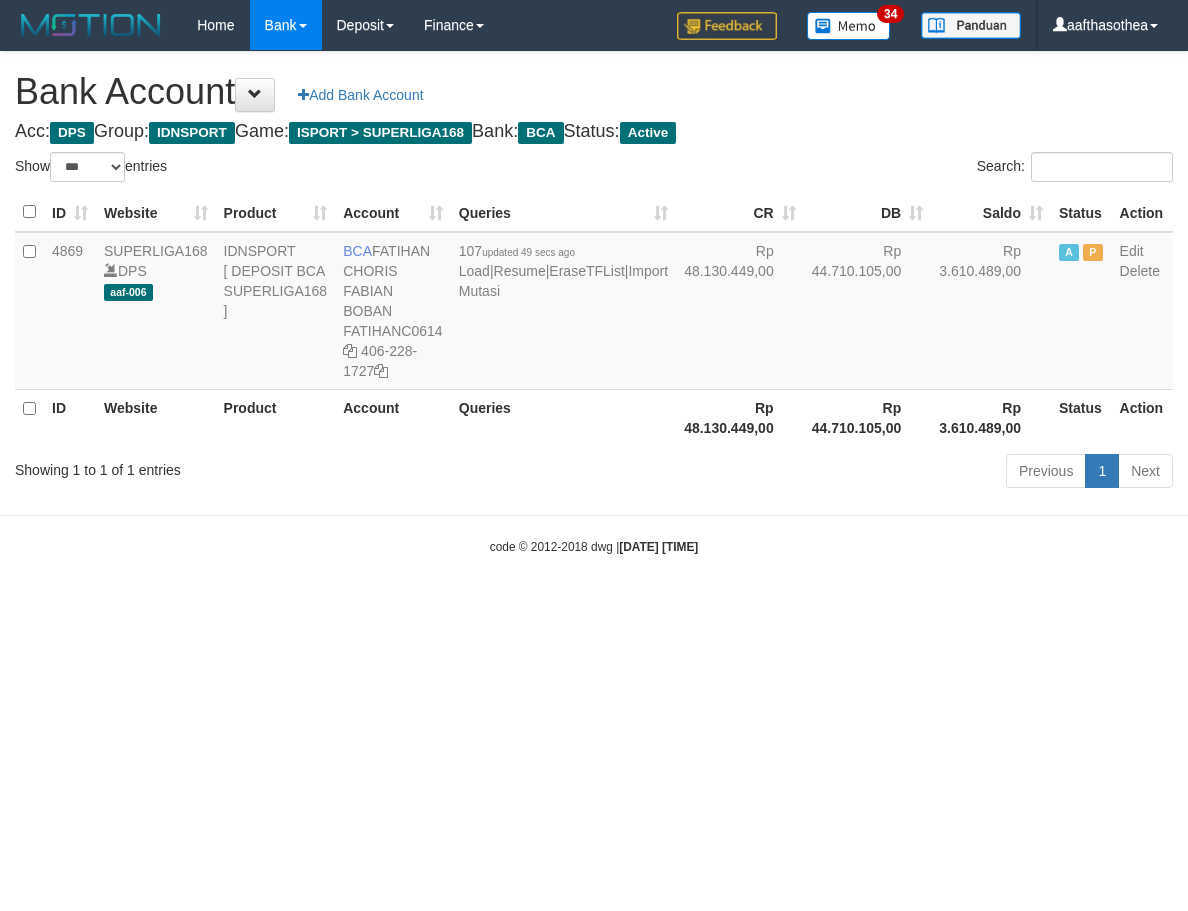 select on "***" 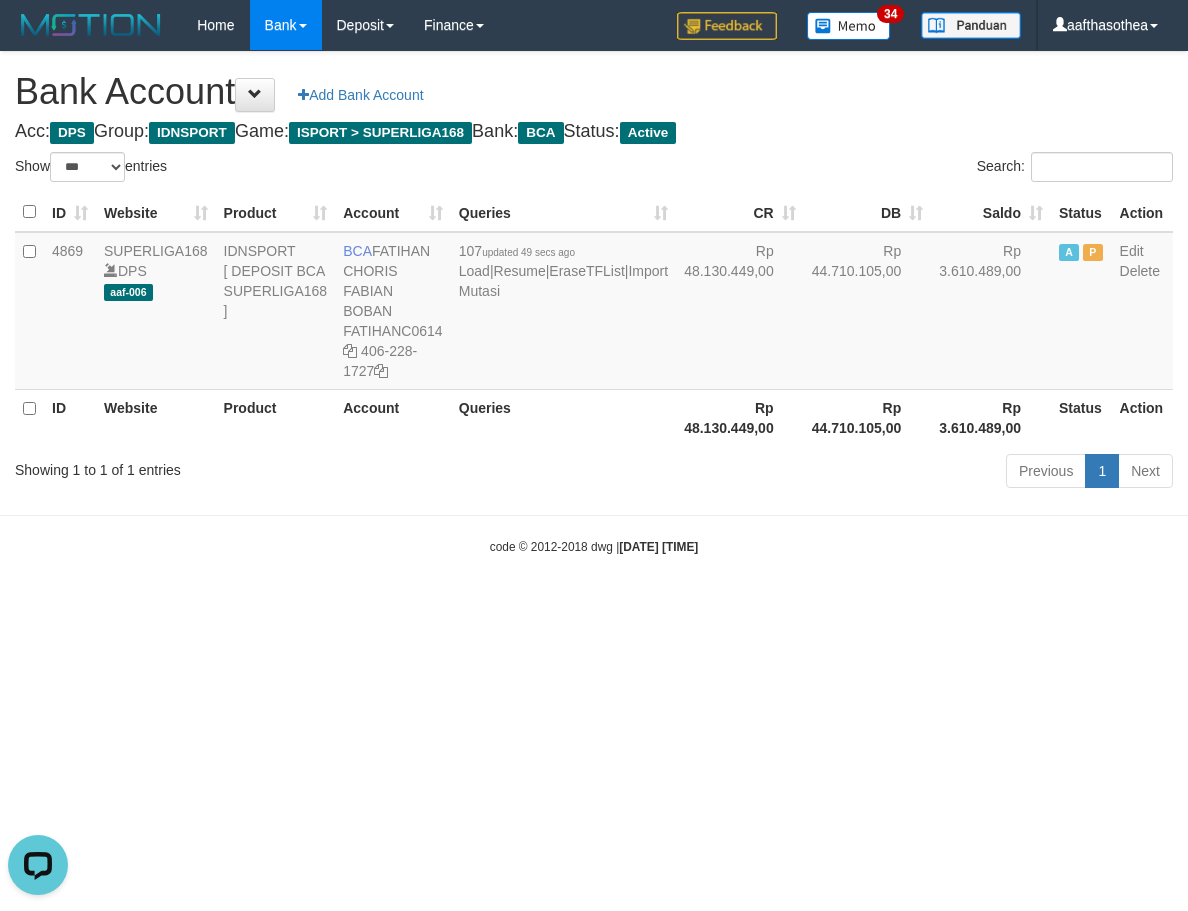 scroll, scrollTop: 0, scrollLeft: 0, axis: both 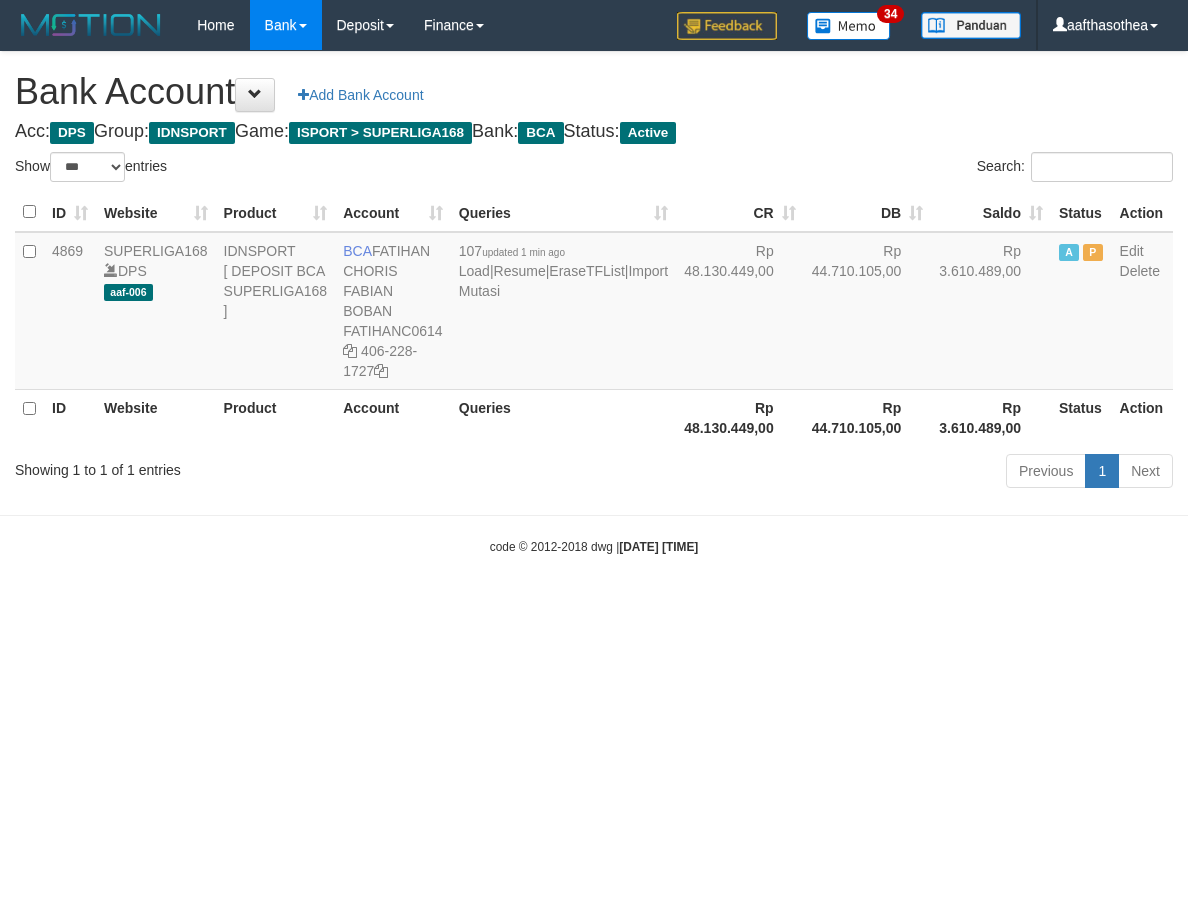 select on "***" 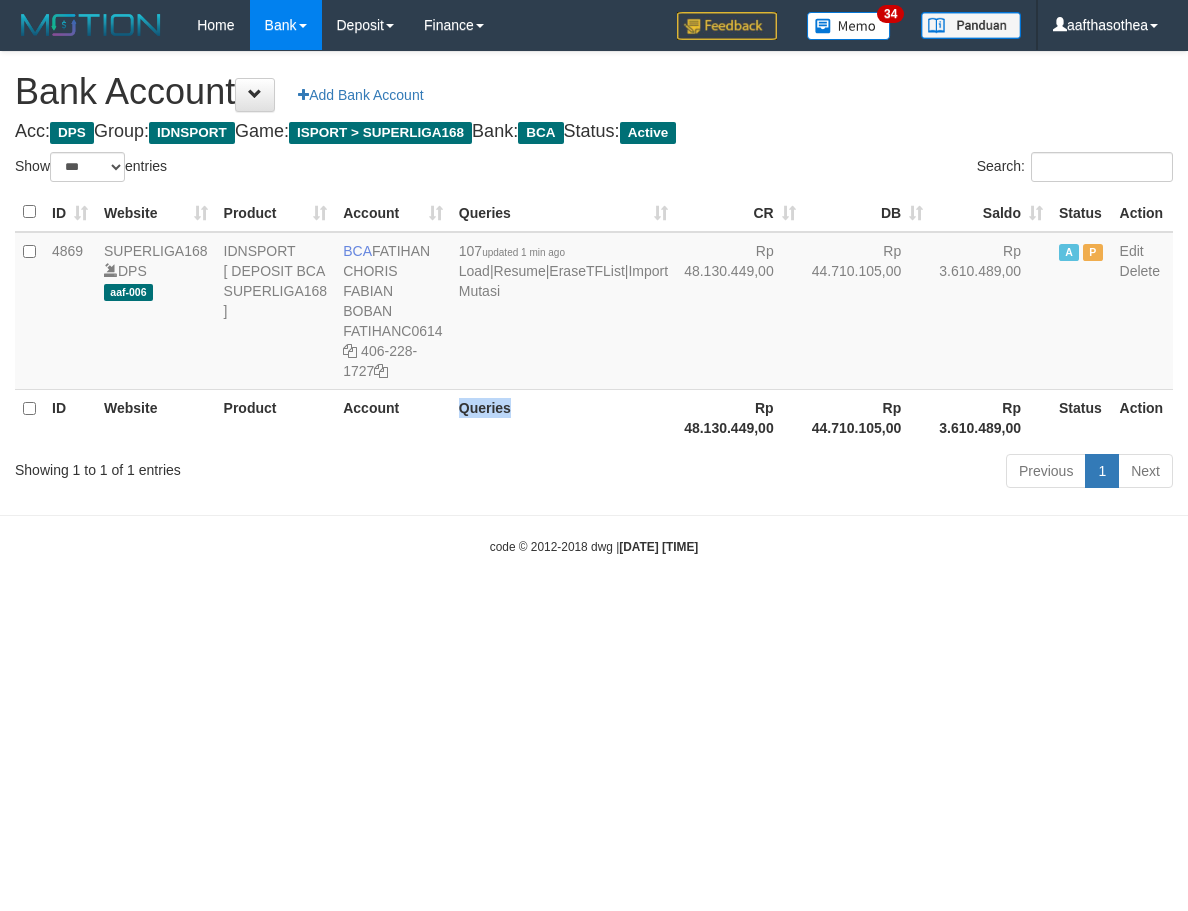 click on "Queries" at bounding box center [563, 417] 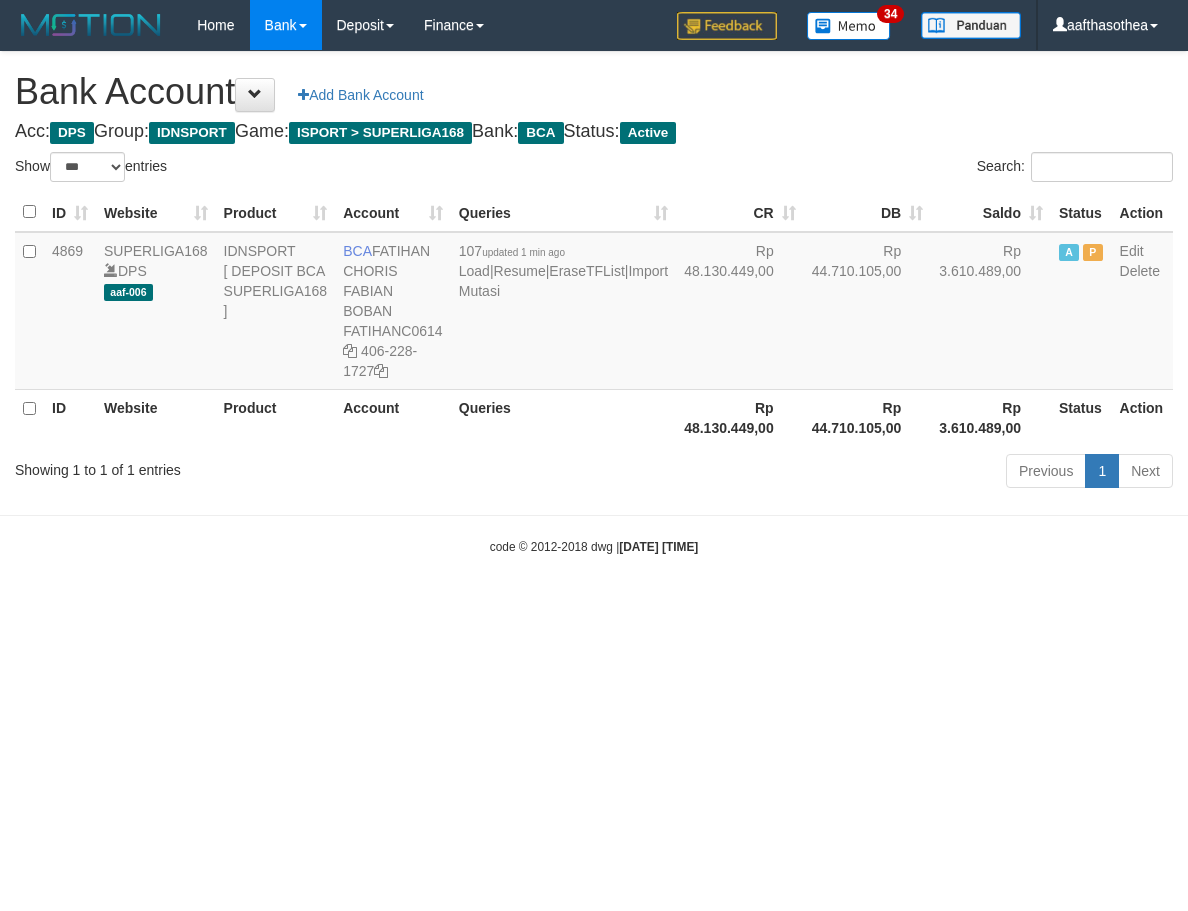 select on "***" 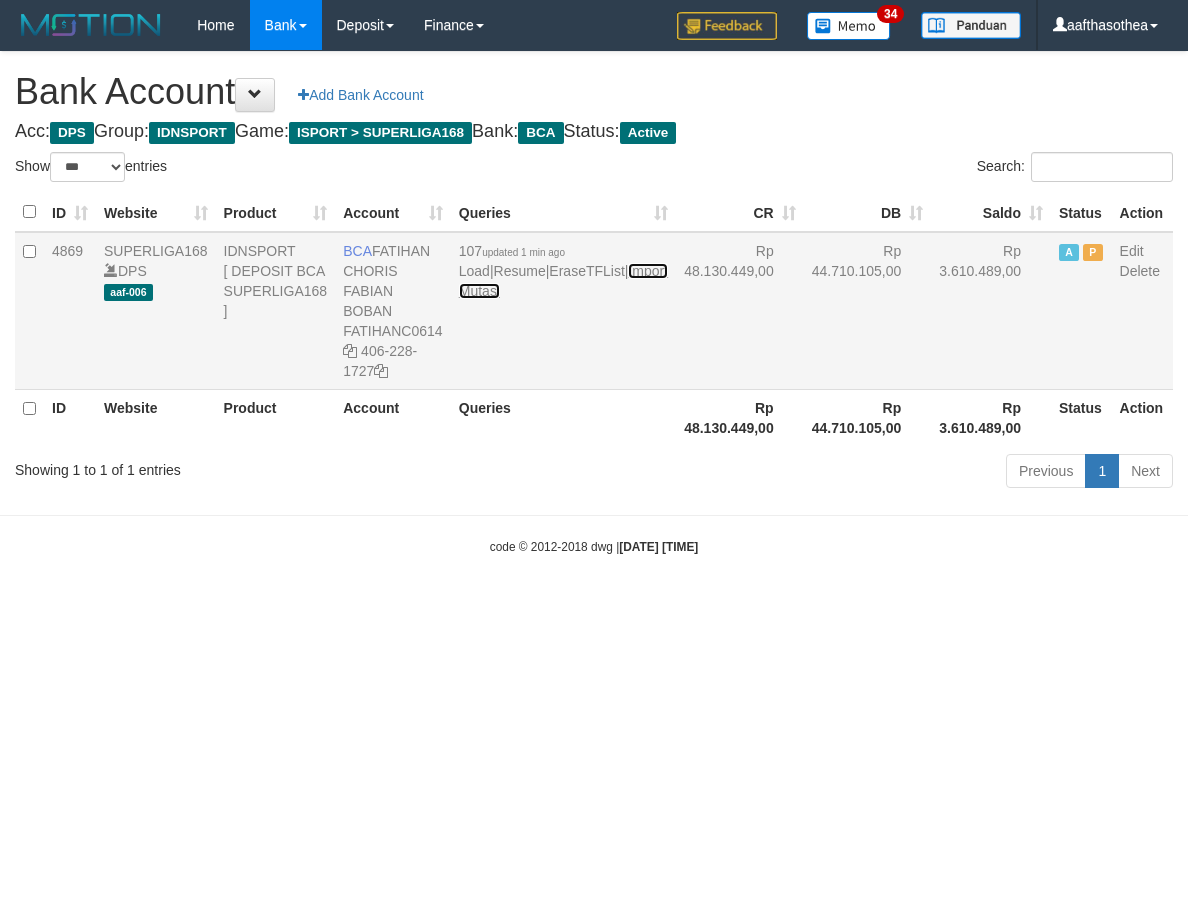 click on "Import Mutasi" at bounding box center (563, 281) 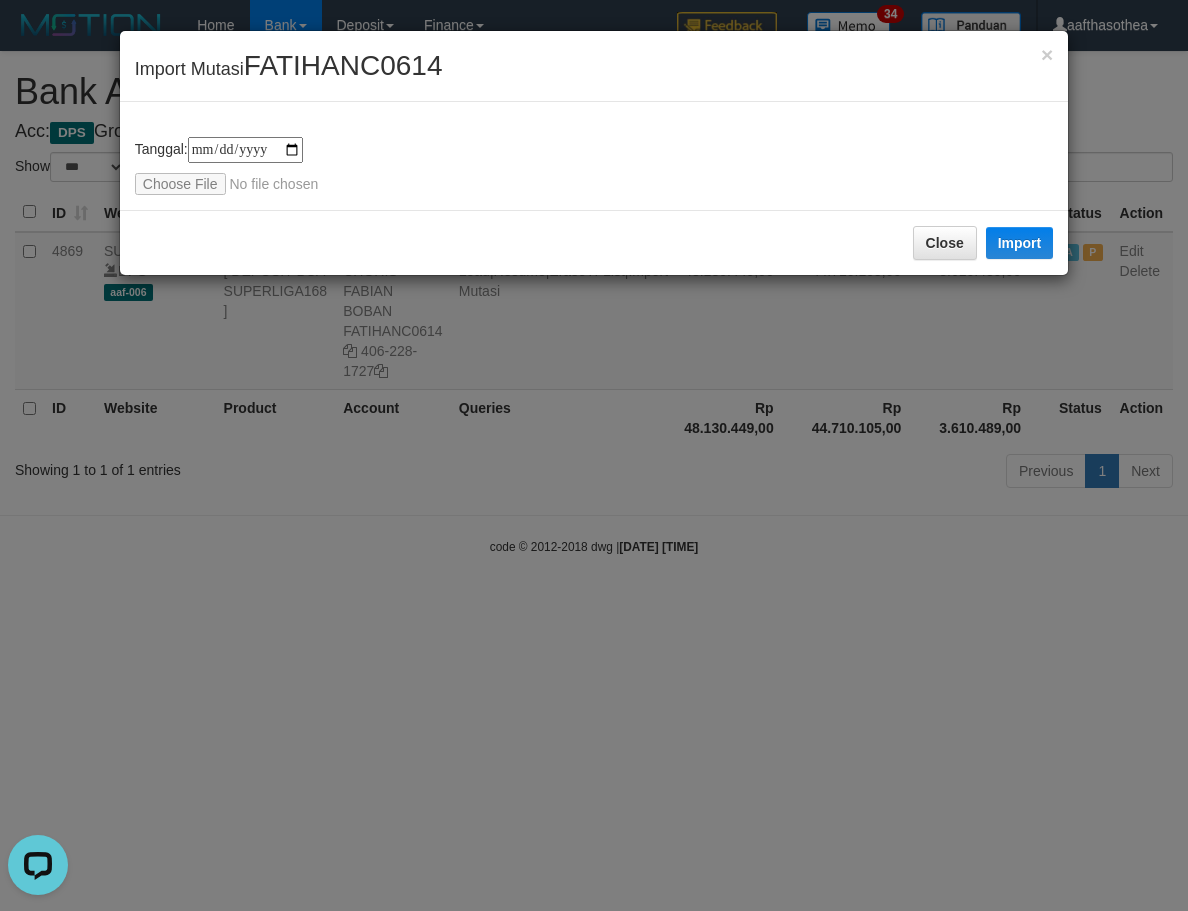 scroll, scrollTop: 0, scrollLeft: 0, axis: both 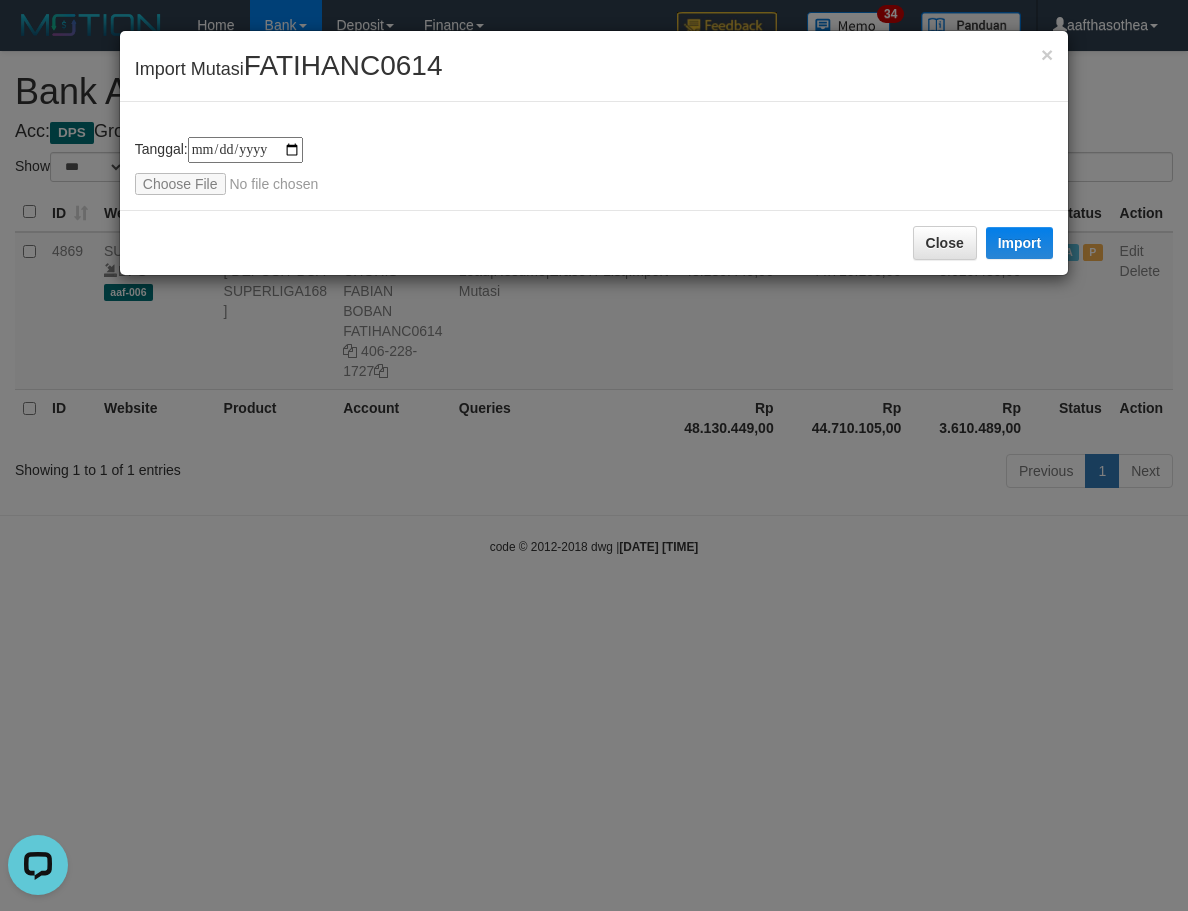 click on "**********" at bounding box center [594, 455] 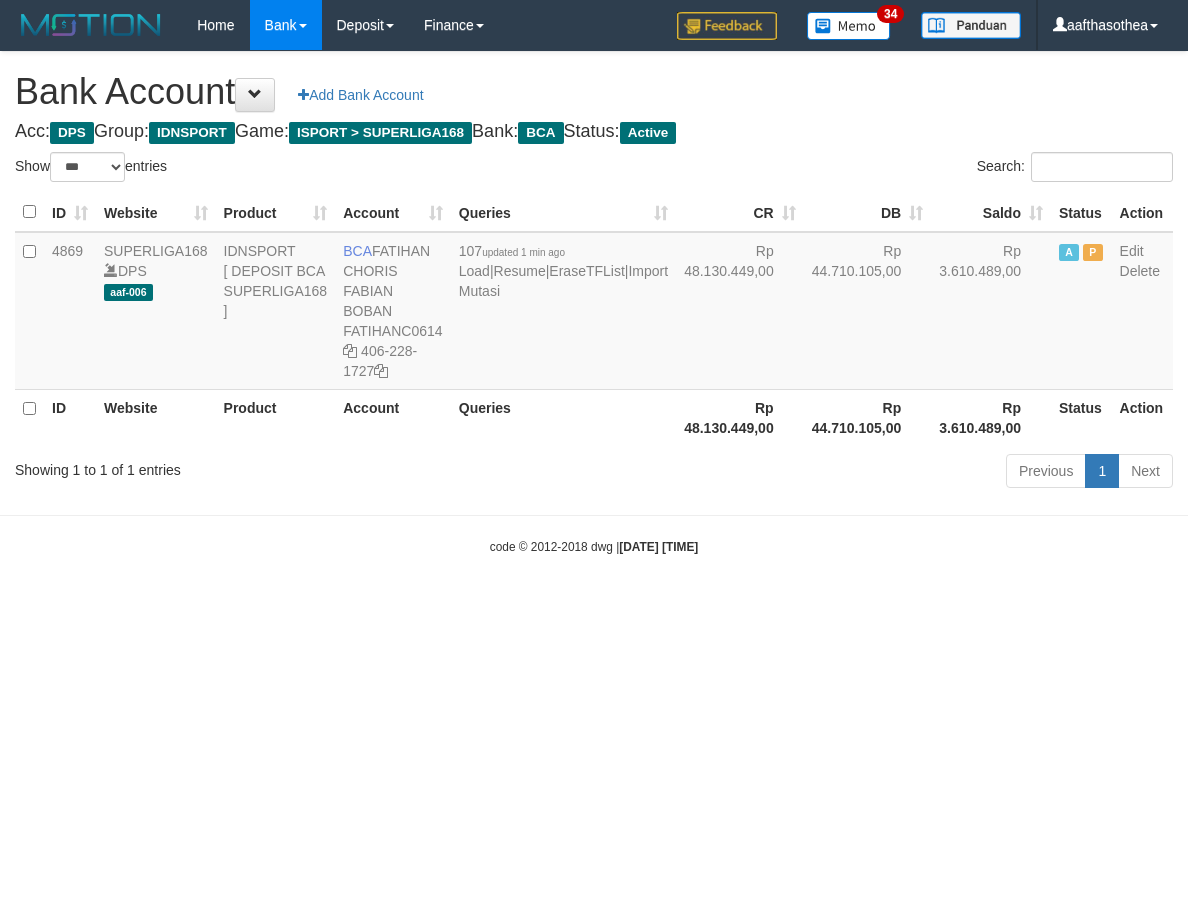 select on "***" 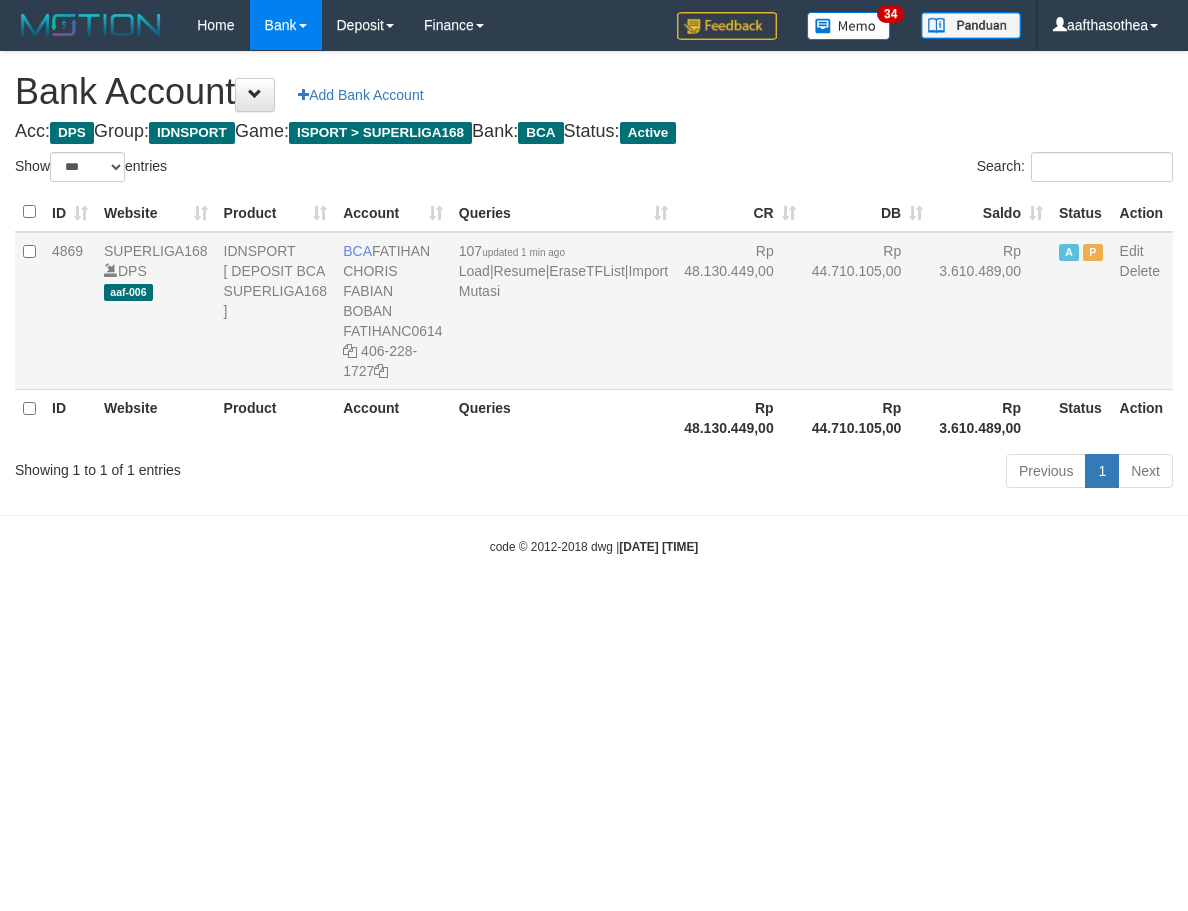 scroll, scrollTop: 0, scrollLeft: 0, axis: both 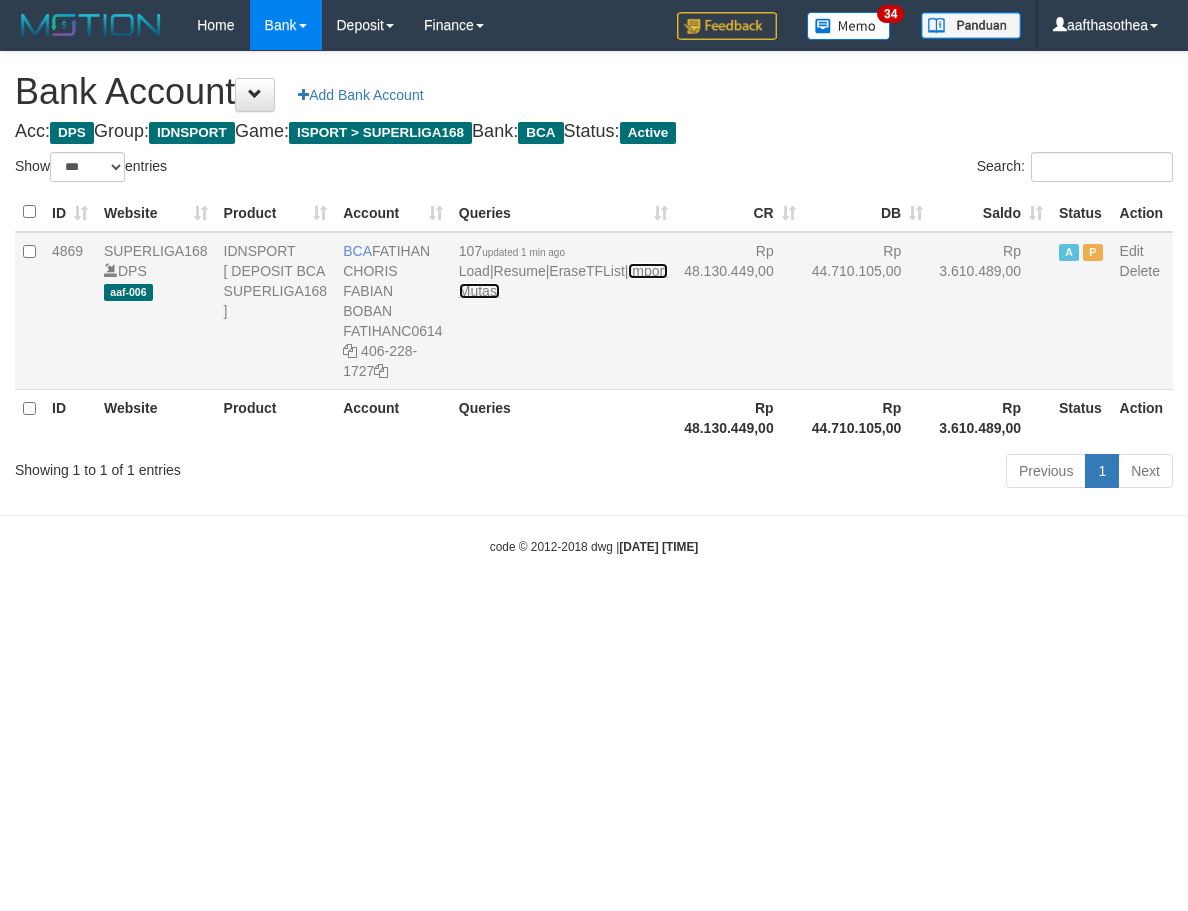 click on "Import Mutasi" at bounding box center [563, 281] 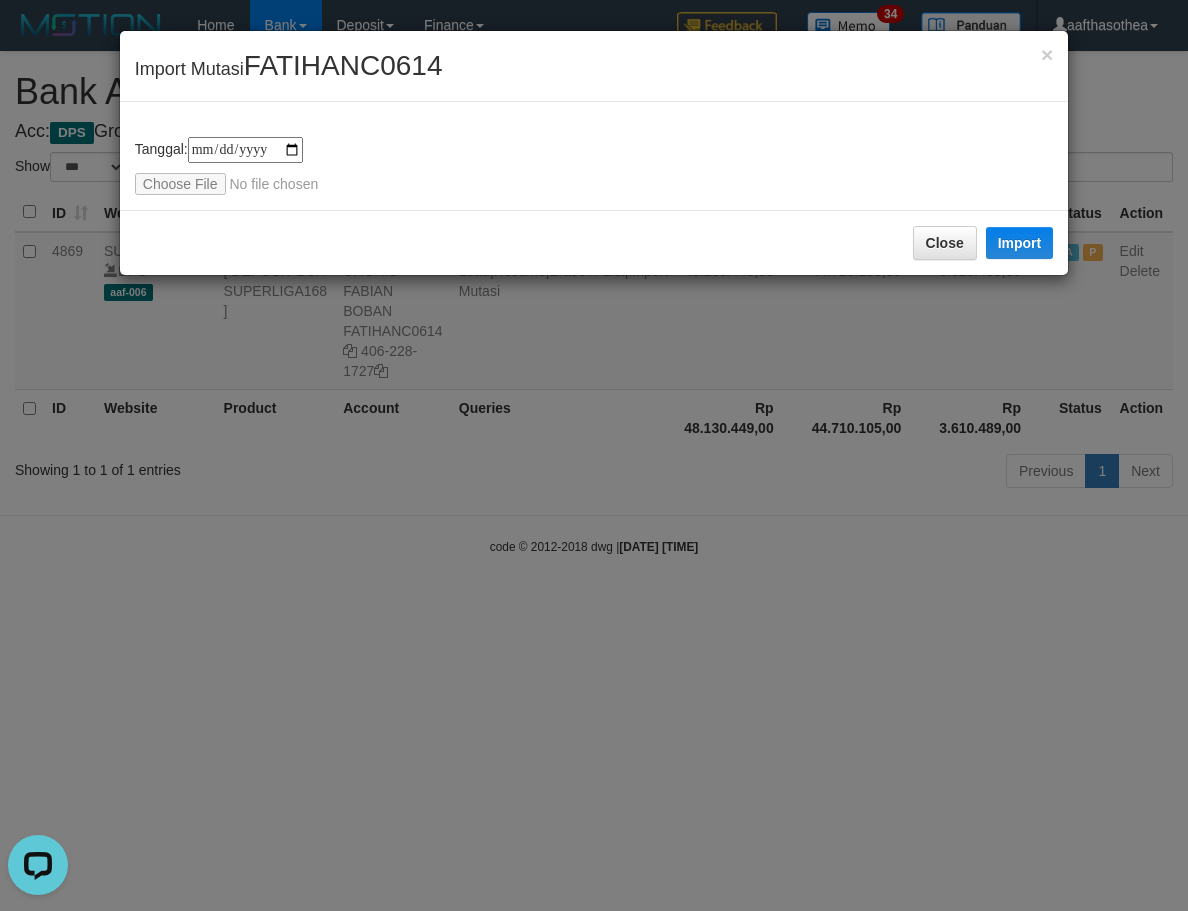 scroll, scrollTop: 0, scrollLeft: 0, axis: both 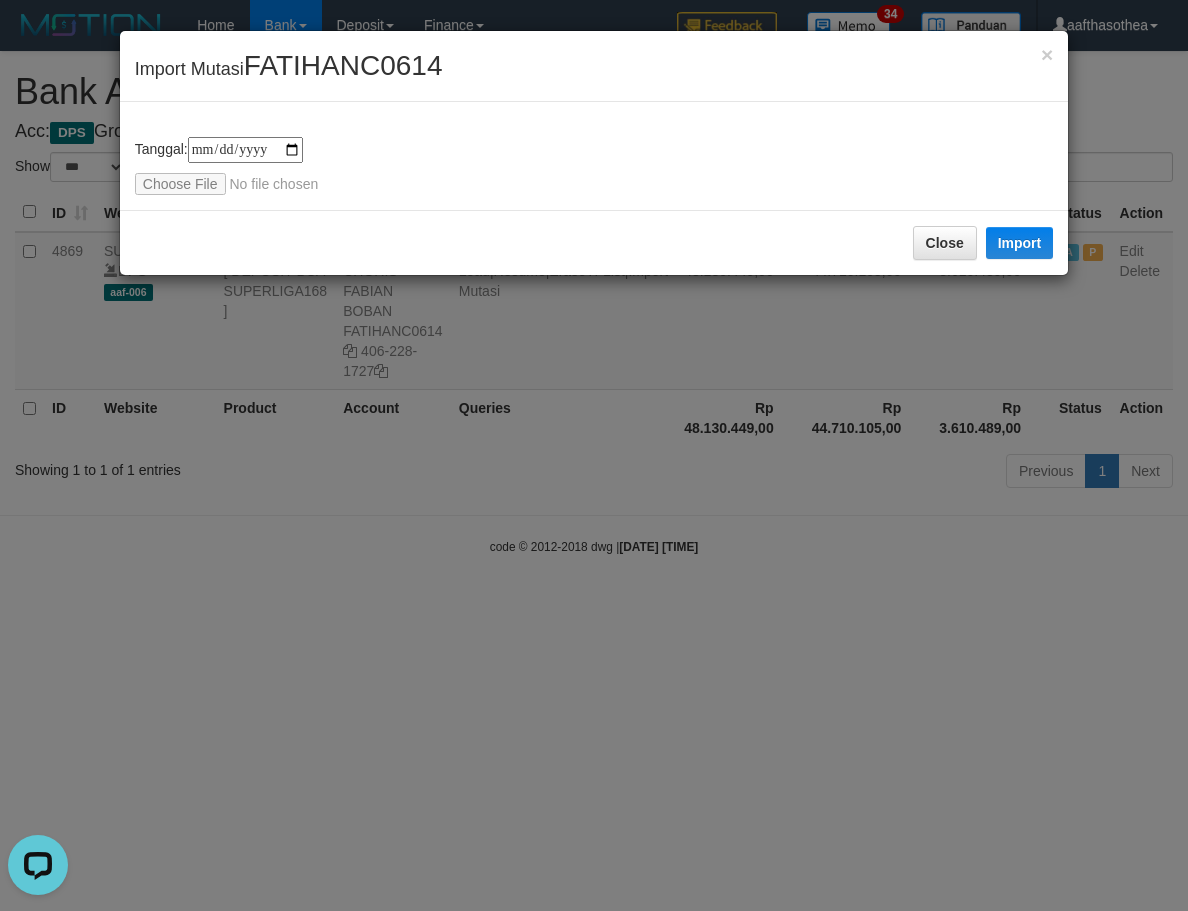 click on "**********" at bounding box center (594, 455) 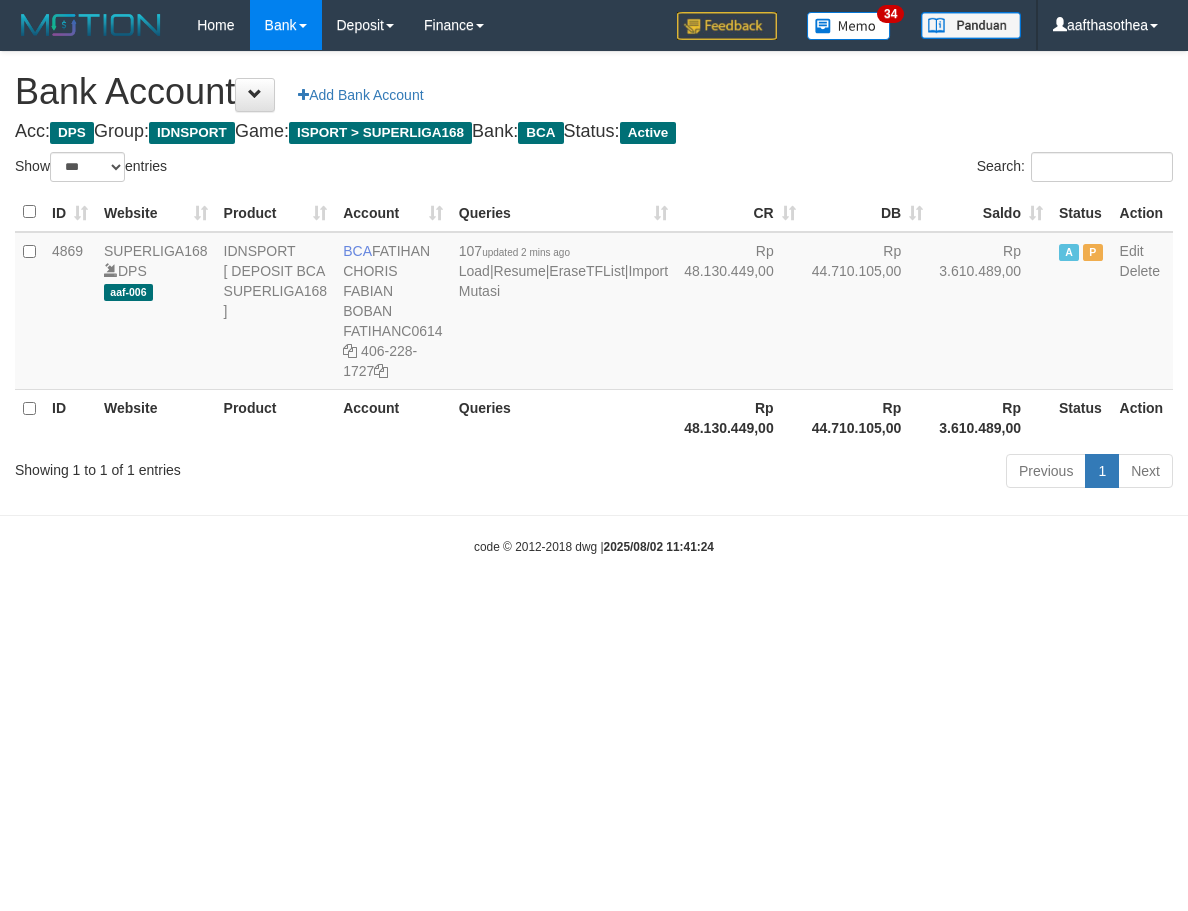 select on "***" 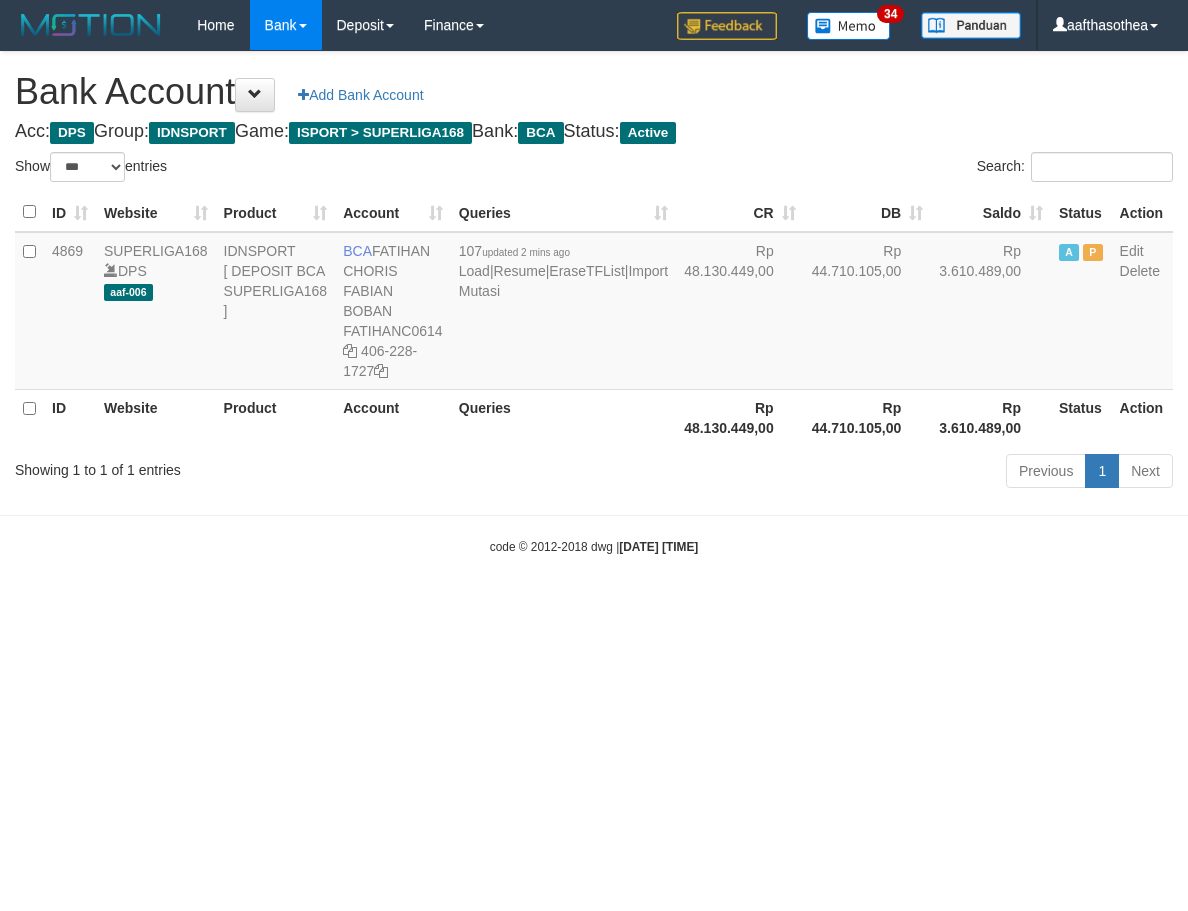 select on "***" 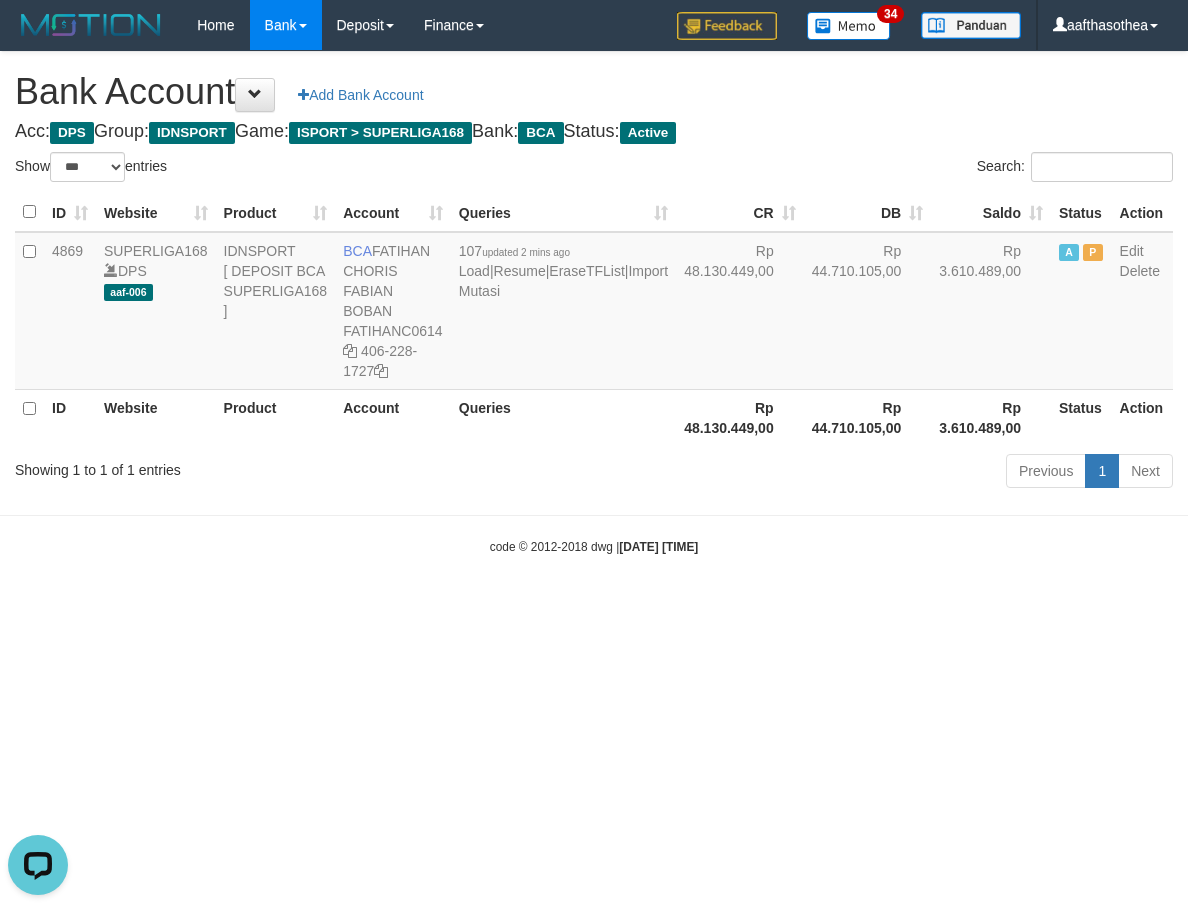 scroll, scrollTop: 0, scrollLeft: 0, axis: both 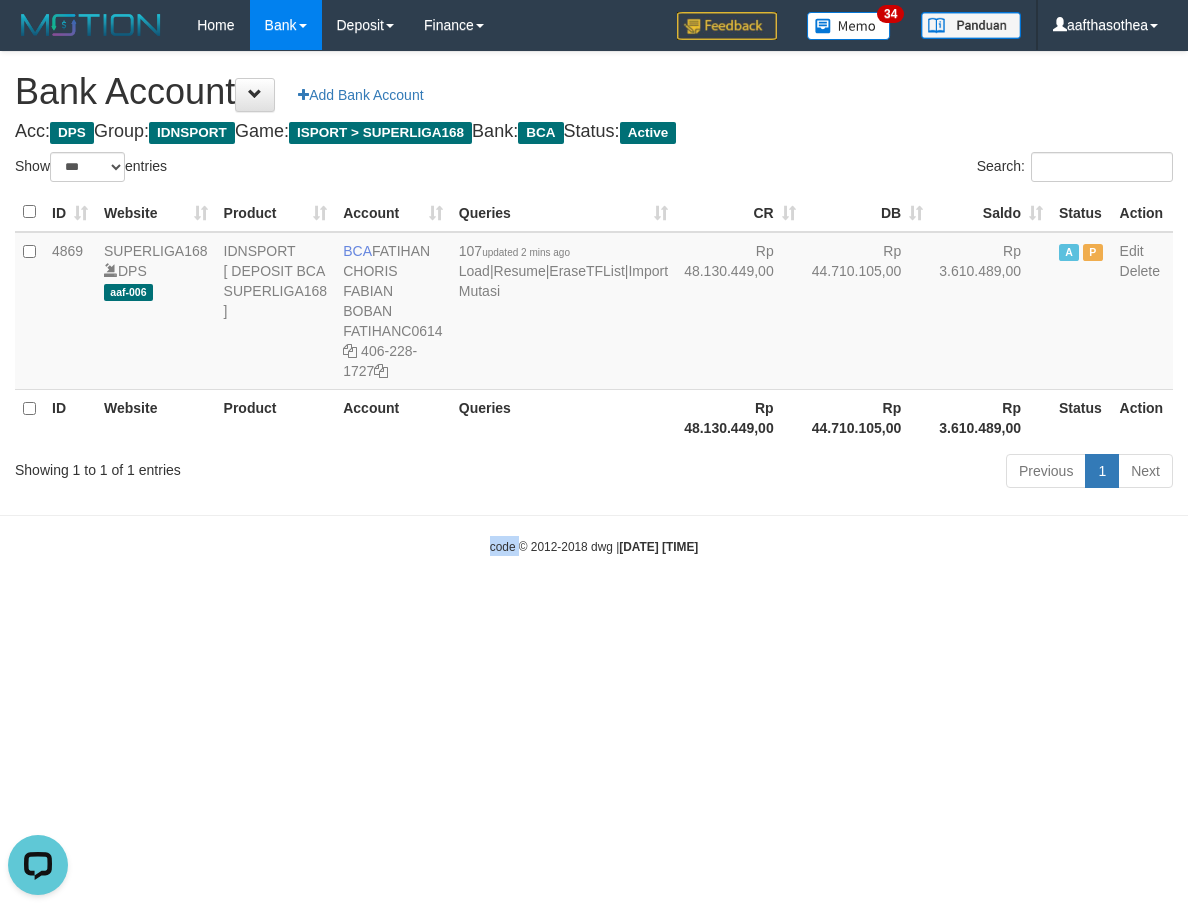 click on "Toggle navigation
Home
Bank
Account List
Load
By Website
Group
[ISPORT]													SUPERLIGA168
By Load Group (DPS)
34" at bounding box center [594, 303] 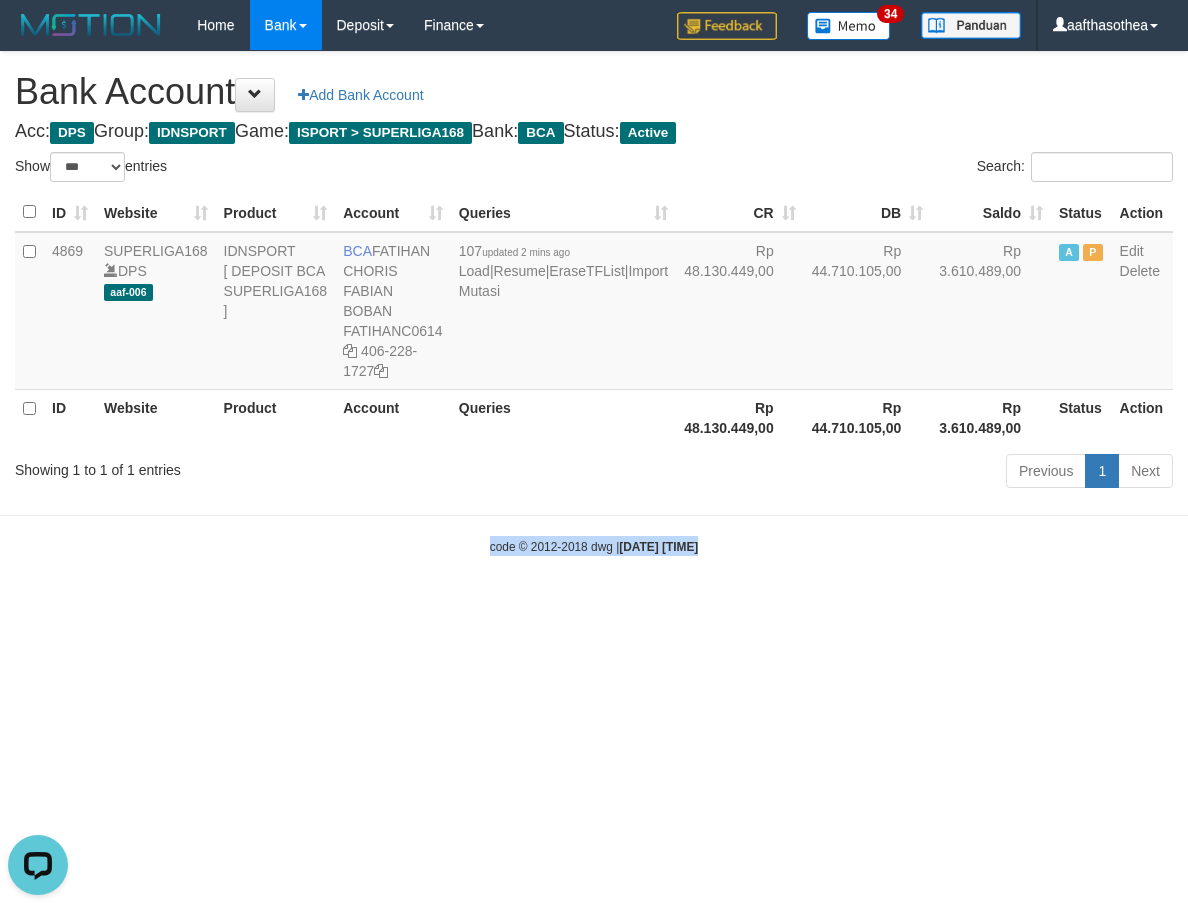click on "Toggle navigation
Home
Bank
Account List
Load
By Website
Group
[ISPORT]													SUPERLIGA168
By Load Group (DPS)
34" at bounding box center [594, 303] 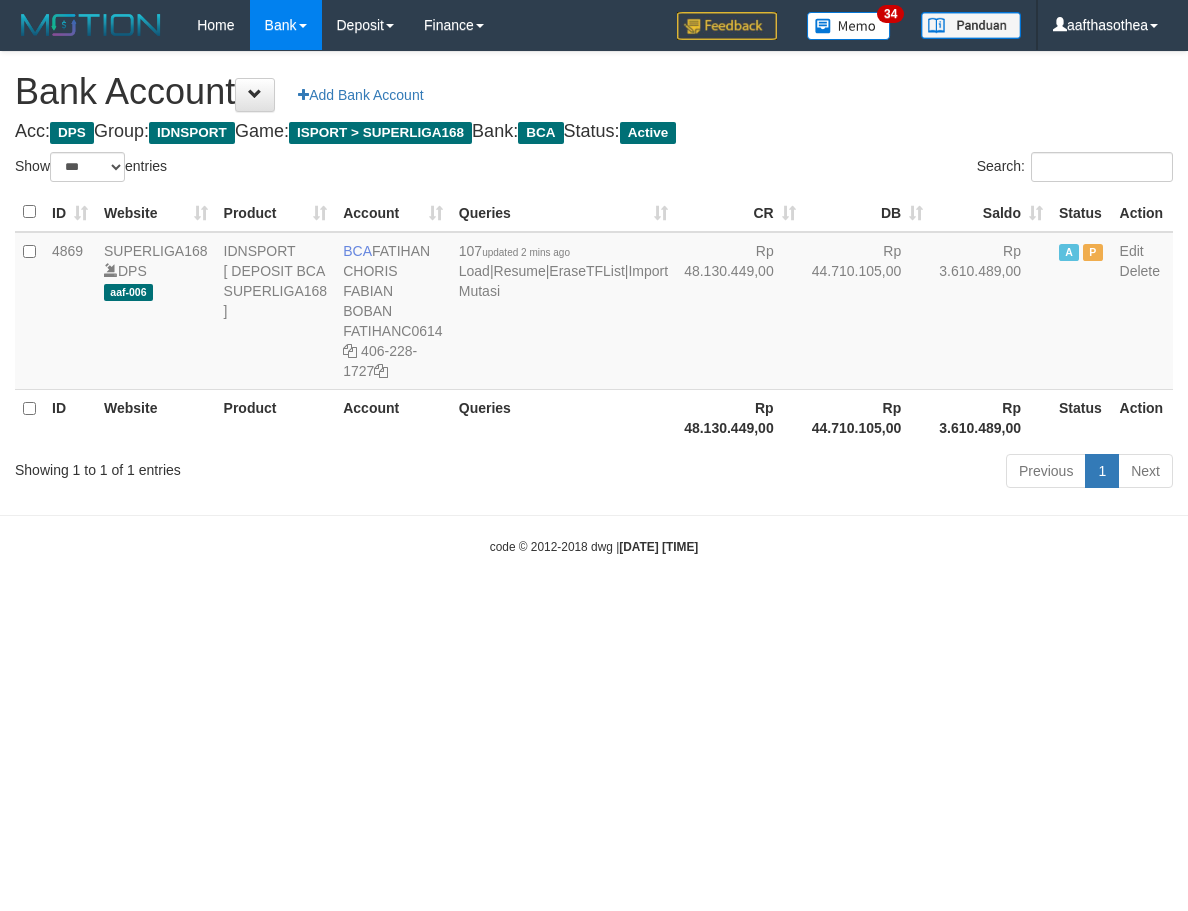 select on "***" 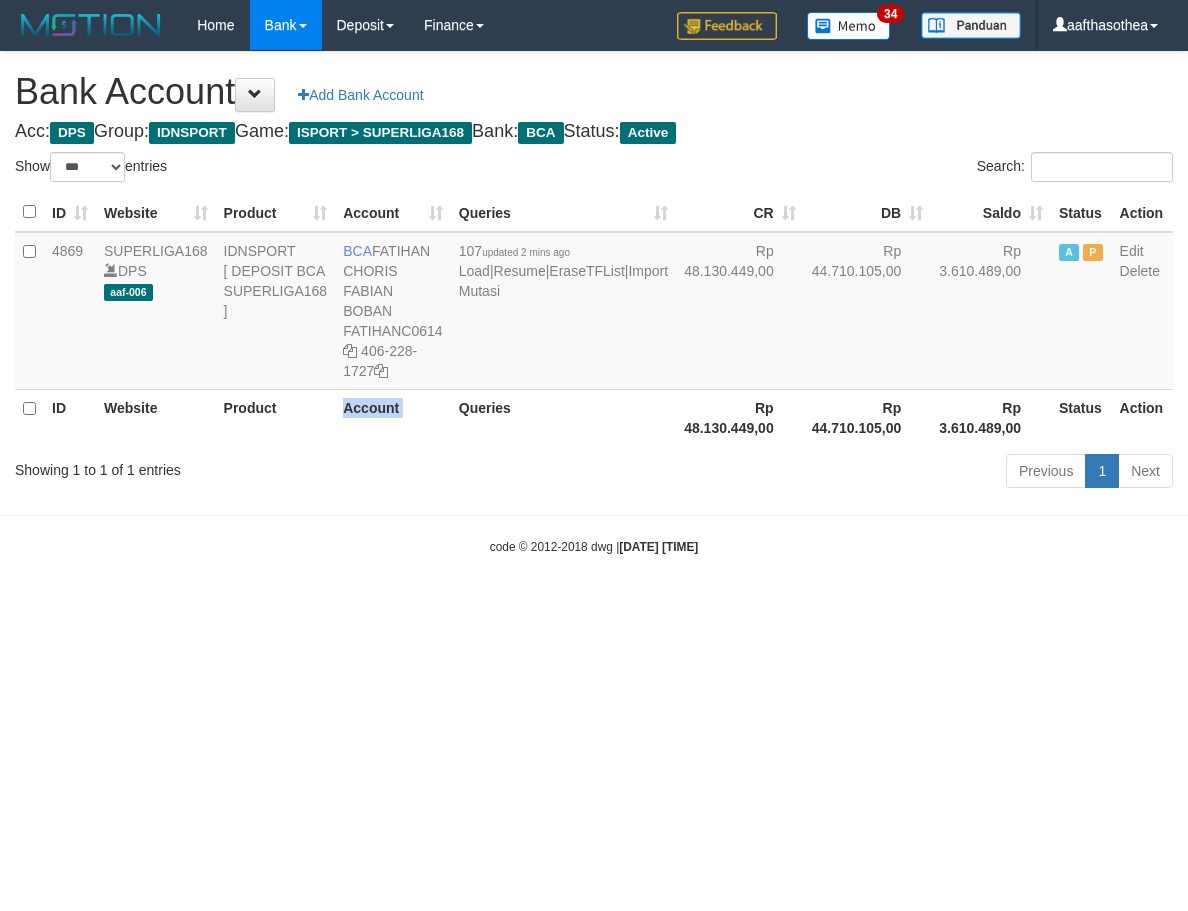 click on "Account" at bounding box center [393, 417] 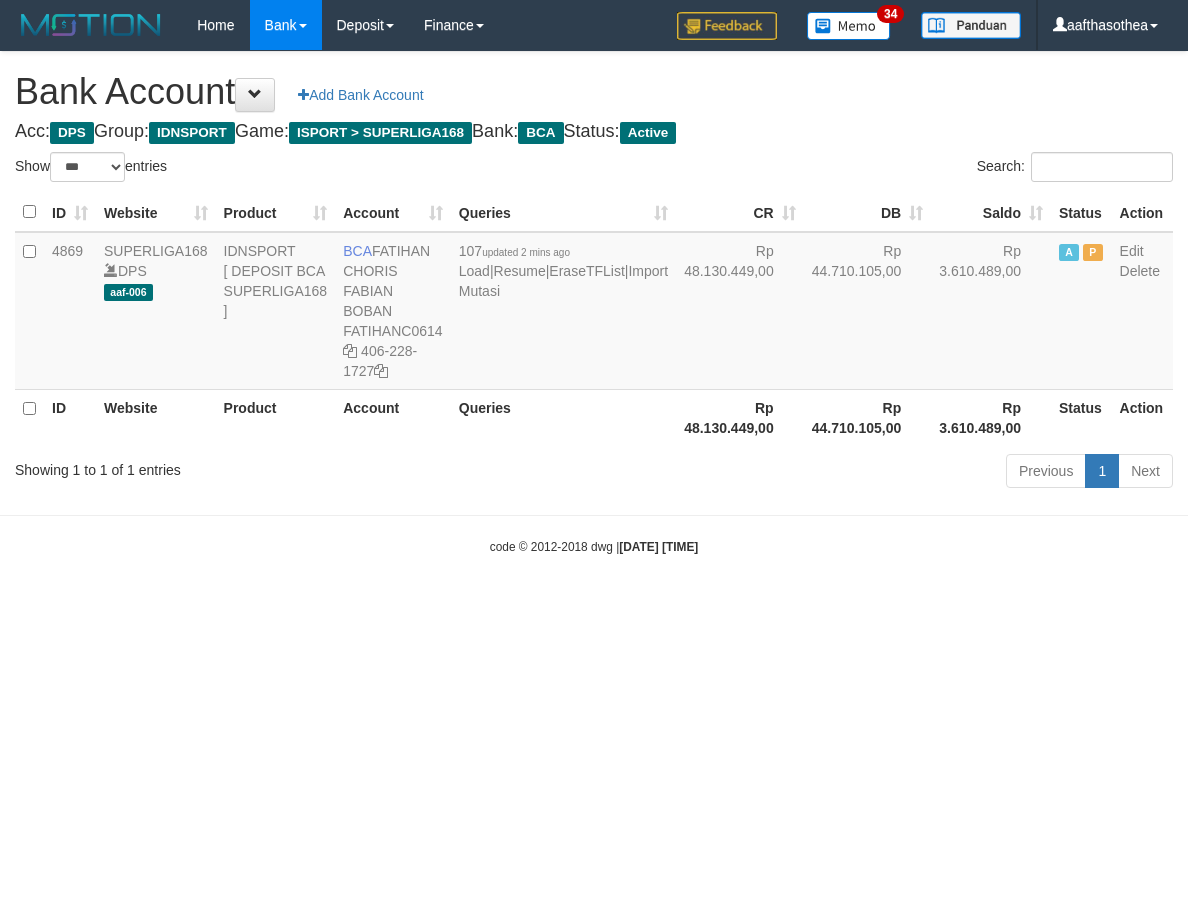 select on "***" 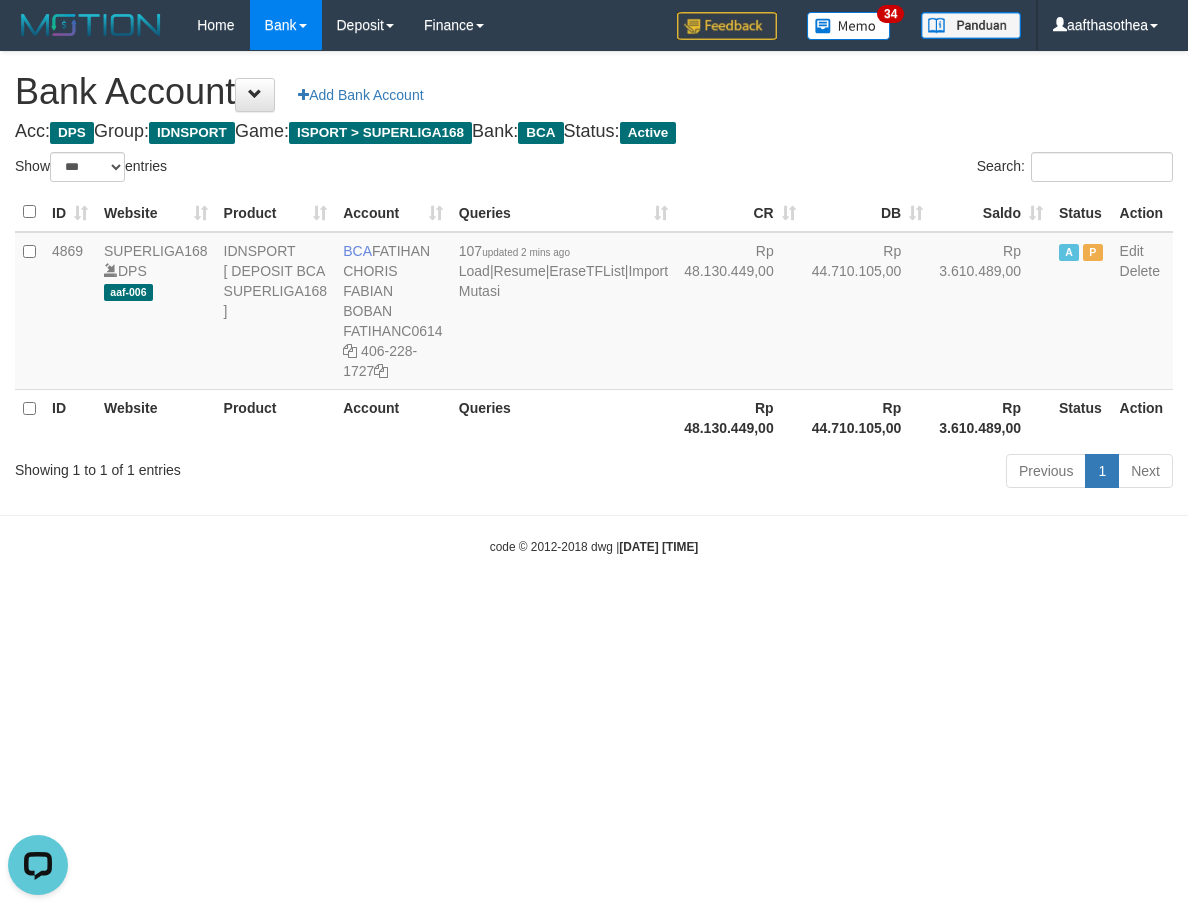 scroll, scrollTop: 0, scrollLeft: 0, axis: both 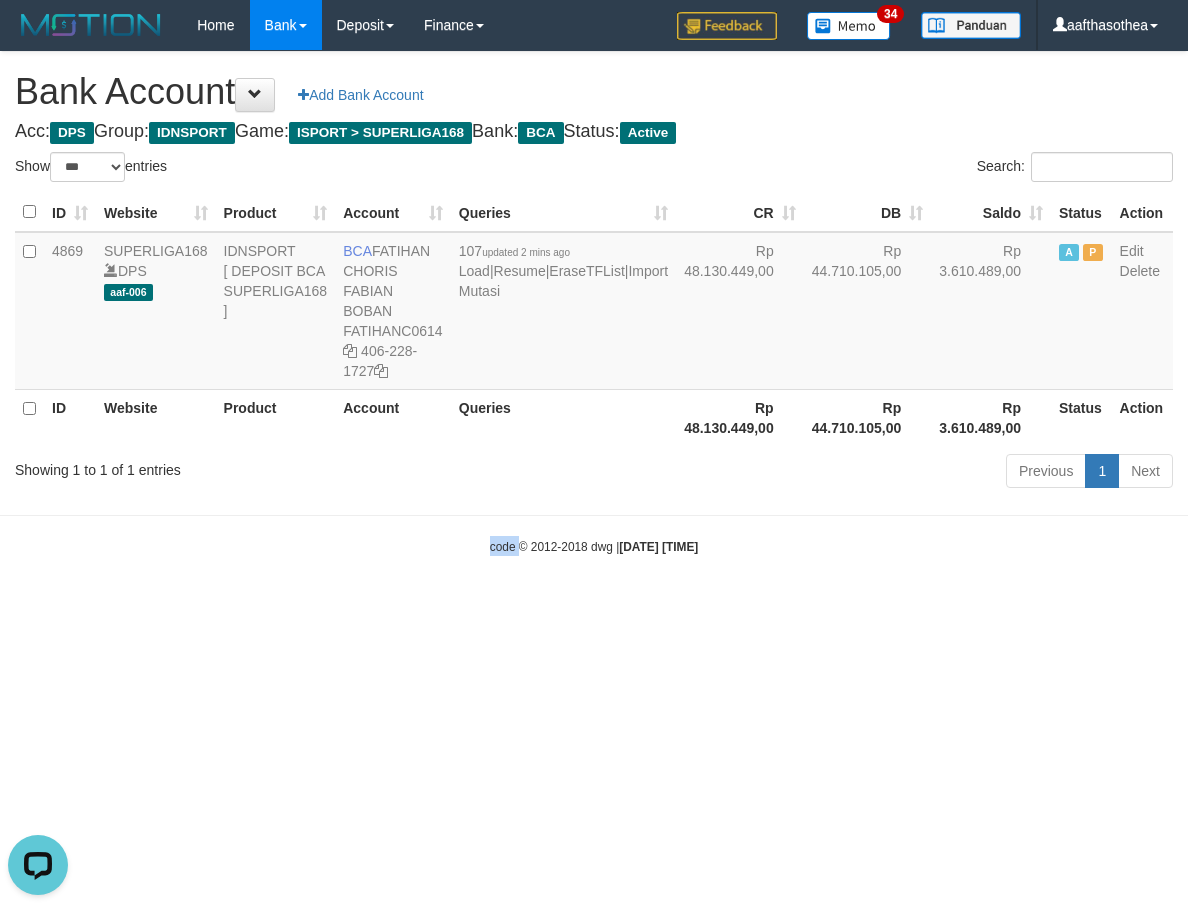 click on "Toggle navigation
Home
Bank
Account List
Load
By Website
Group
[ISPORT]													SUPERLIGA168
By Load Group (DPS)" at bounding box center [594, 303] 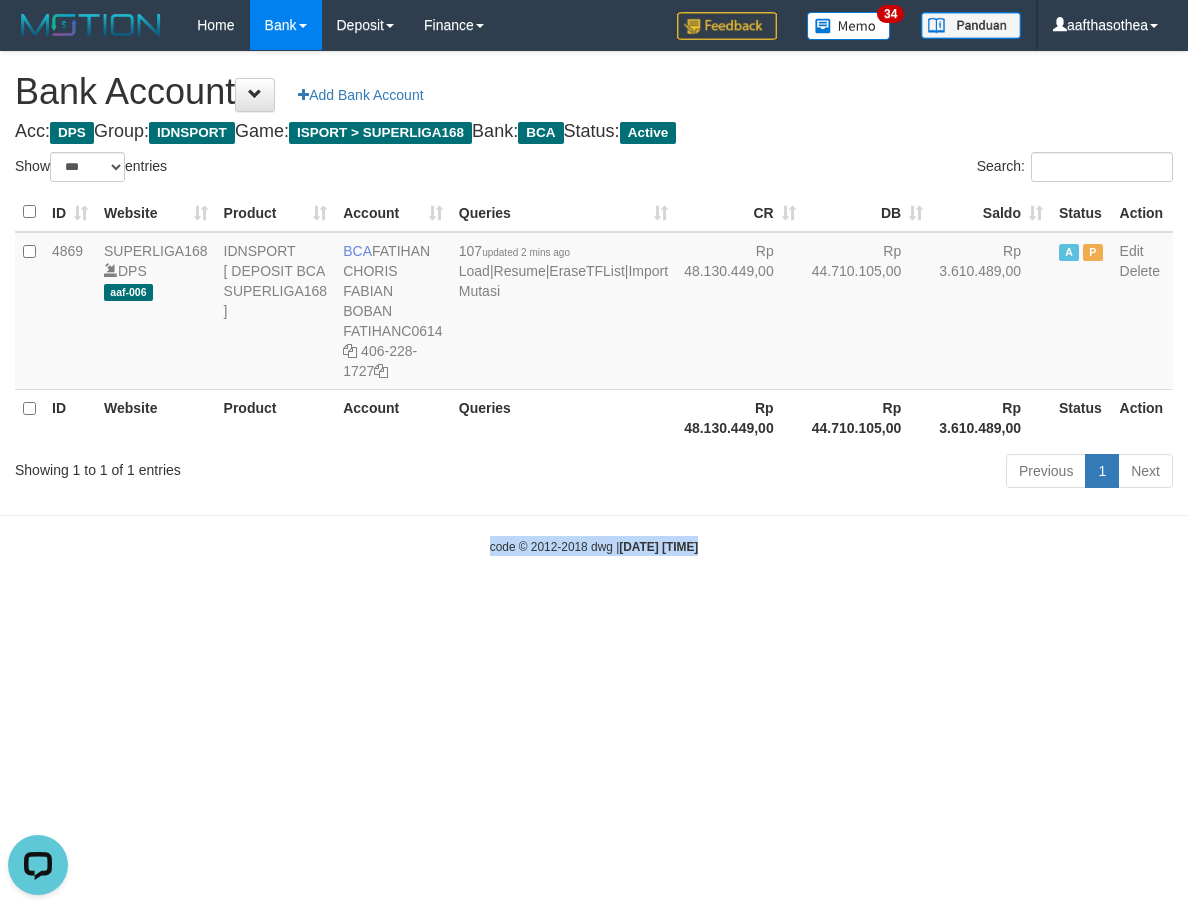 click on "Toggle navigation
Home
Bank
Account List
Load
By Website
Group
[ISPORT]													SUPERLIGA168
By Load Group (DPS)" at bounding box center (594, 303) 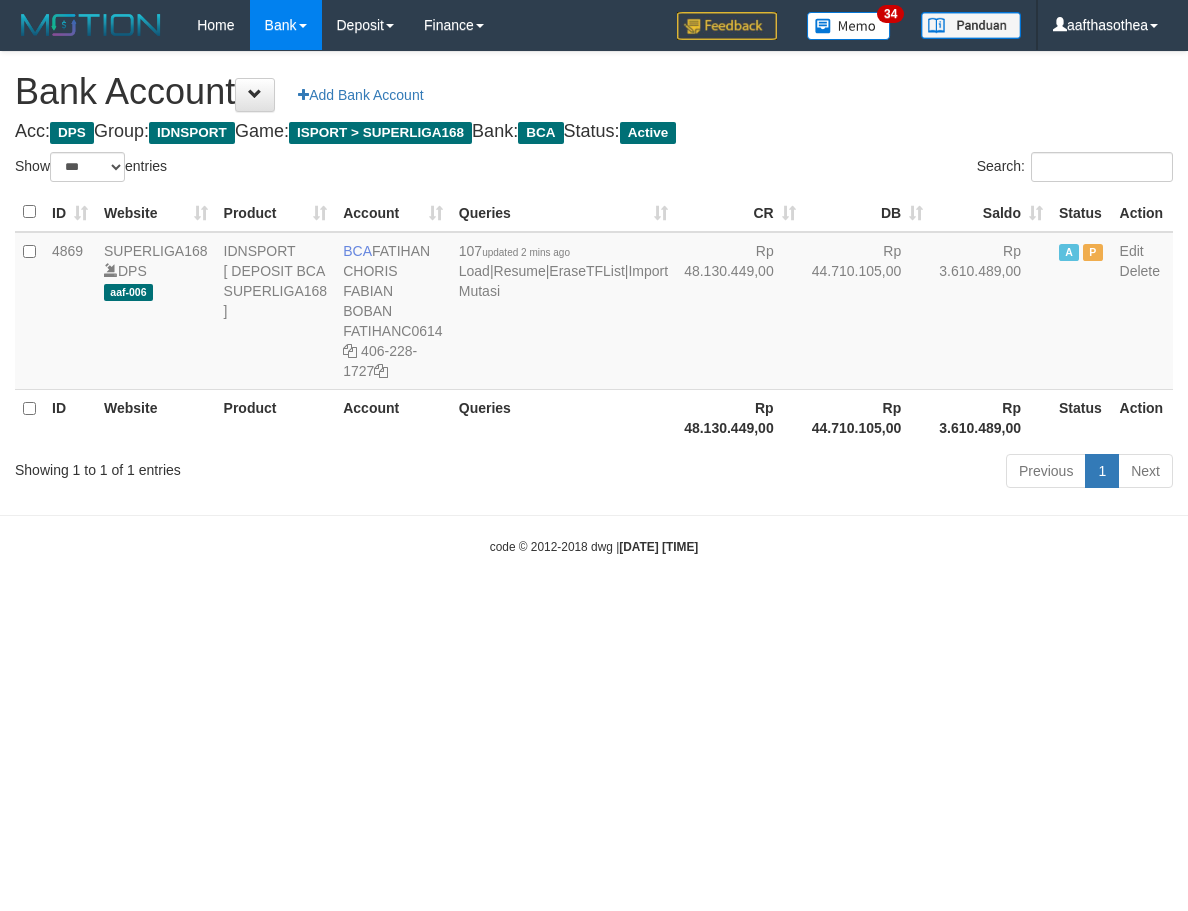 select on "***" 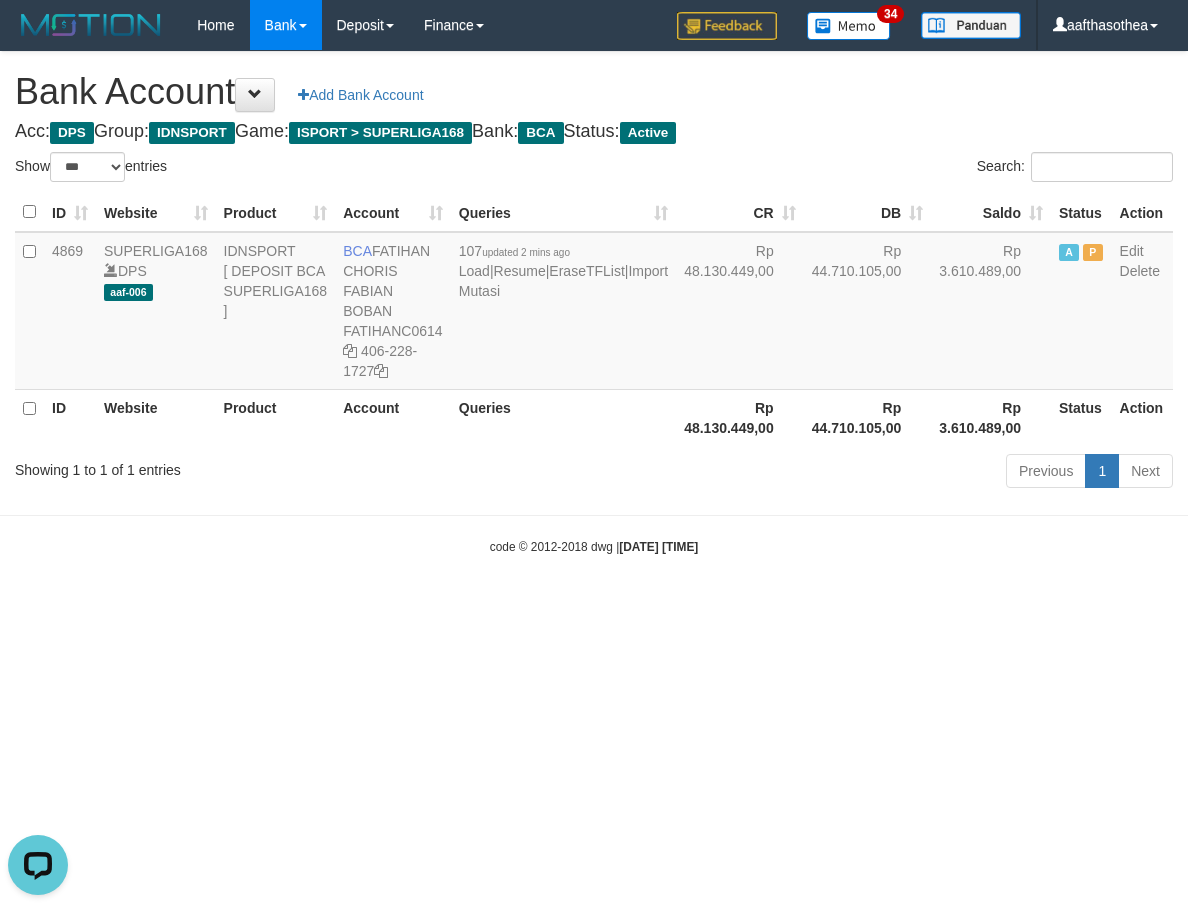 scroll, scrollTop: 0, scrollLeft: 0, axis: both 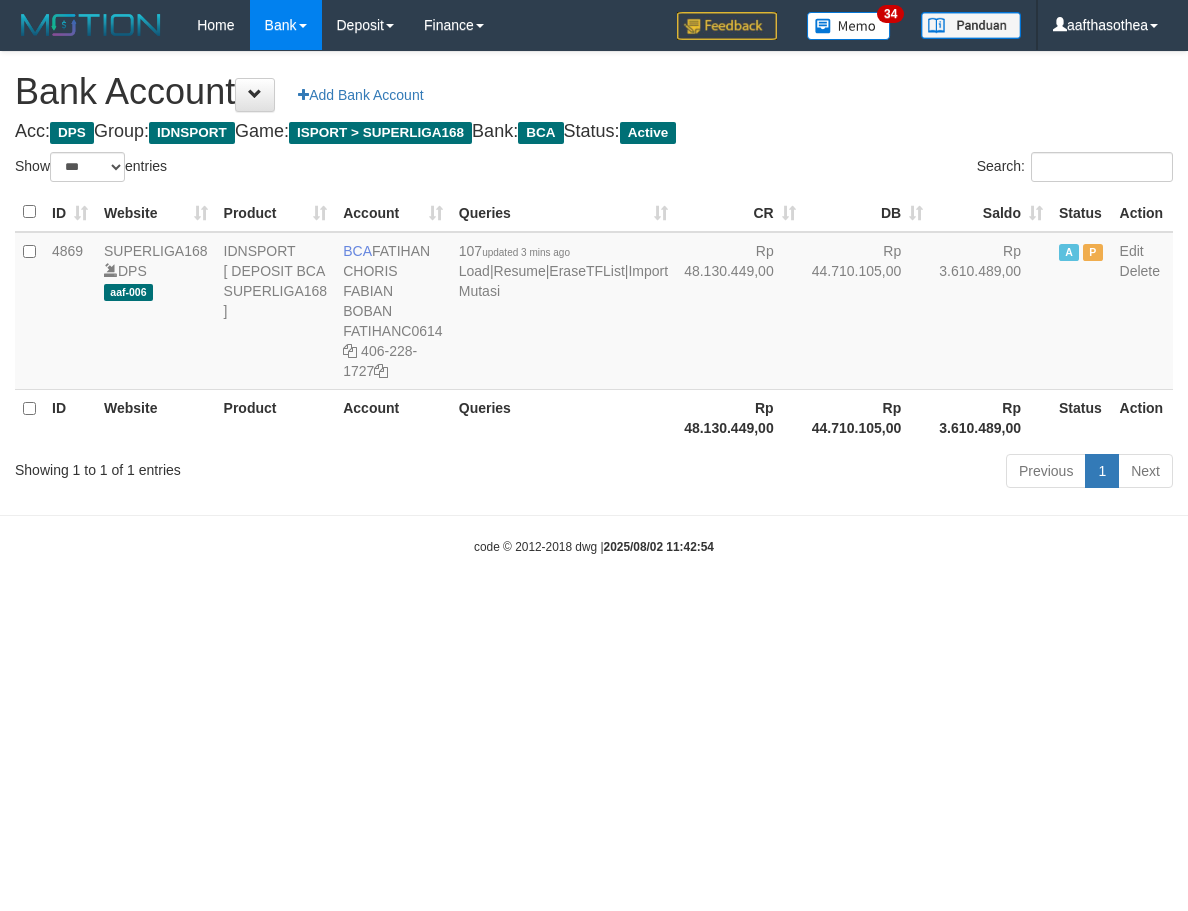 select on "***" 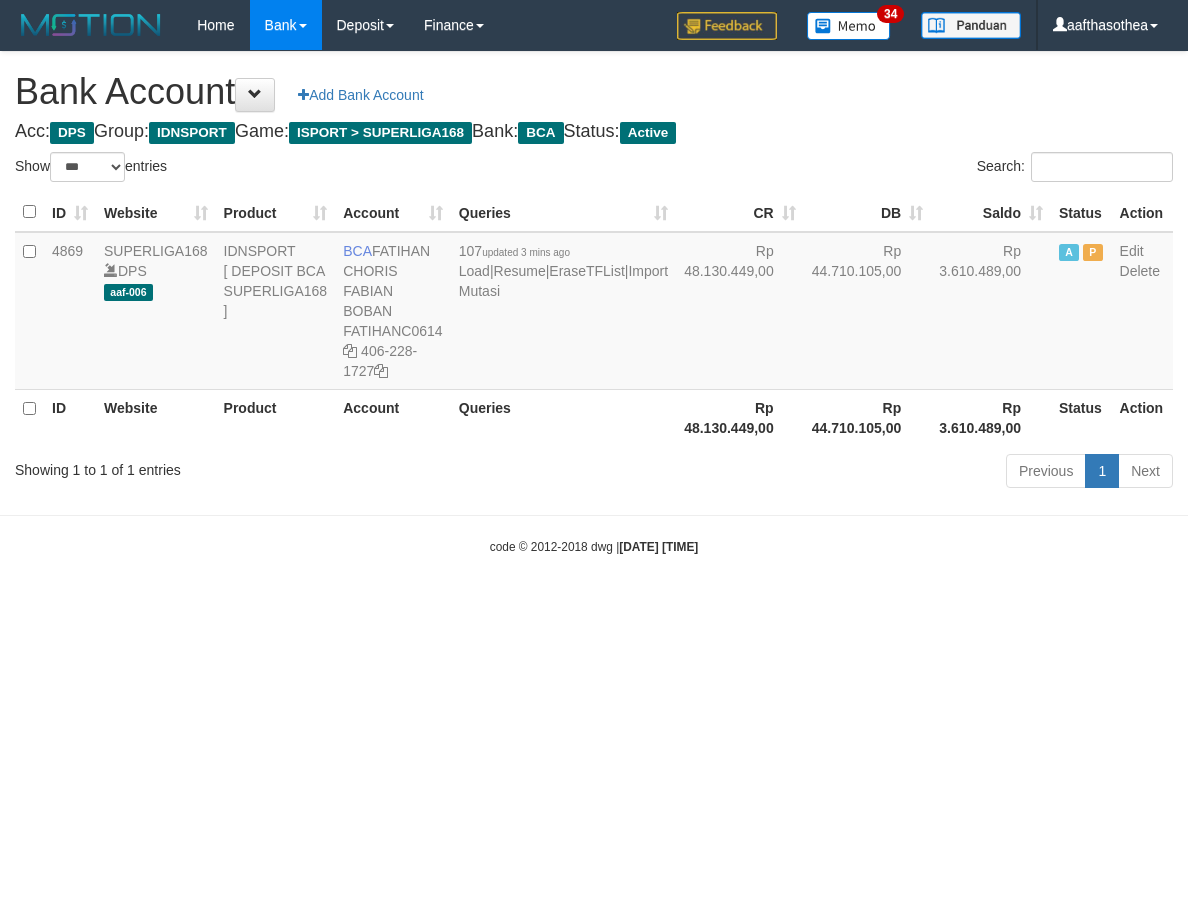 select on "***" 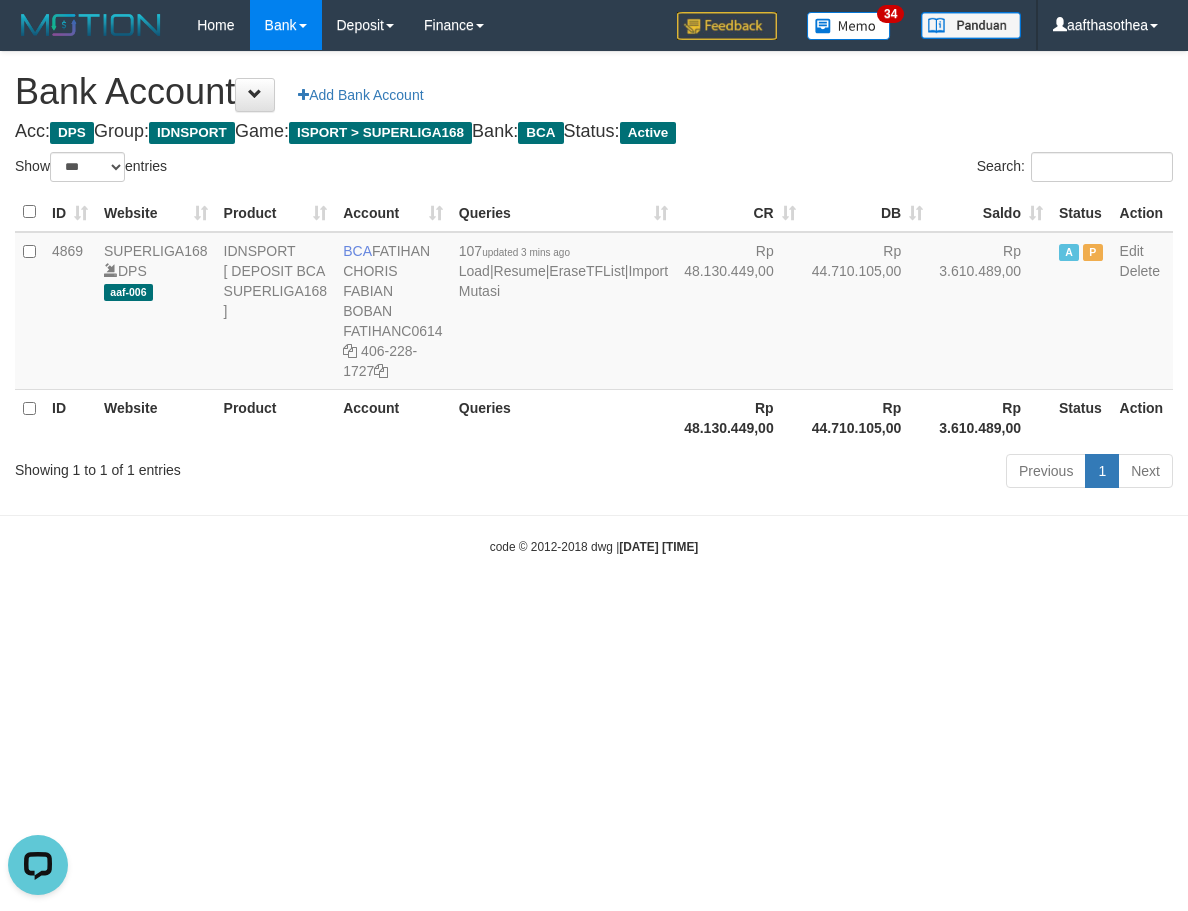 scroll, scrollTop: 0, scrollLeft: 0, axis: both 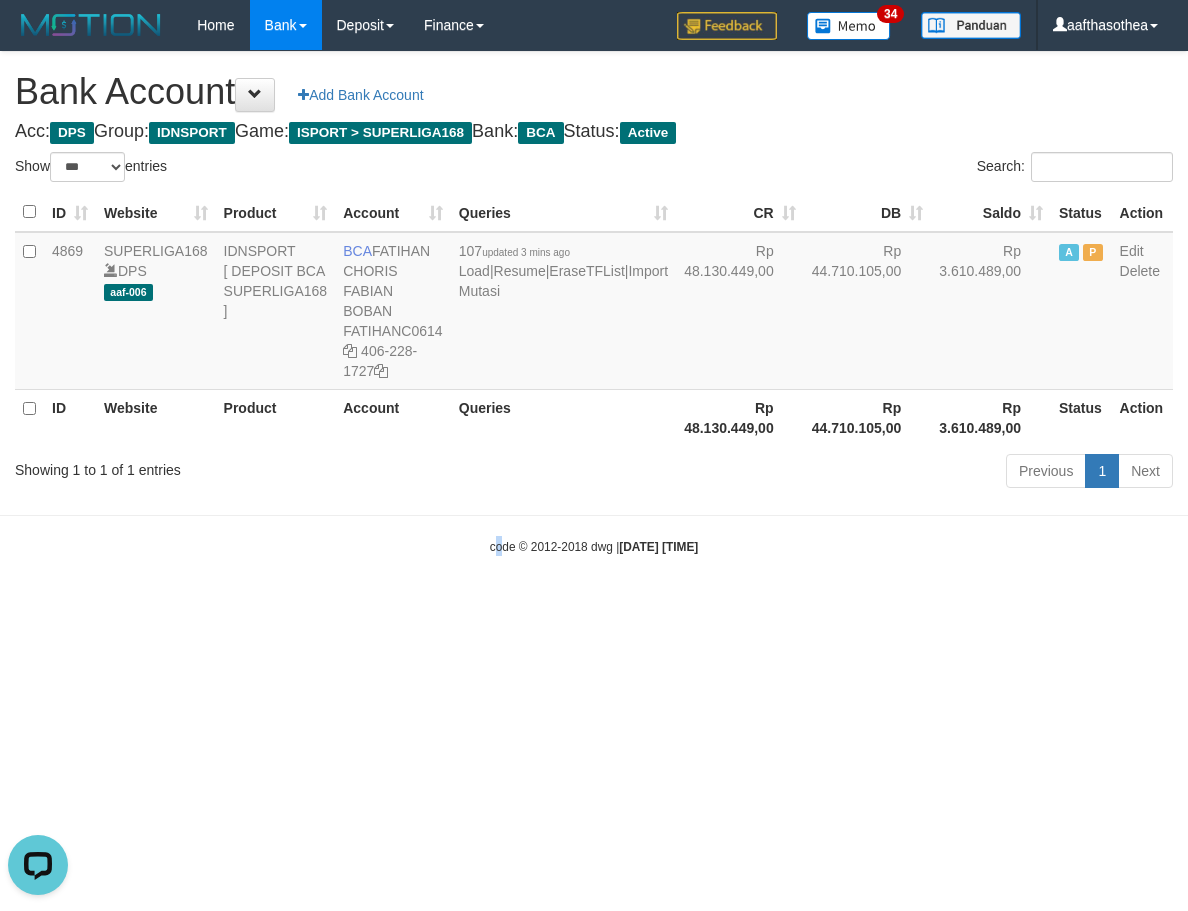 drag, startPoint x: 485, startPoint y: 518, endPoint x: 451, endPoint y: 519, distance: 34.0147 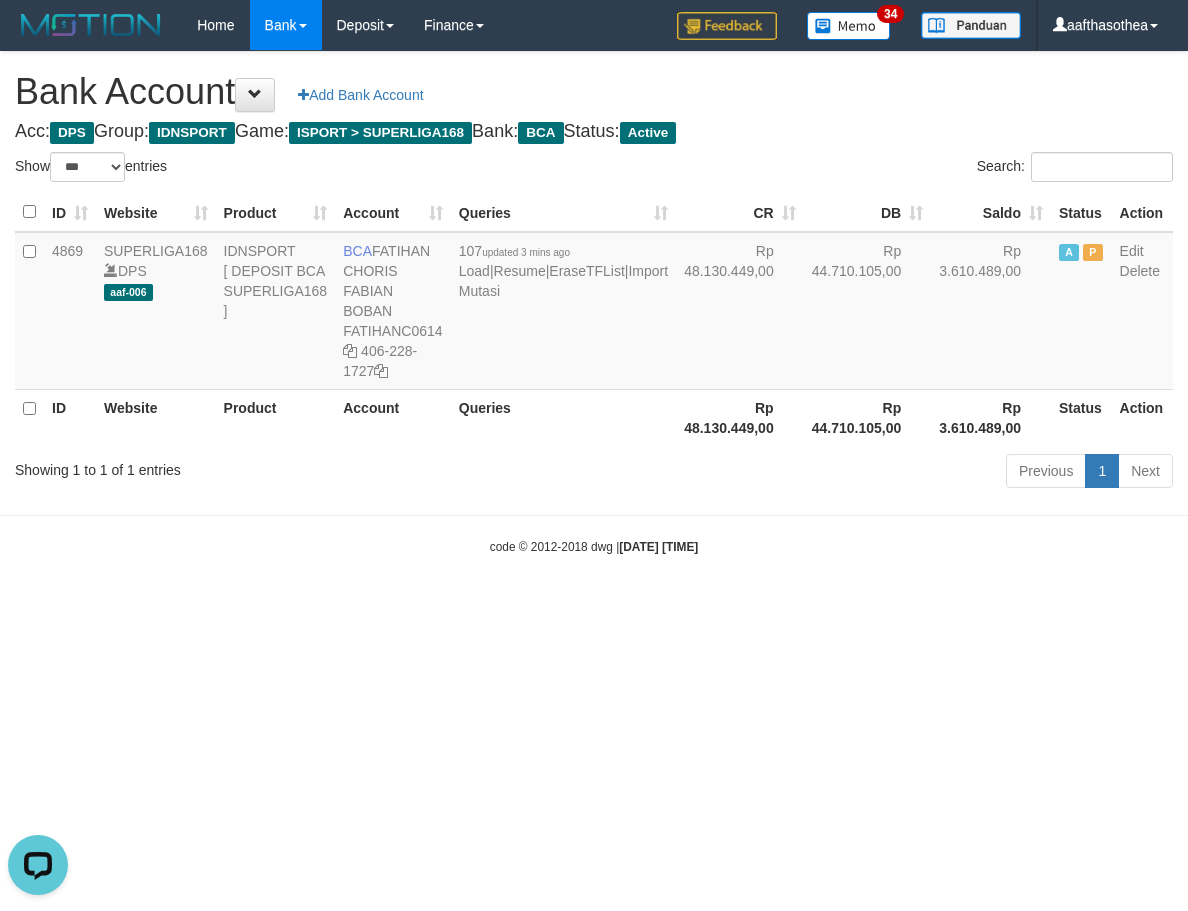 click on "Toggle navigation
Home
Bank
Account List
Load
By Website
Group
[ISPORT]													SUPERLIGA168
By Load Group (DPS)
34" at bounding box center [594, 303] 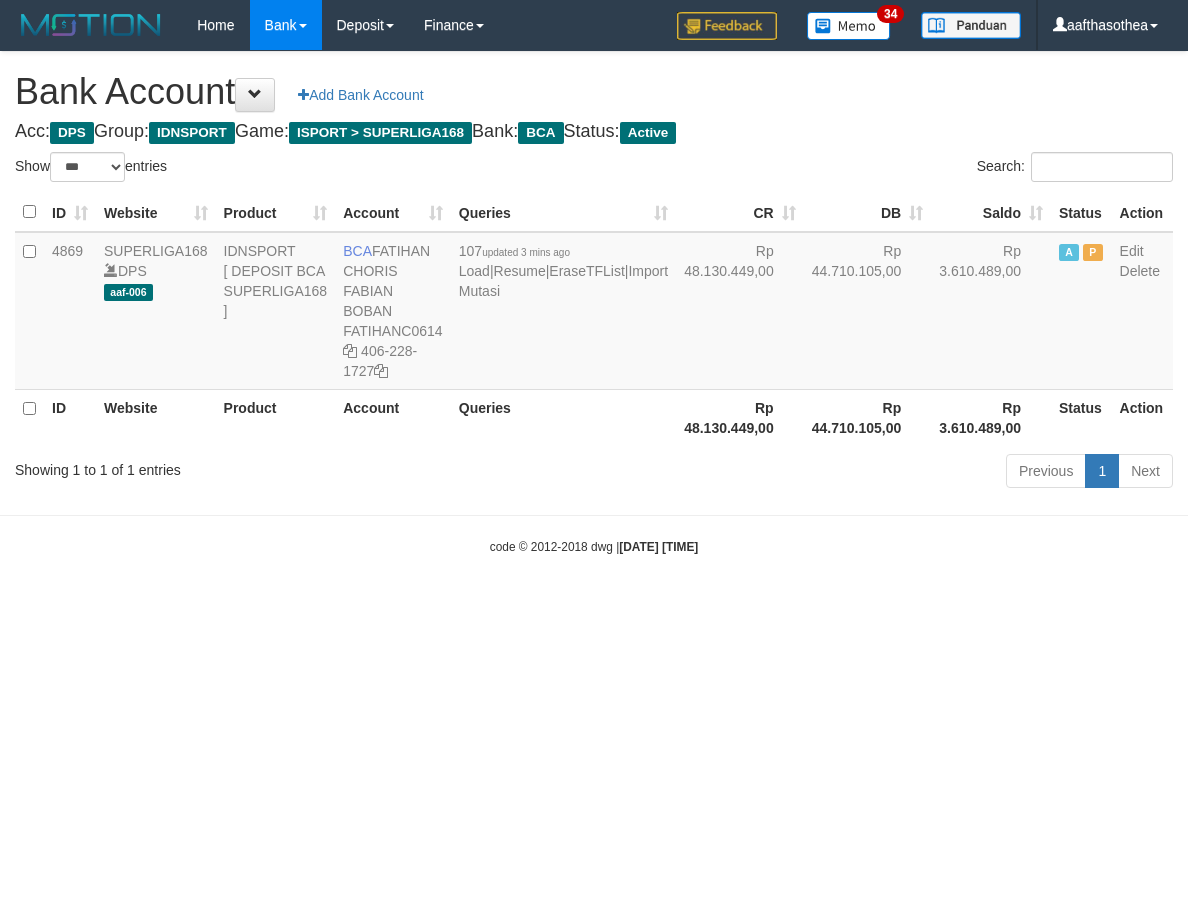 select on "***" 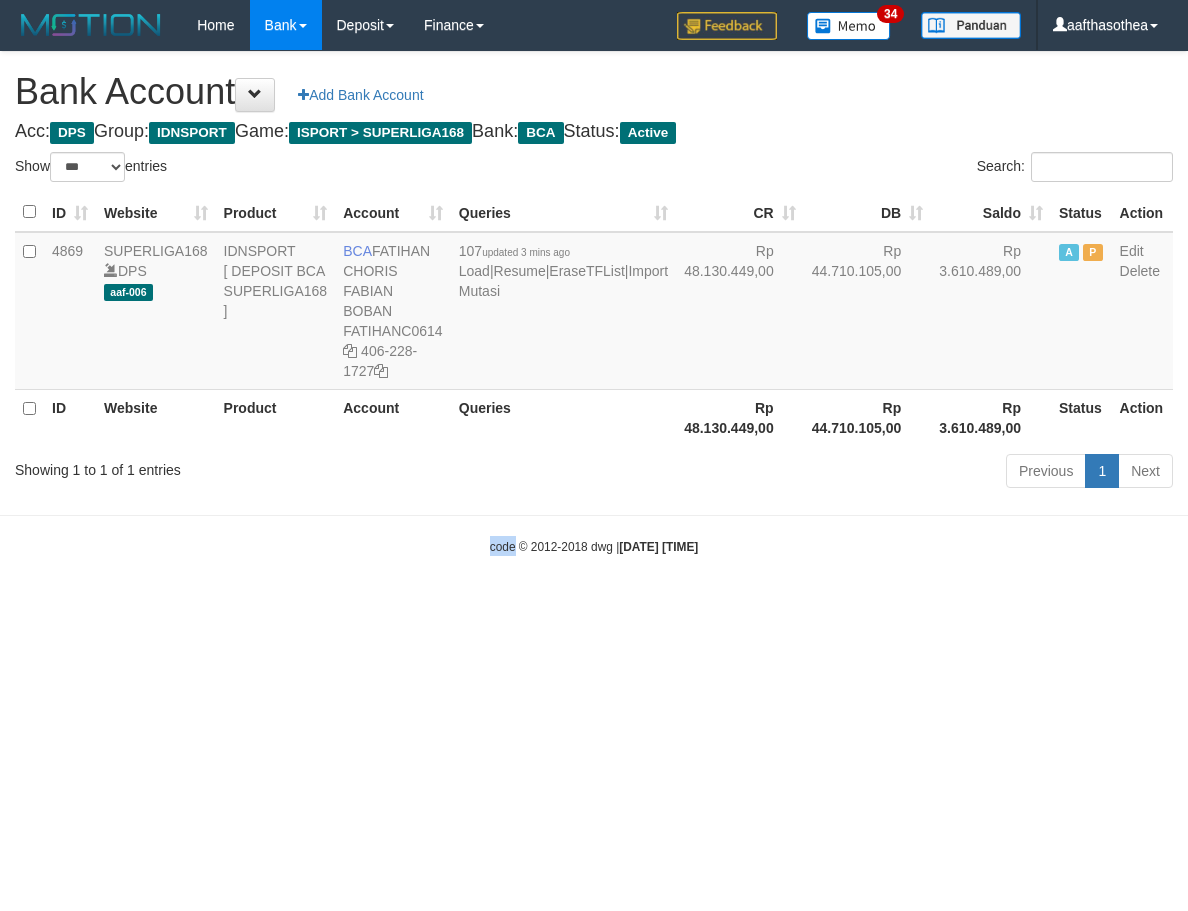 drag, startPoint x: 471, startPoint y: 602, endPoint x: 485, endPoint y: 603, distance: 14.035668 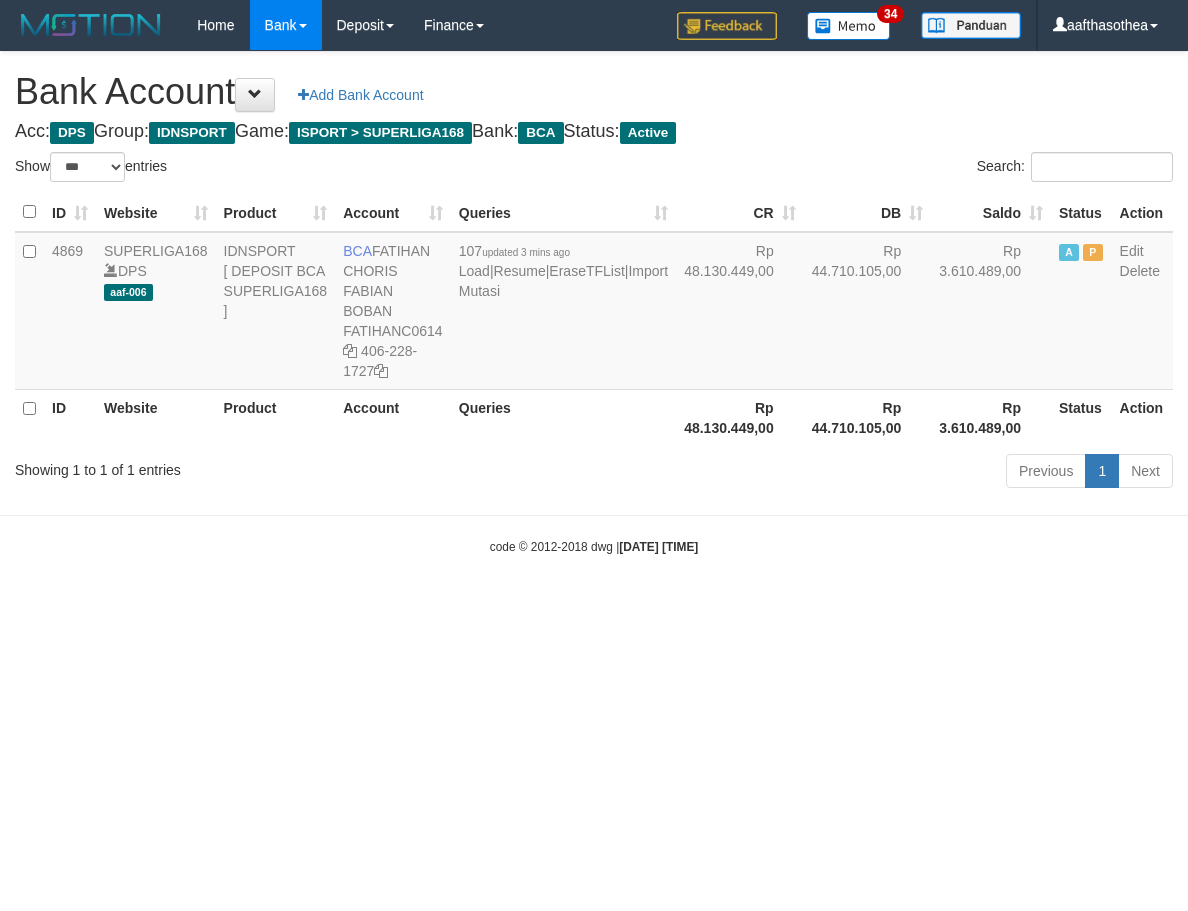 select on "***" 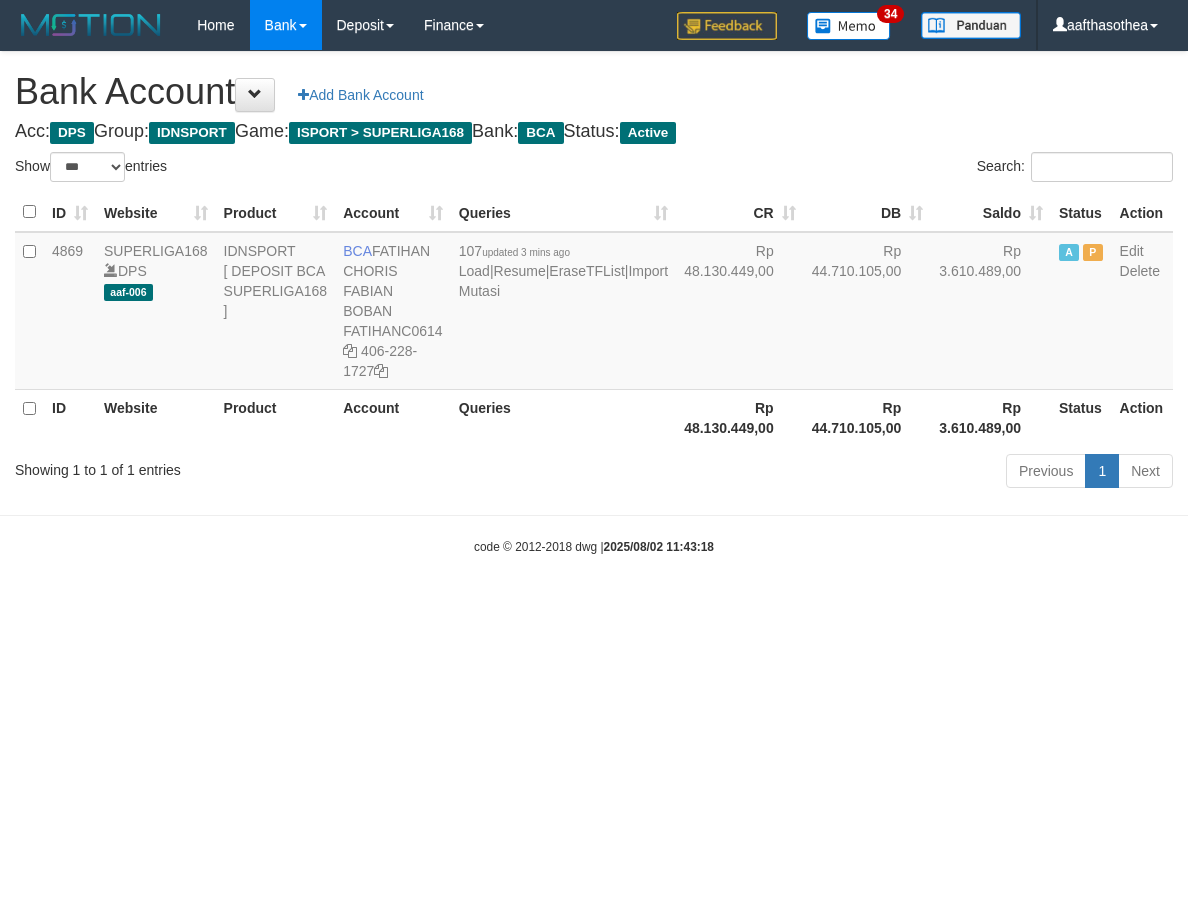 select on "***" 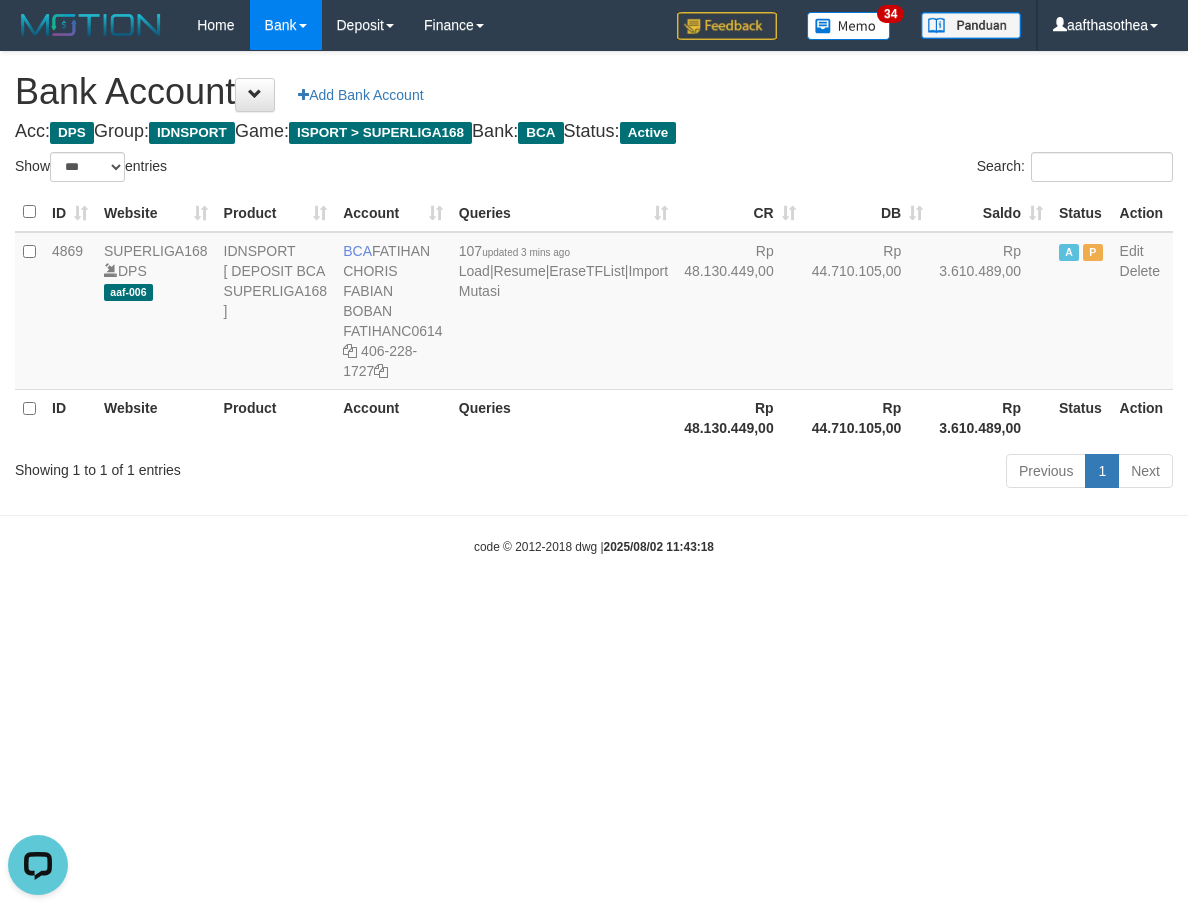 scroll, scrollTop: 0, scrollLeft: 0, axis: both 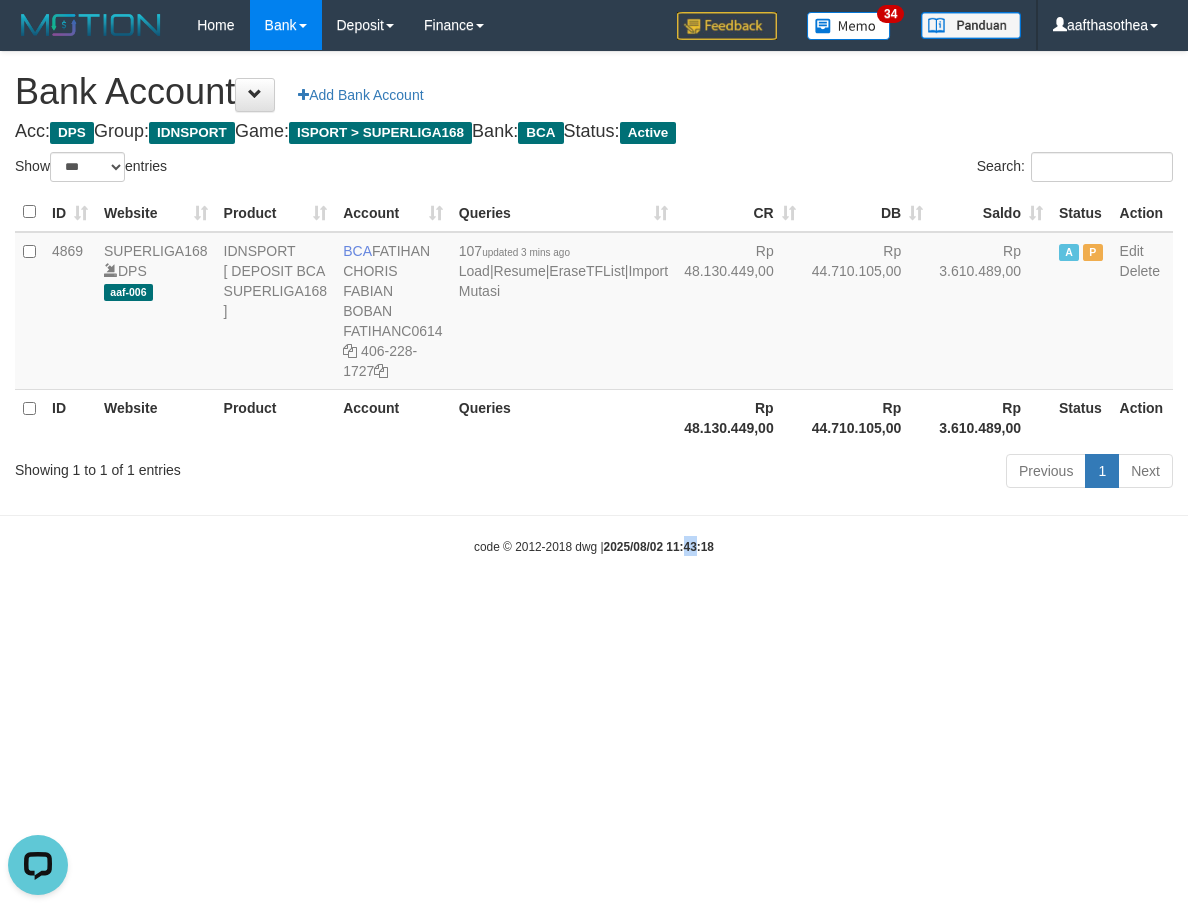 click on "Toggle navigation
Home
Bank
Account List
Load
By Website
Group
[ISPORT]													SUPERLIGA168
By Load Group (DPS)
34" at bounding box center [594, 303] 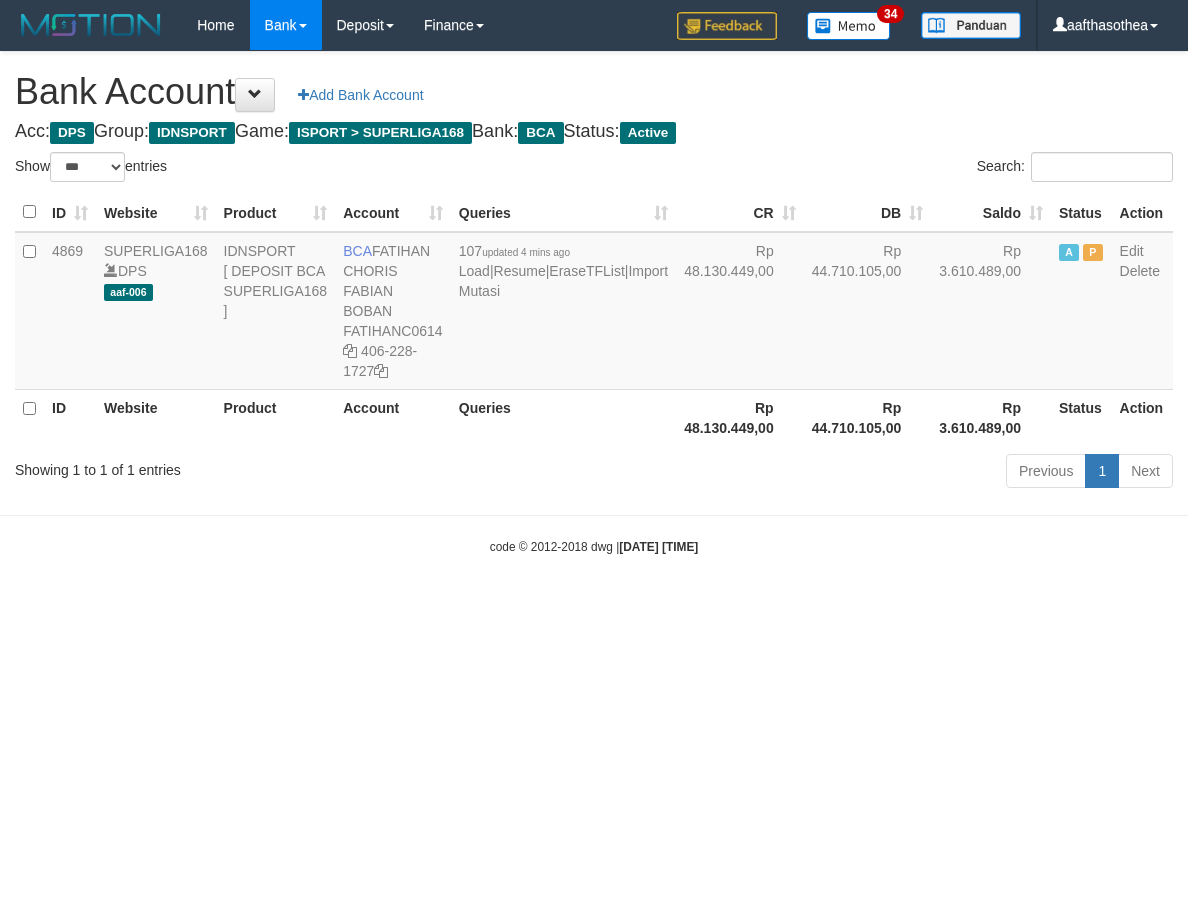 select on "***" 